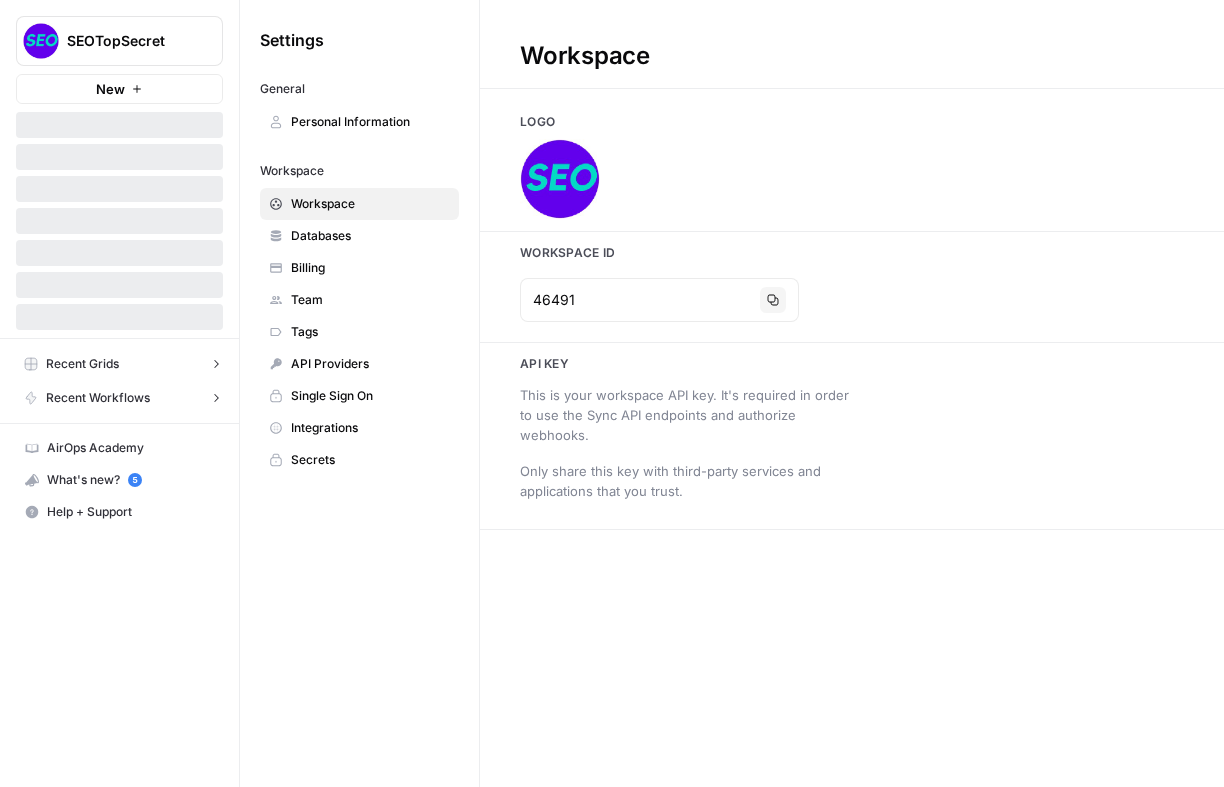 scroll, scrollTop: 0, scrollLeft: 0, axis: both 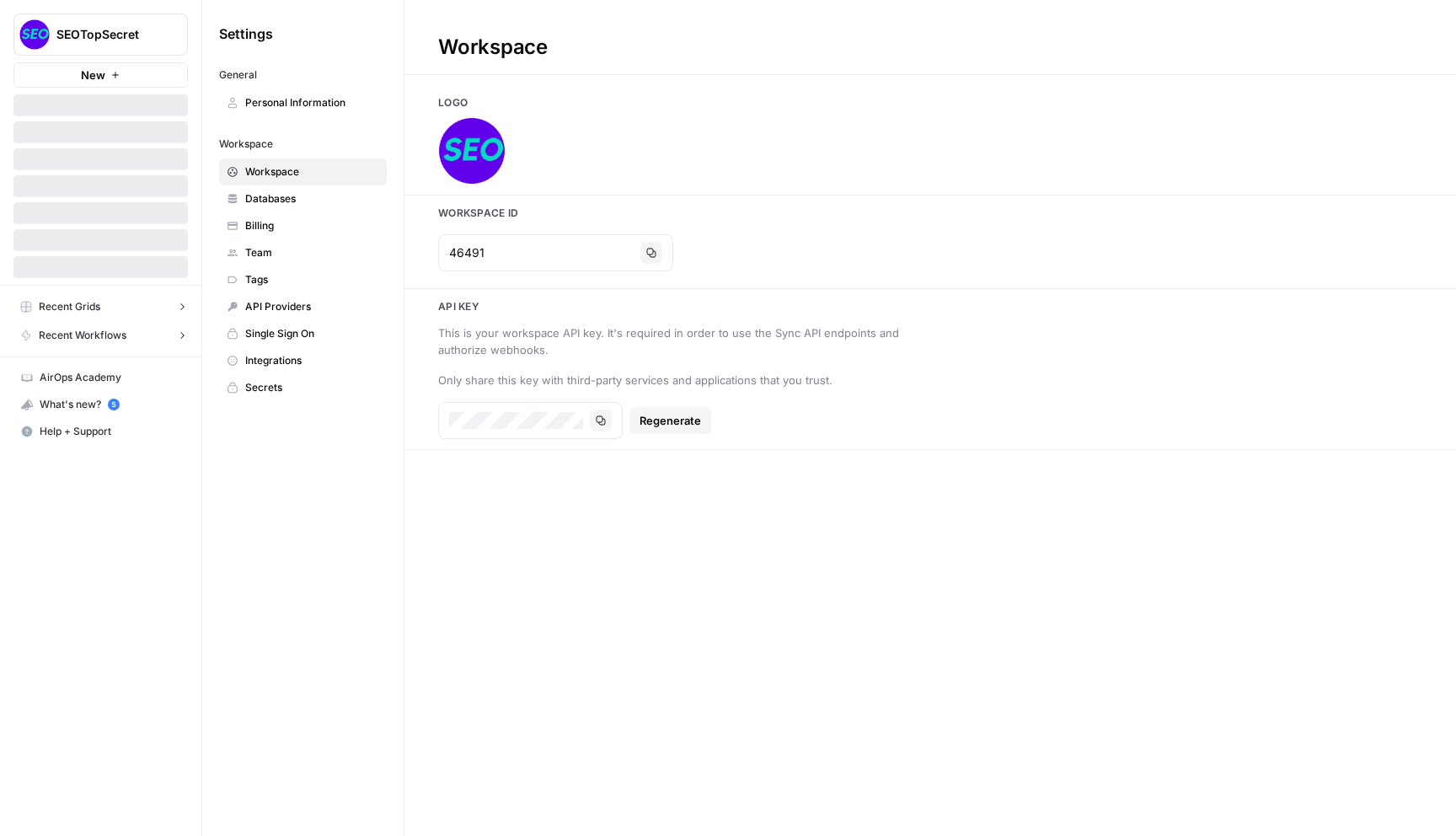 click on "Databases" at bounding box center [312, 199] 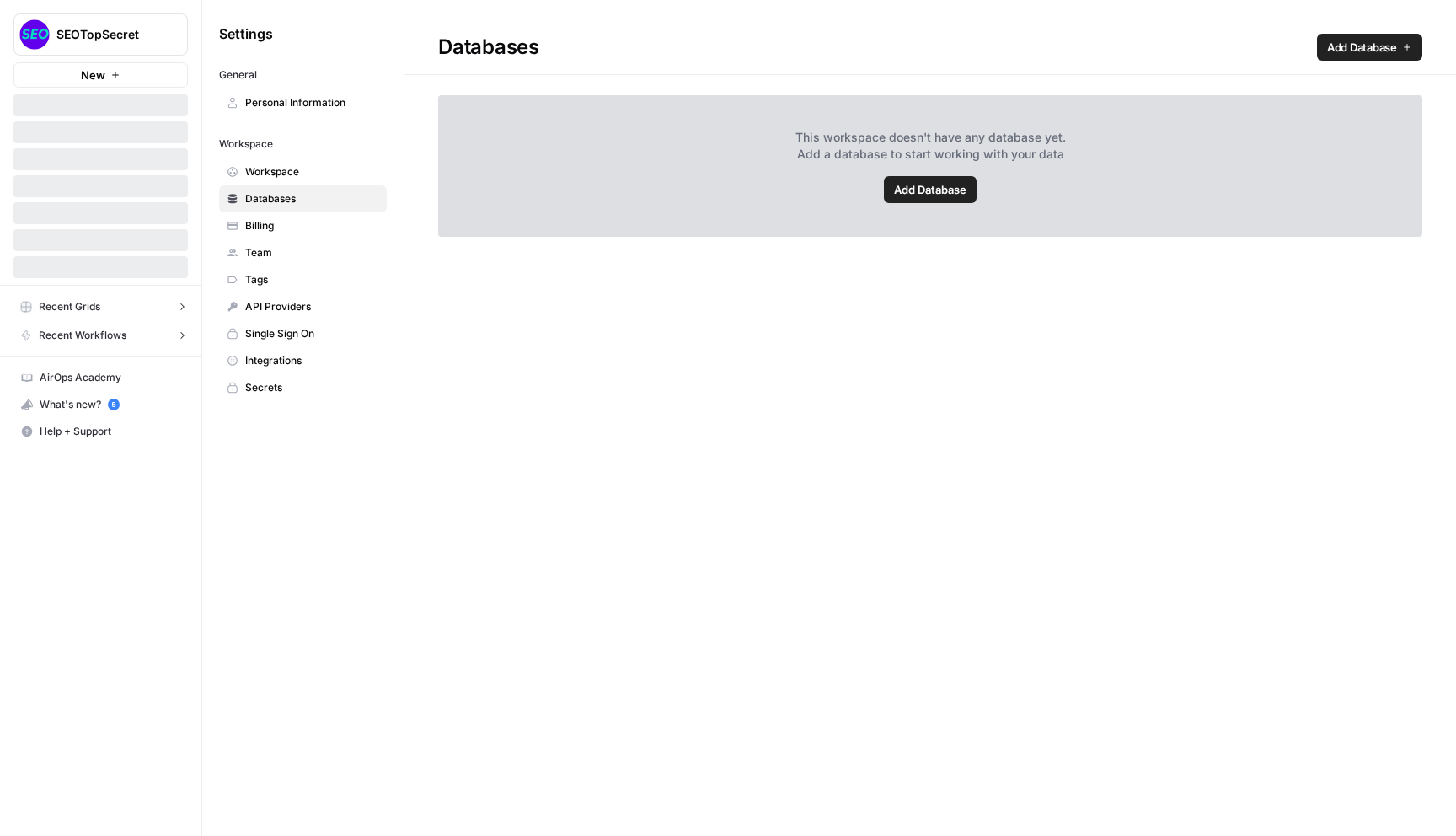 click on "Add Database" at bounding box center (930, 190) 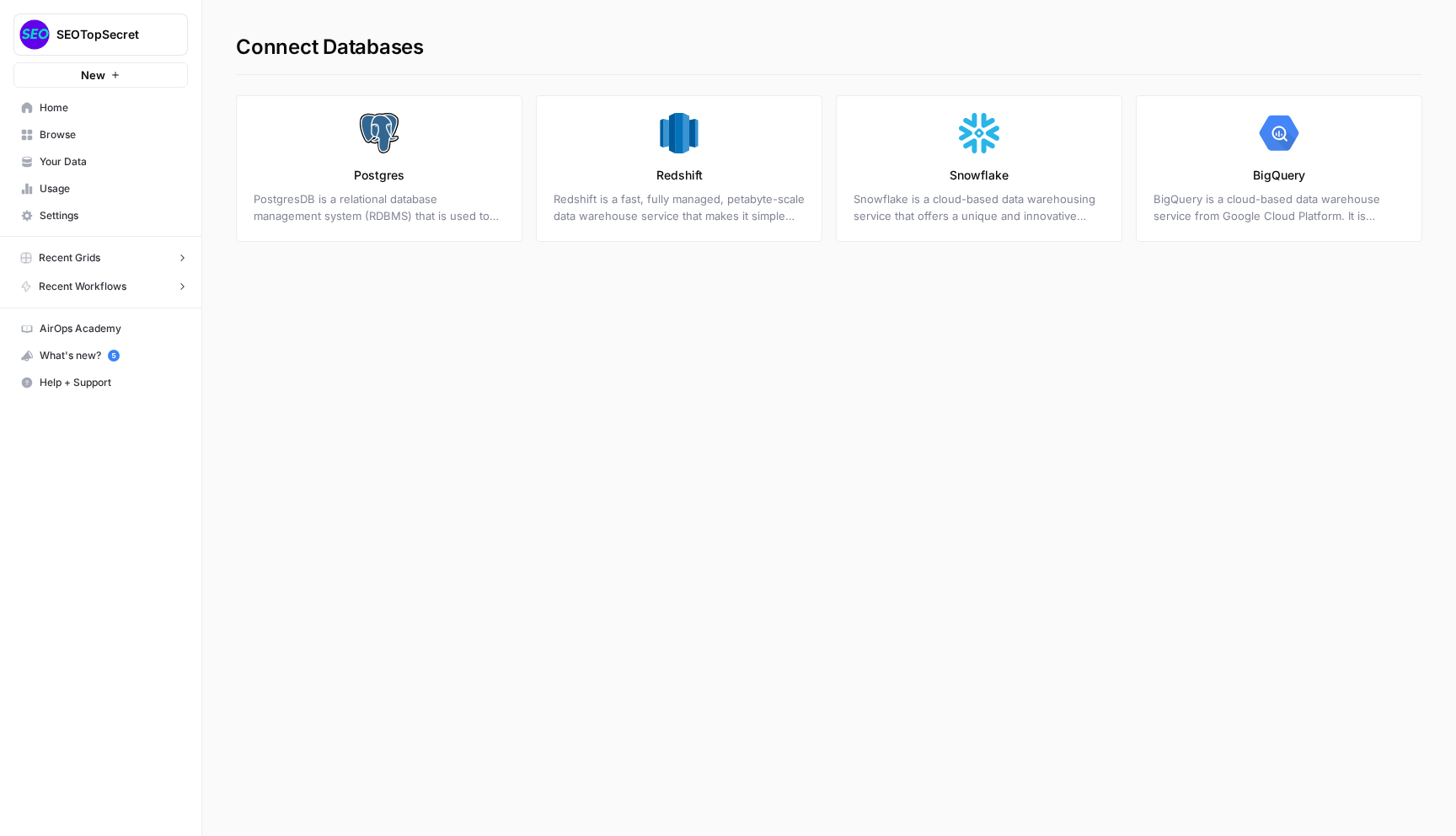 click on "Home" at bounding box center [110, 108] 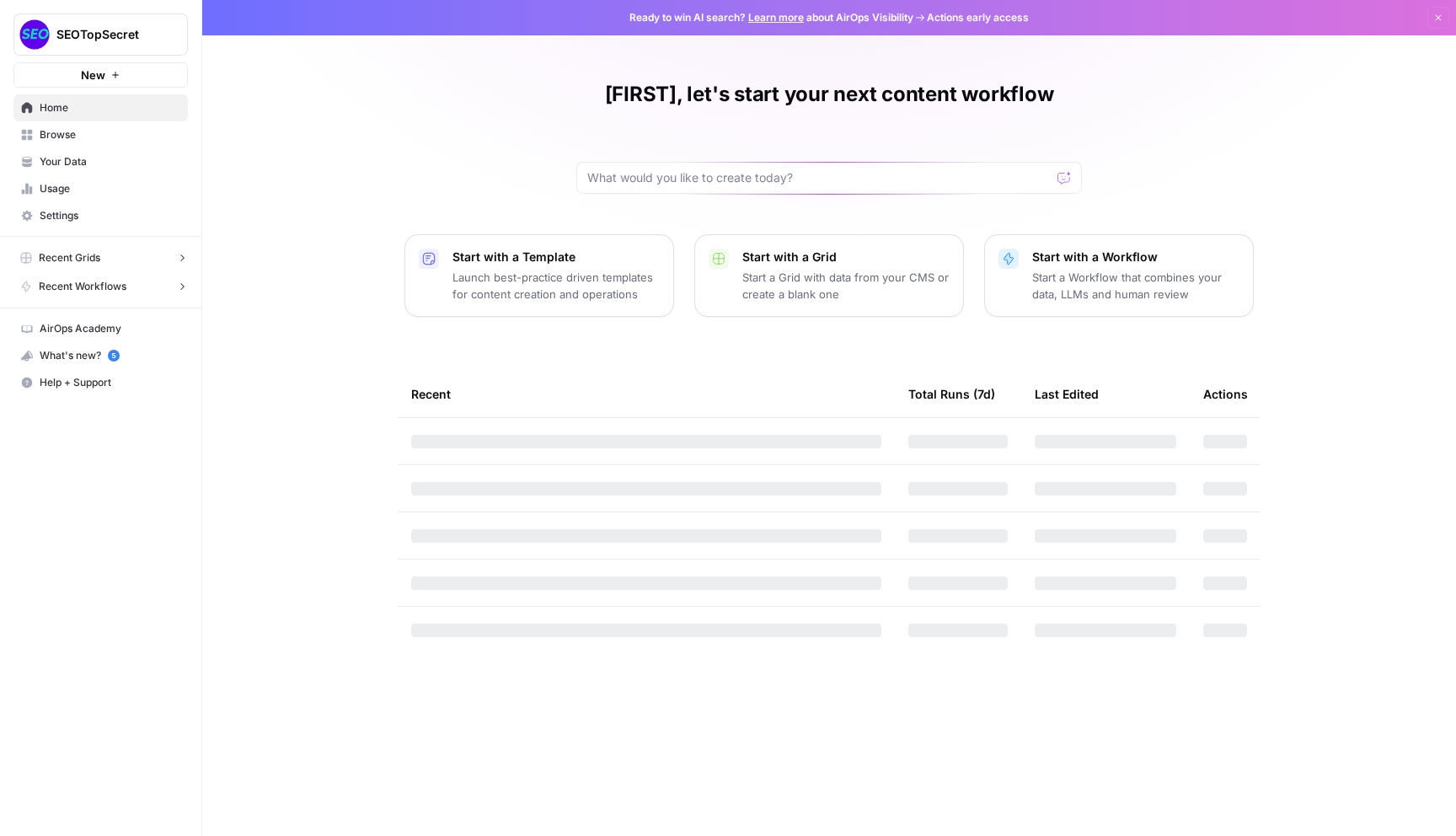 click on "Browse" at bounding box center (110, 135) 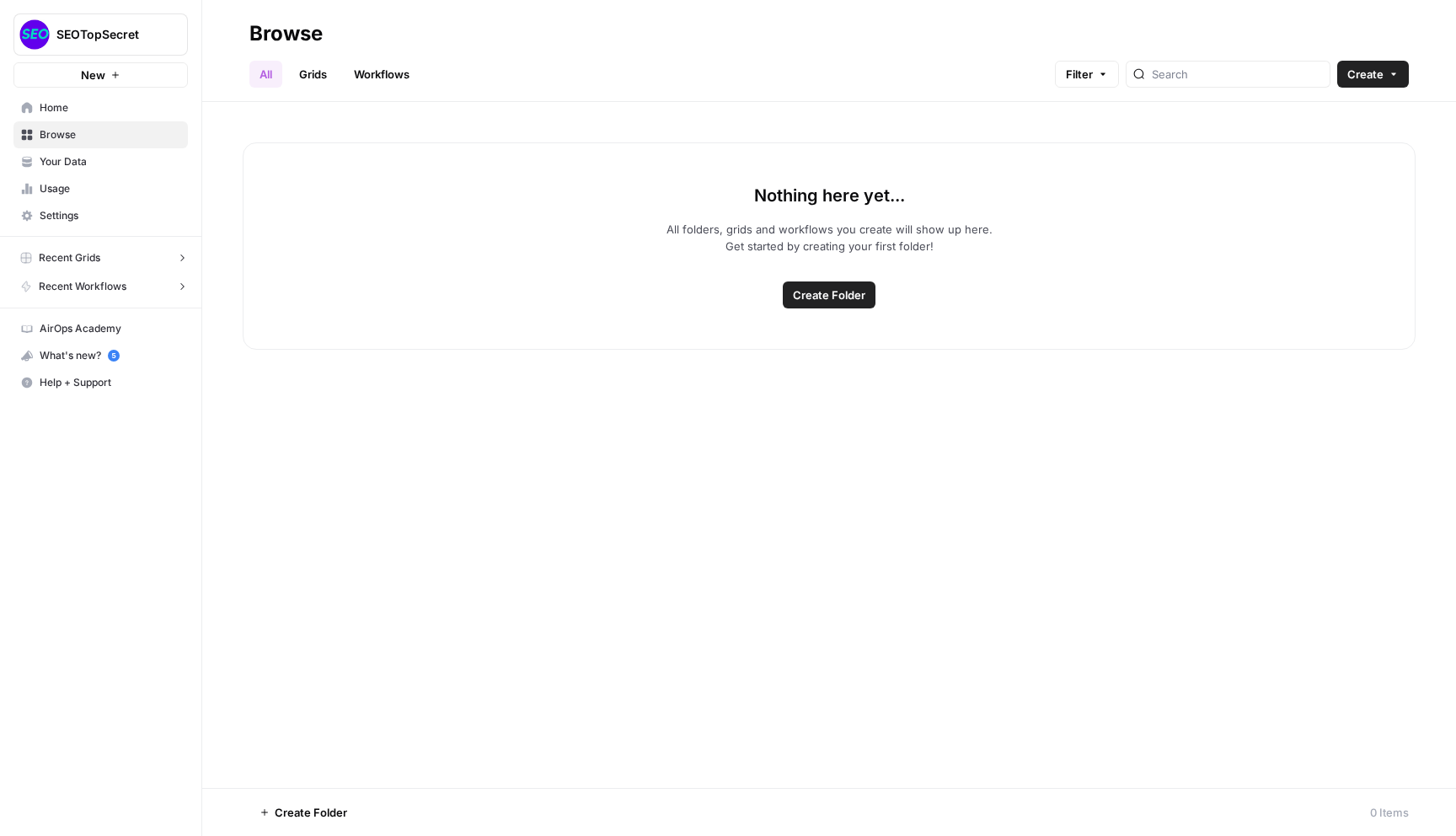 click on "Your Data" at bounding box center [110, 162] 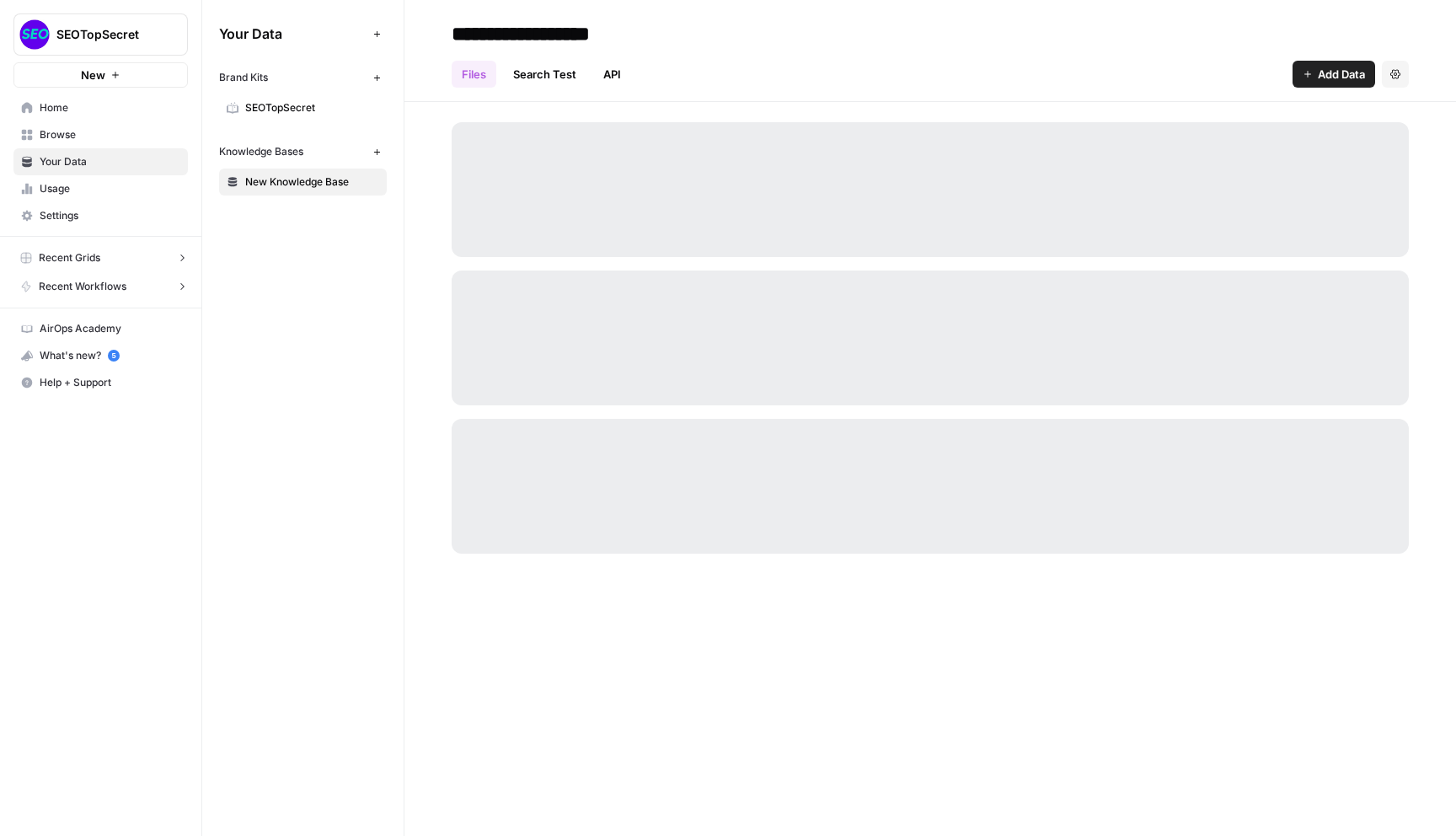 click on "SEOTopSecret" at bounding box center [312, 108] 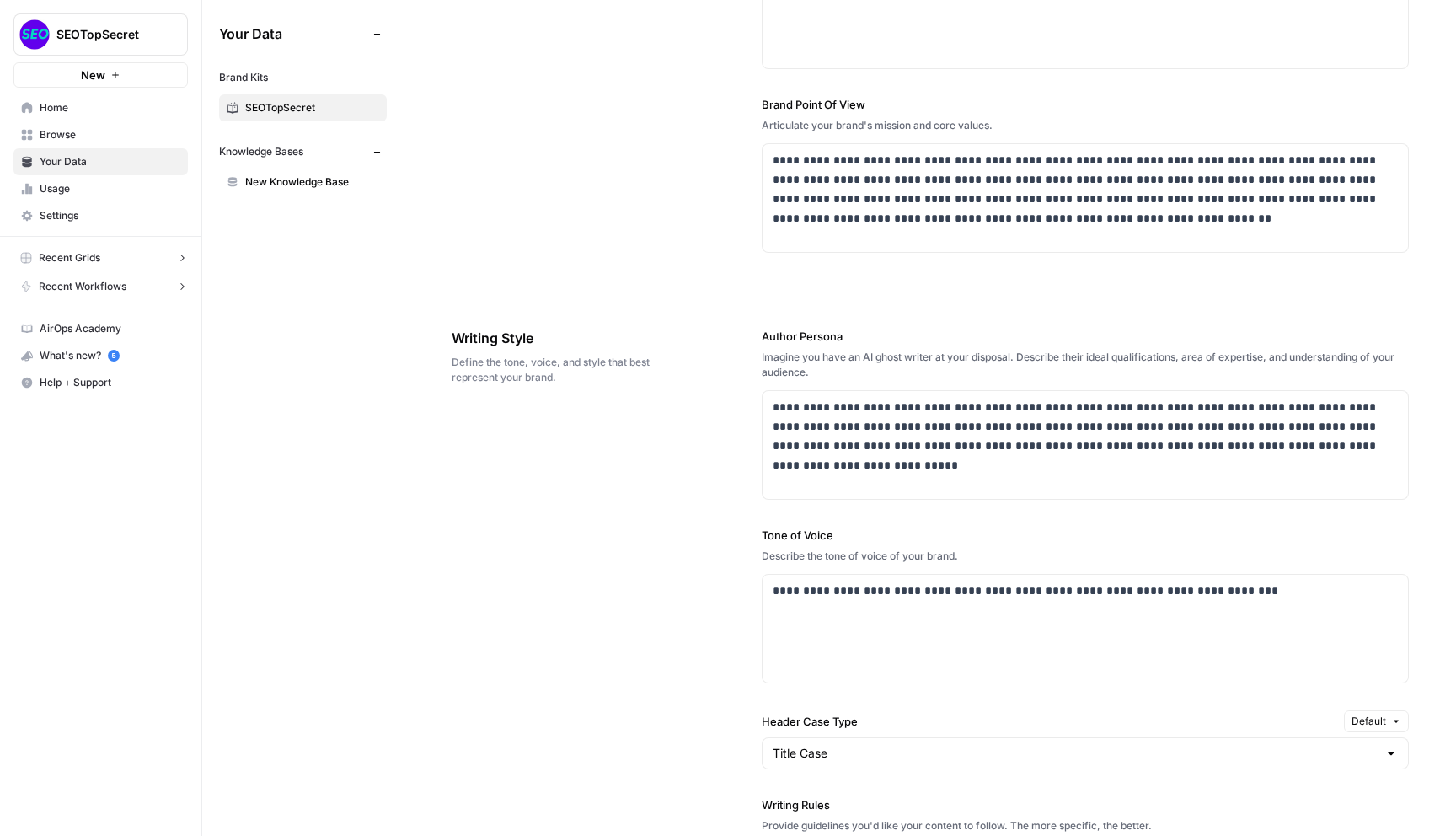scroll, scrollTop: 705, scrollLeft: 0, axis: vertical 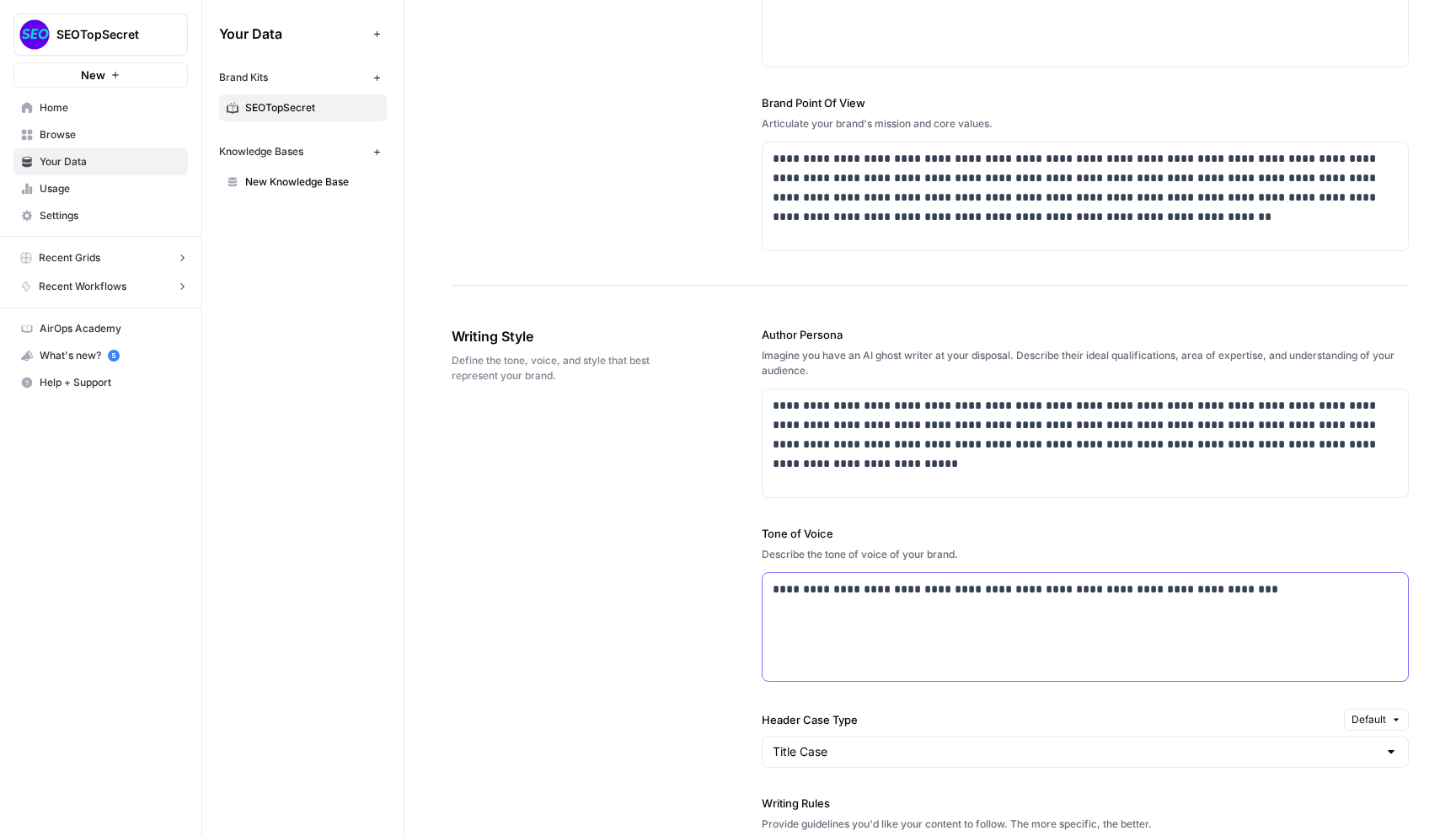 click on "**********" at bounding box center (1085, 627) 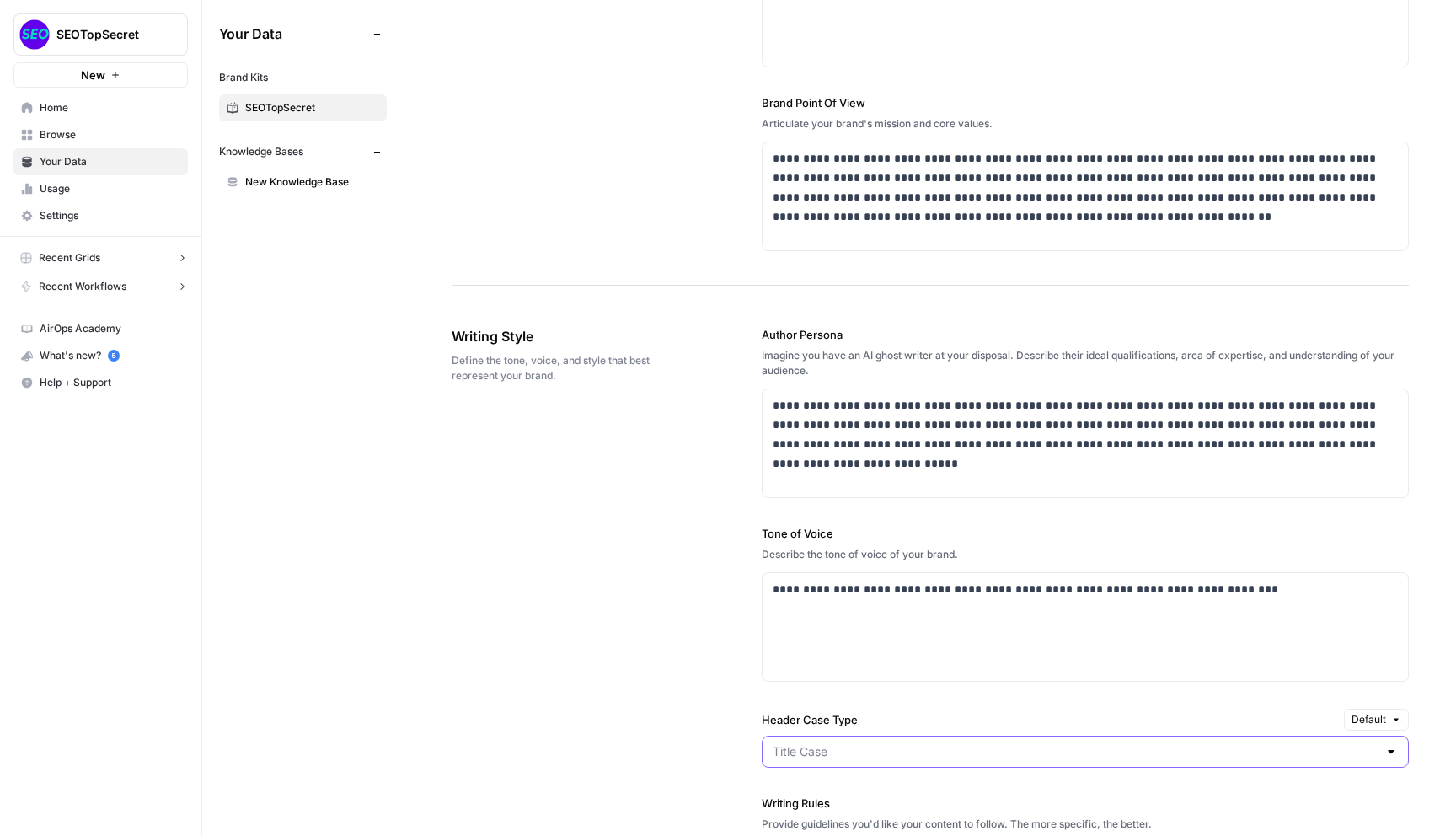click on "Header Case Type" at bounding box center (1075, 752) 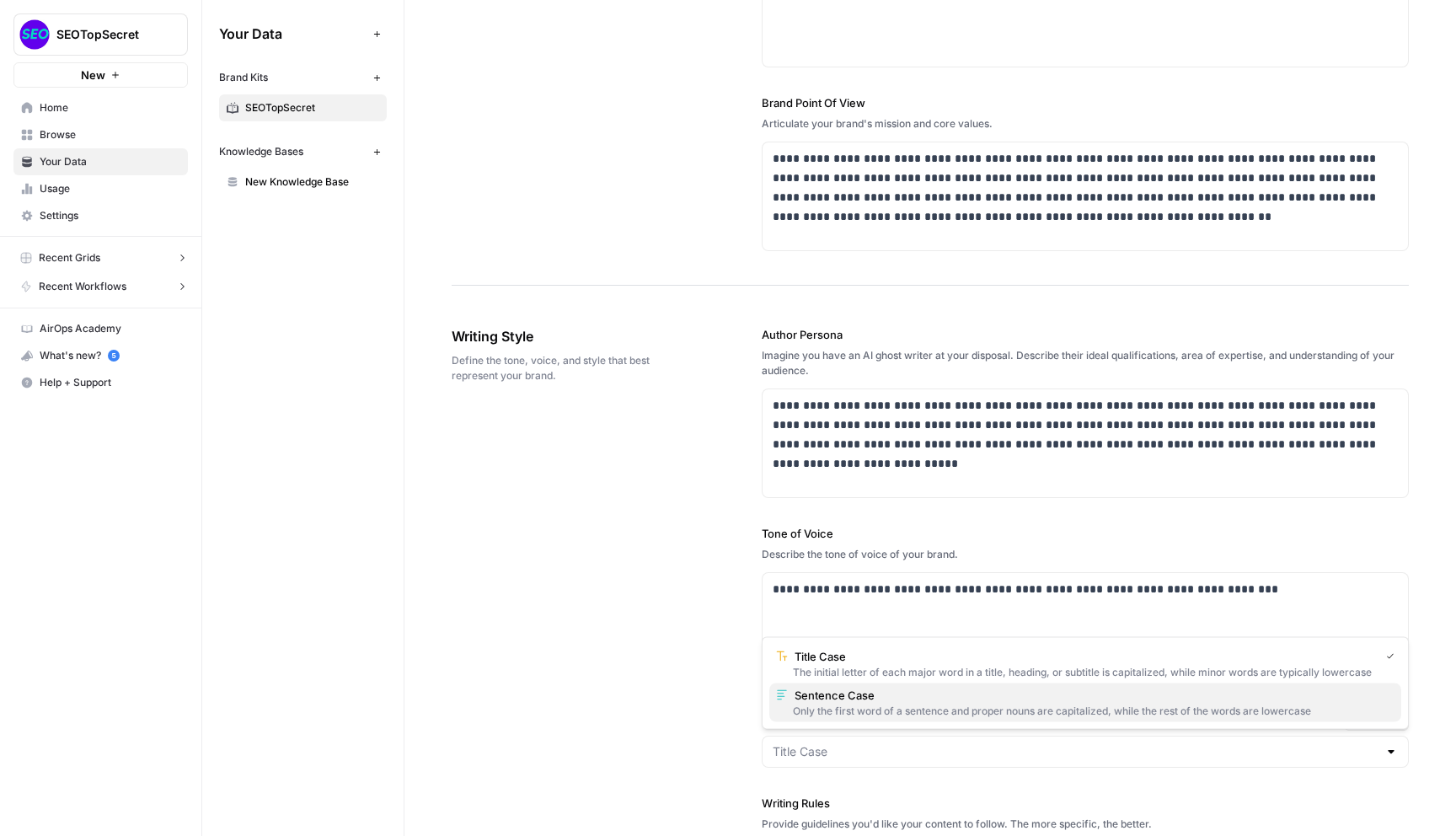 click on "Only the first word of a sentence and proper nouns are capitalized, while the rest of the words are lowercase" at bounding box center [1085, 711] 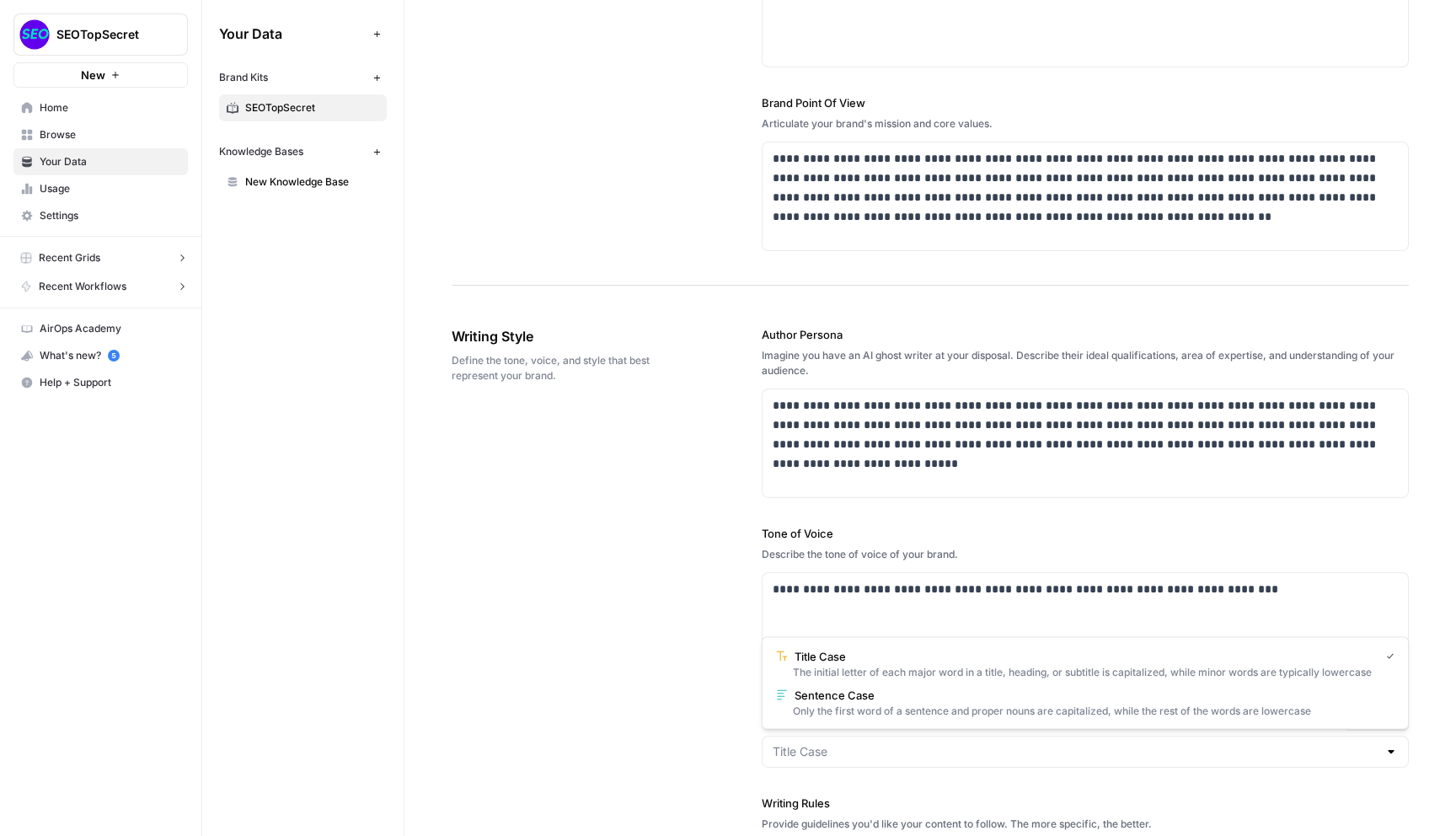 type on "Sentence Case" 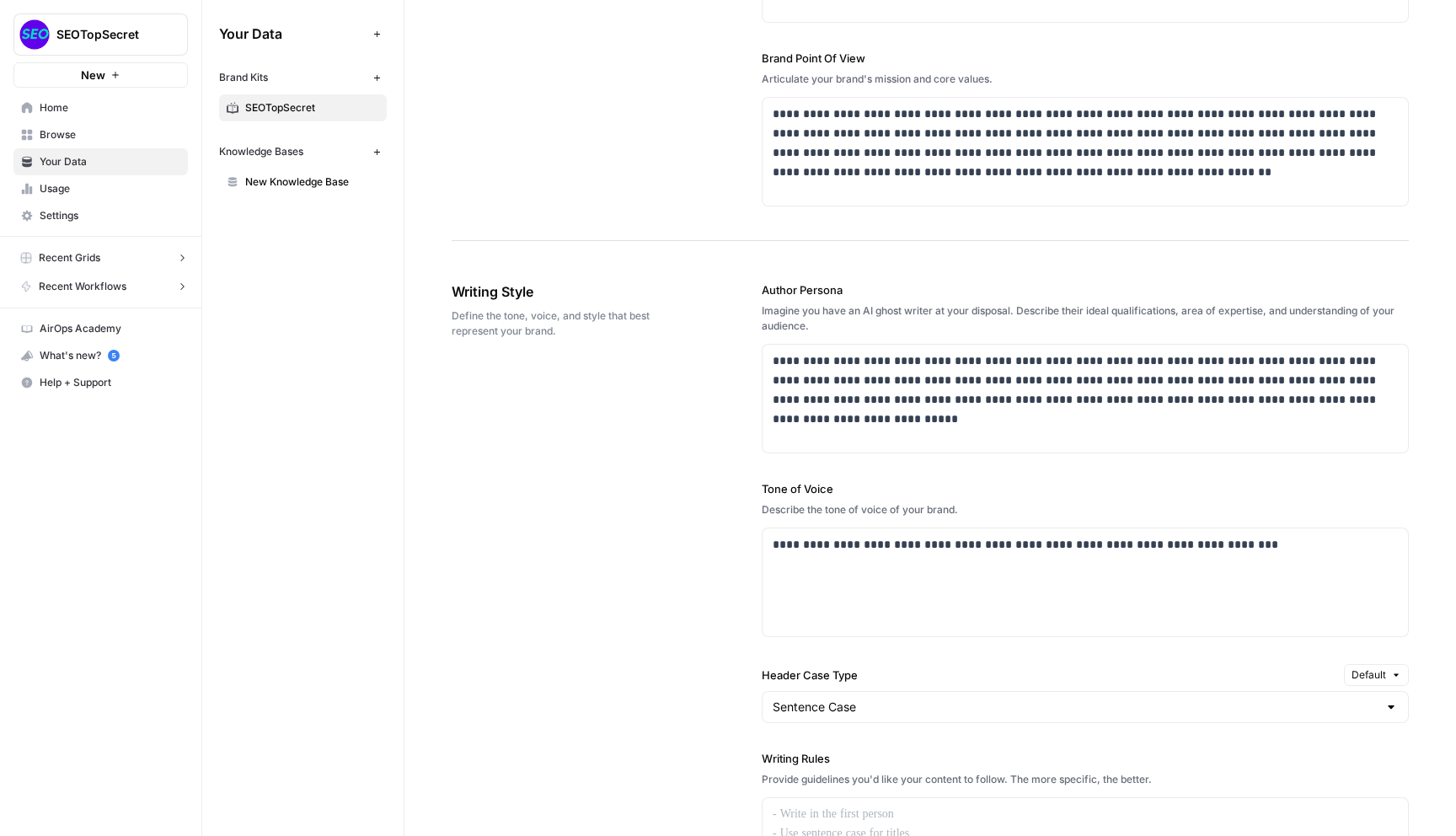 scroll, scrollTop: 750, scrollLeft: 0, axis: vertical 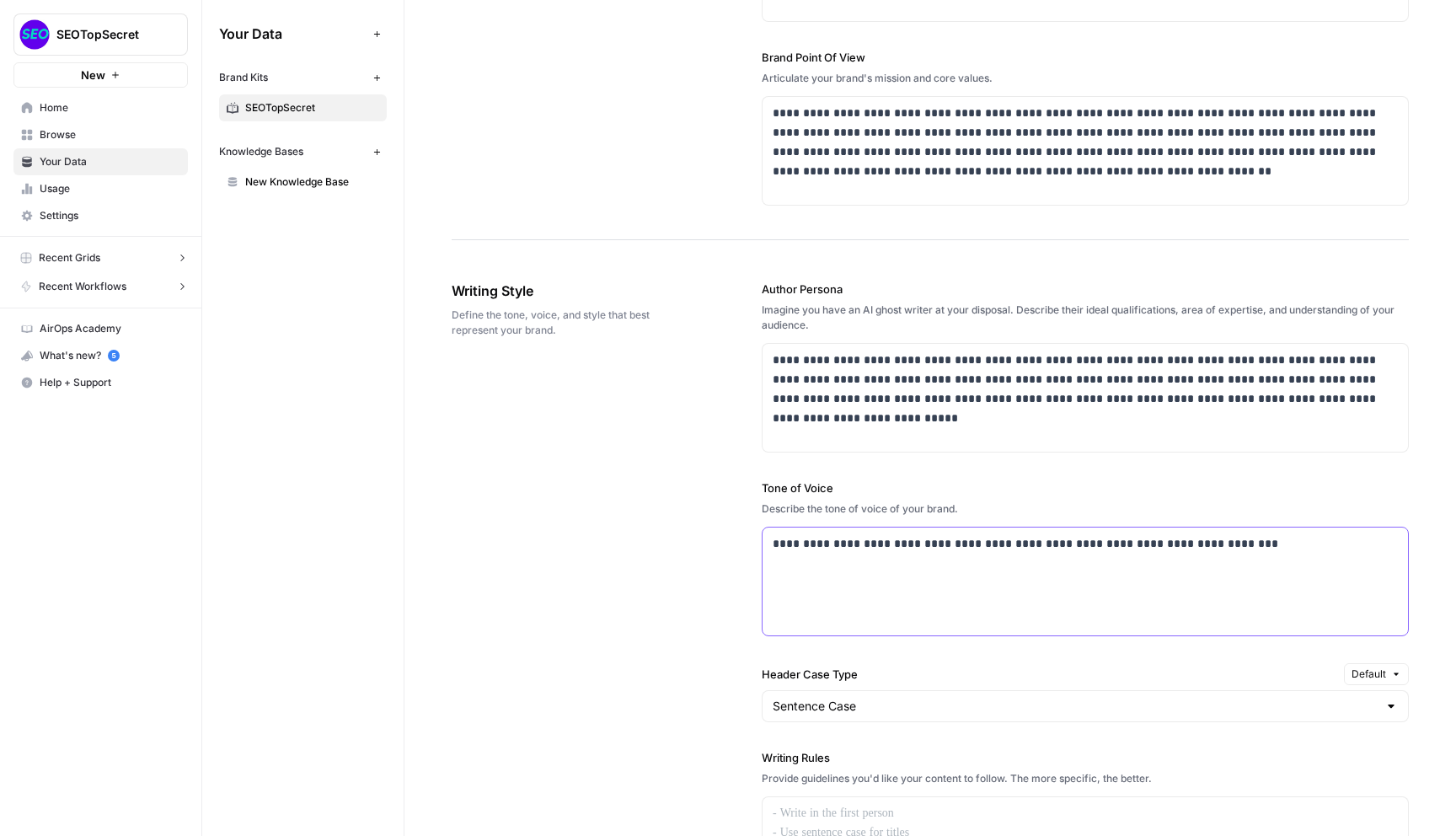 click on "**********" at bounding box center [1085, 544] 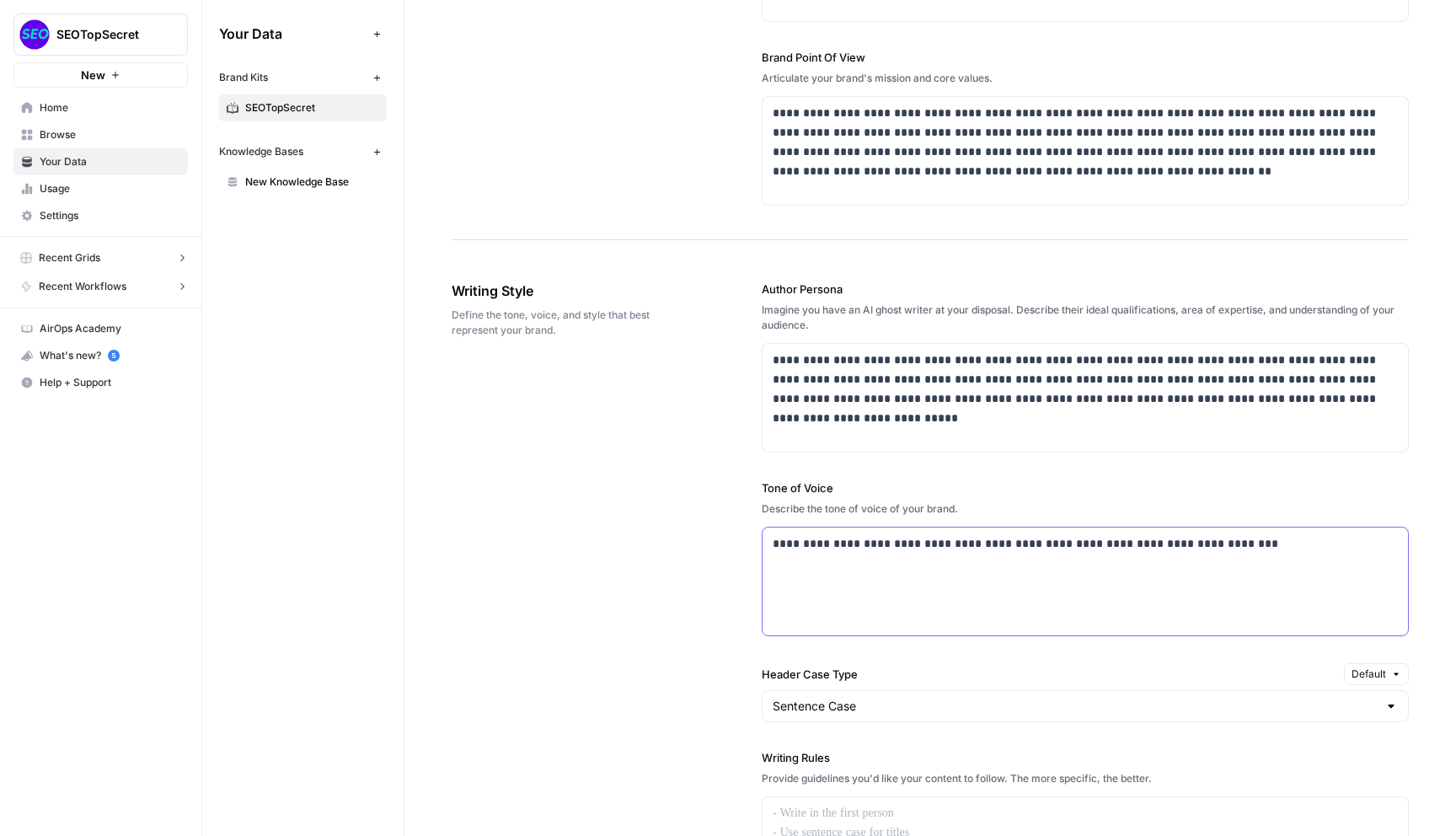 type 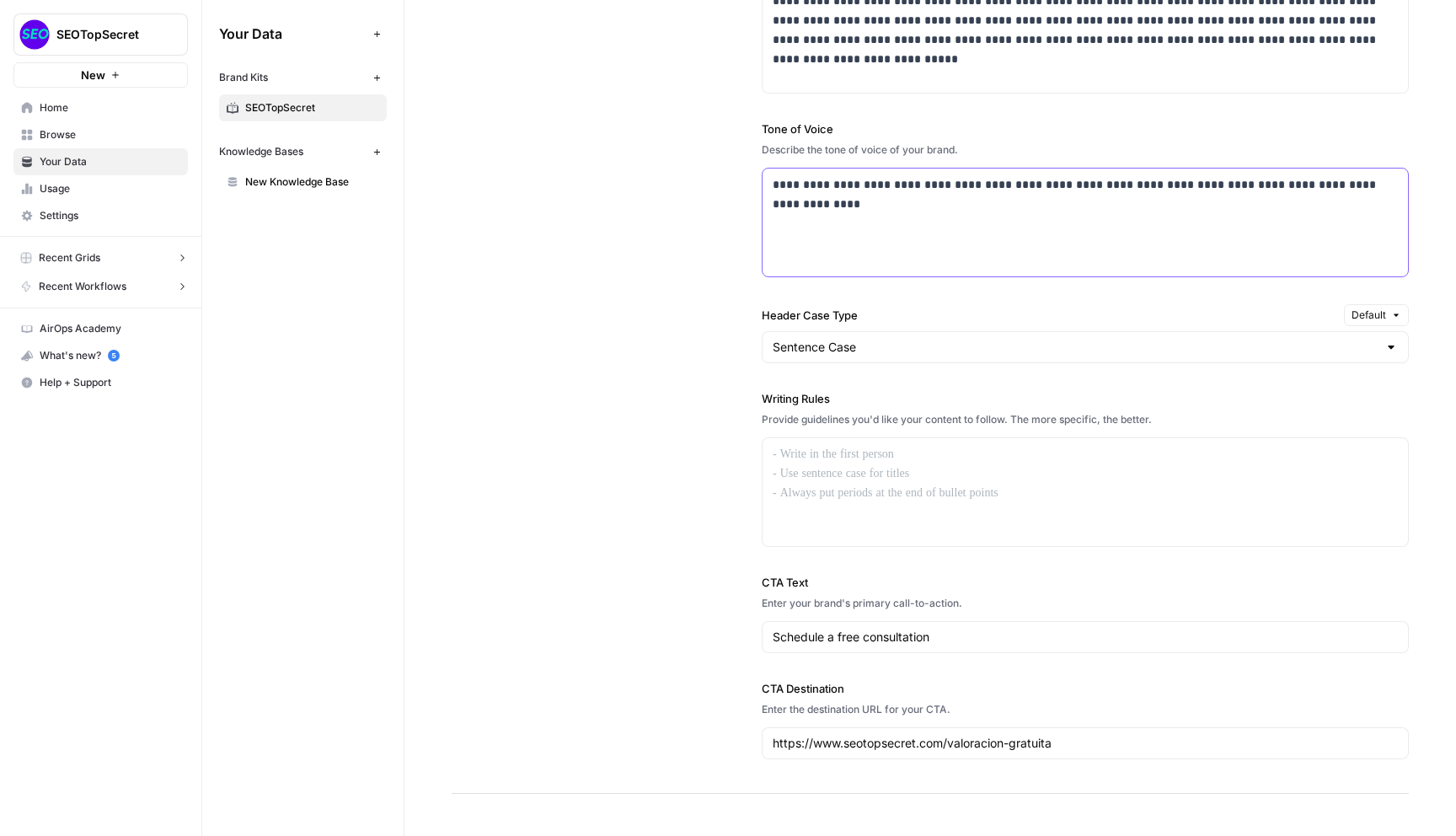 scroll, scrollTop: 1110, scrollLeft: 0, axis: vertical 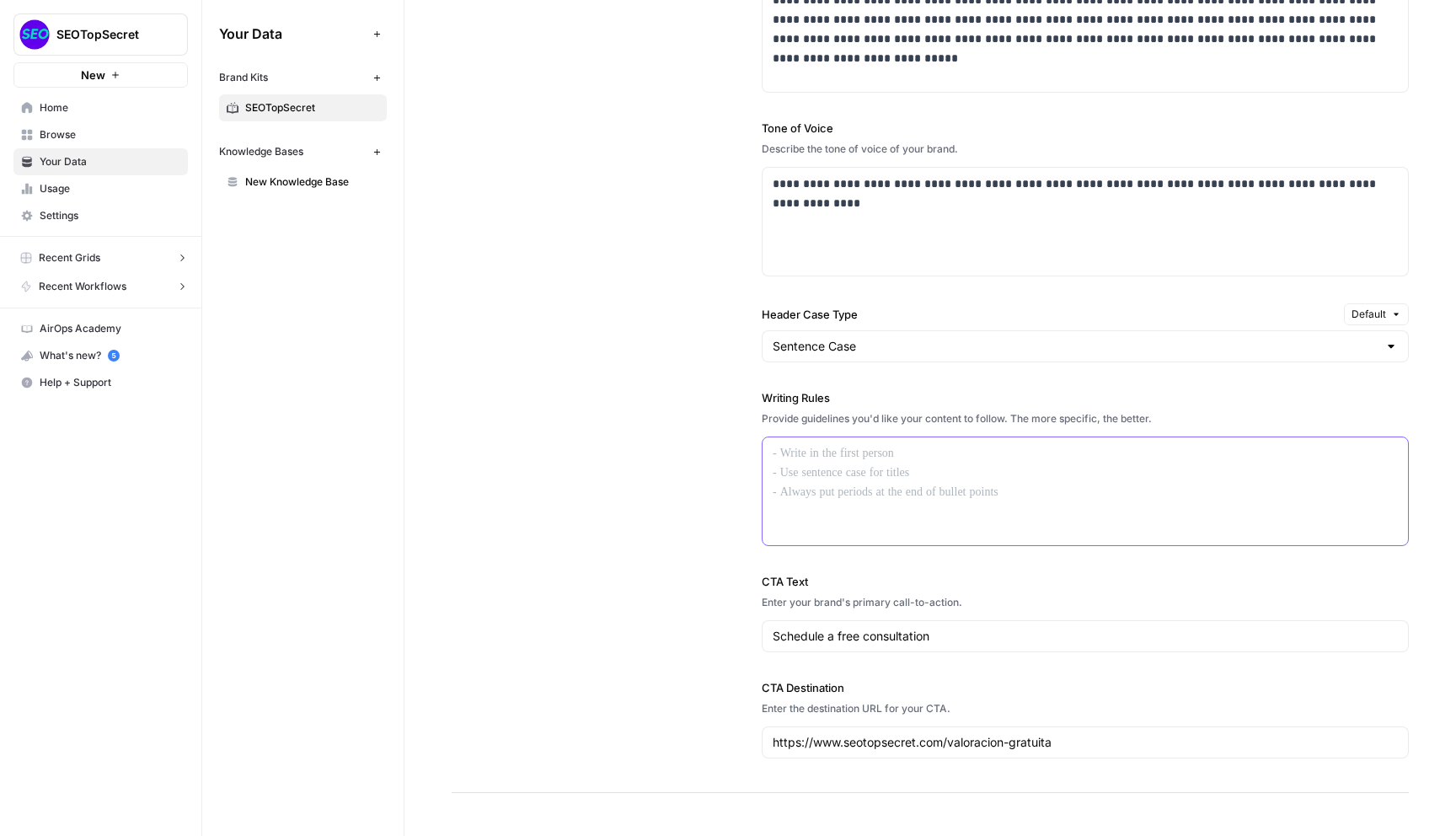 click at bounding box center (1085, 491) 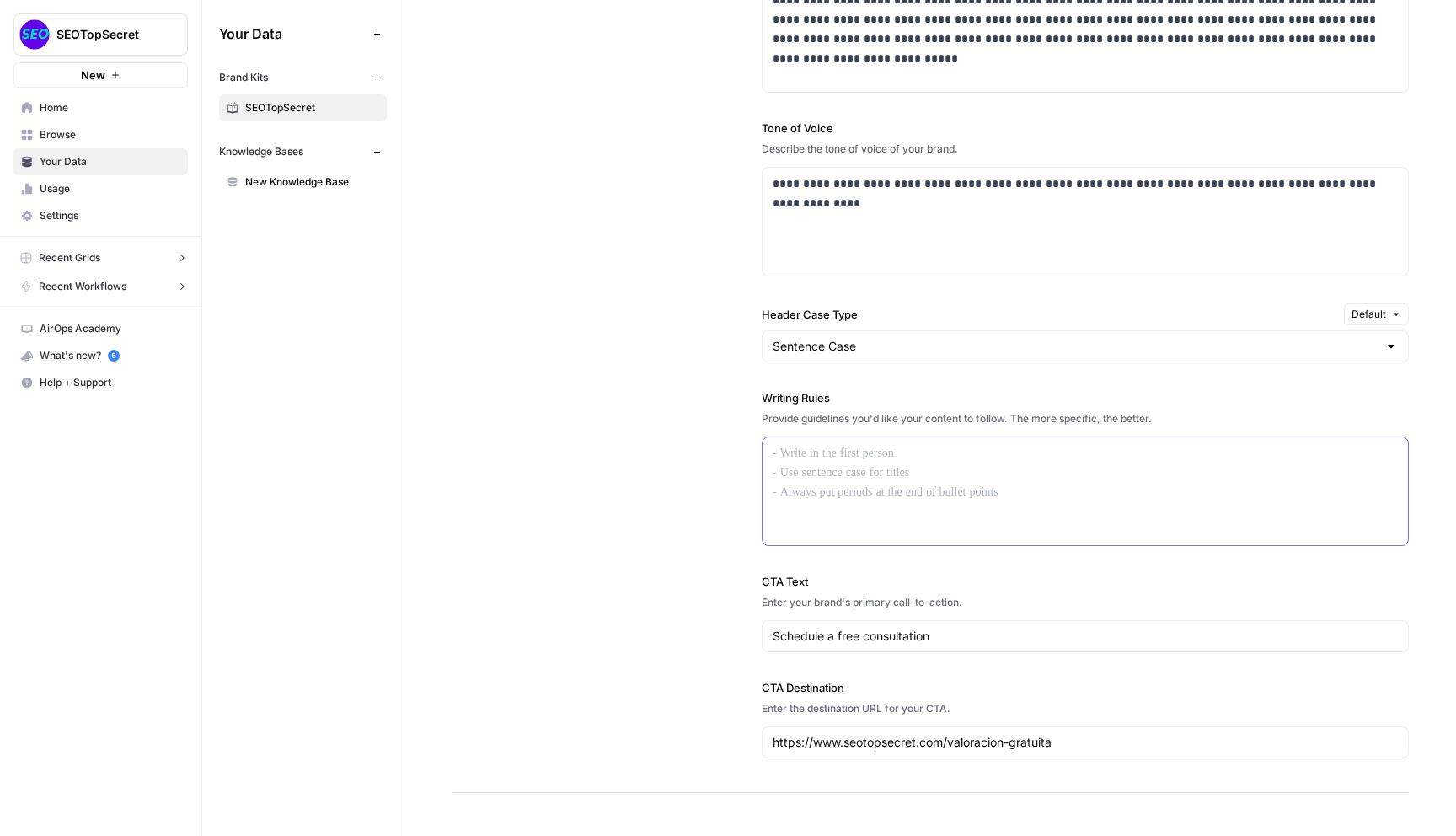 type 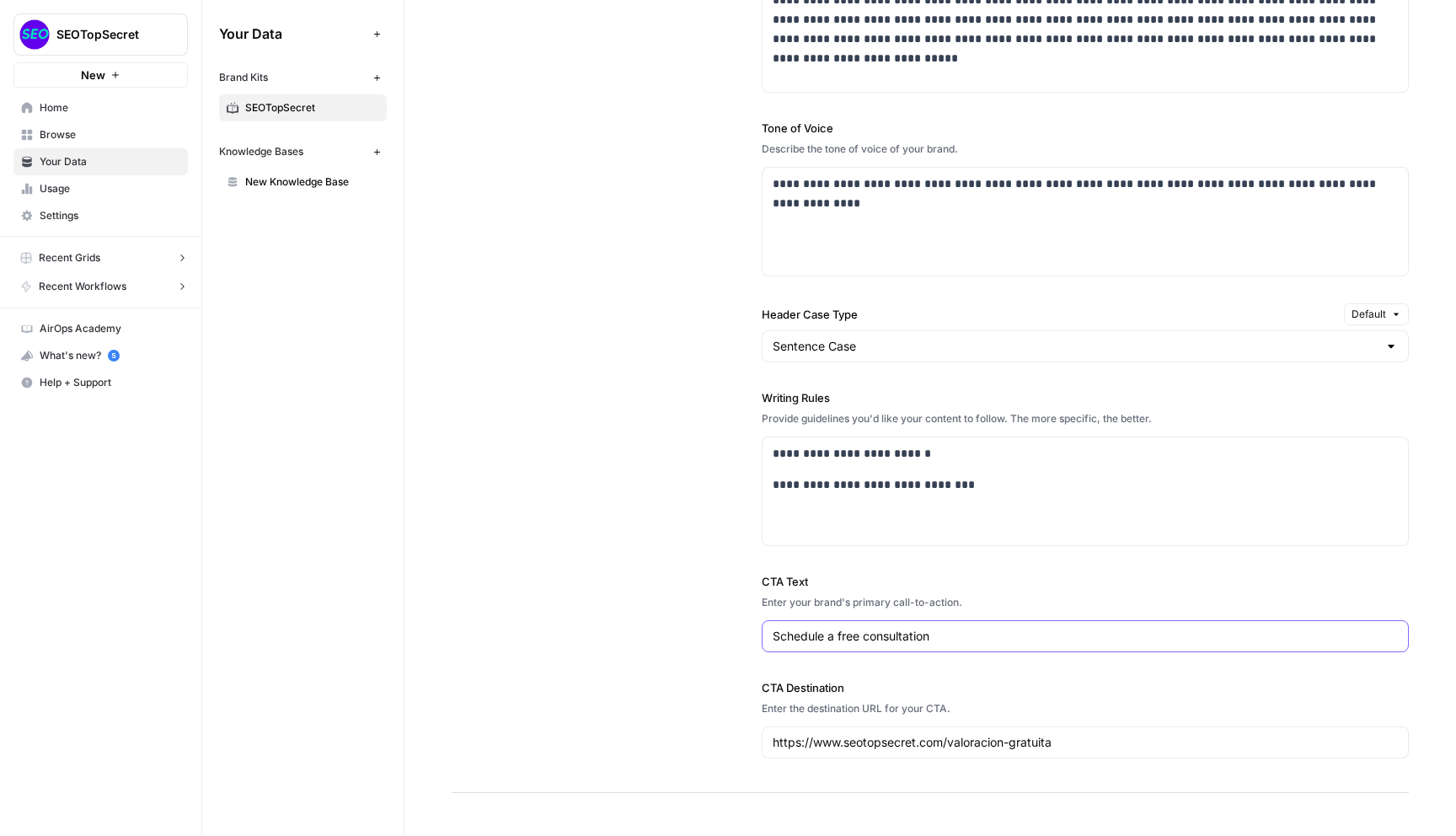 click on "Schedule a free consultation" at bounding box center (1085, 636) 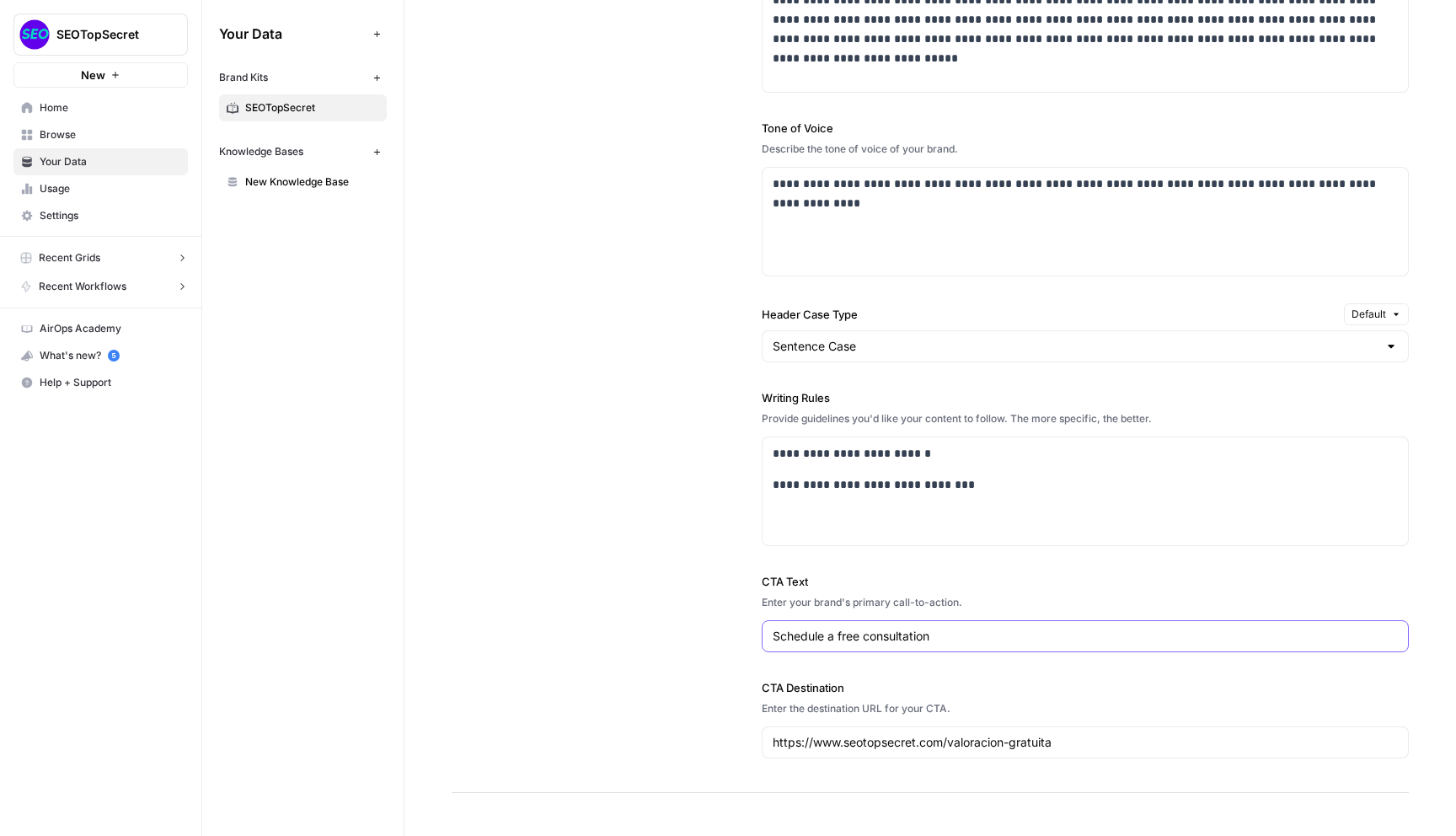 drag, startPoint x: 988, startPoint y: 637, endPoint x: 770, endPoint y: 615, distance: 219.10728 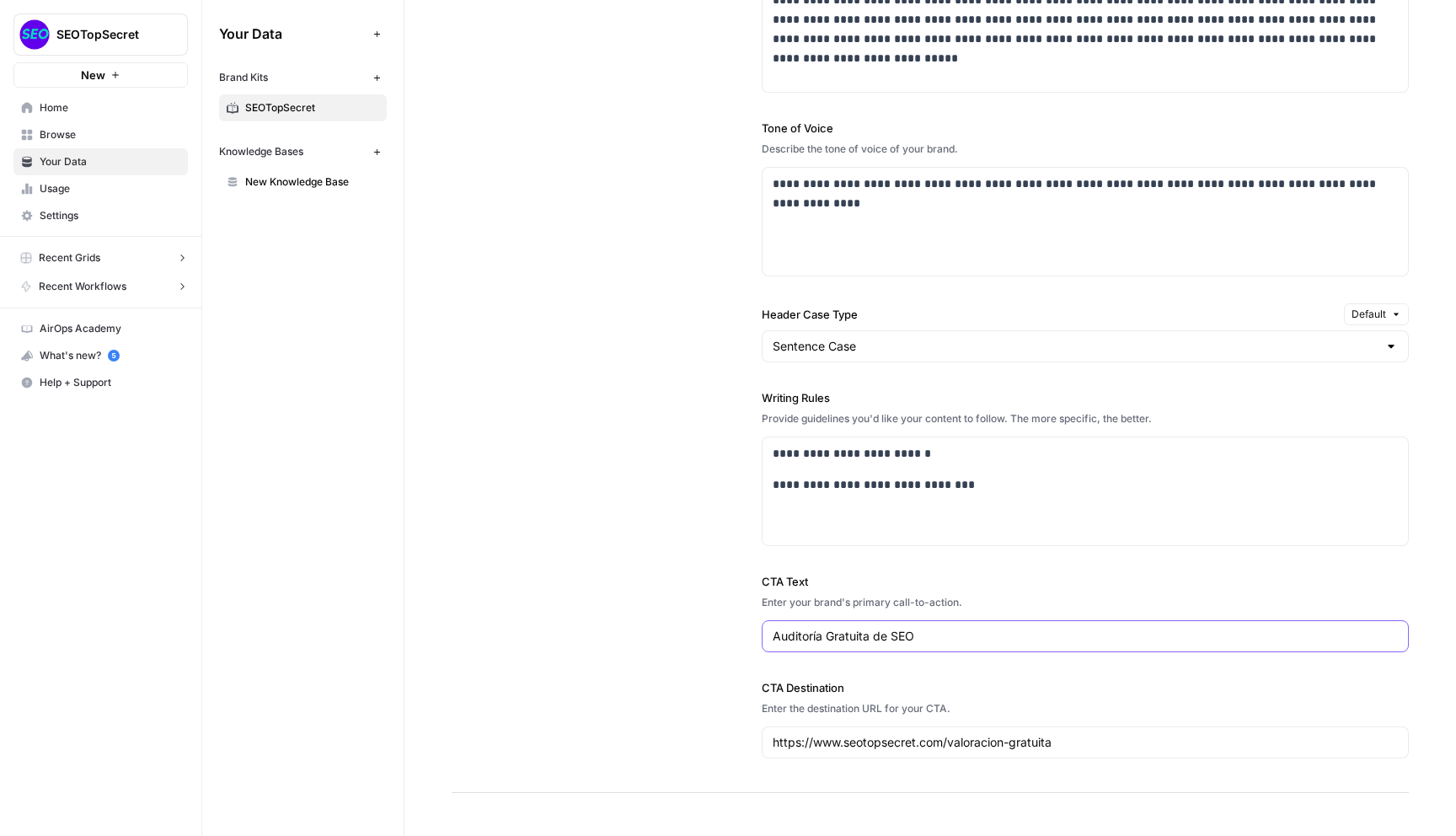 type on "Auditoría Gratuita de SEO" 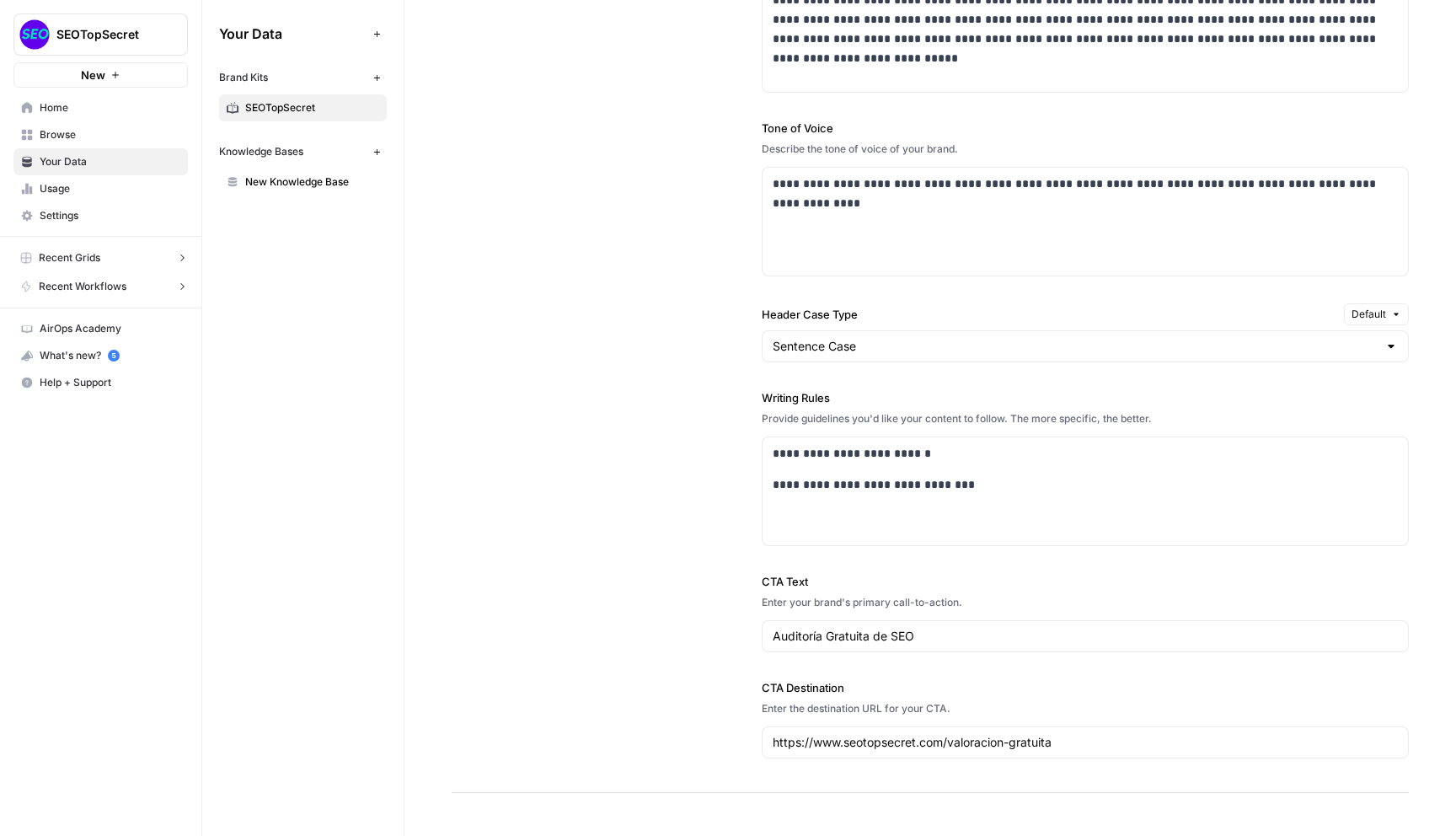 click on "**********" at bounding box center (930, 340) 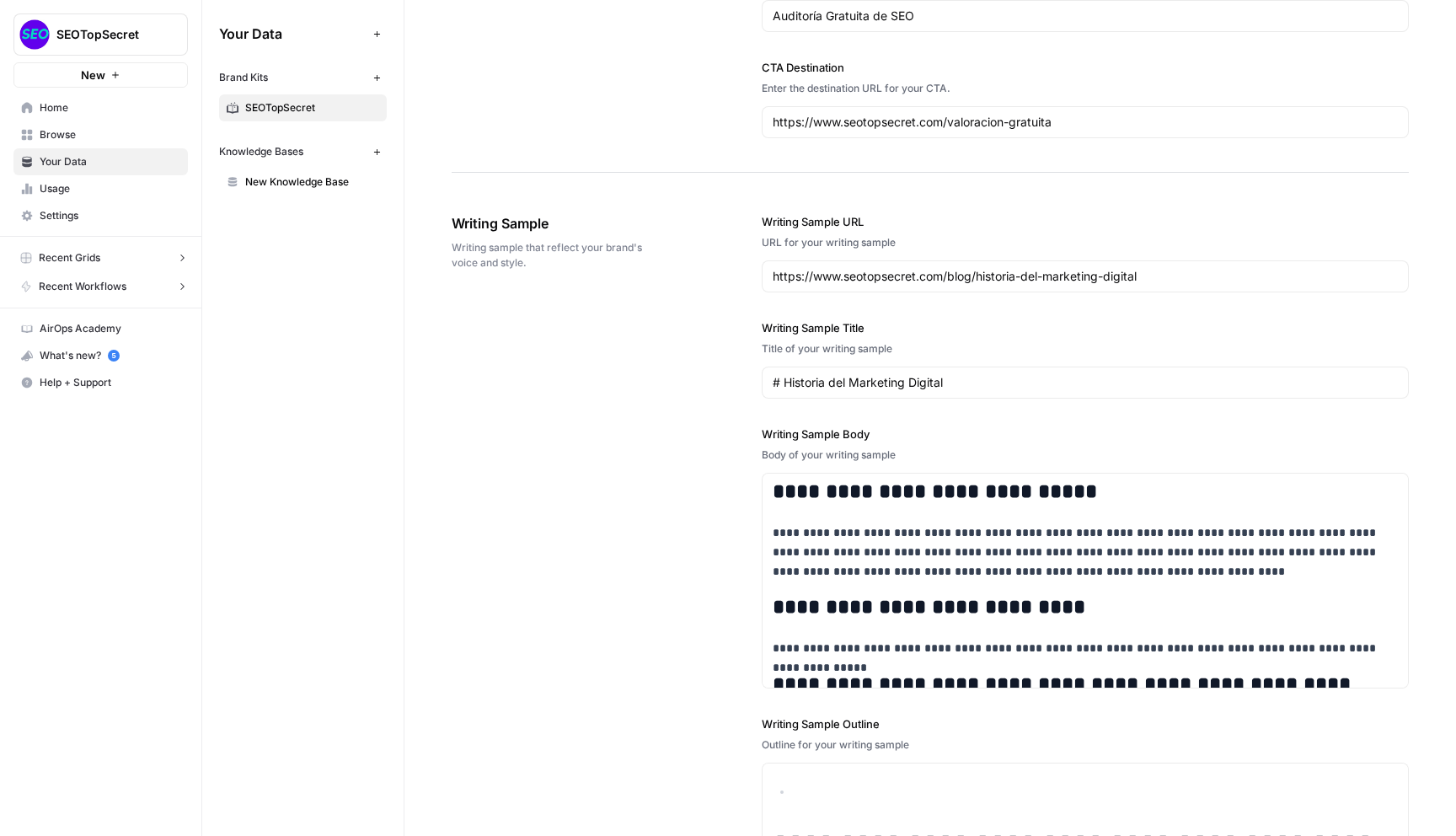 scroll, scrollTop: 1776, scrollLeft: 0, axis: vertical 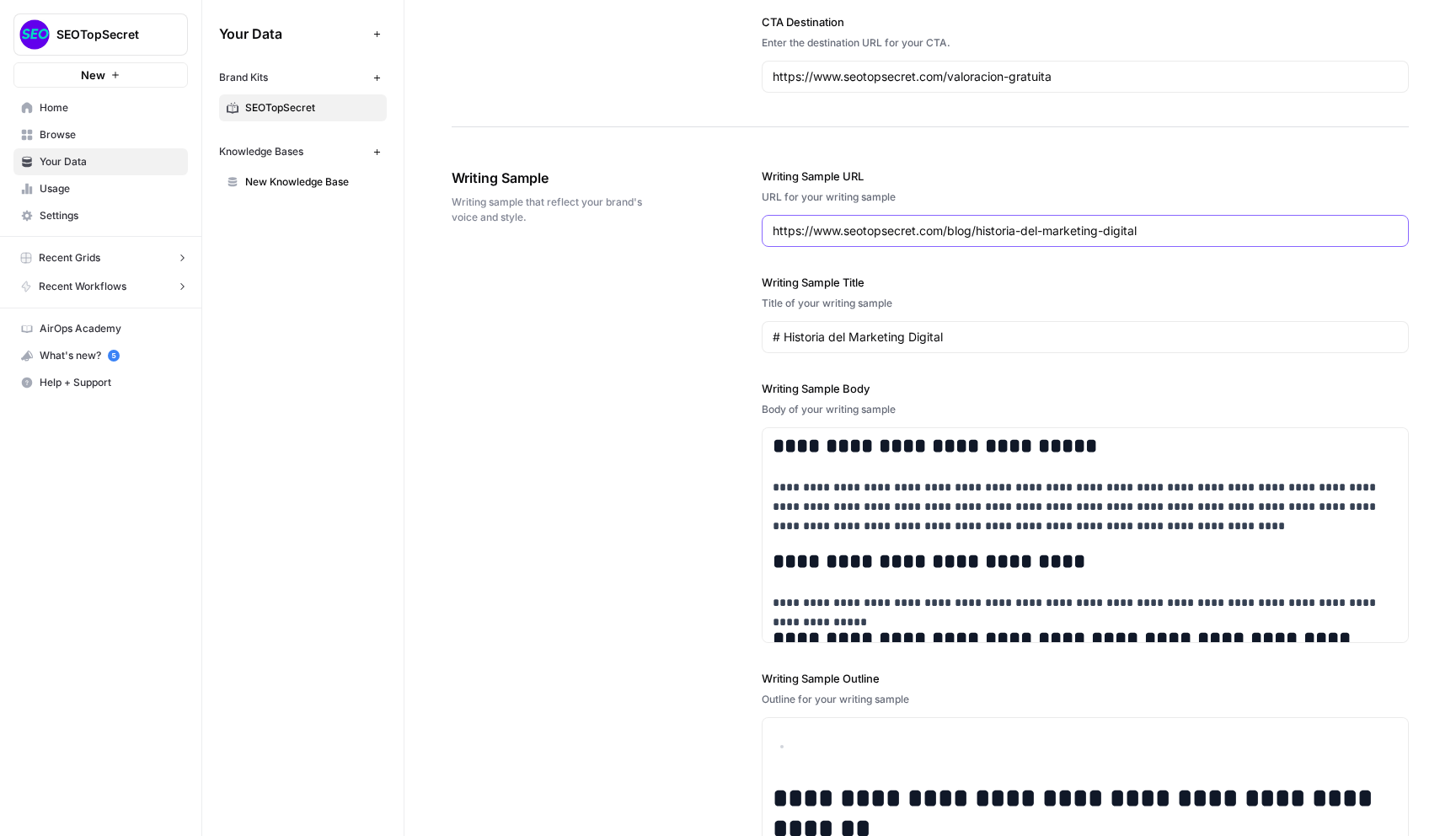 drag, startPoint x: 1153, startPoint y: 232, endPoint x: 688, endPoint y: 177, distance: 468.2414 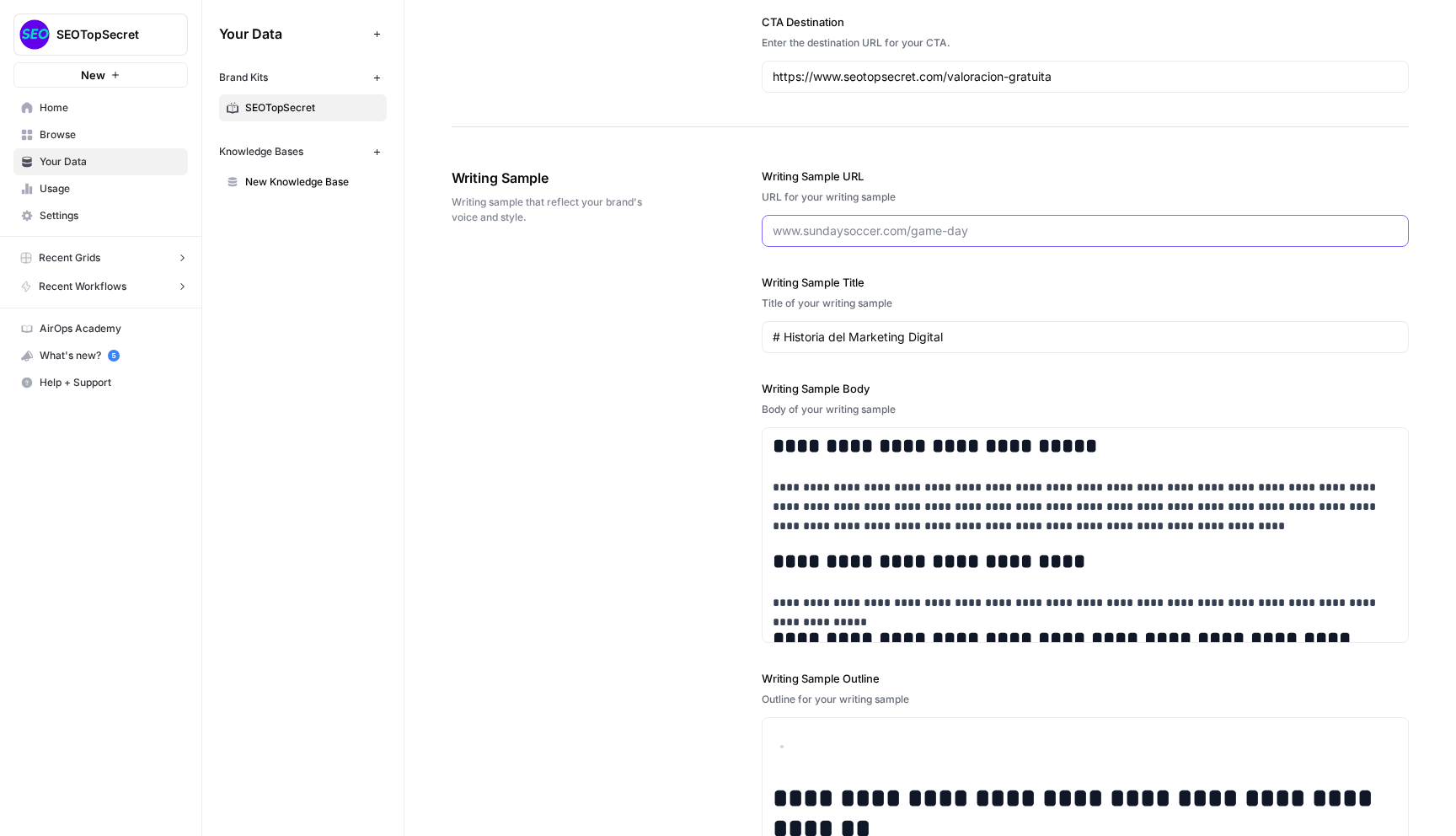 paste on "https://www.seotopsecret.com/blog/seo-para-inmobiliarias" 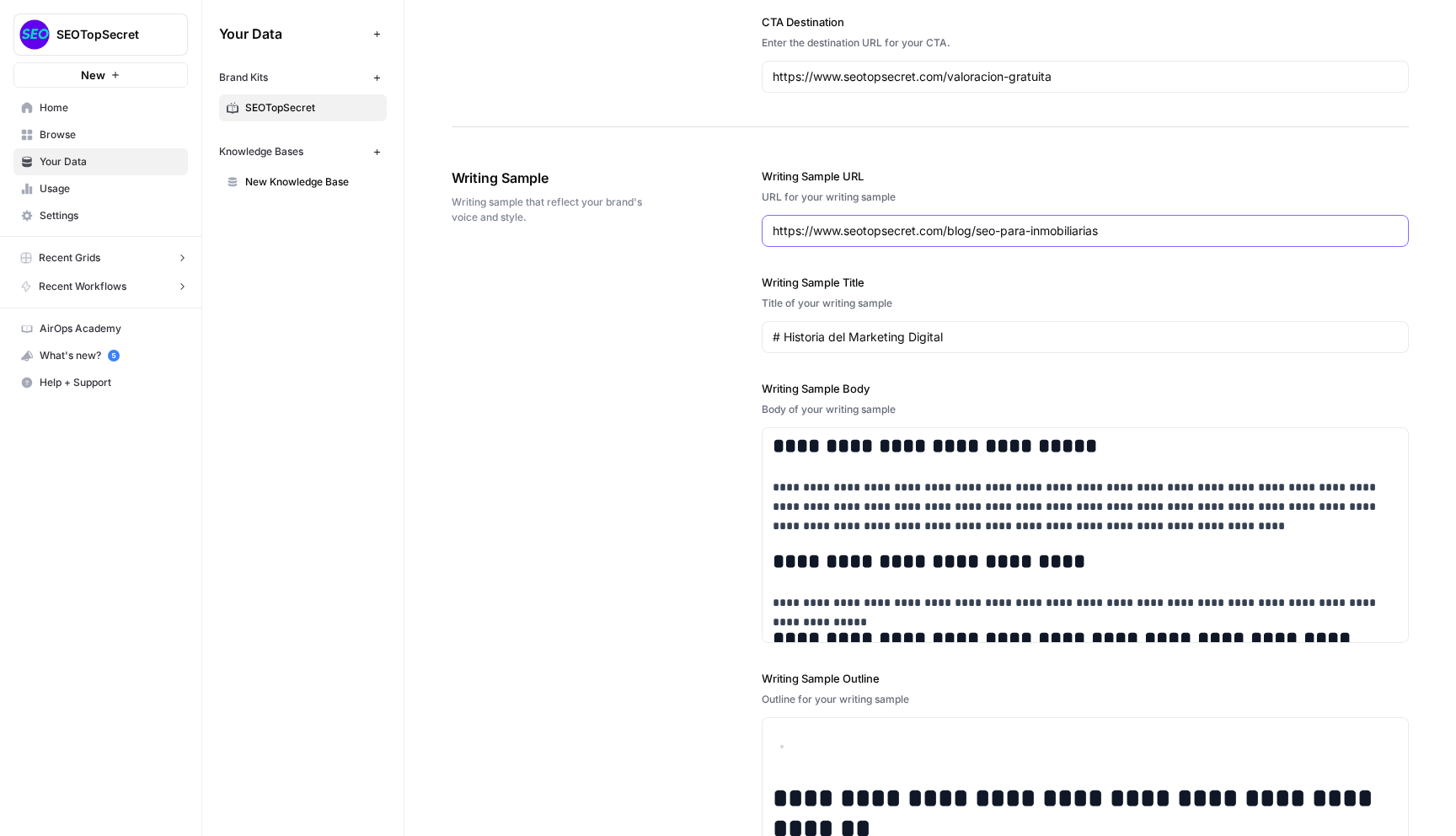 type on "https://www.seotopsecret.com/blog/seo-para-inmobiliarias" 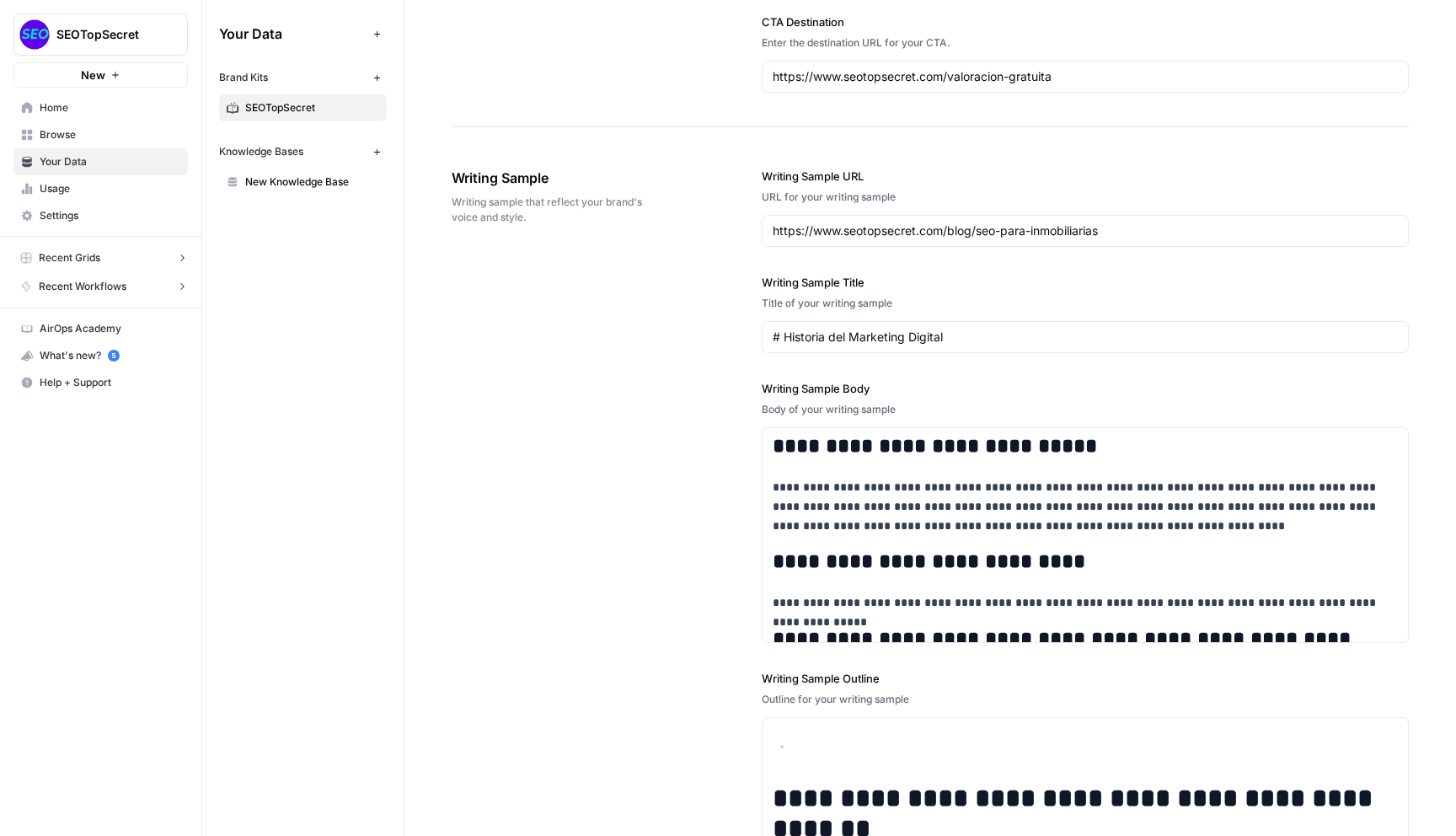 click on "**********" at bounding box center (930, 550) 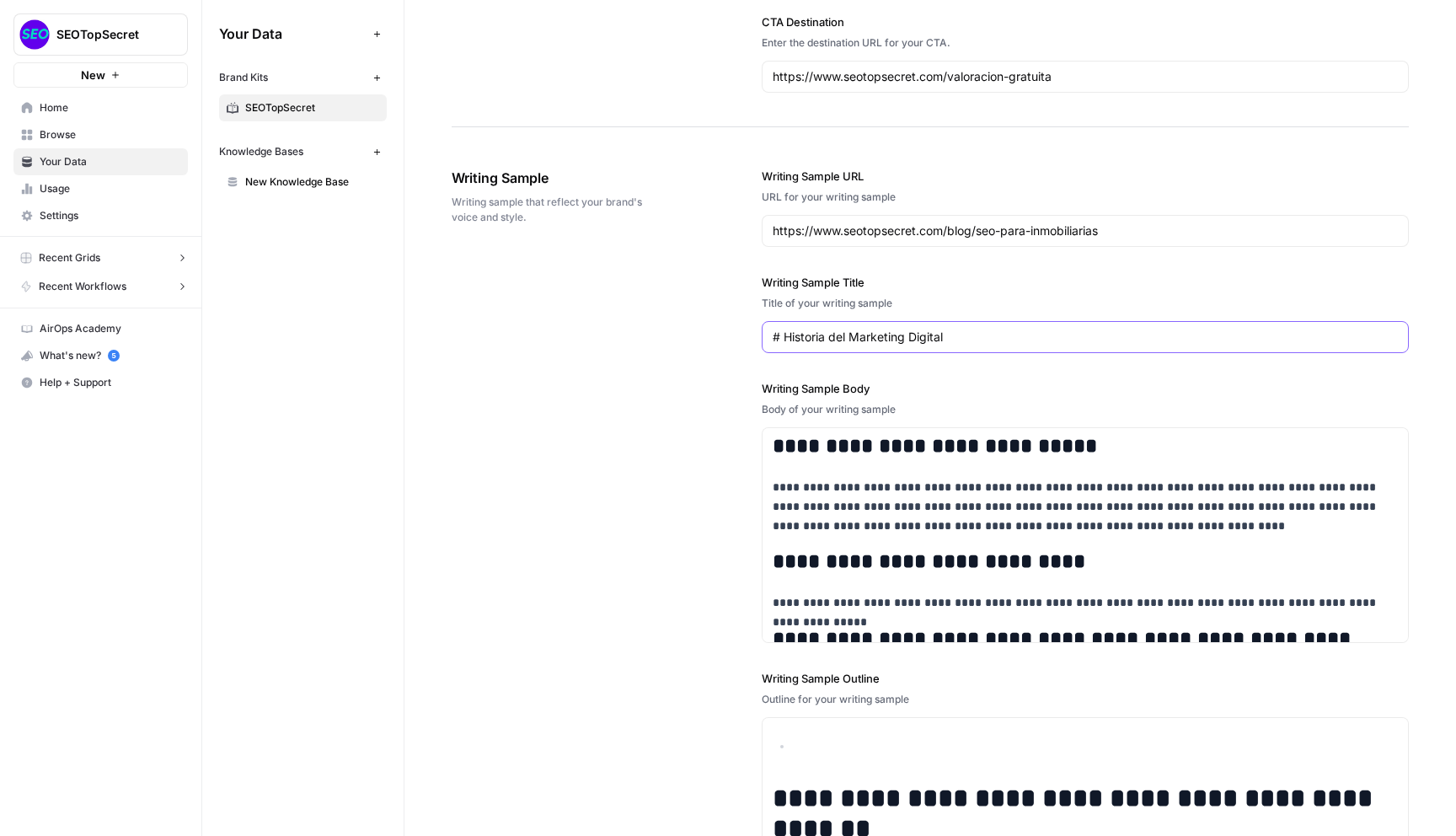 click on "# Historia del Marketing Digital" at bounding box center [1085, 337] 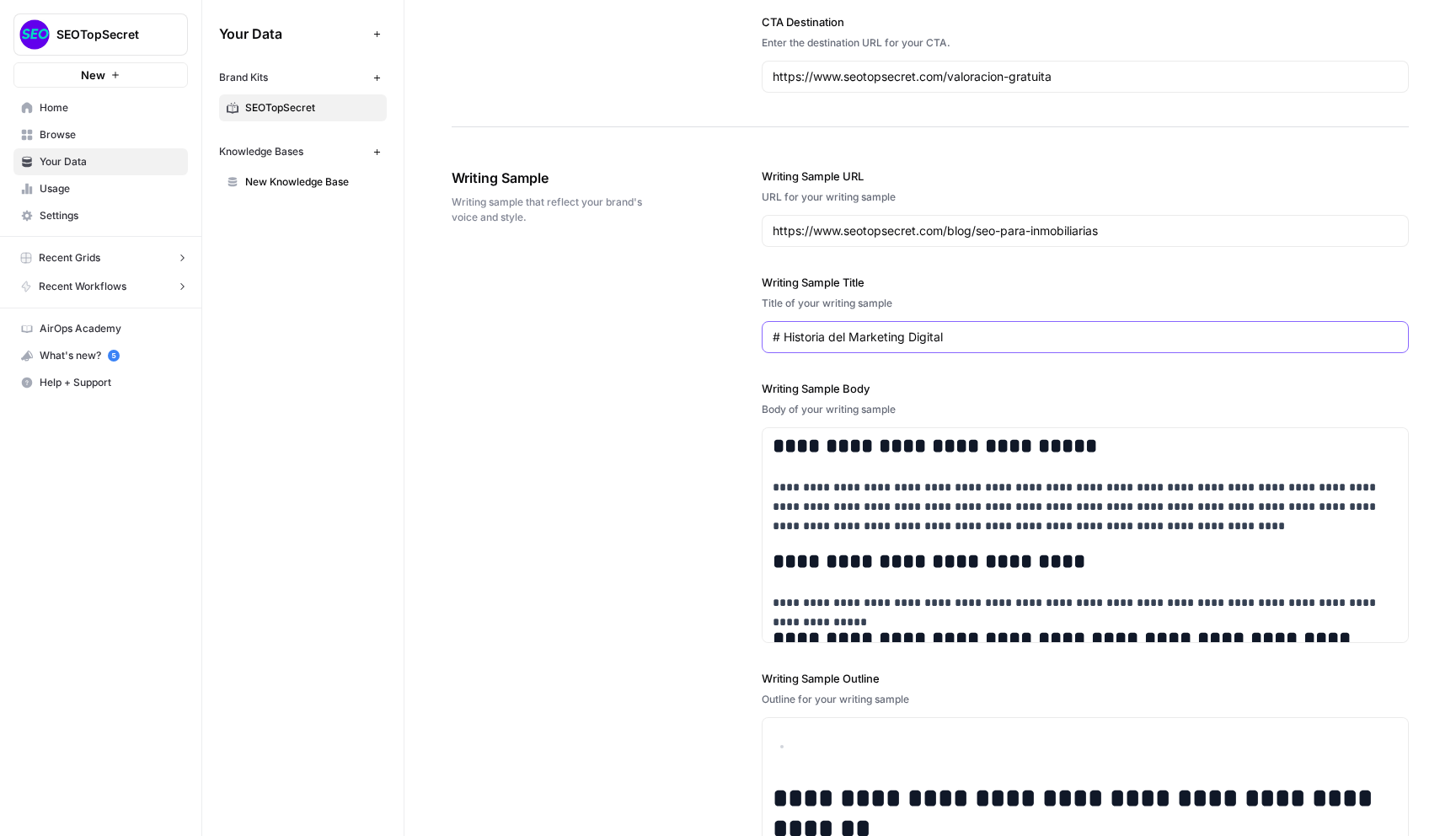 drag, startPoint x: 942, startPoint y: 339, endPoint x: 787, endPoint y: 340, distance: 155.00323 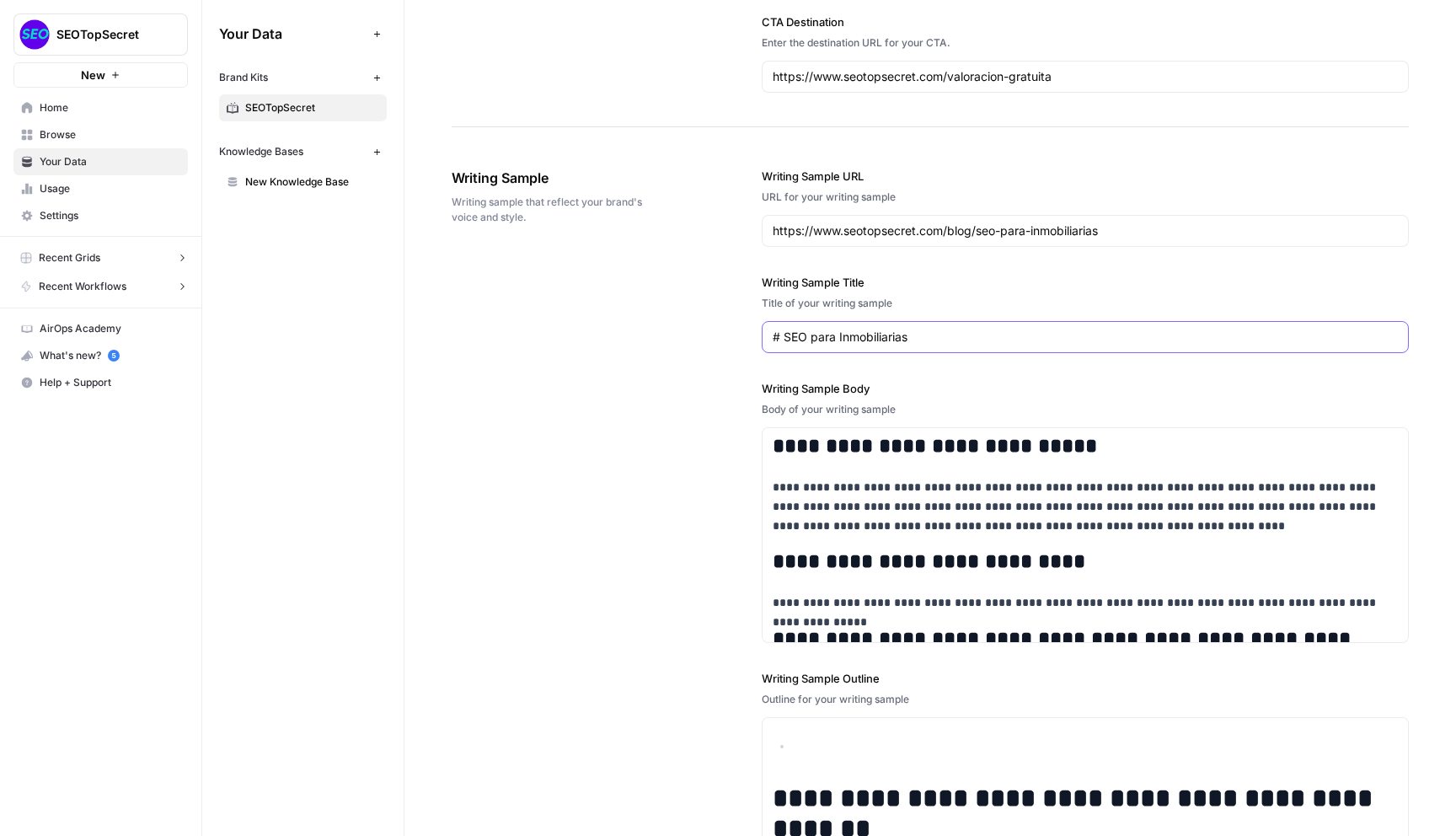 type on "# SEO para Inmobiliarias" 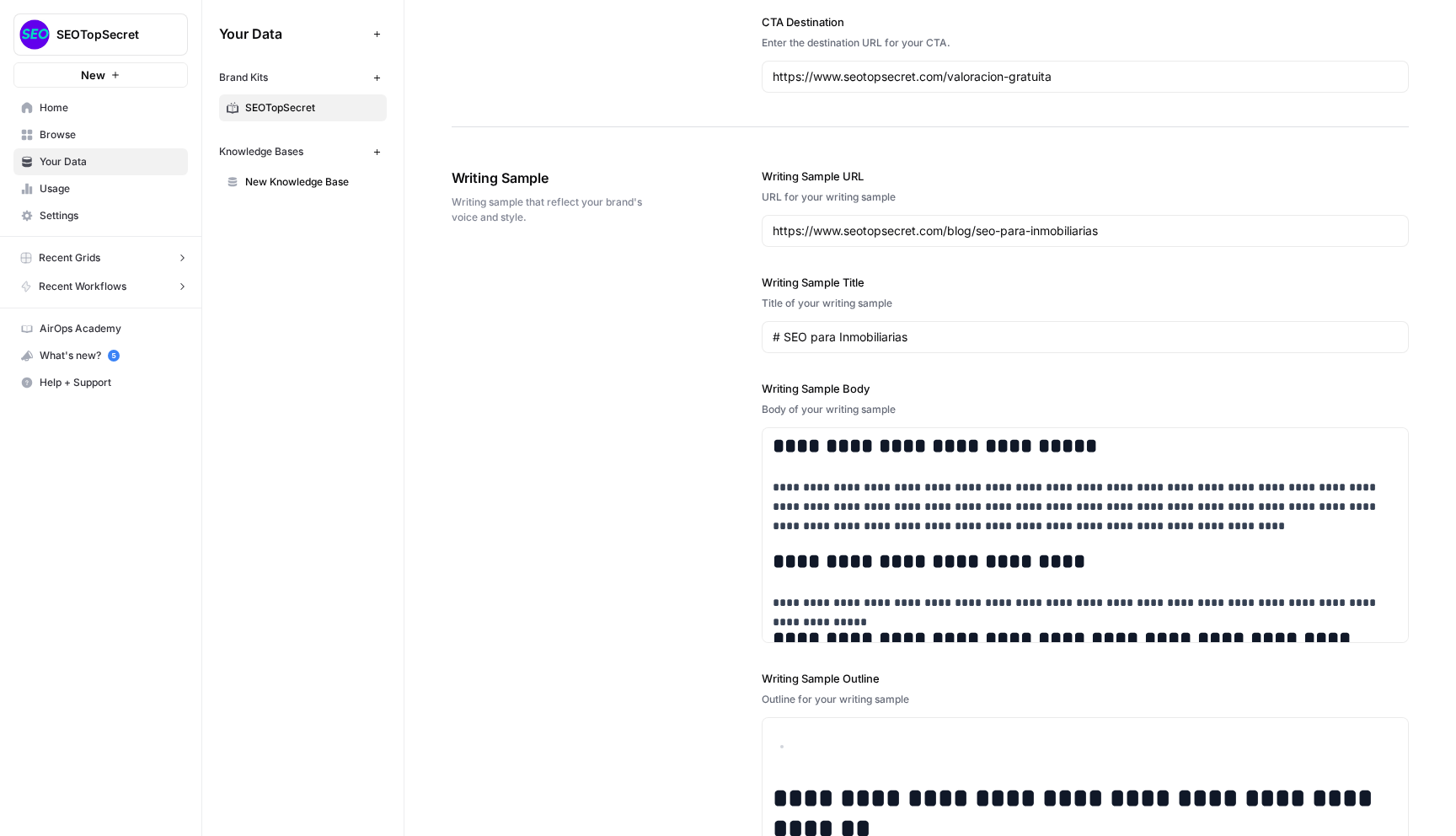 click on "**********" at bounding box center (930, 550) 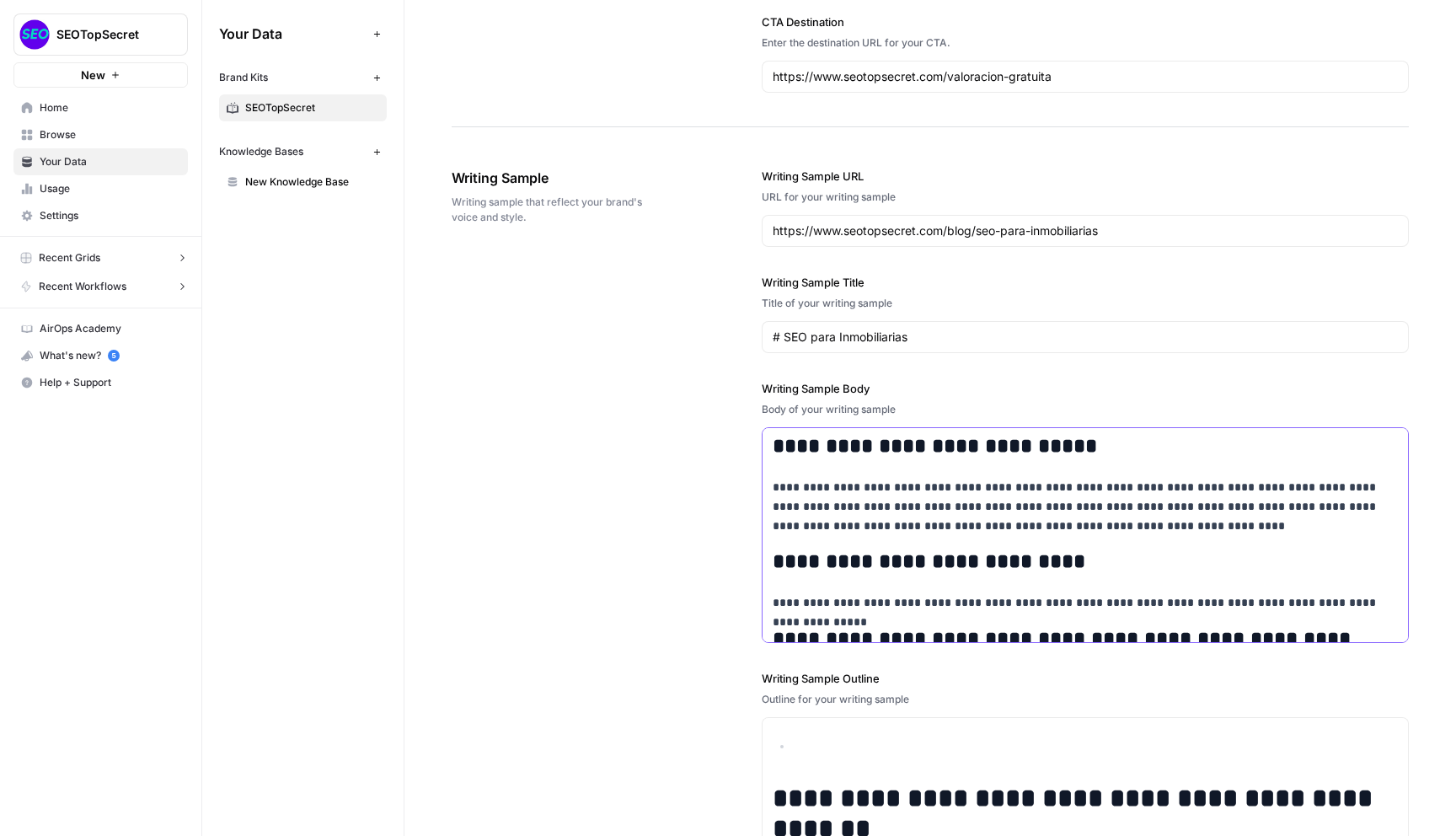 click on "**********" at bounding box center [1085, 447] 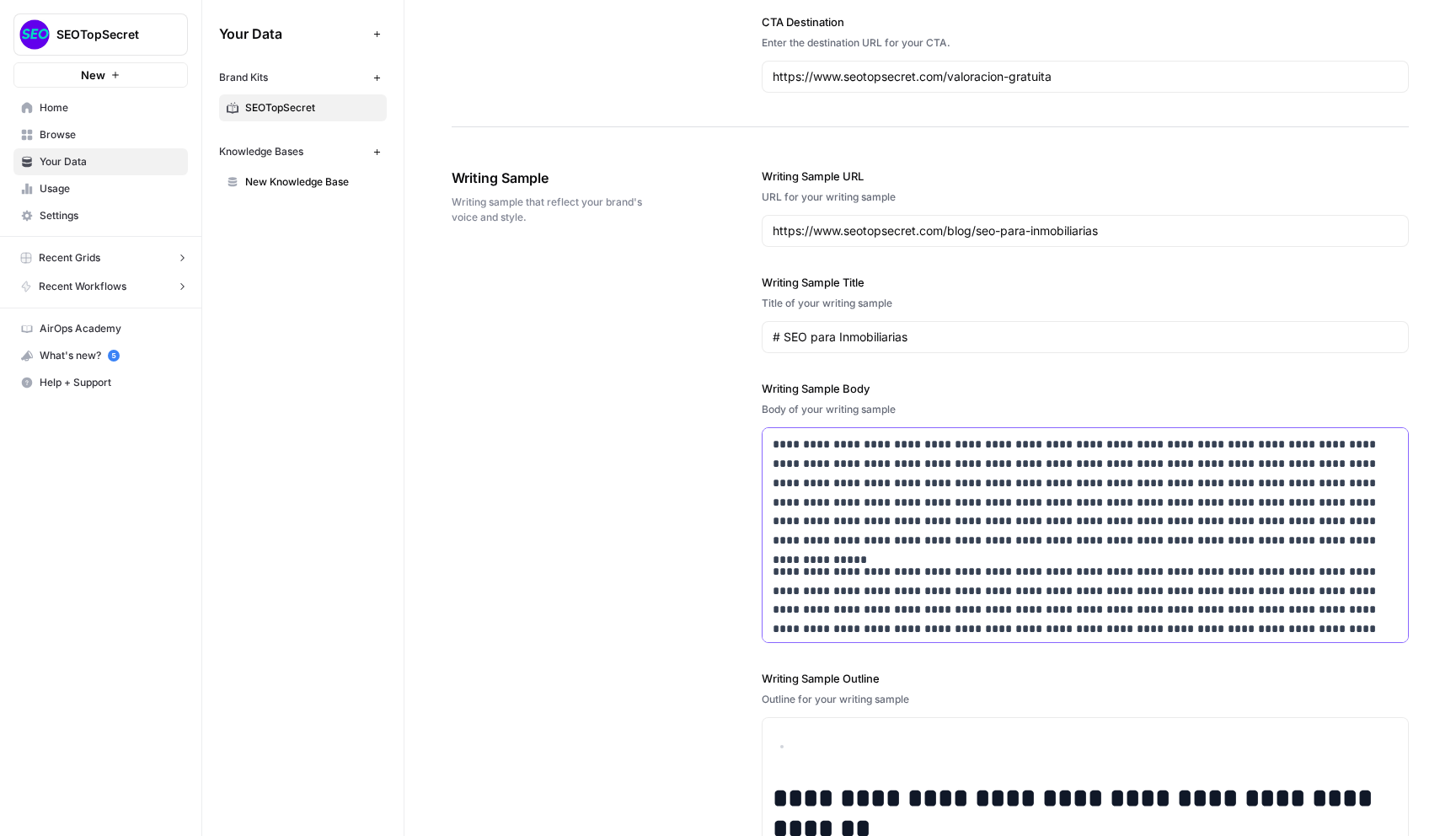 scroll, scrollTop: 4533, scrollLeft: 0, axis: vertical 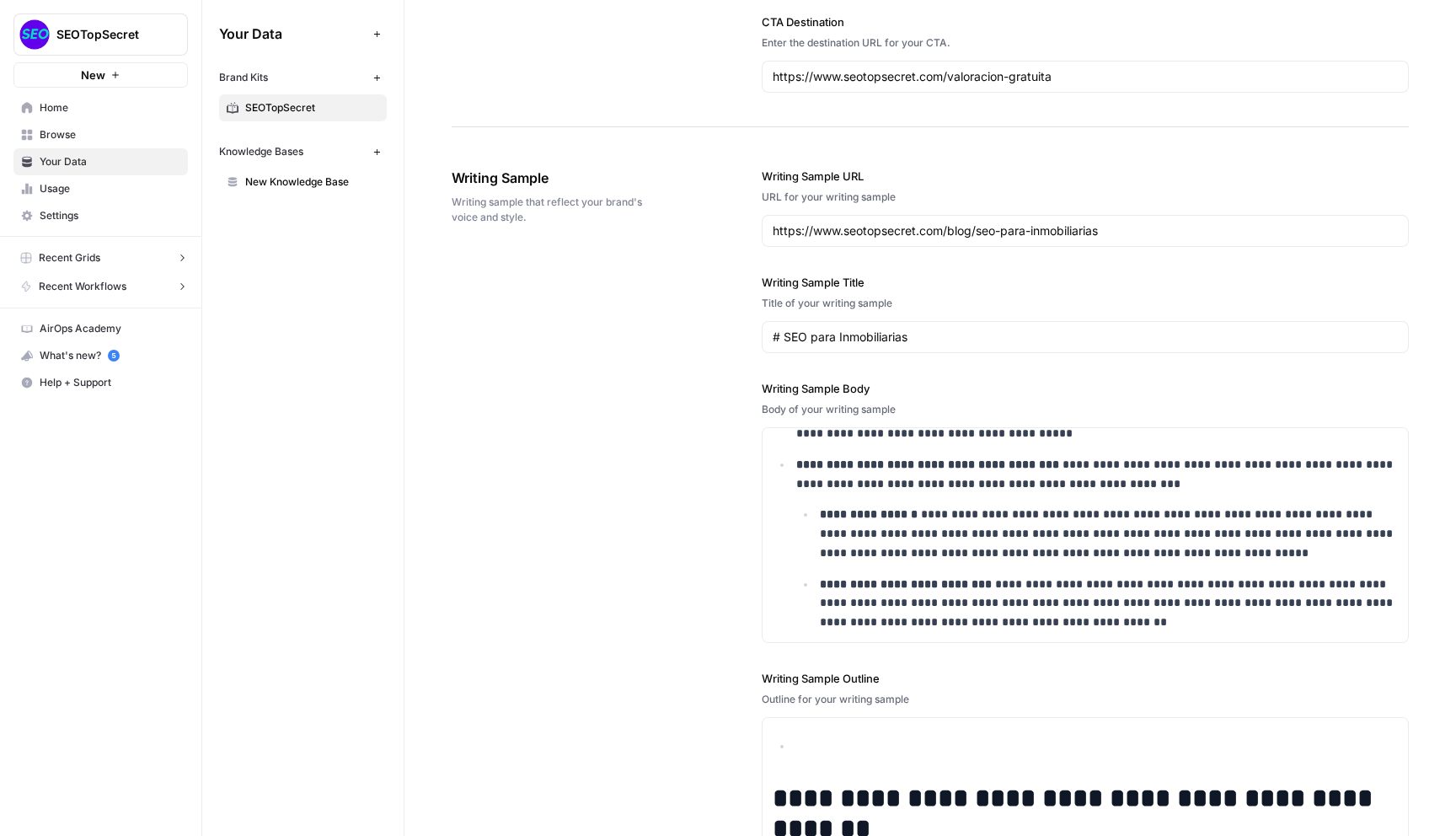 click on "**********" at bounding box center [930, 550] 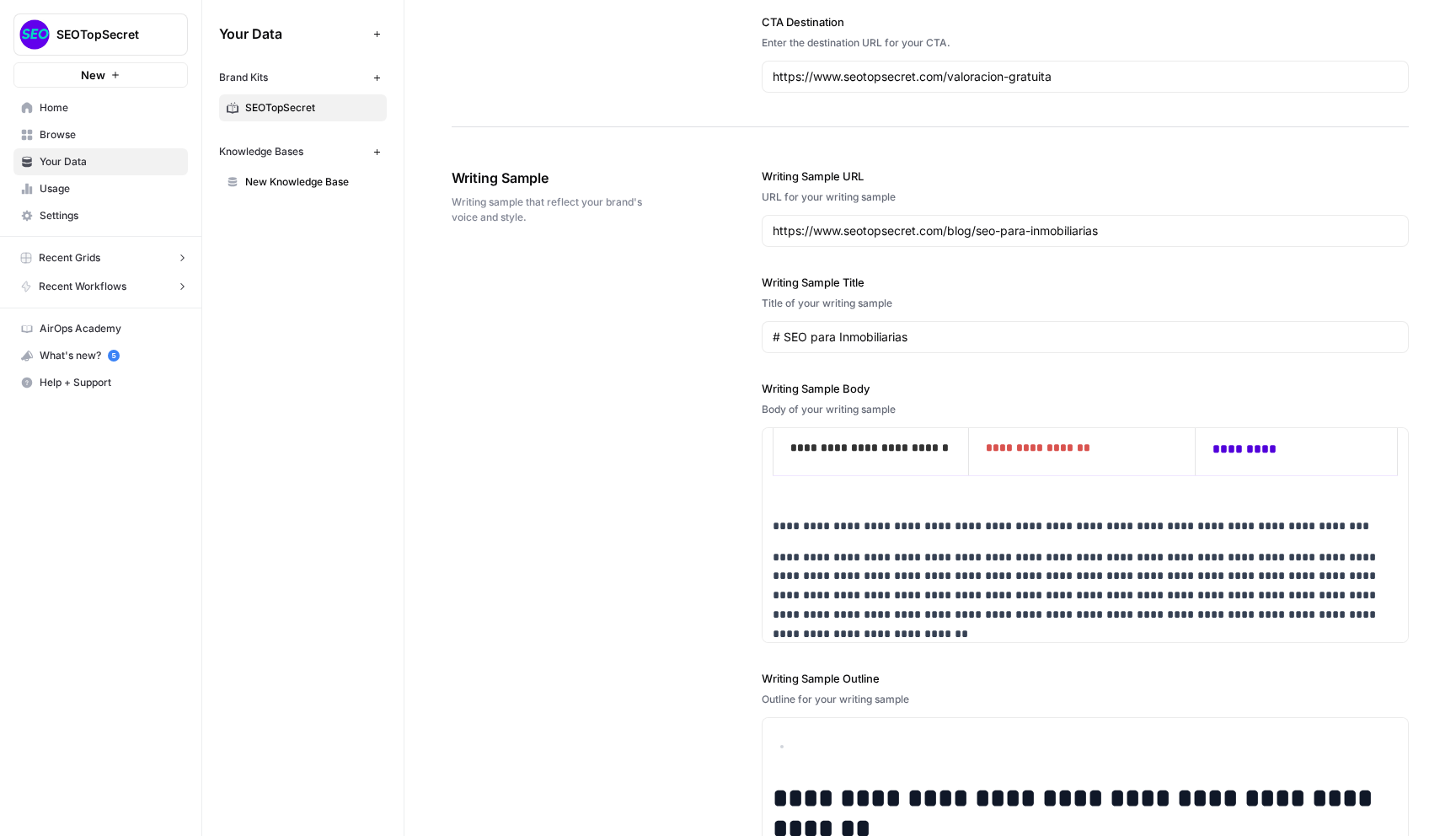 scroll, scrollTop: 2465, scrollLeft: 0, axis: vertical 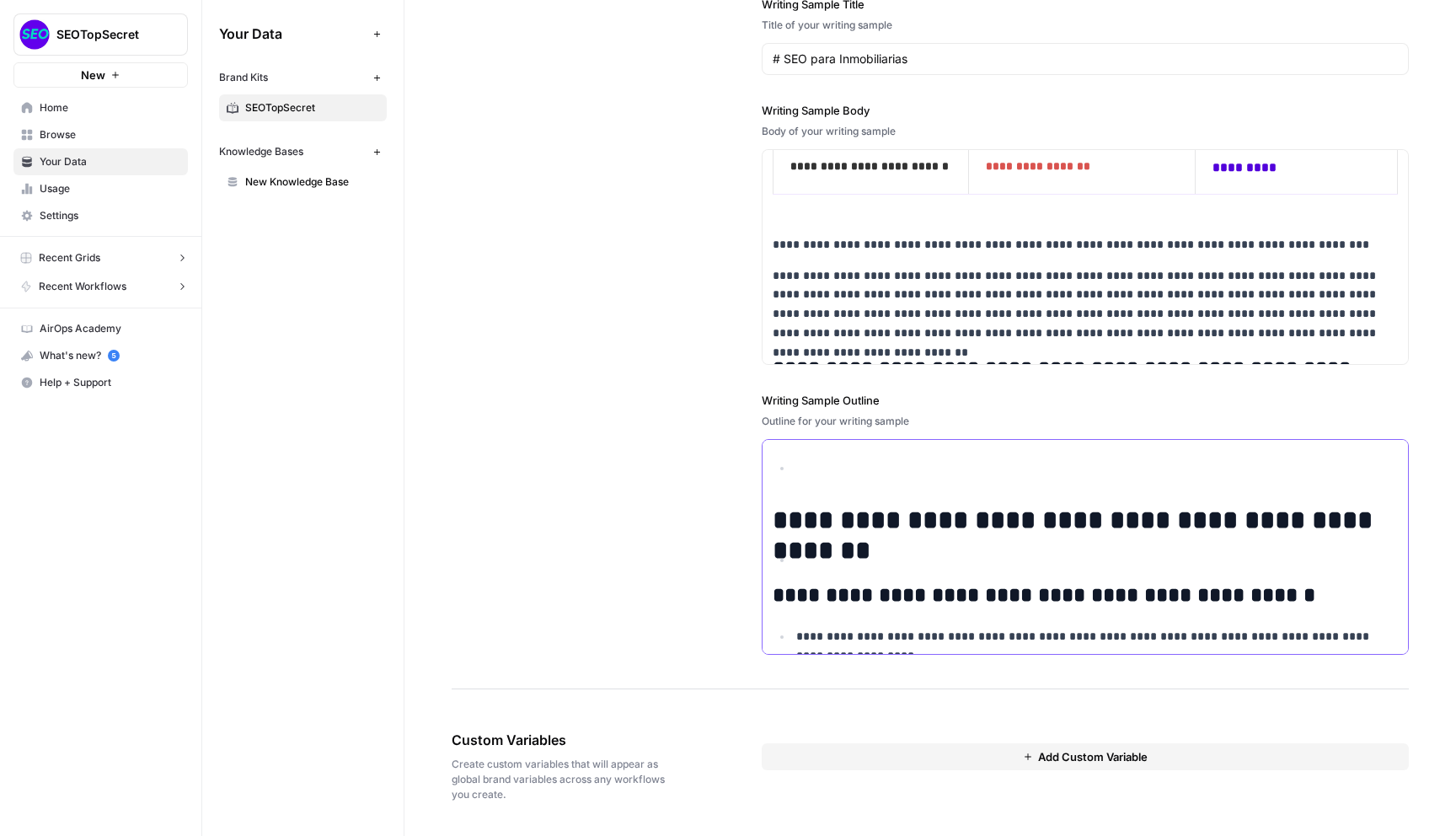 click on "**********" at bounding box center [1085, 596] 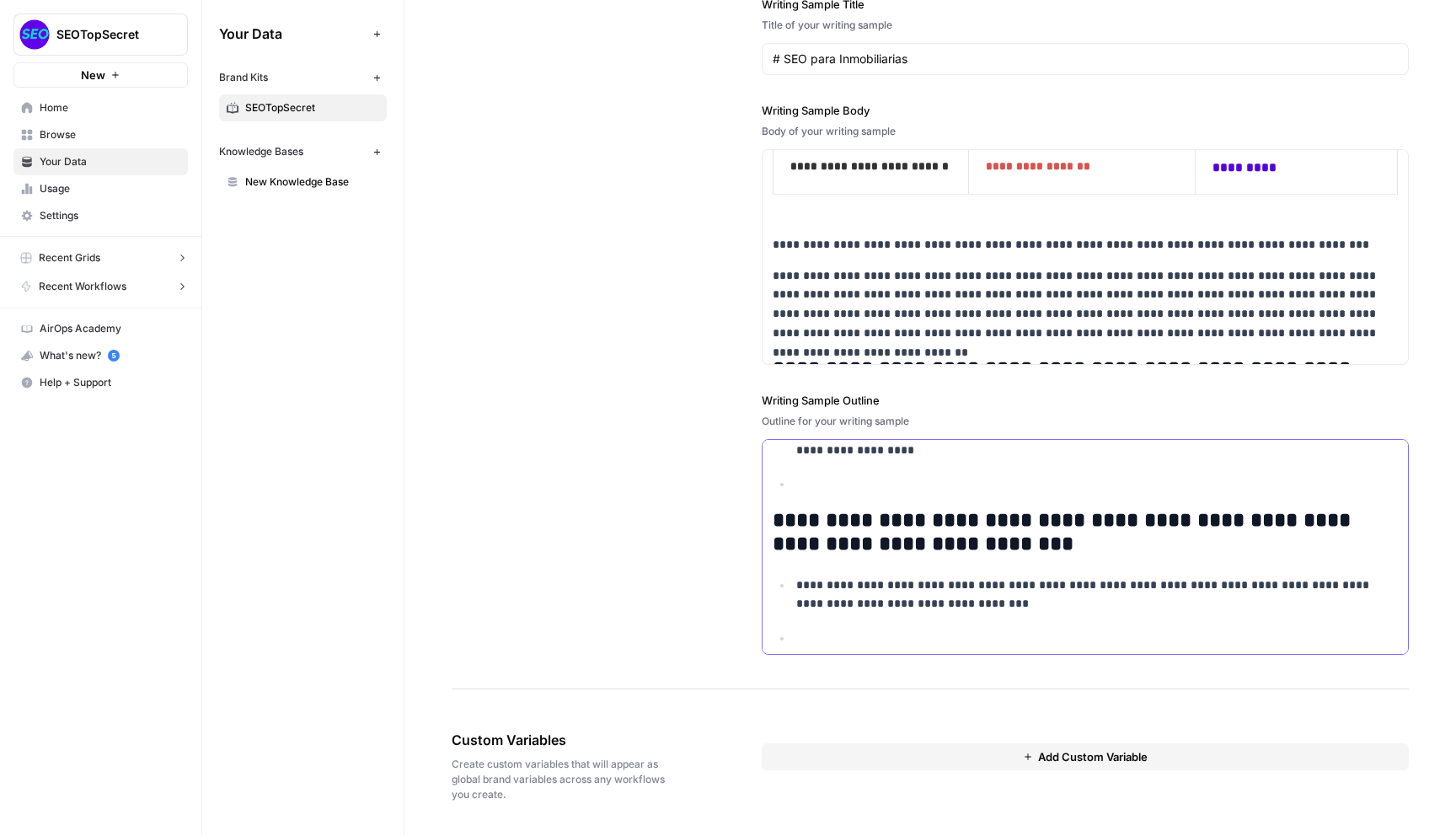 scroll, scrollTop: 0, scrollLeft: 0, axis: both 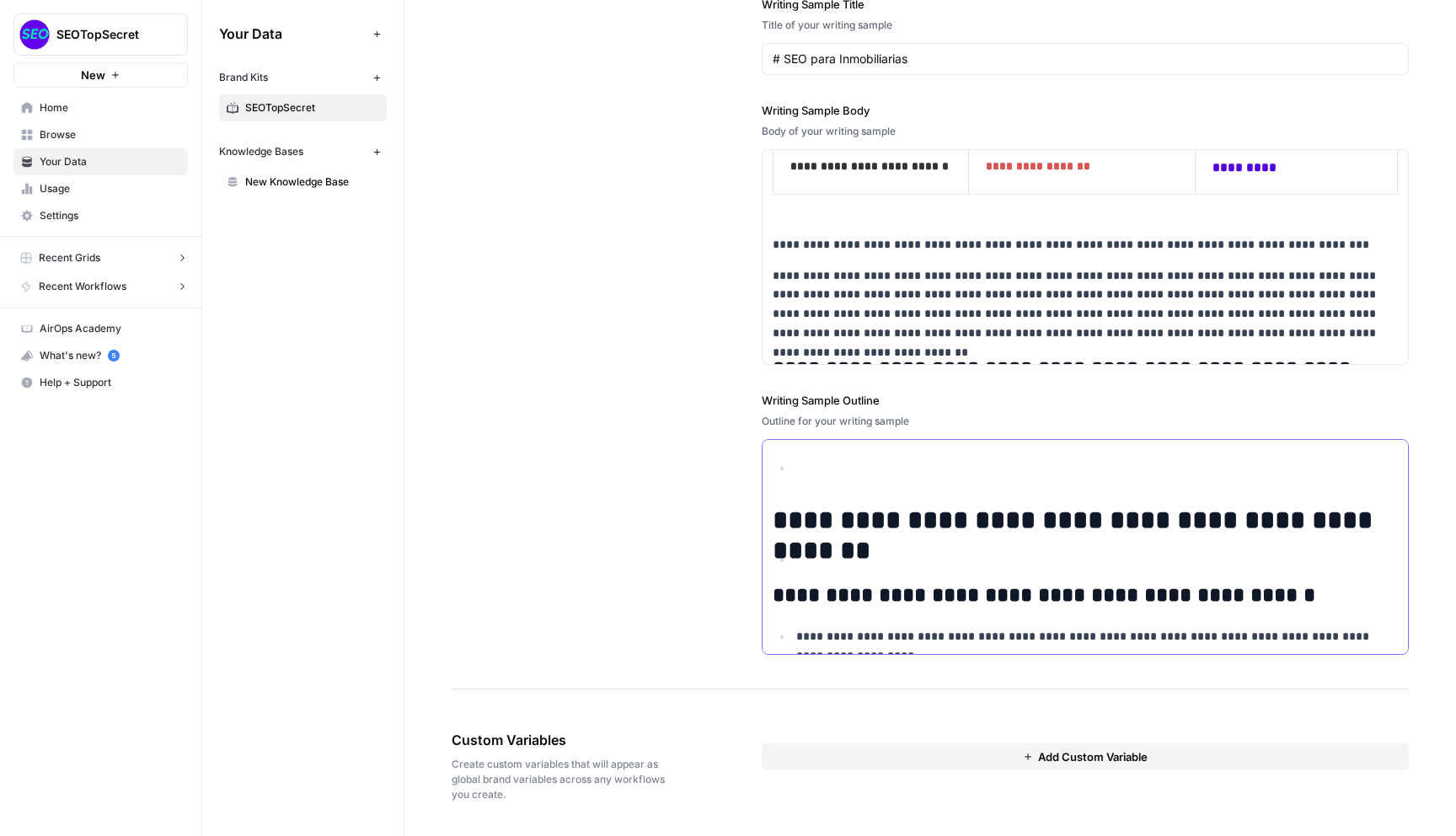 click on "**********" at bounding box center [1085, 843] 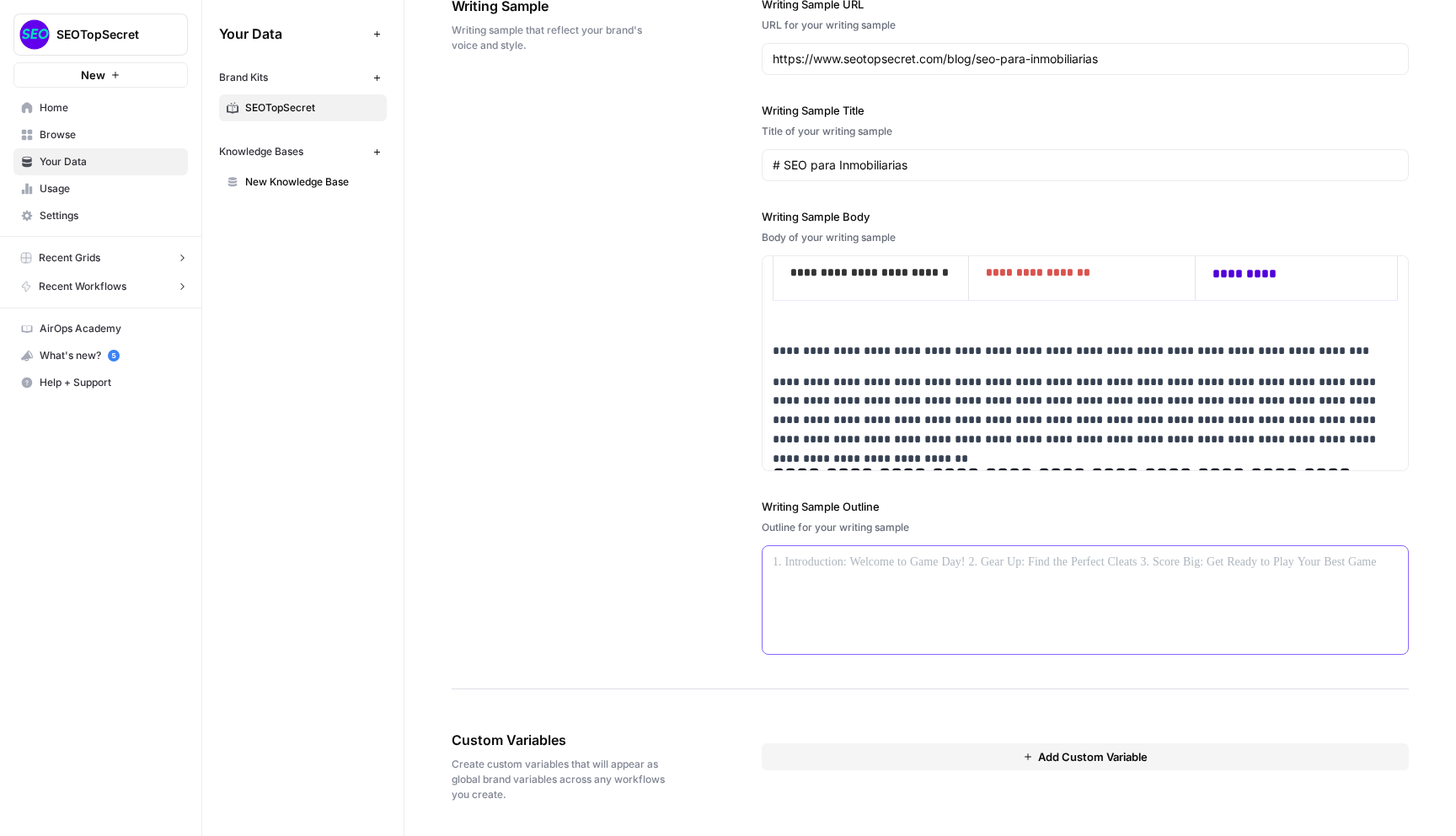 scroll, scrollTop: 1948, scrollLeft: 0, axis: vertical 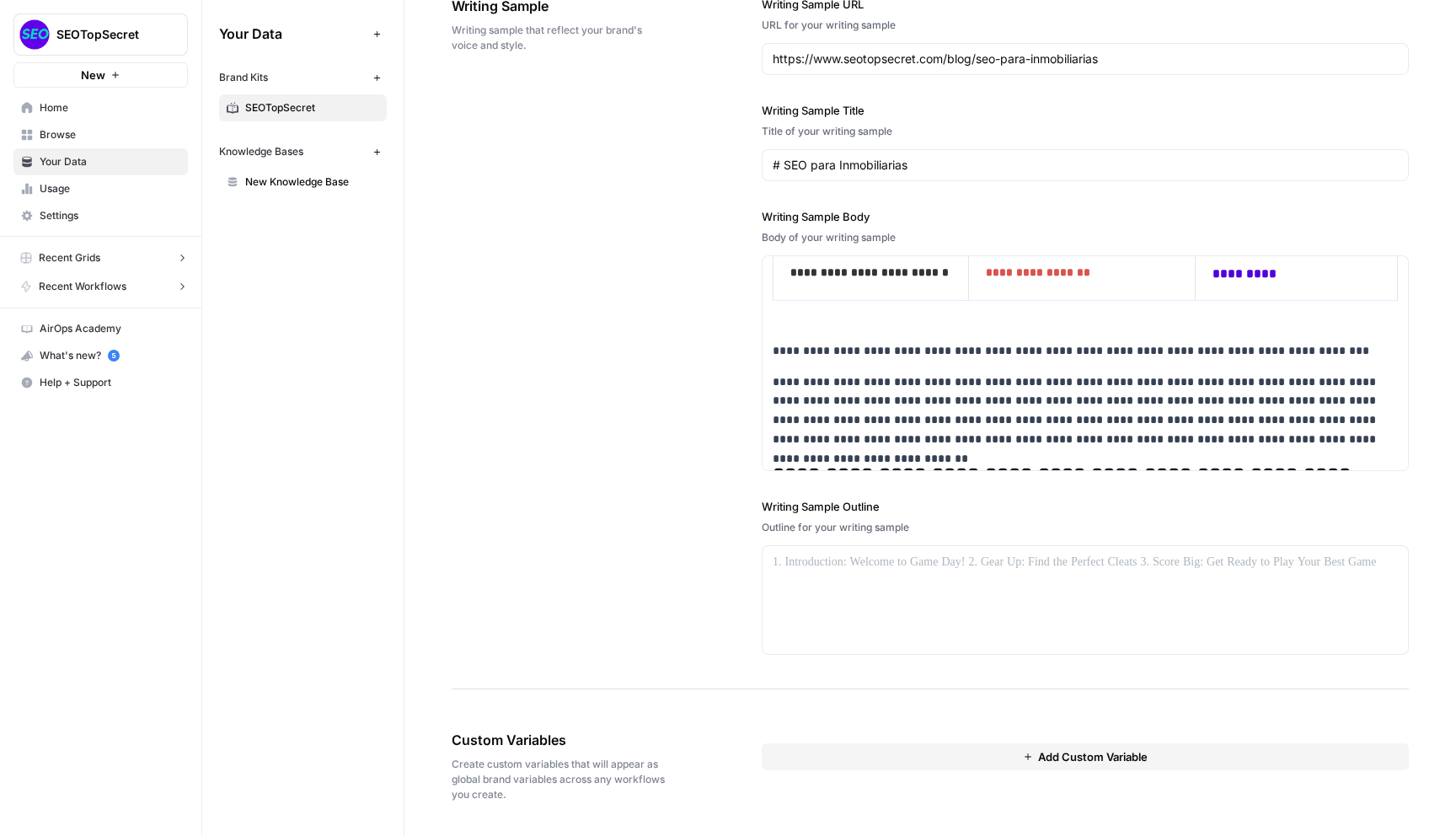 click on "**********" at bounding box center [930, 325] 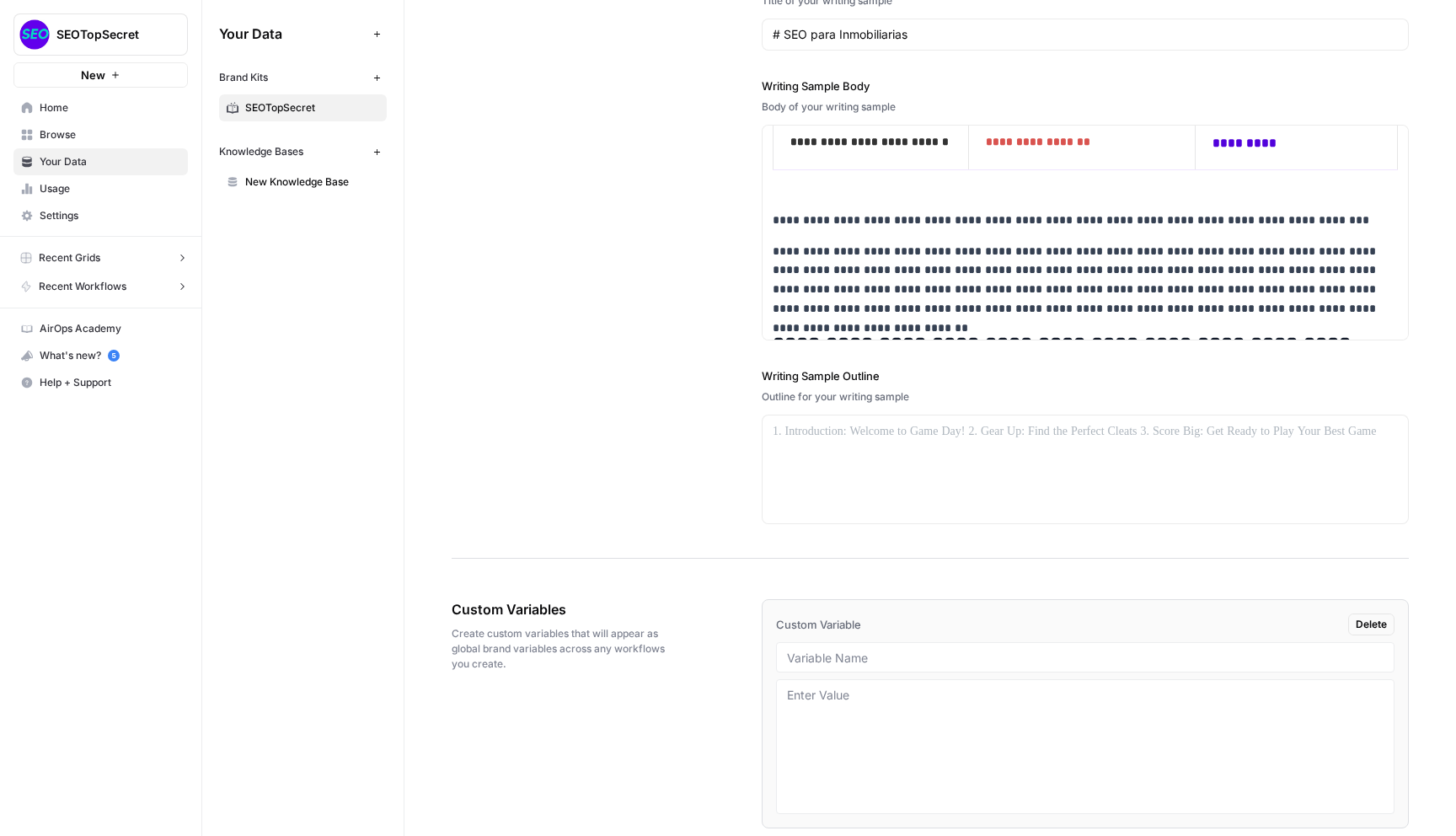 scroll, scrollTop: 2145, scrollLeft: 0, axis: vertical 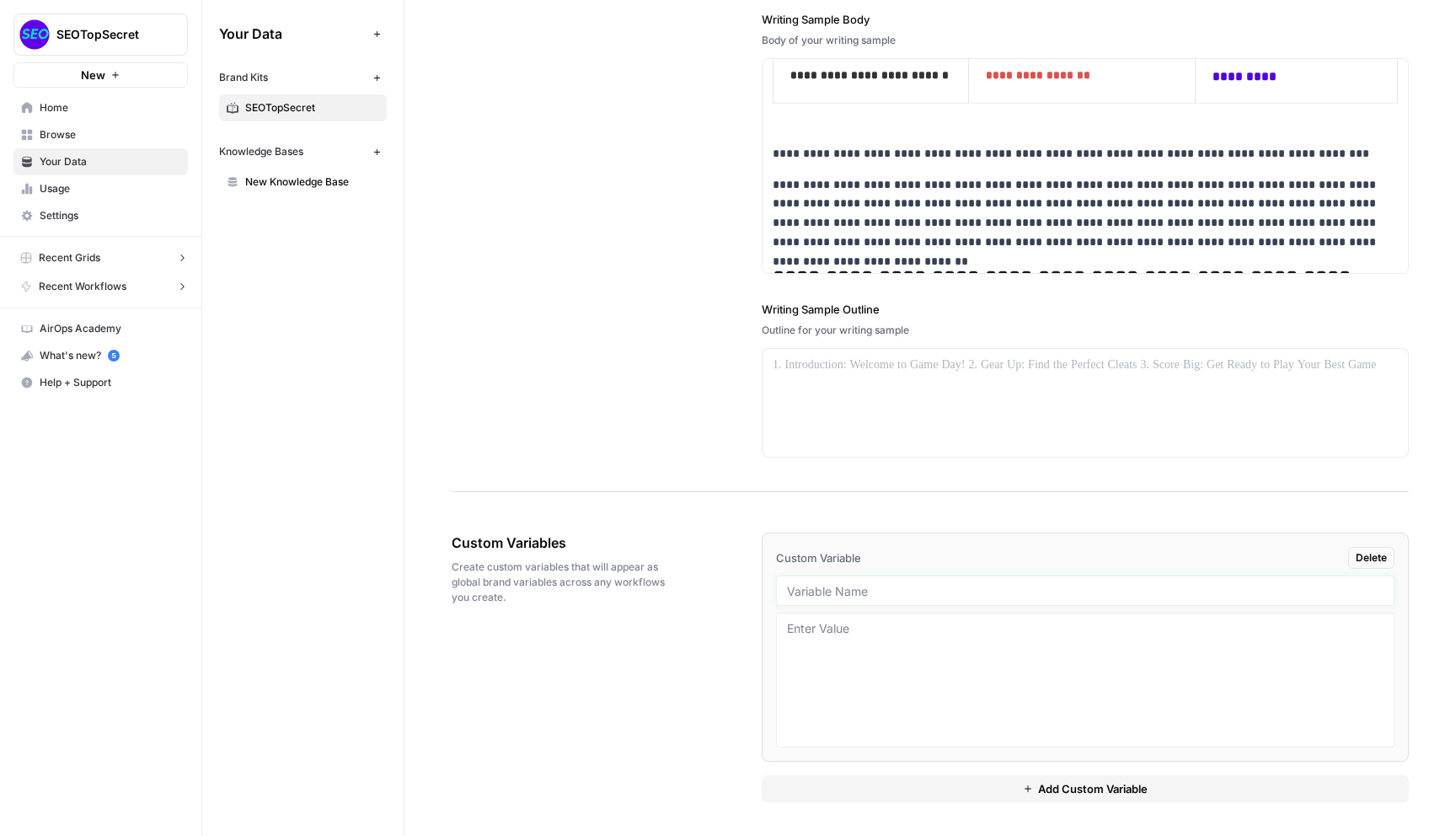 click at bounding box center [1085, 591] 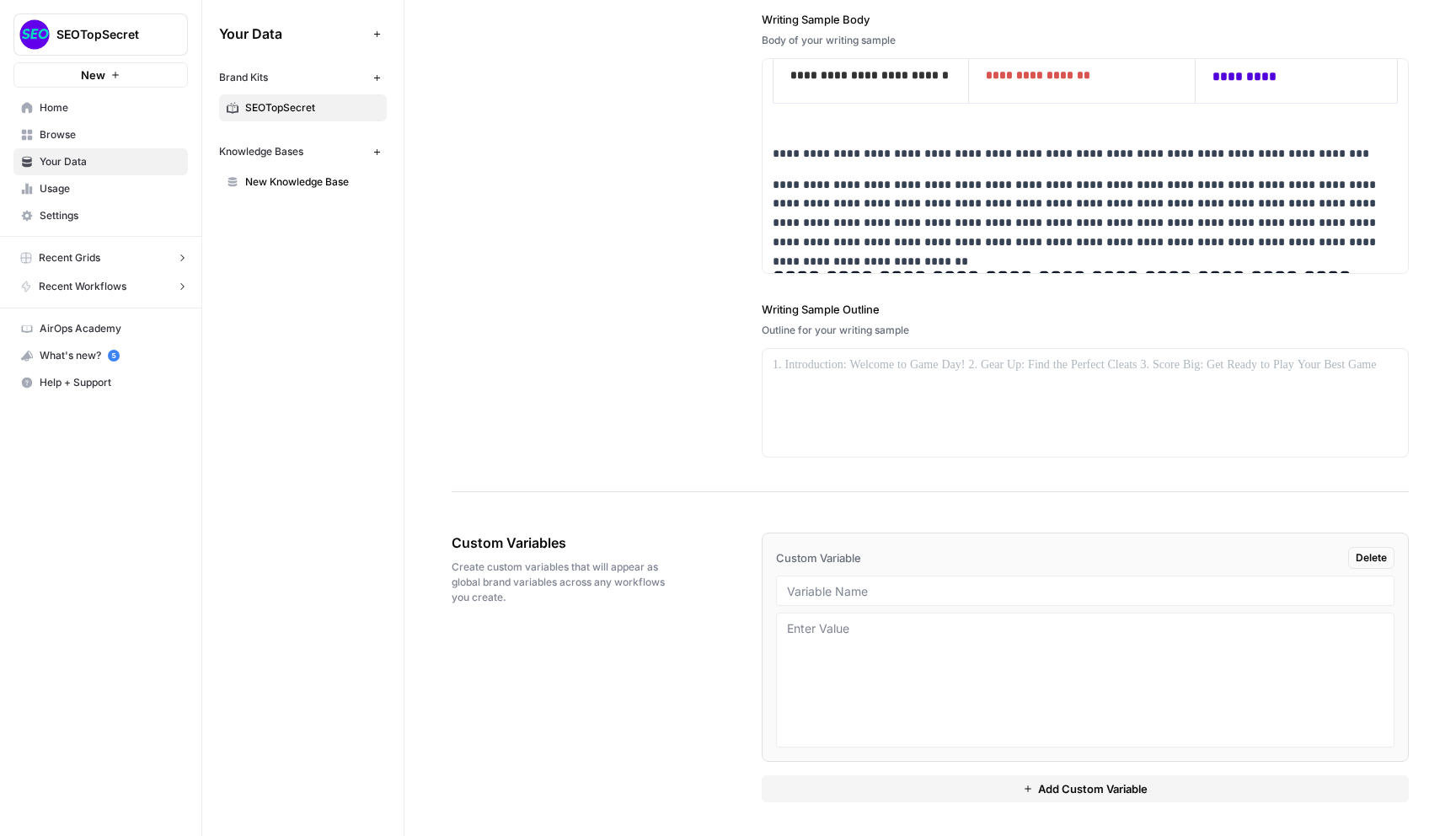 click on "Delete" at bounding box center [1371, 558] 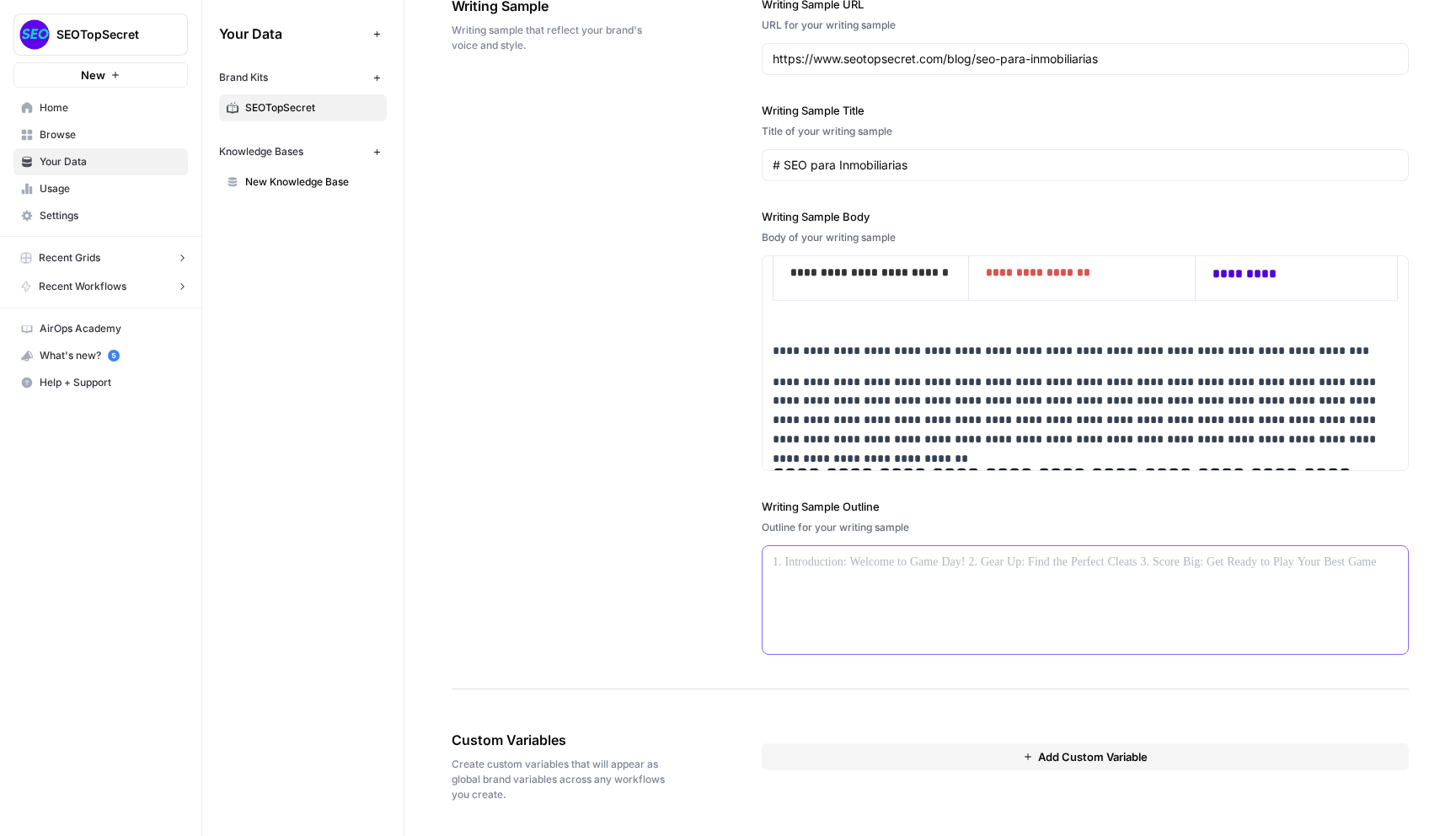 click at bounding box center [1085, 600] 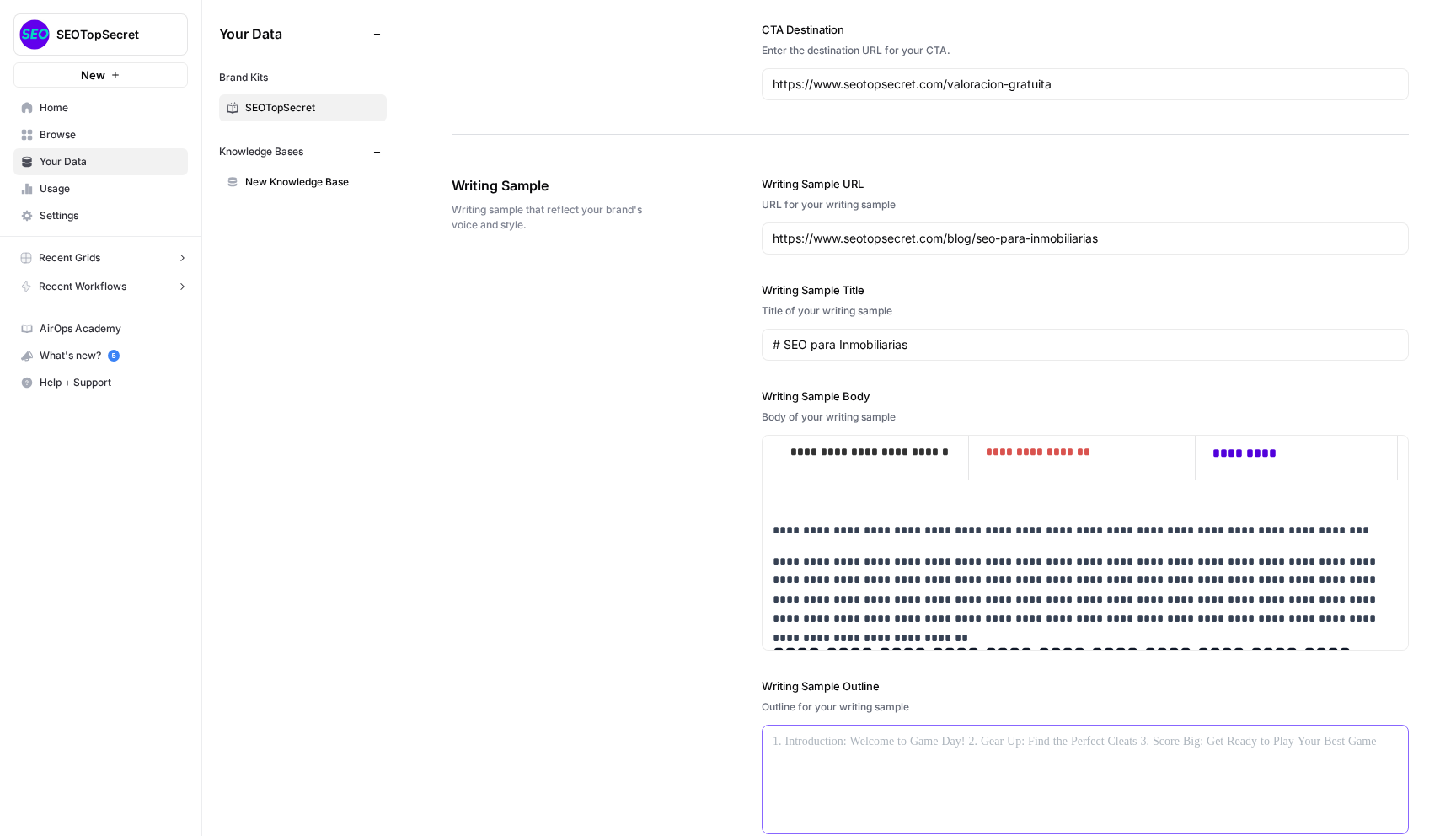 scroll, scrollTop: 1782, scrollLeft: 0, axis: vertical 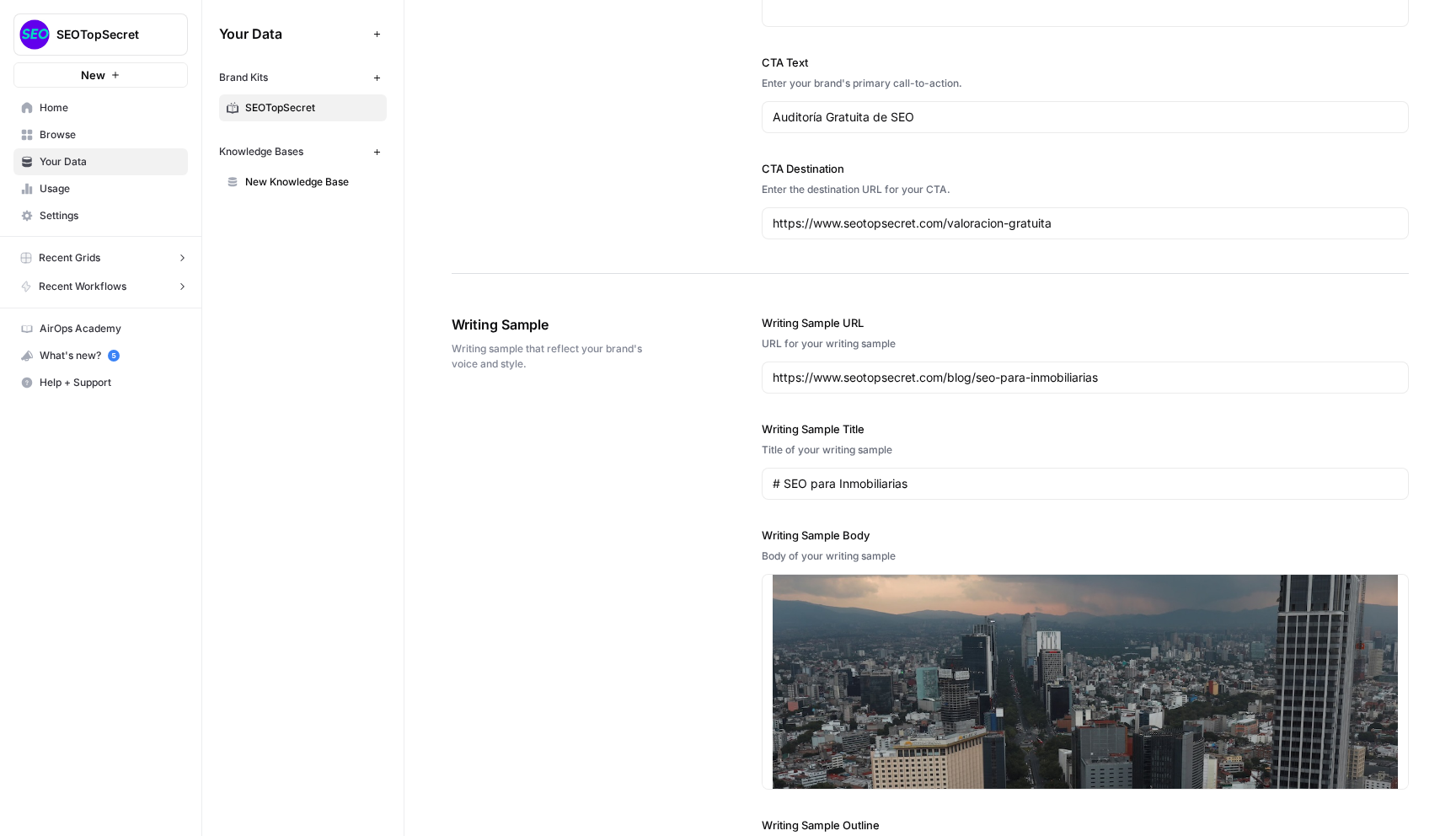 click on "Settings" at bounding box center (110, 216) 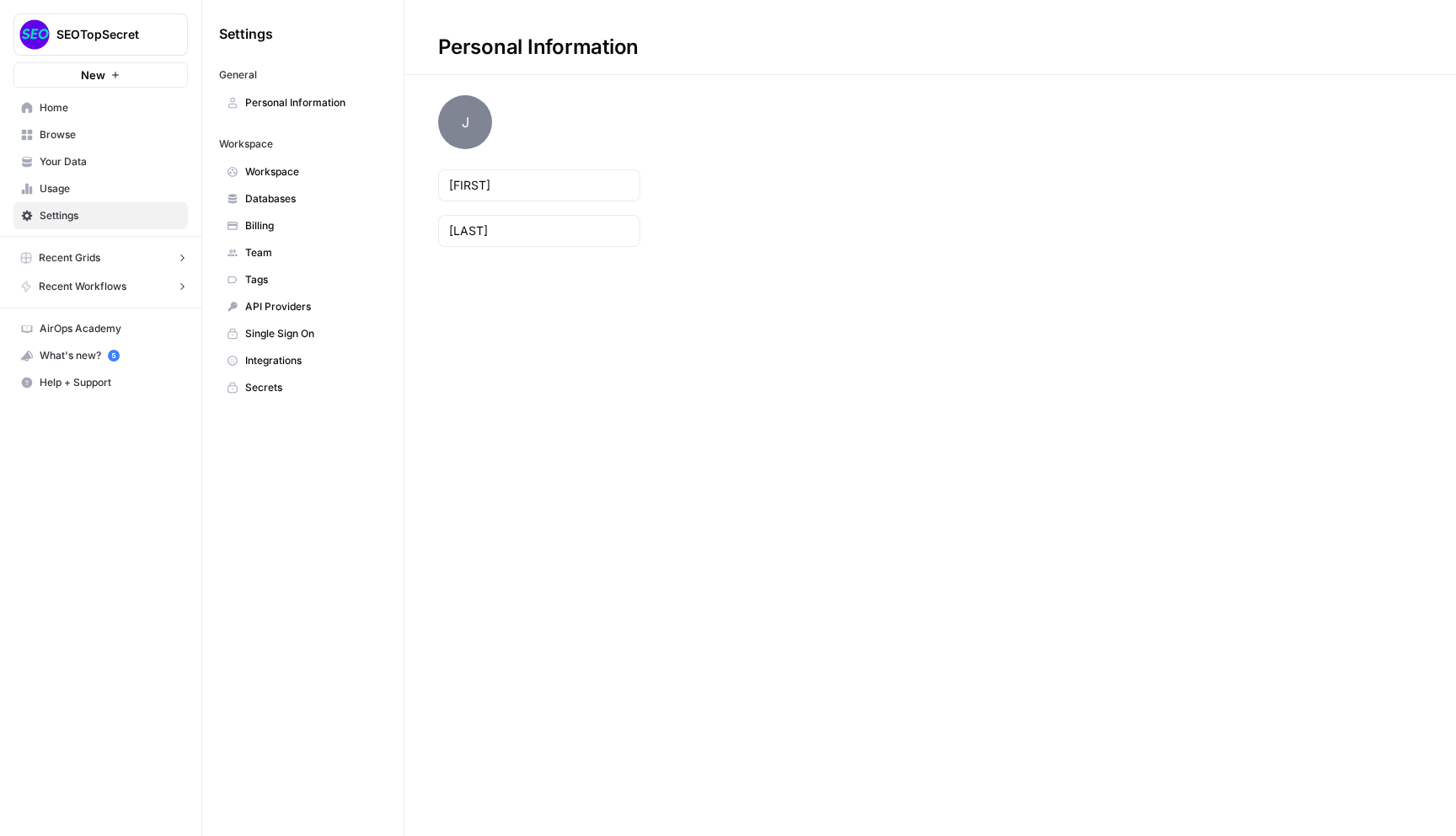 click on "Workspace" at bounding box center [312, 172] 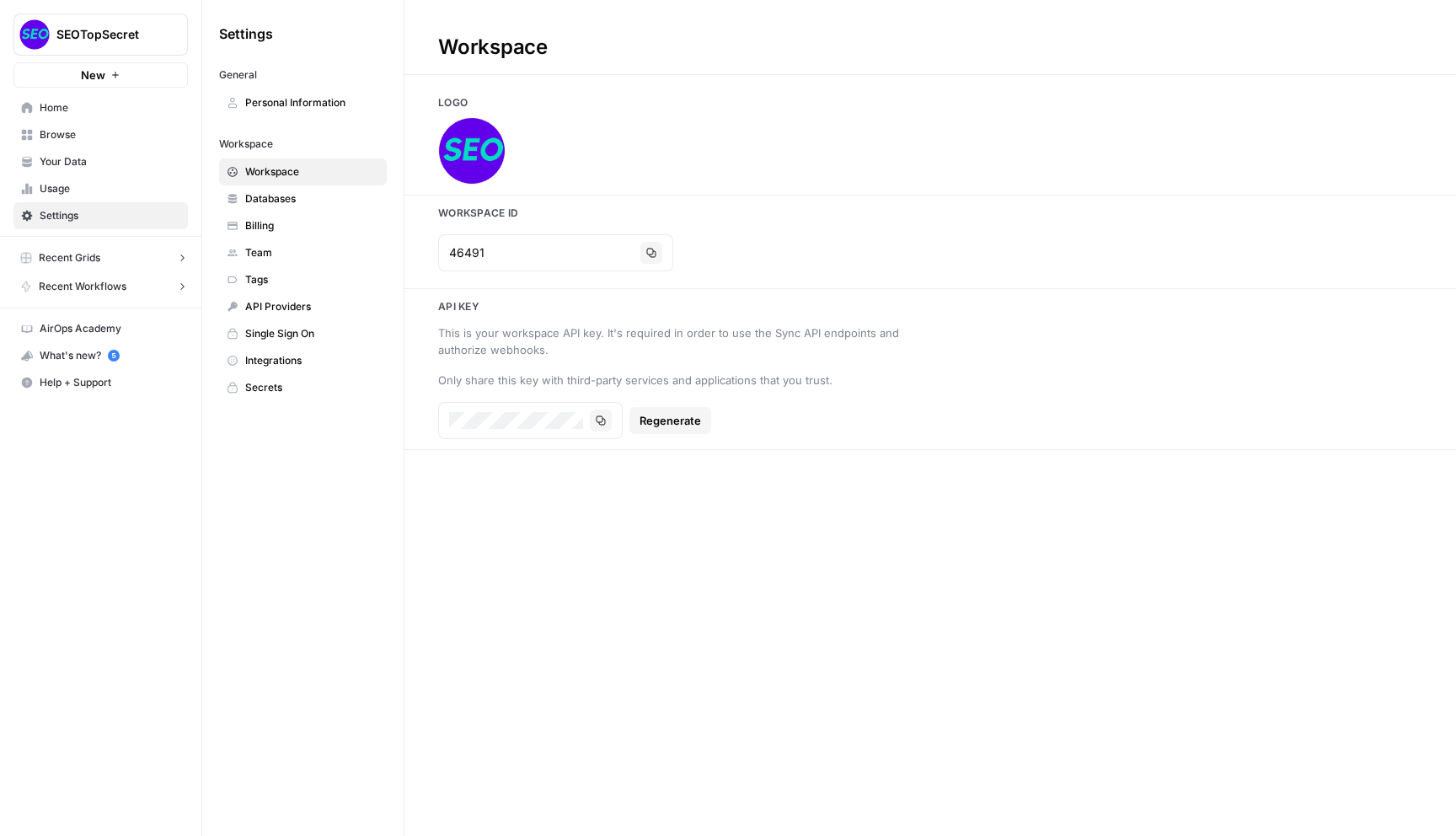 click on "Databases" at bounding box center (302, 199) 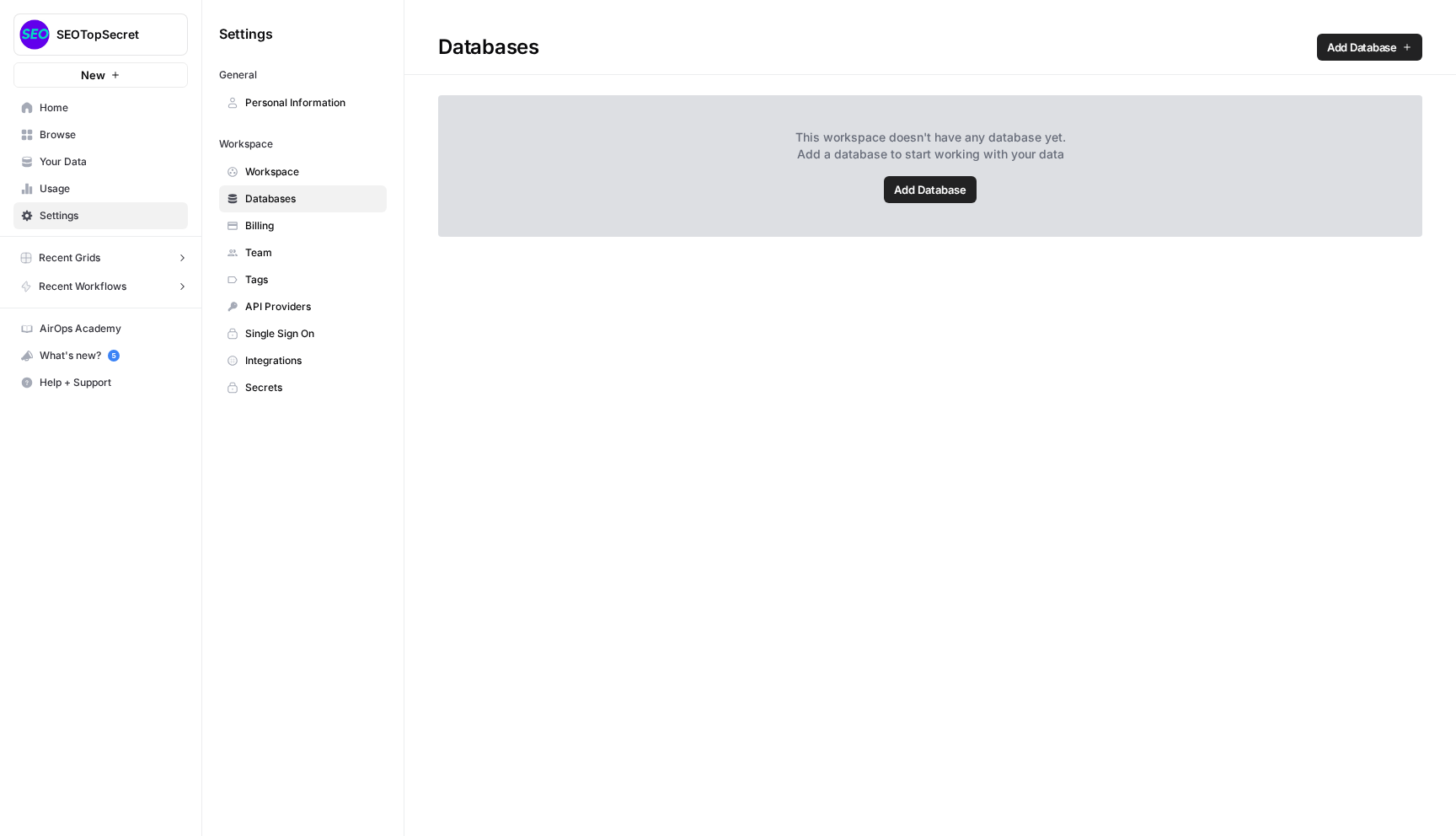 click on "Billing" at bounding box center [312, 226] 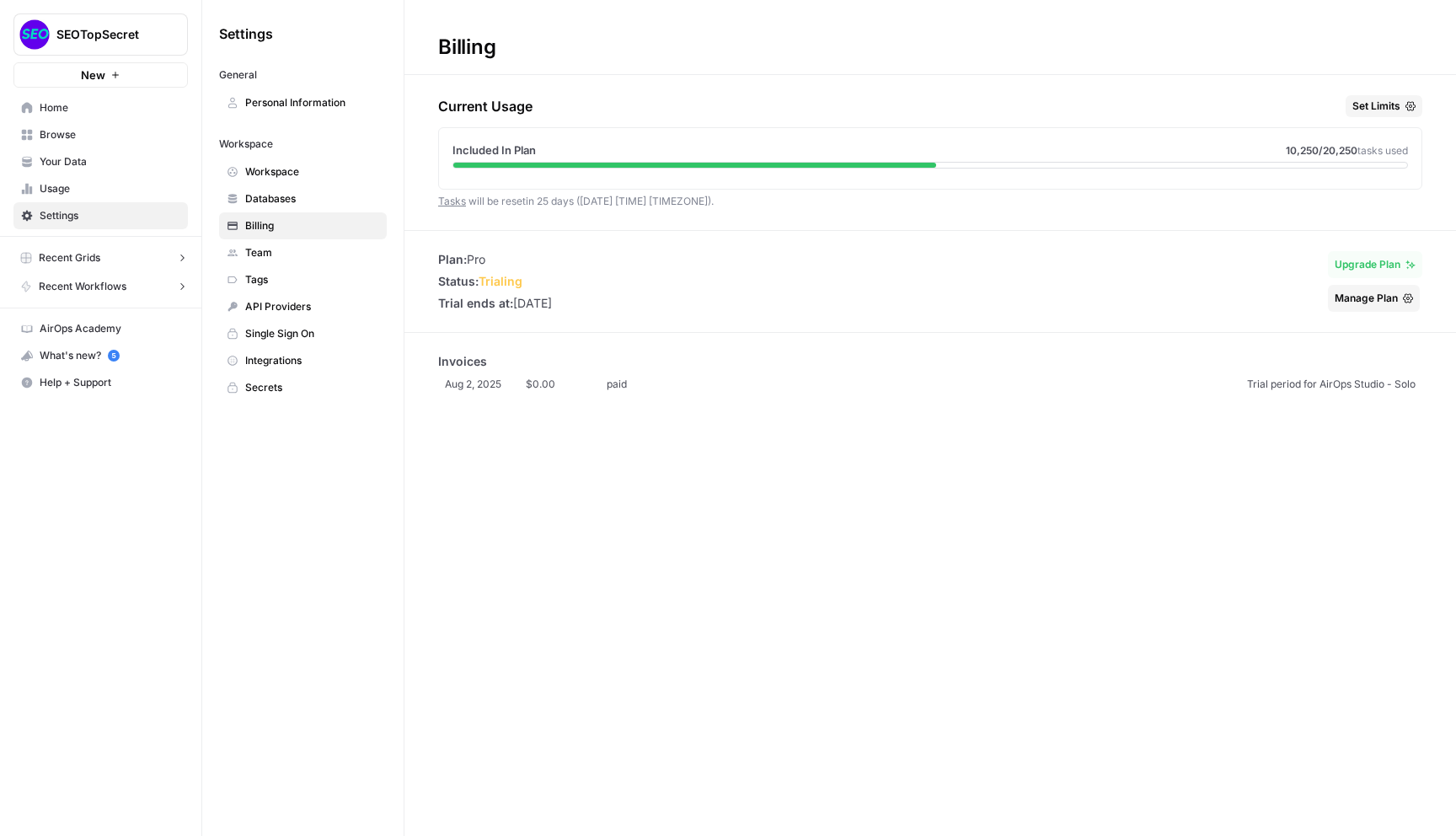 click on "Team" at bounding box center [312, 253] 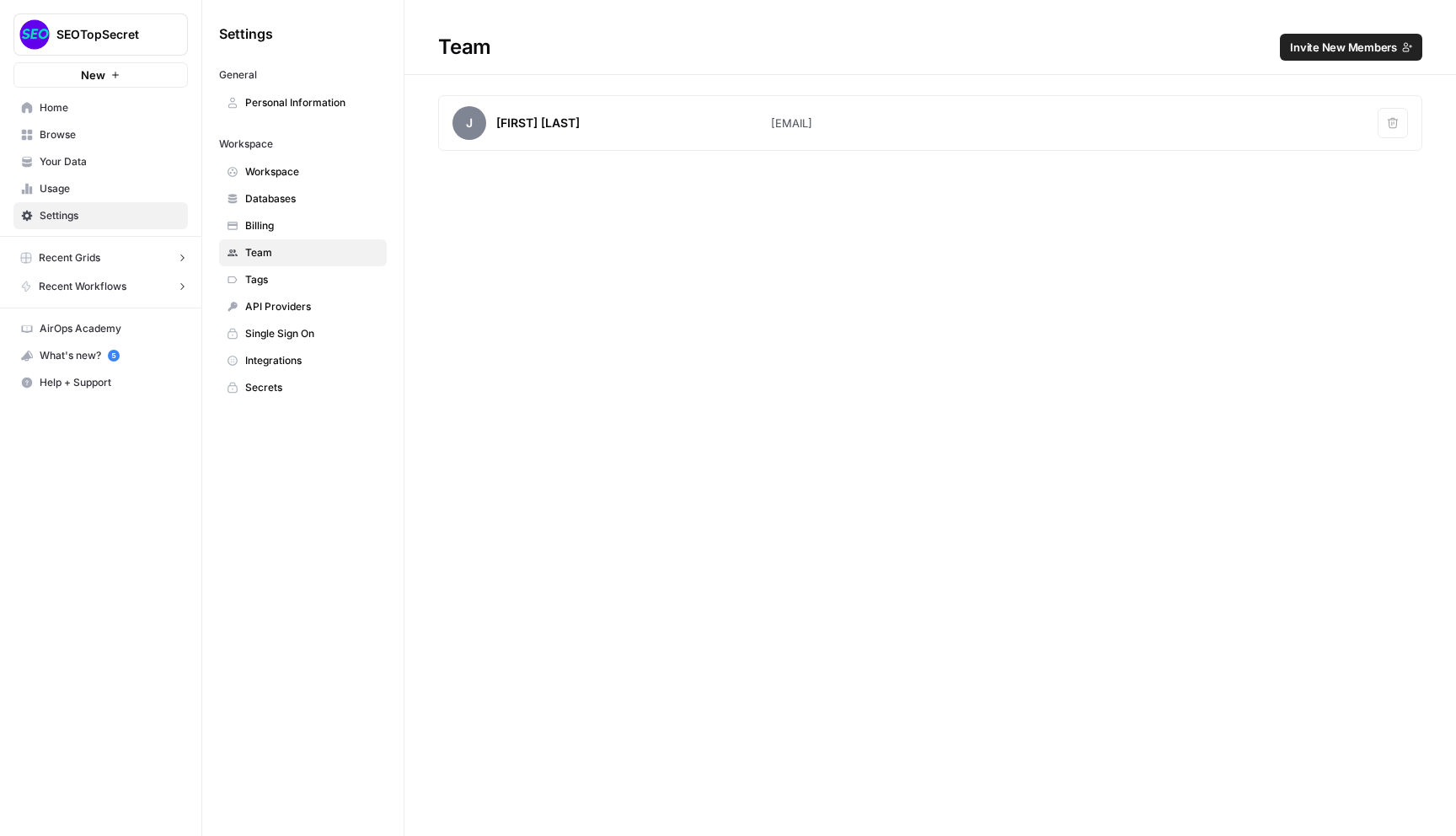 click on "Tags" at bounding box center (302, 280) 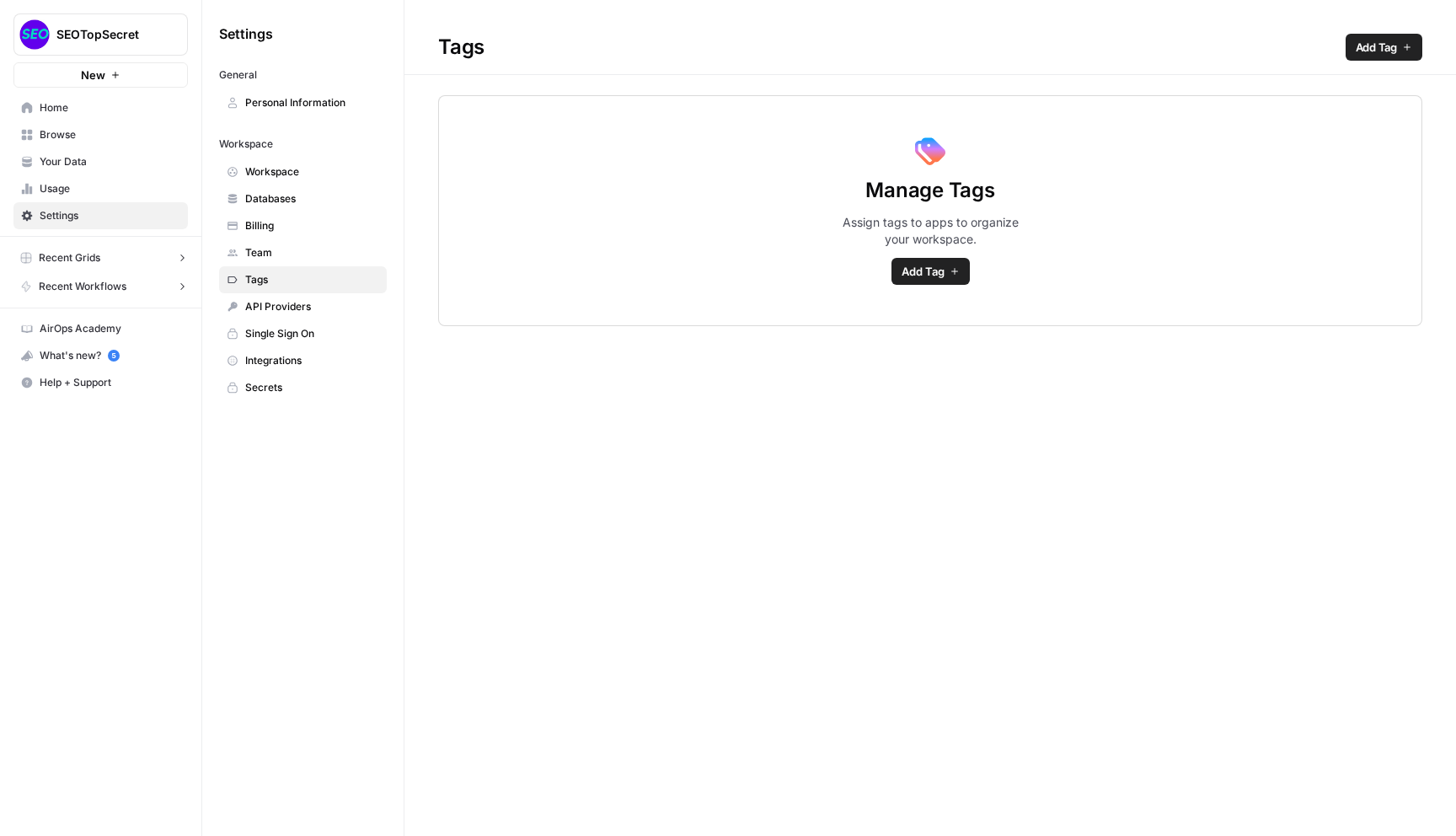 click on "Single Sign On" at bounding box center [302, 334] 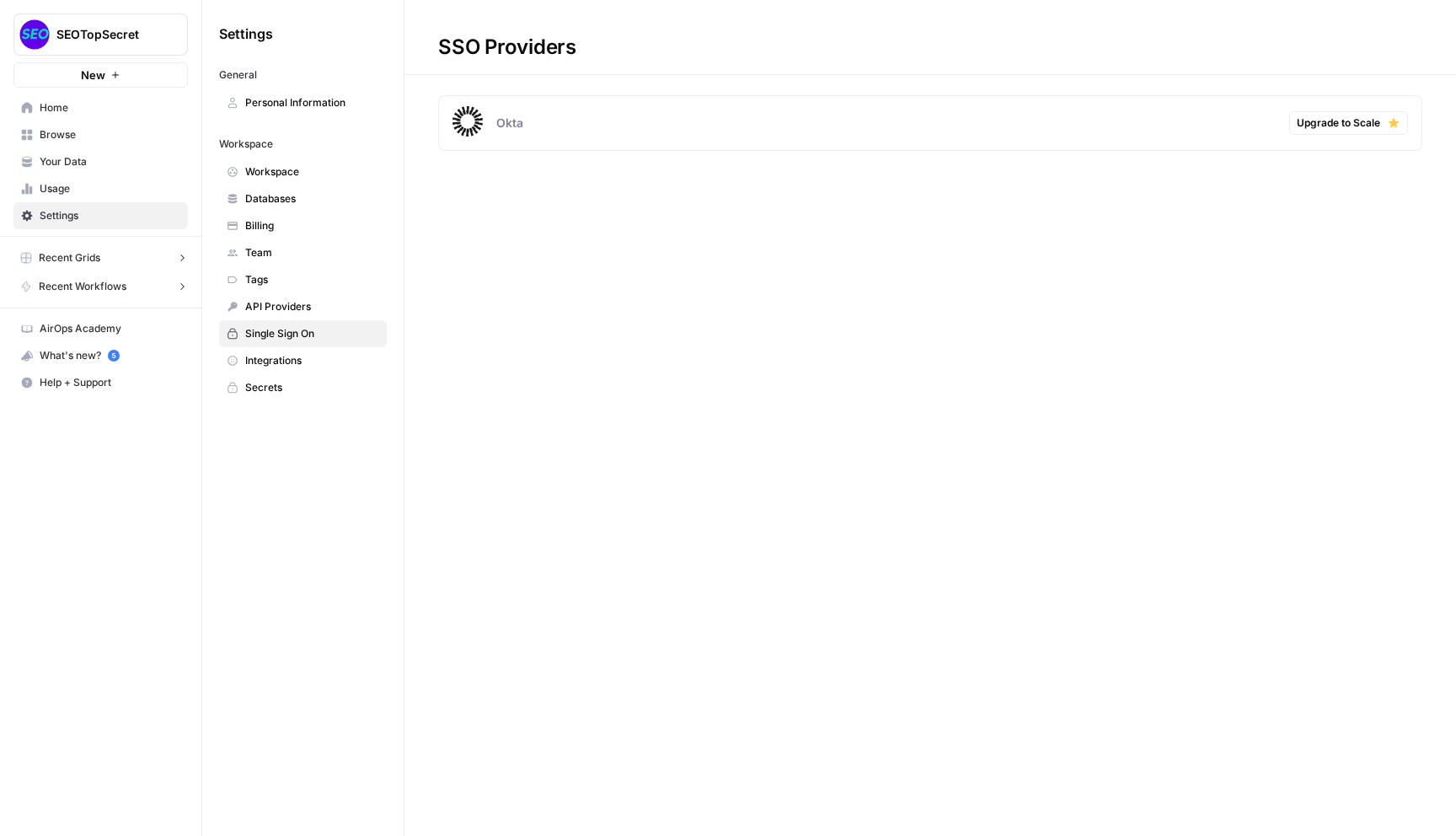 click on "Integrations" at bounding box center (312, 361) 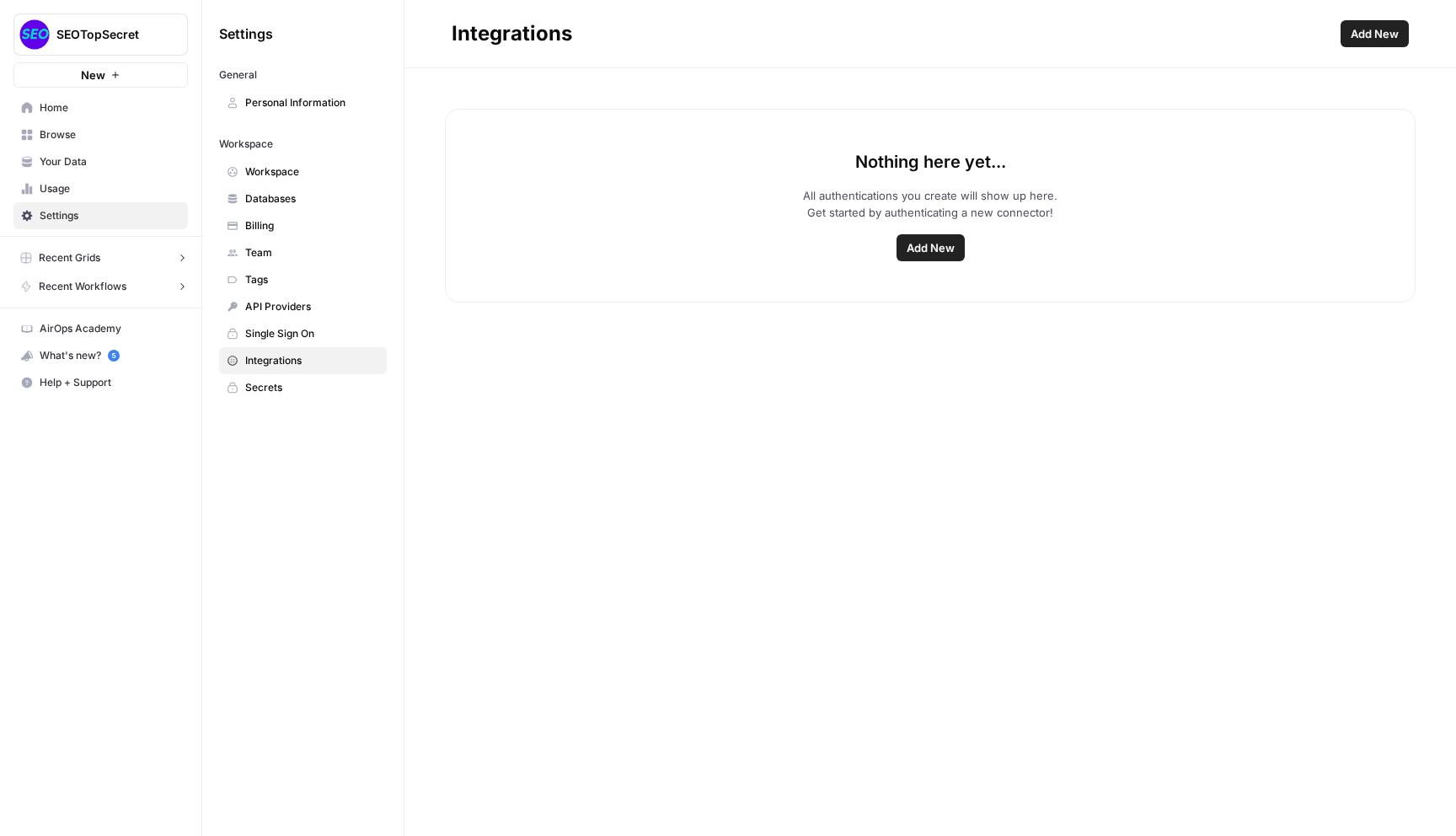 click on "Add New" at bounding box center (930, 248) 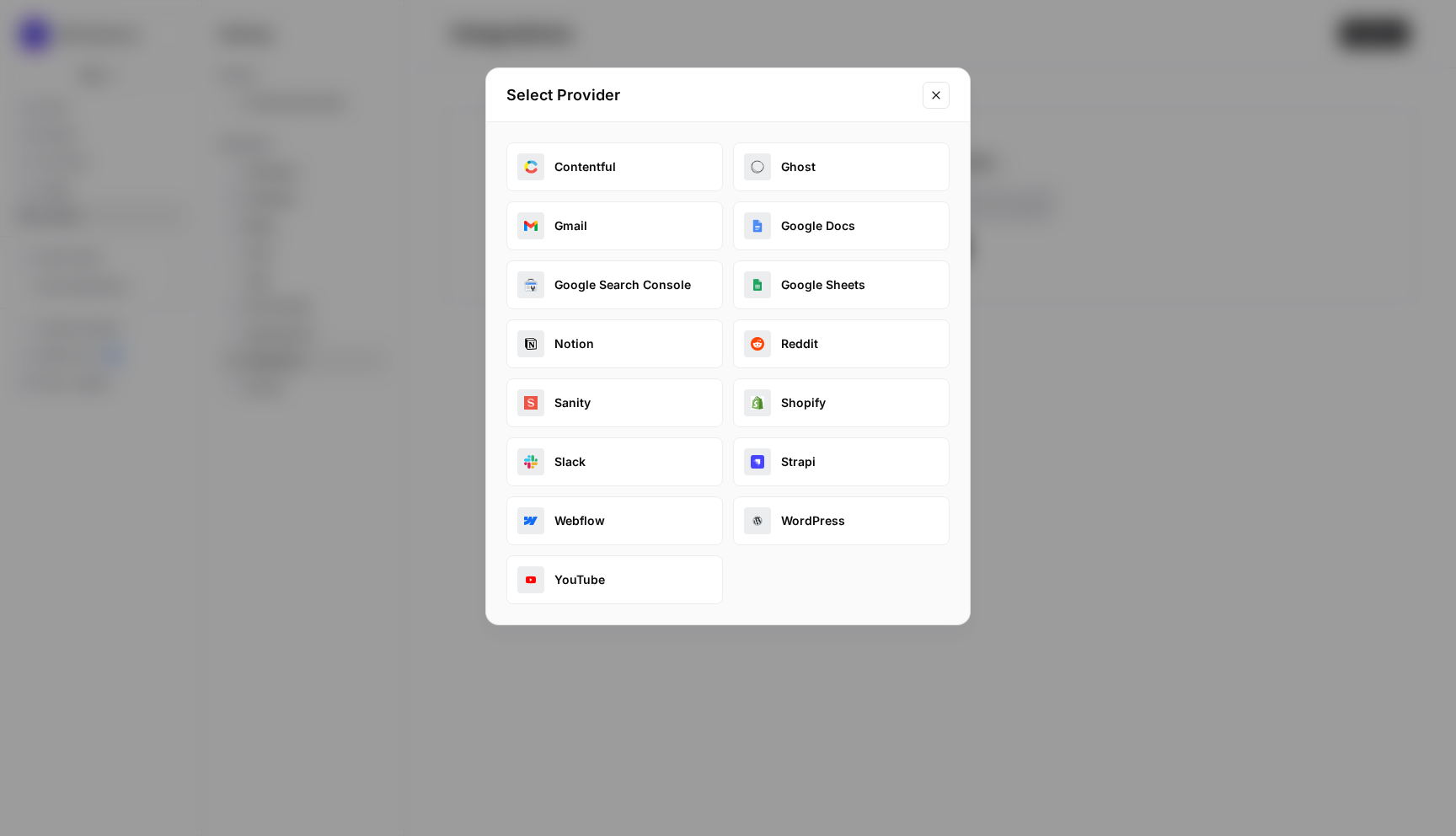 click on "Webflow" at bounding box center [614, 521] 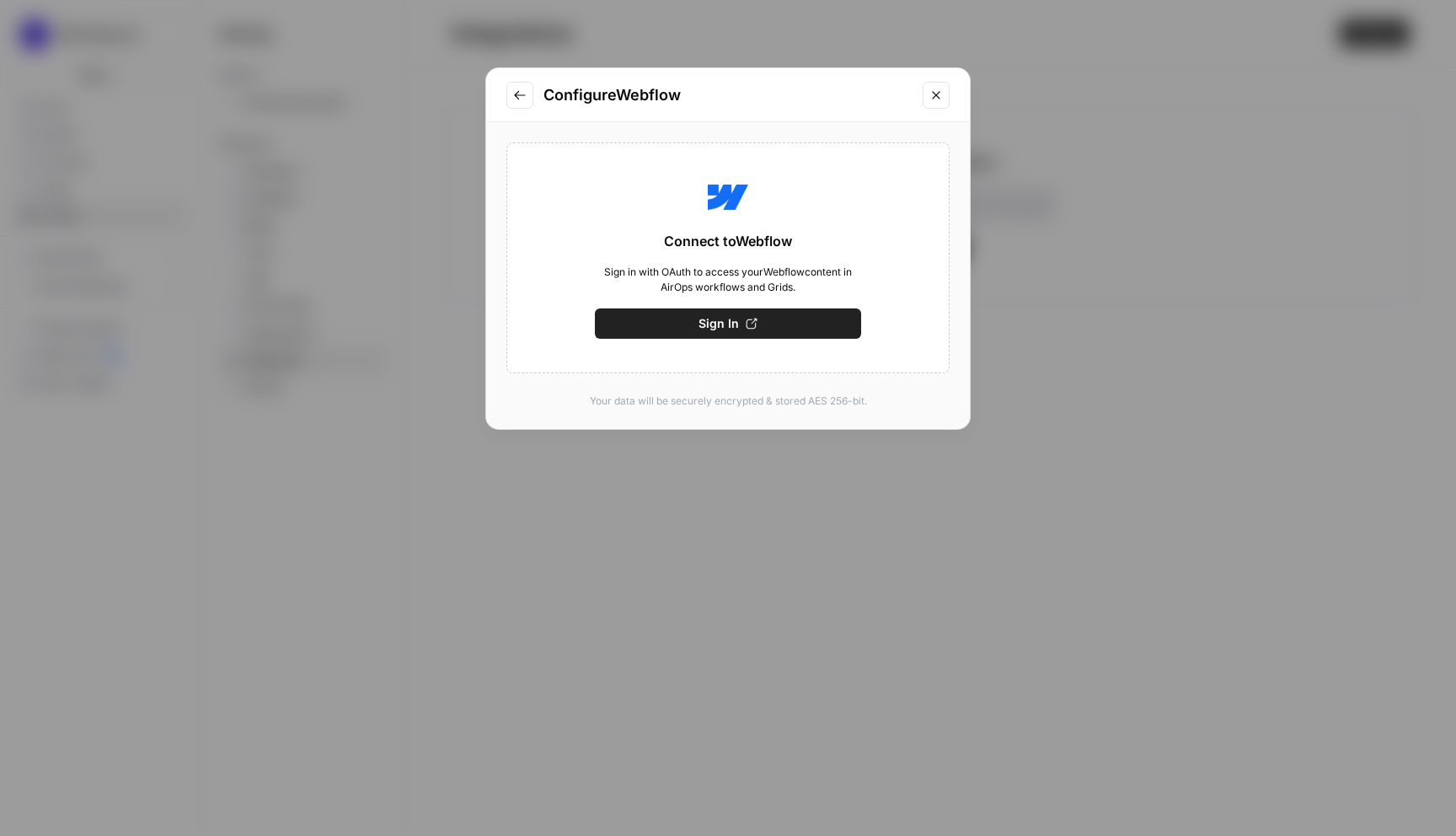 click on "Sign In" at bounding box center [719, 324] 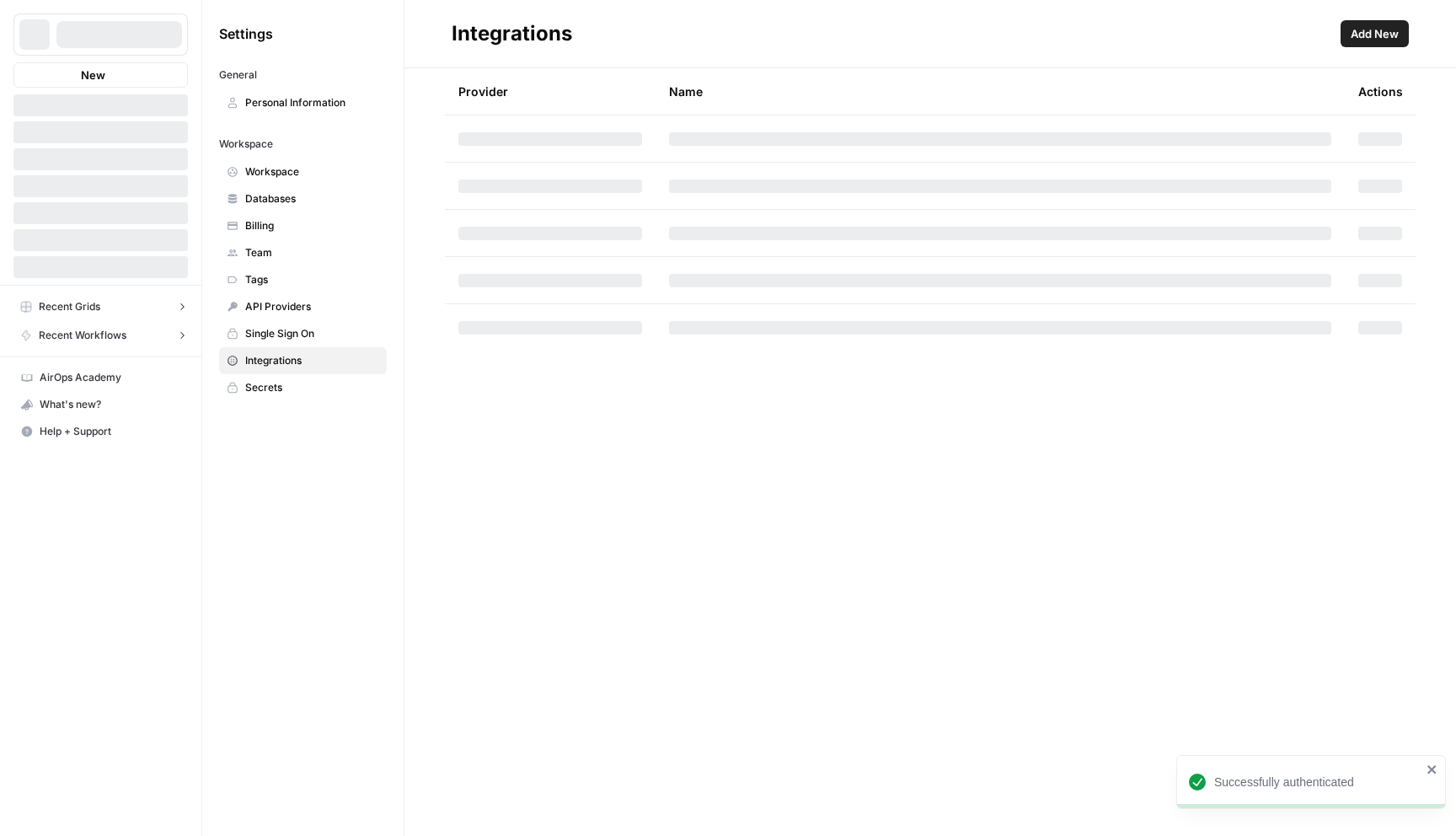 scroll, scrollTop: 0, scrollLeft: 0, axis: both 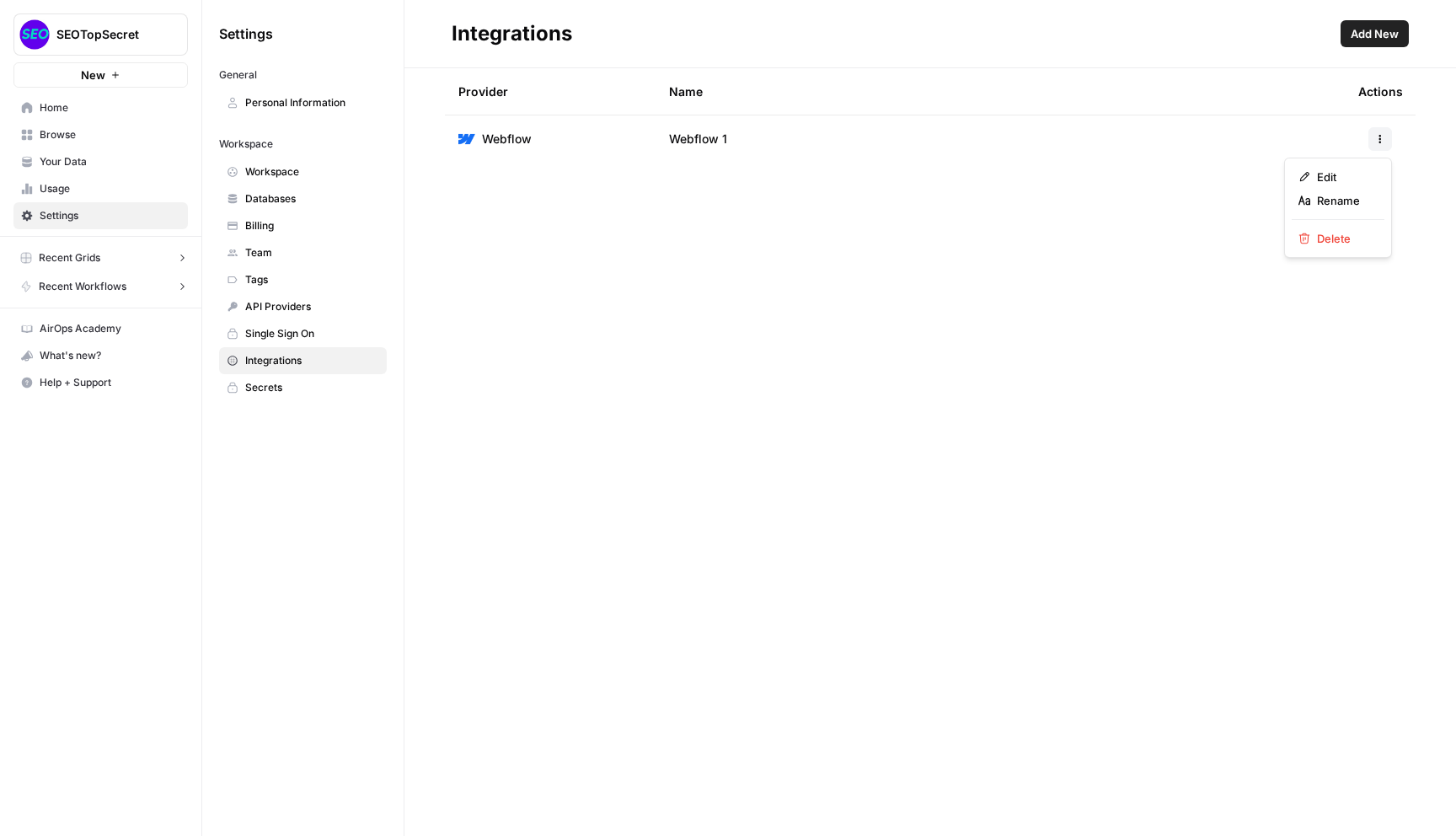 click at bounding box center (1380, 139) 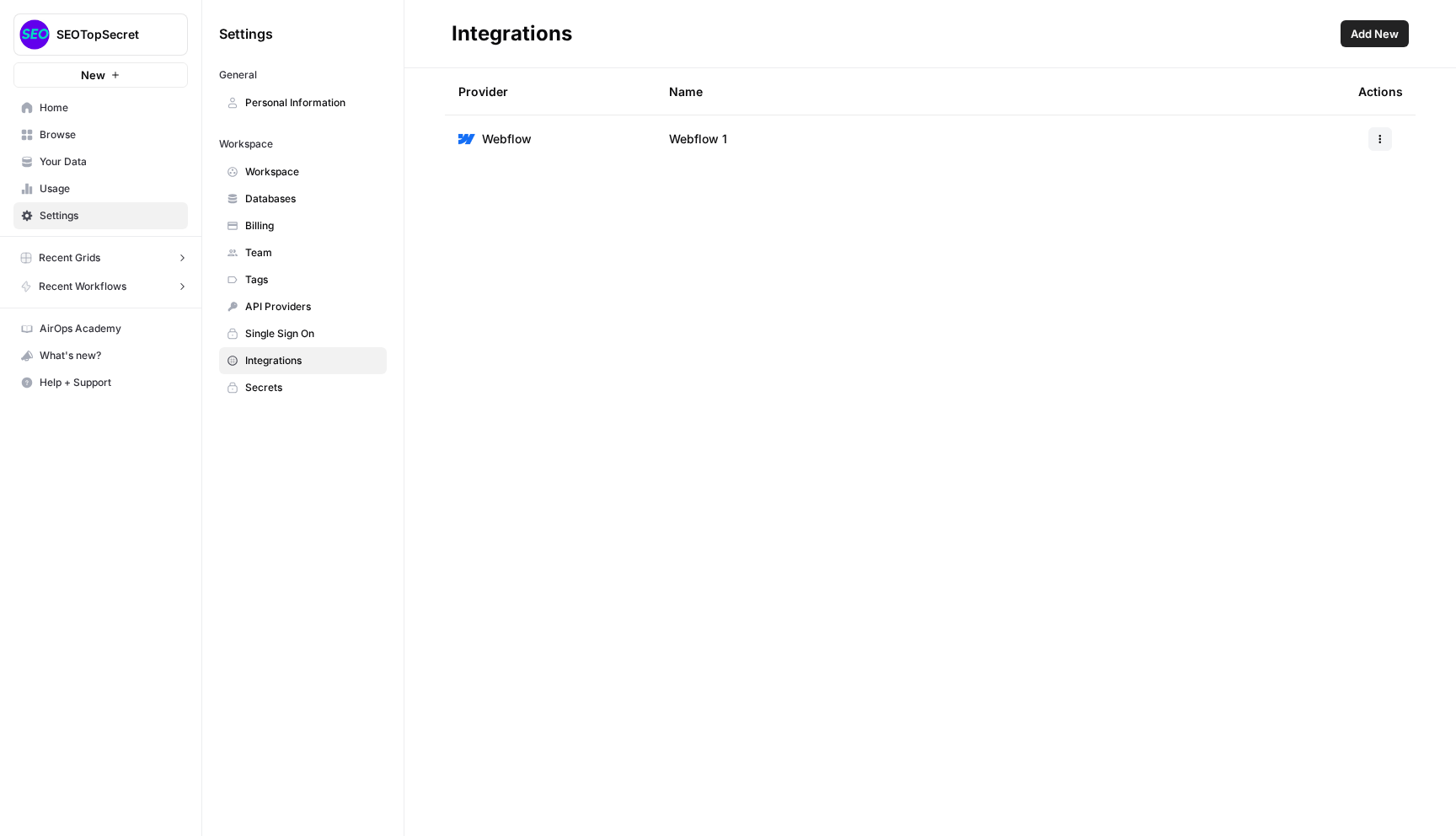 click on "Provider Name Actions Webflow Webflow 1" at bounding box center (930, 452) 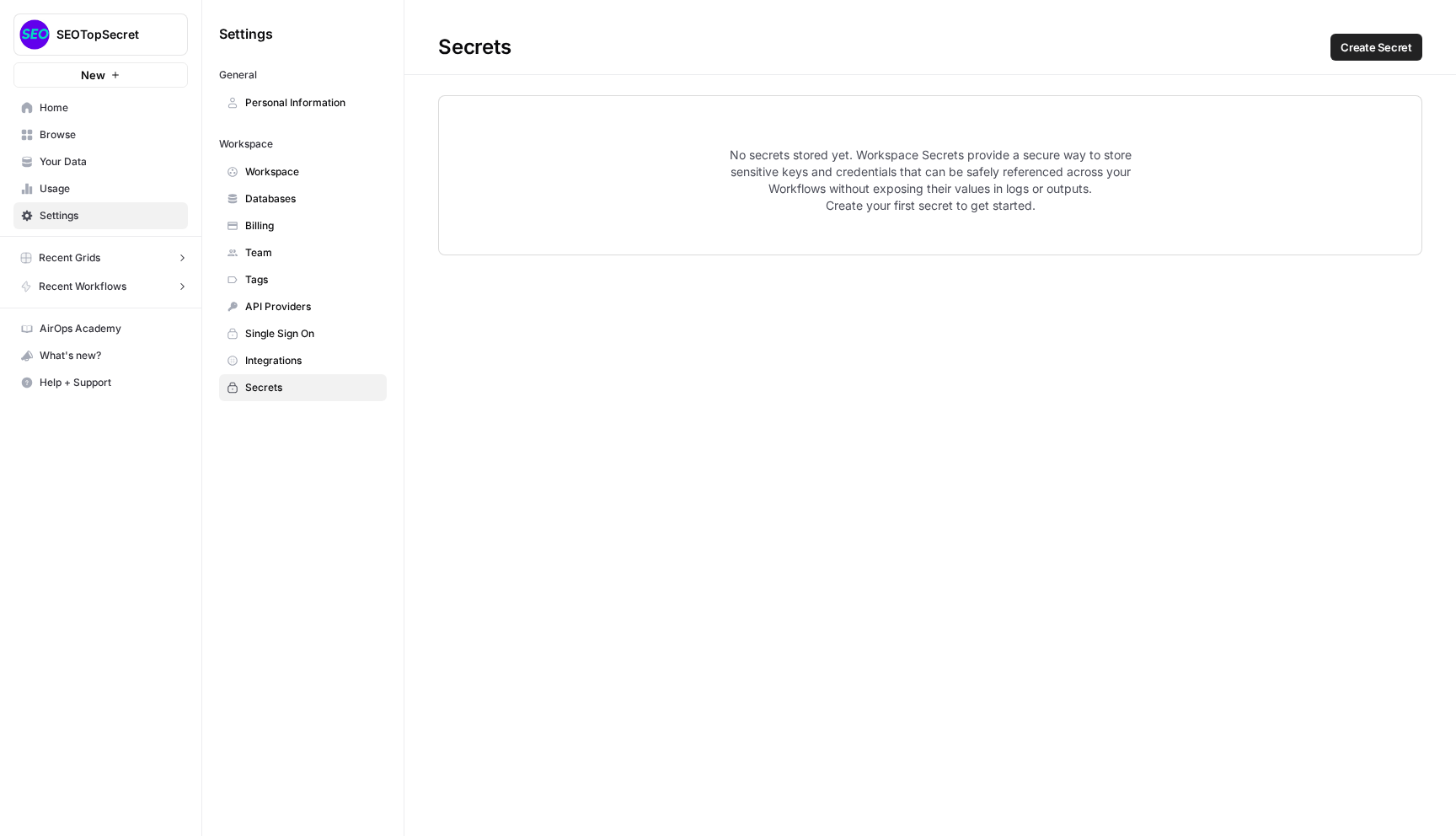 click on "Recent Grids" at bounding box center [69, 258] 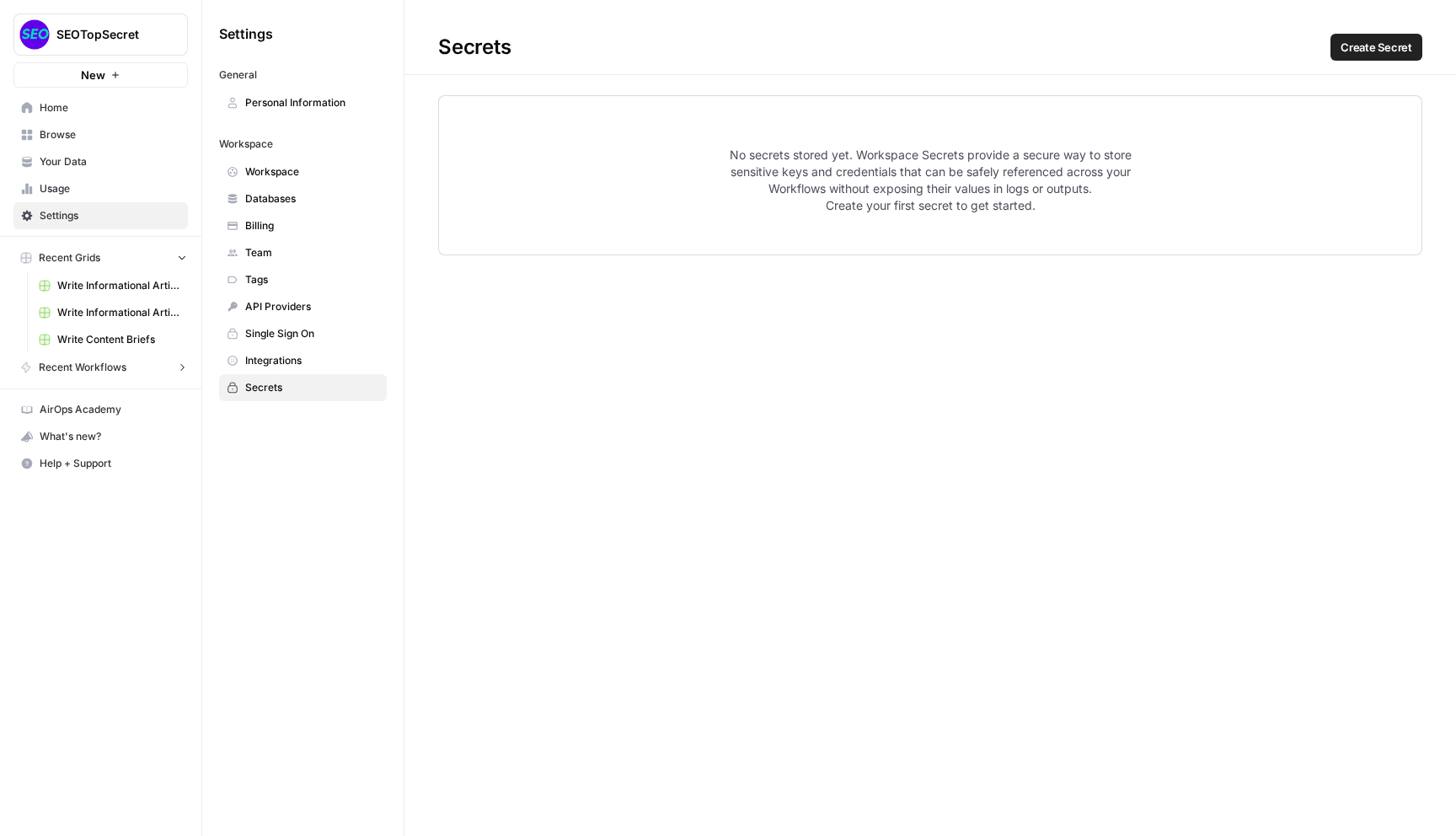 click on "Recent Workflows" at bounding box center (83, 367) 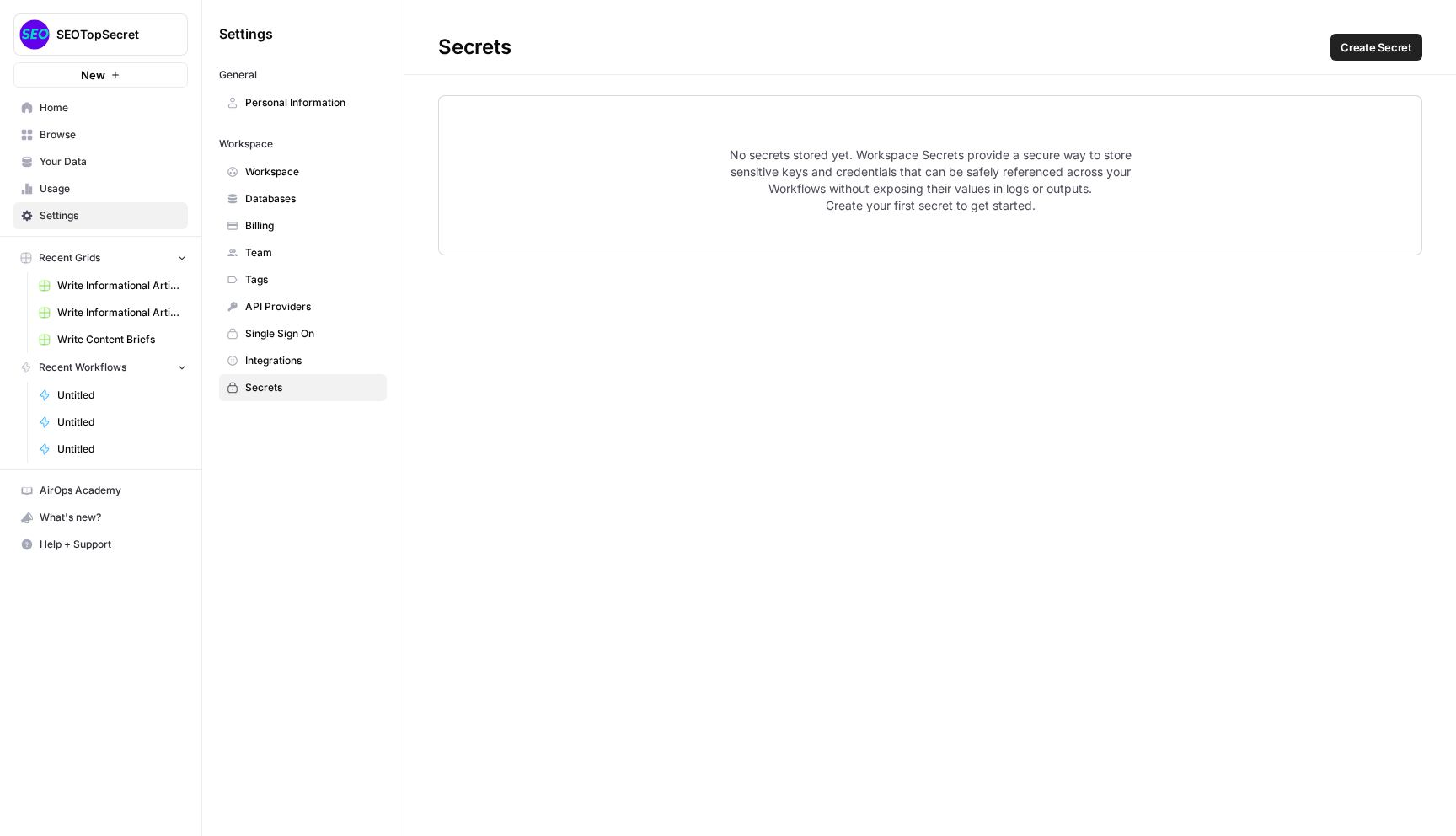 click on "Untitled" at bounding box center [119, 395] 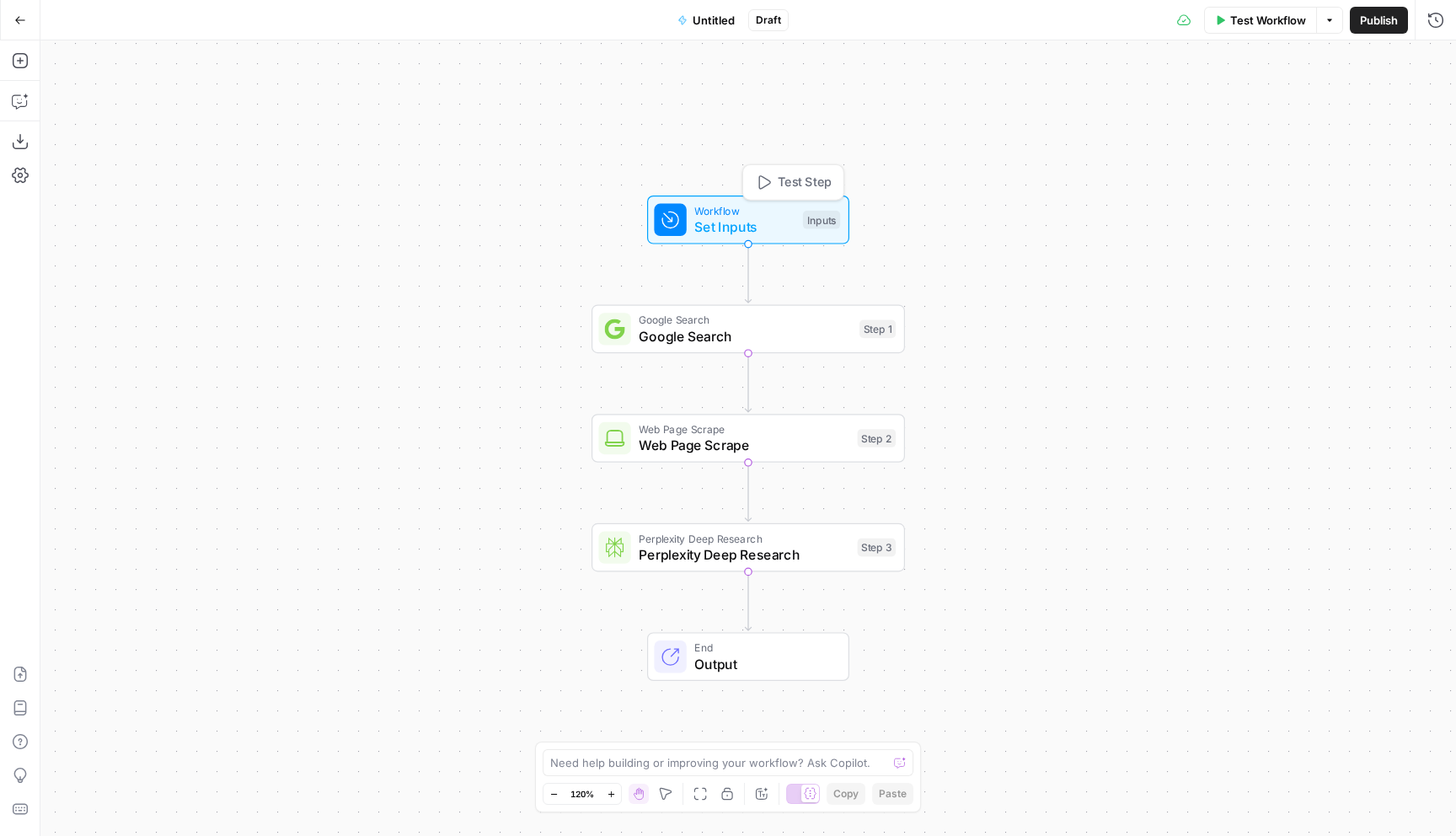 click on "Set Inputs" at bounding box center [744, 227] 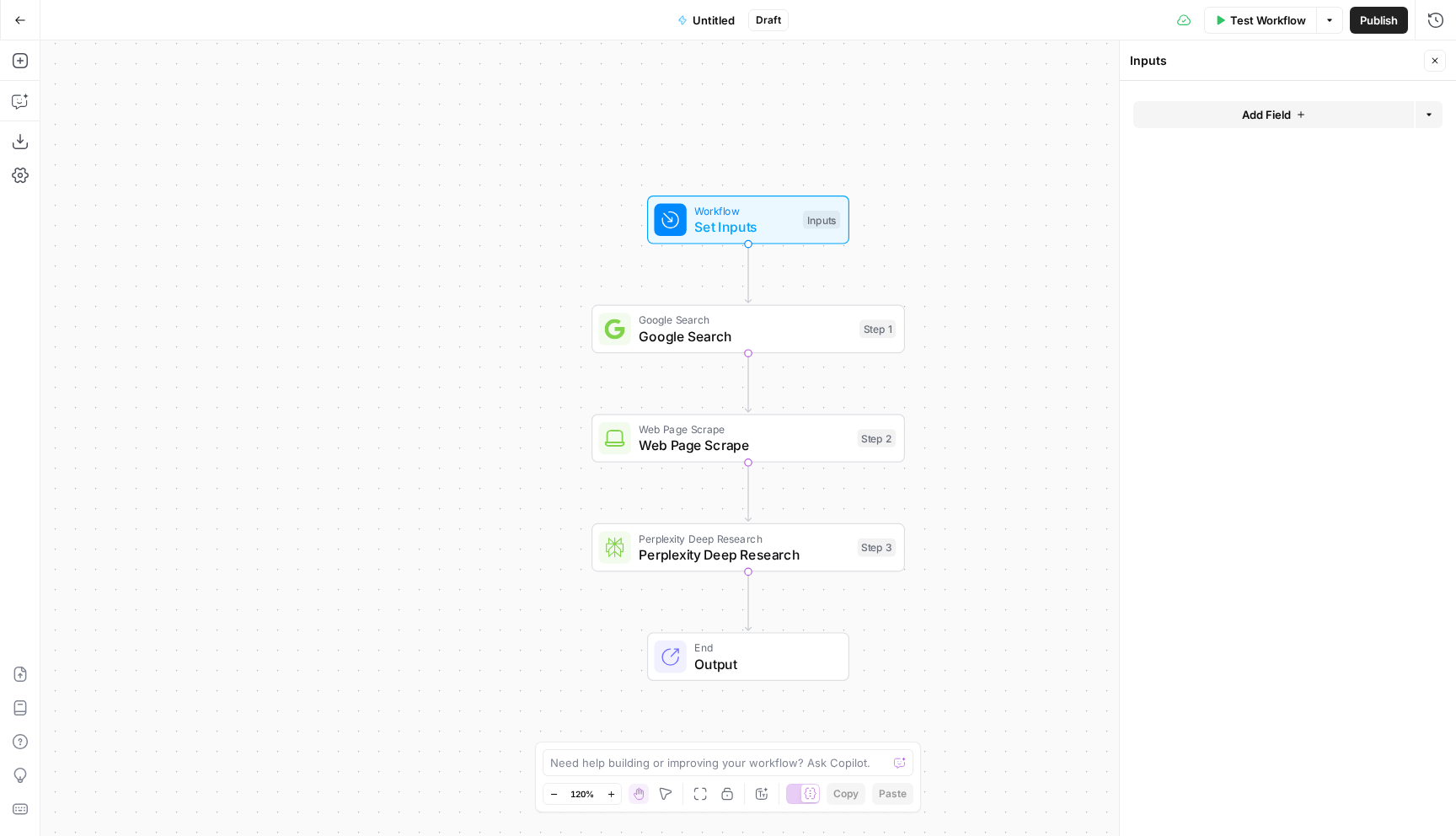 click on "Add Field Options" at bounding box center [1287, 121] 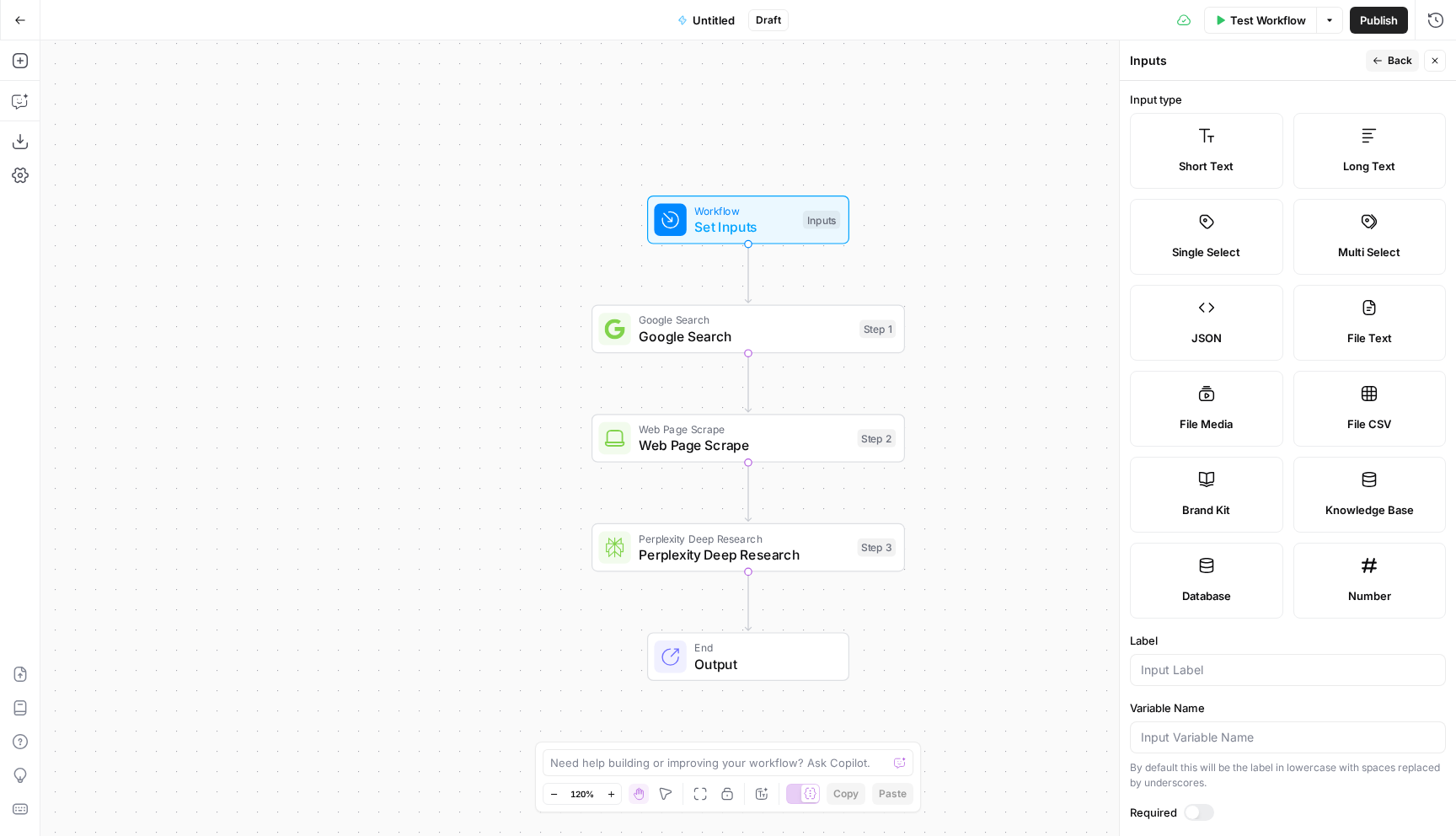 click on "Workflow Set Inputs Inputs Google Search Google Search Step 1 Web Page Scrape Web Page Scrape Step 2 Perplexity Deep Research Perplexity Deep Research Step 3 End Output" at bounding box center (748, 438) 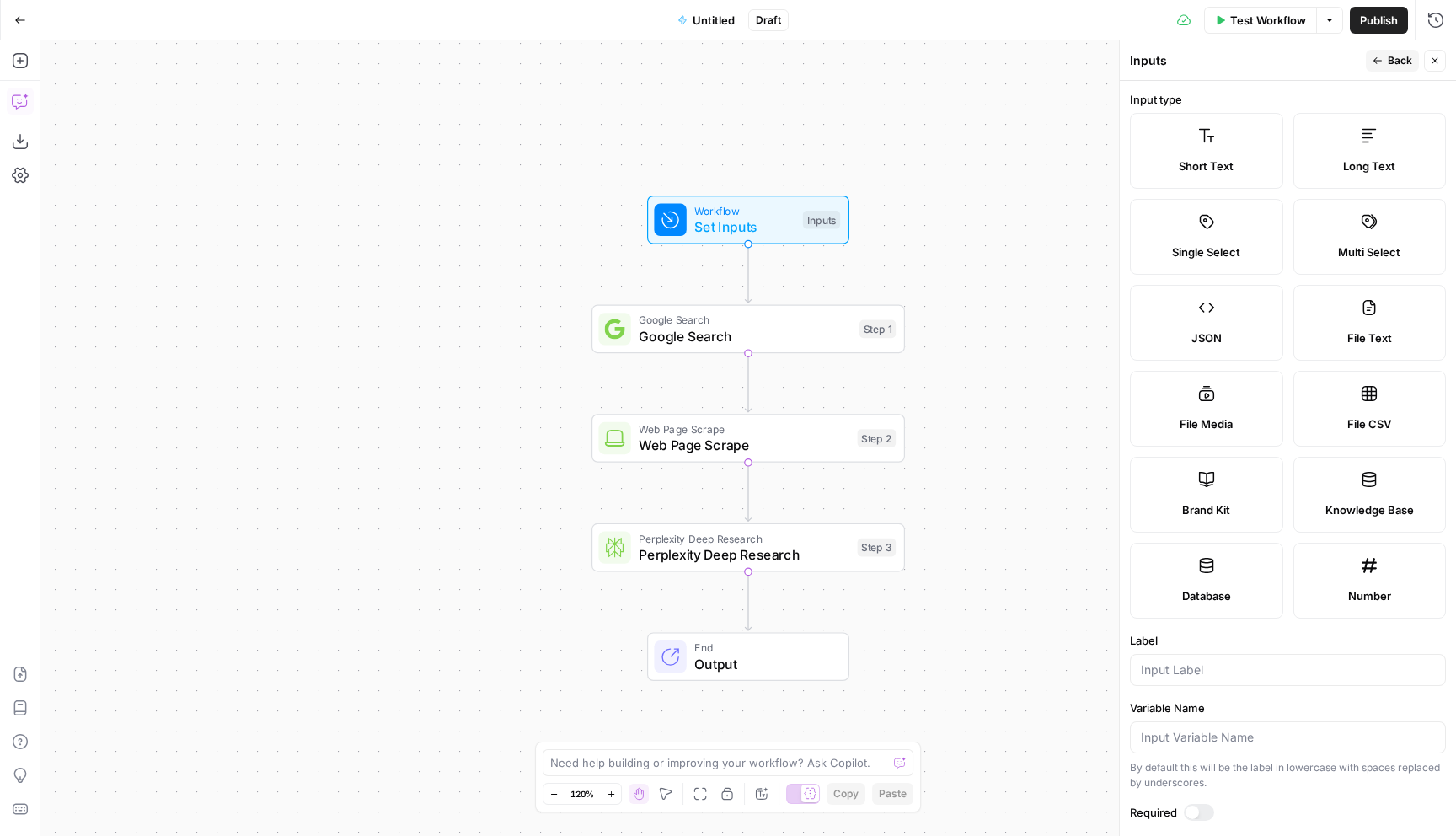click 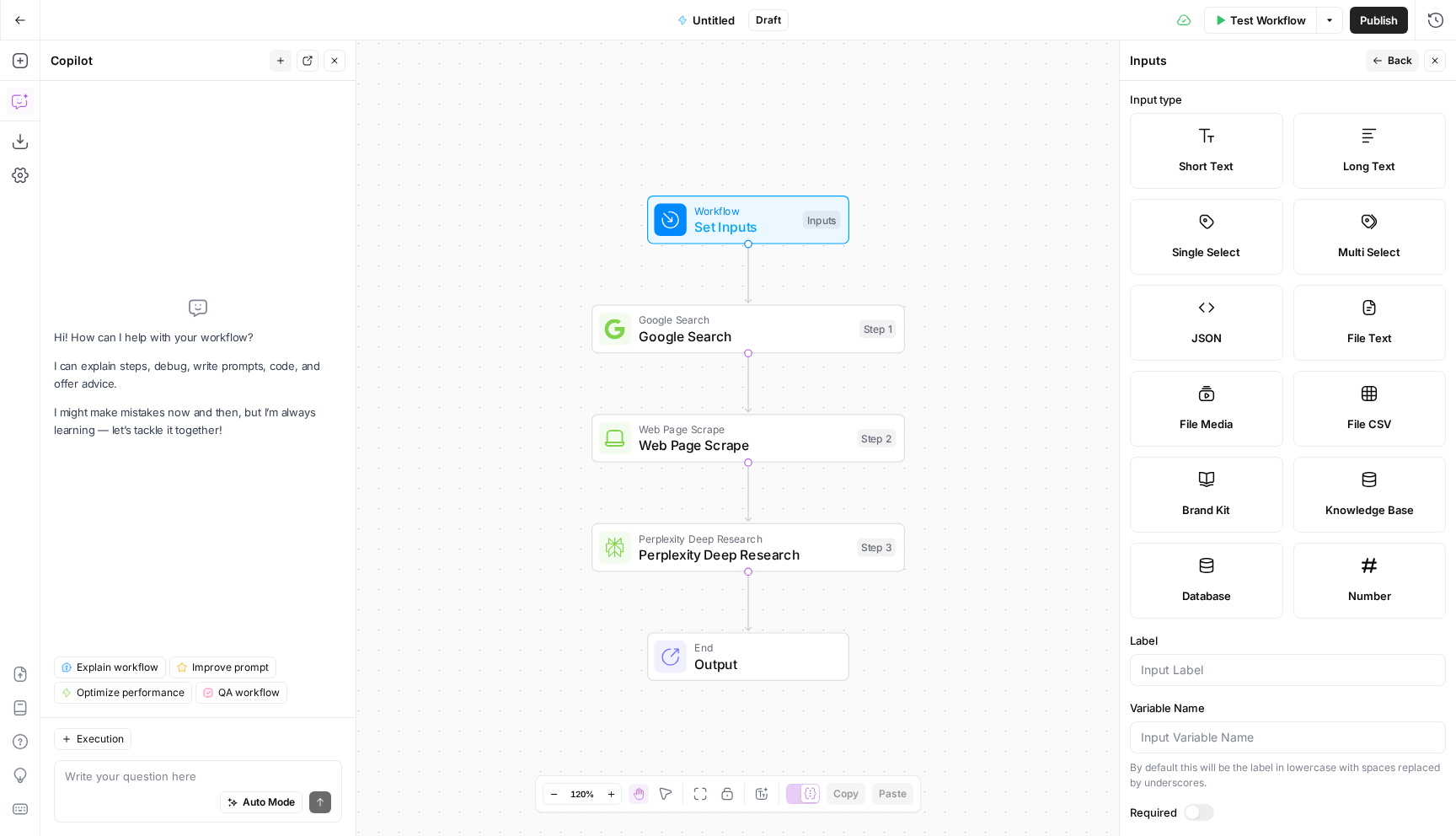 click on "Auto Mode Send" at bounding box center [198, 803] 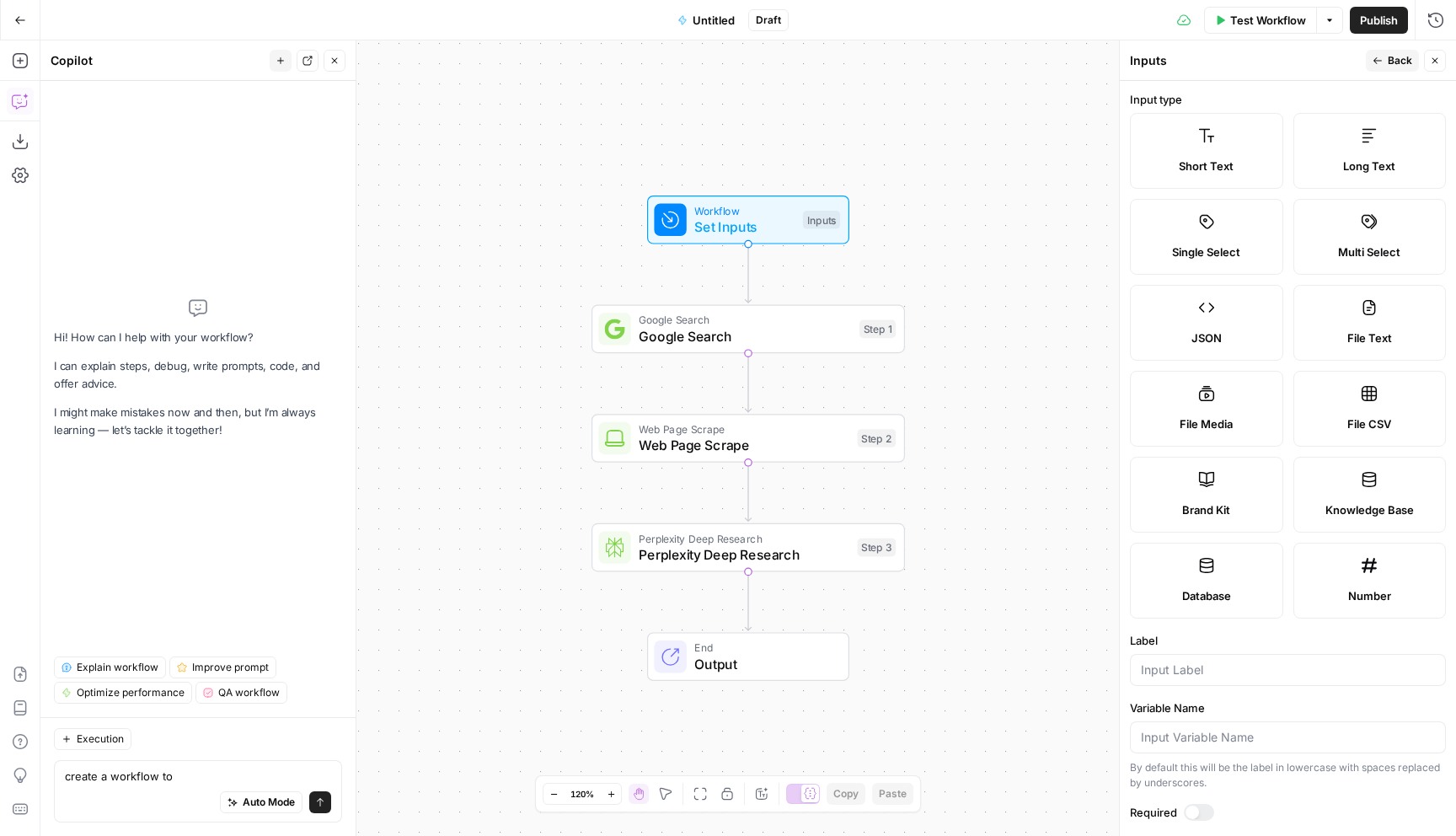 click 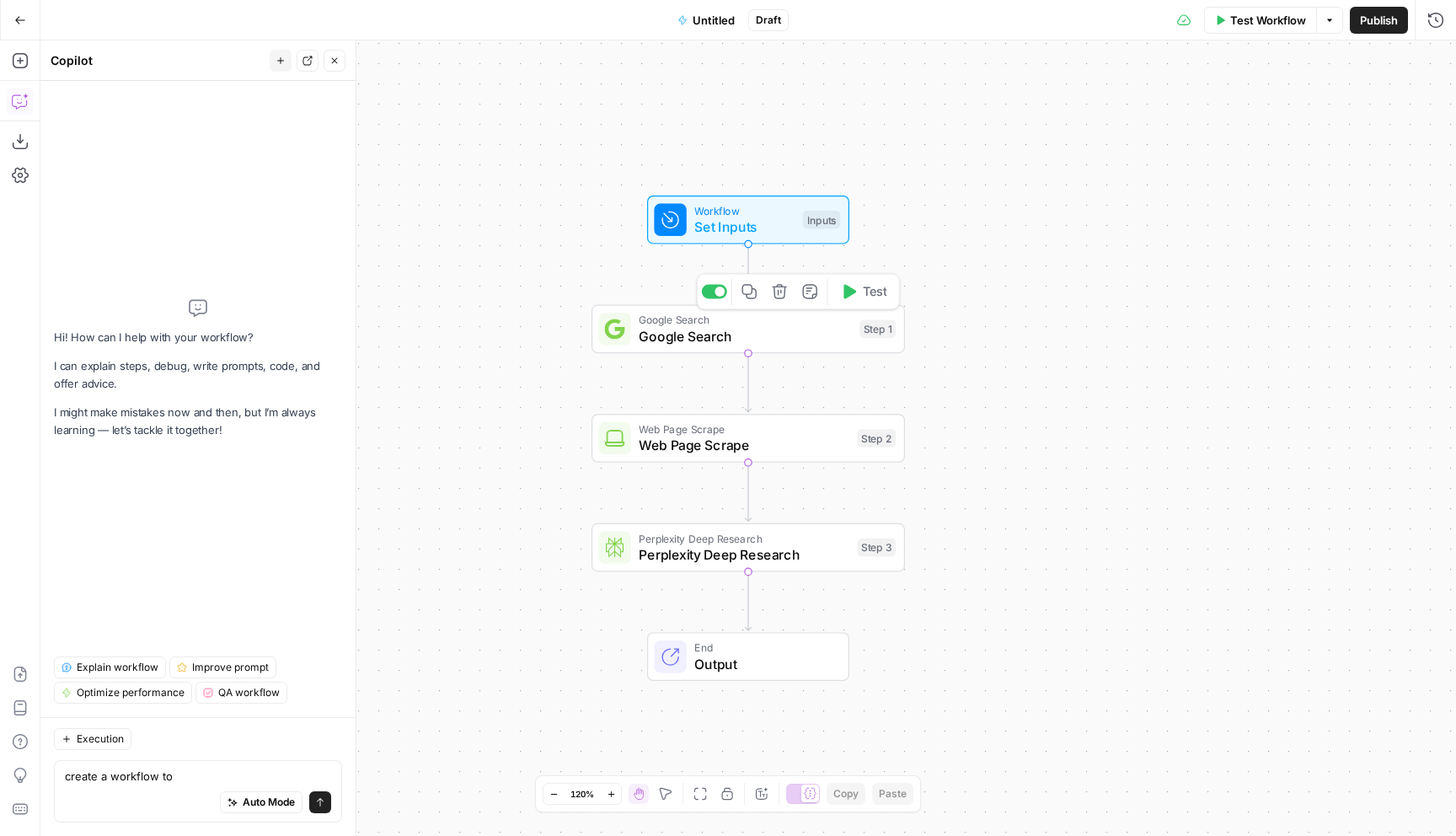 click on "Google Search" at bounding box center [745, 336] 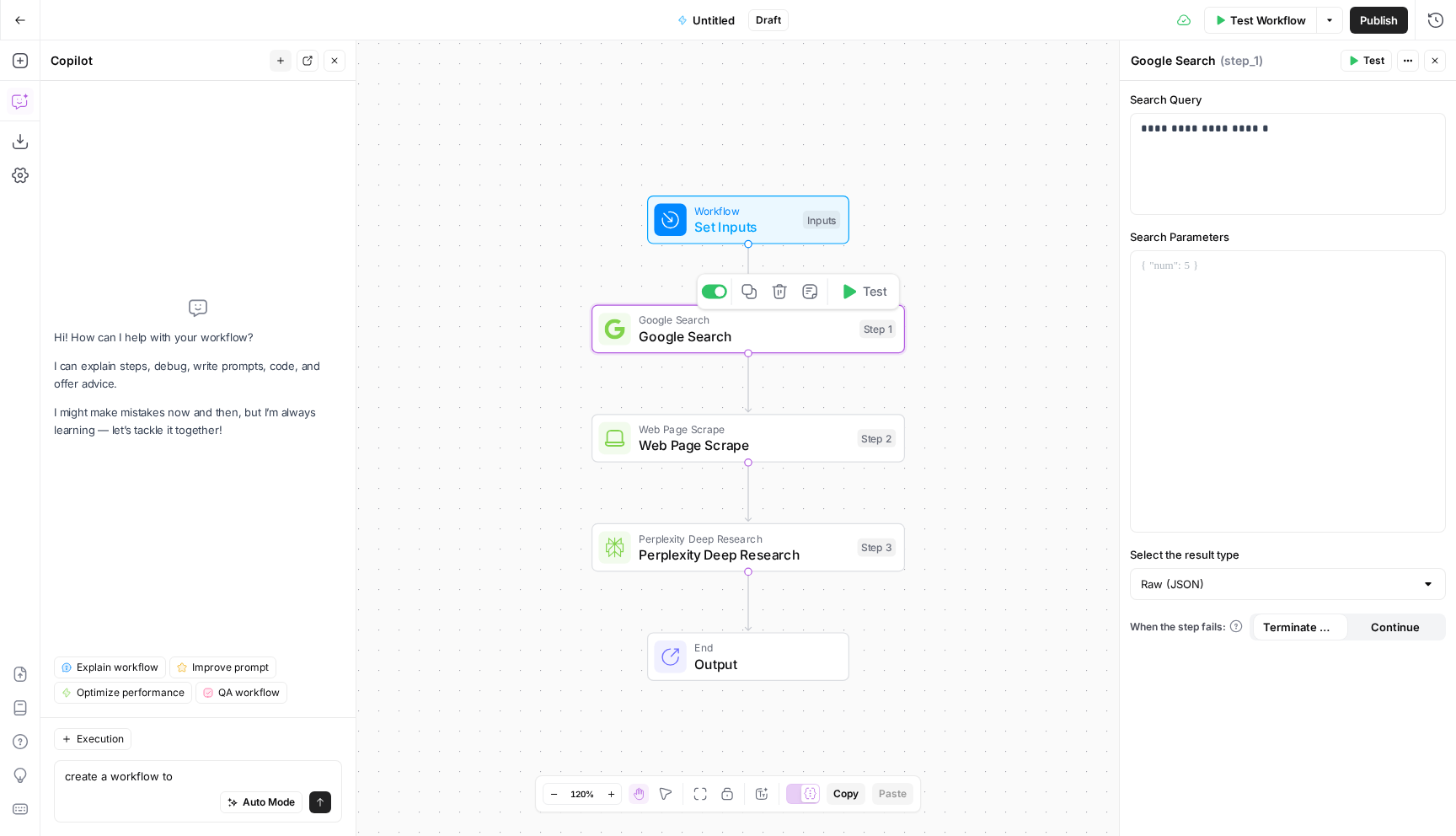 click on "Google Search" at bounding box center [745, 336] 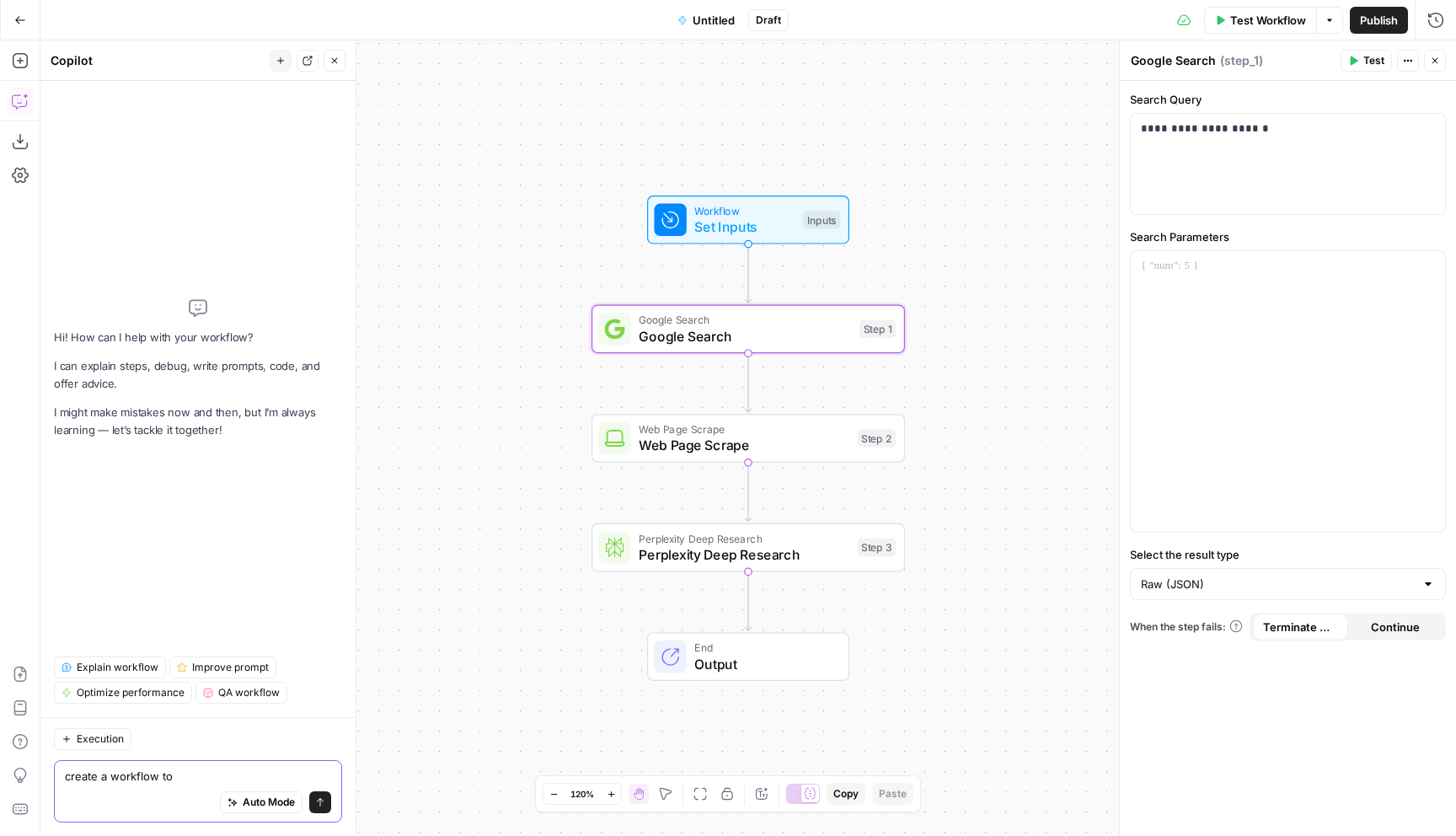 click on "create a workflow to" at bounding box center [198, 776] 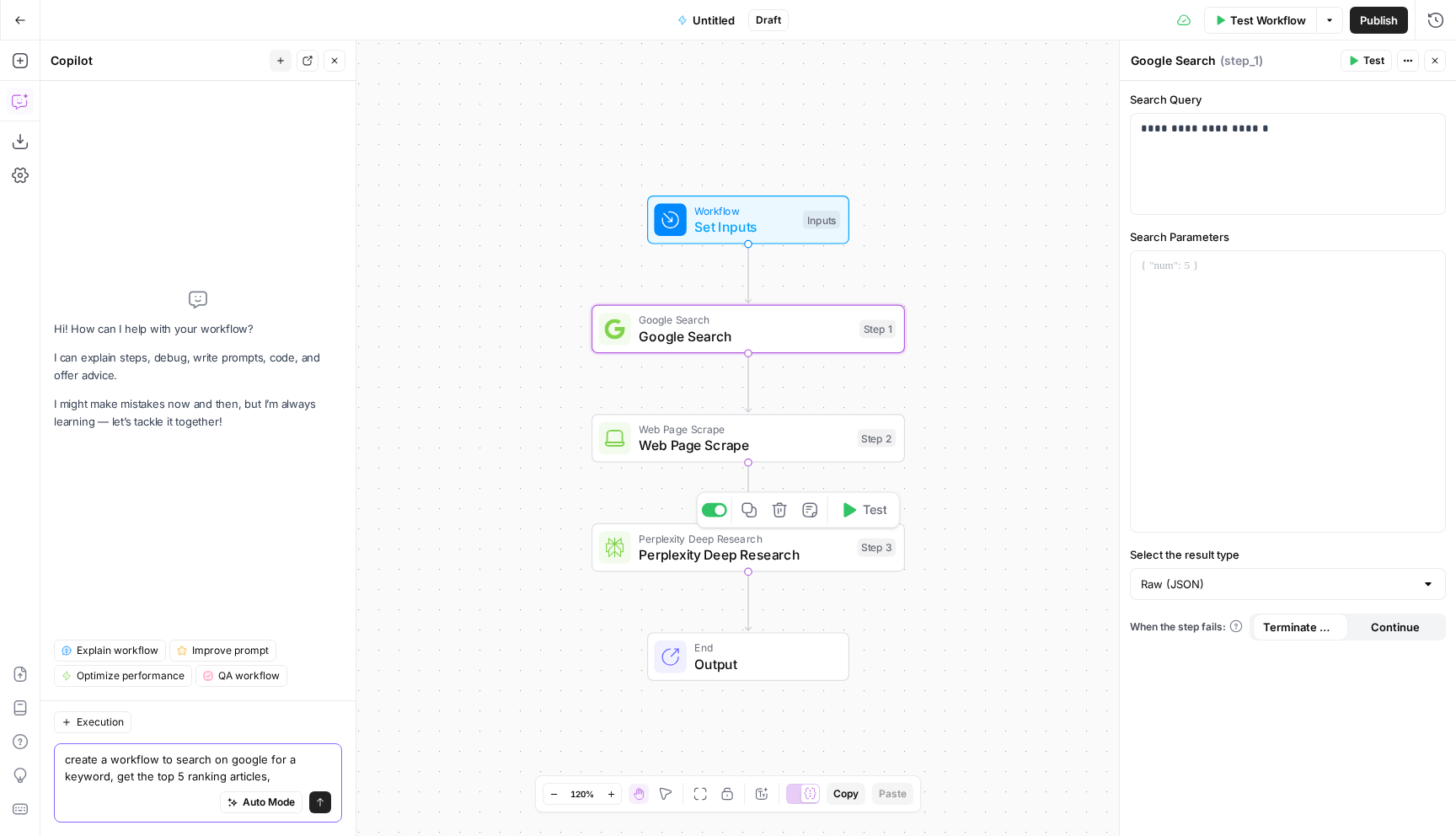 type on "create a workflow to search on google for a keyword, get the top 5 ranking articles," 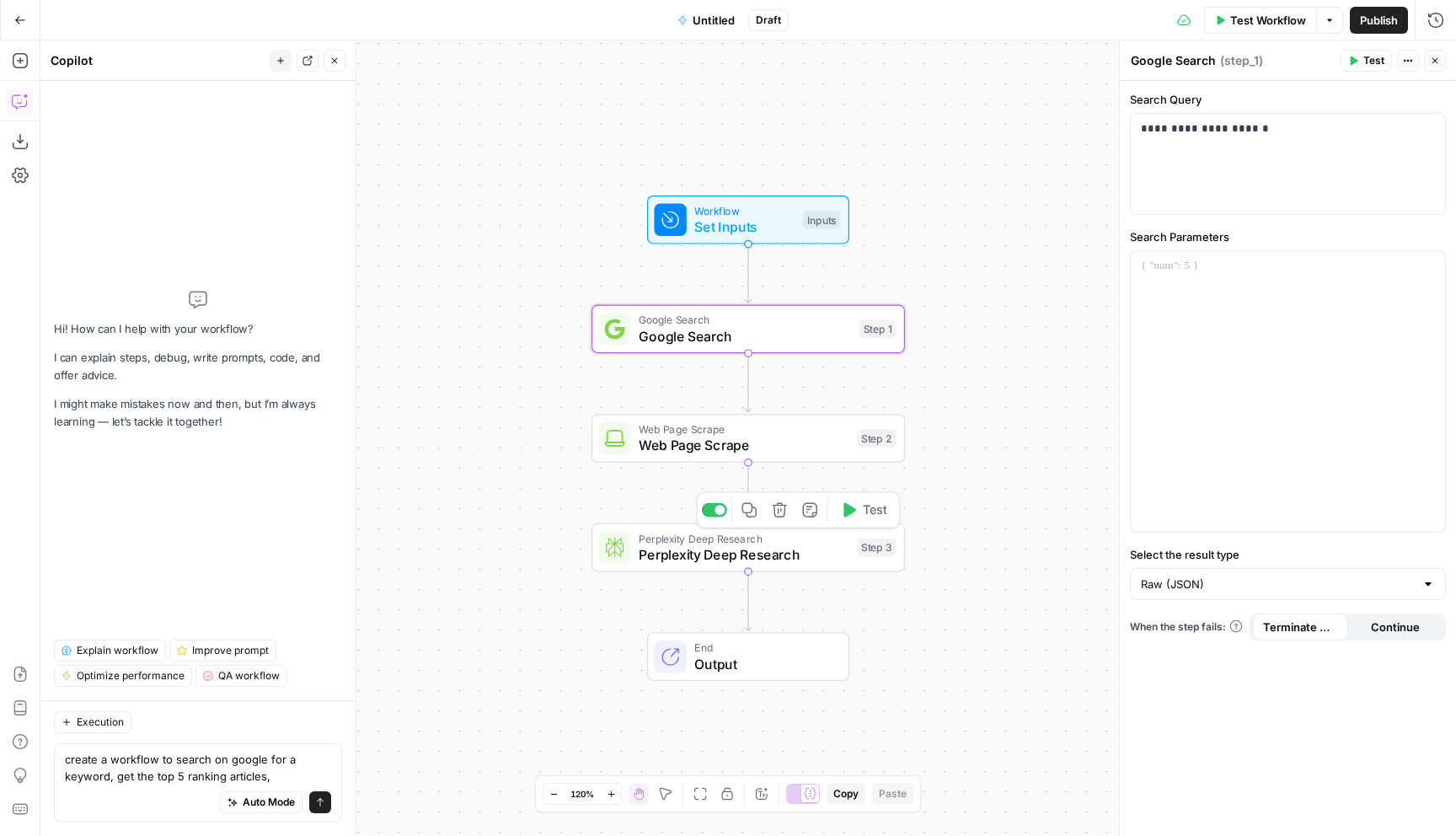 click on "Perplexity Deep Research" at bounding box center (744, 555) 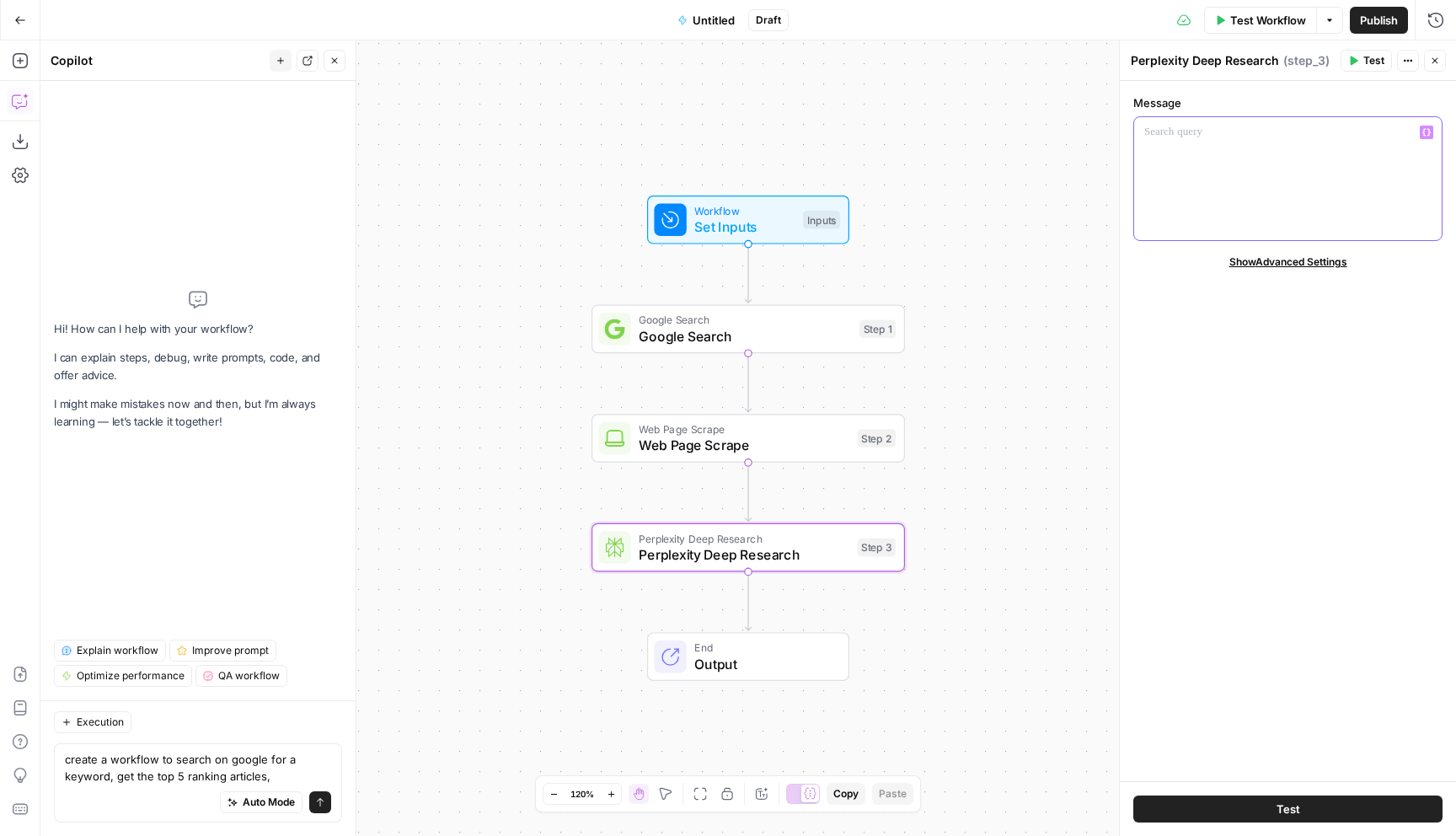 click at bounding box center (1287, 179) 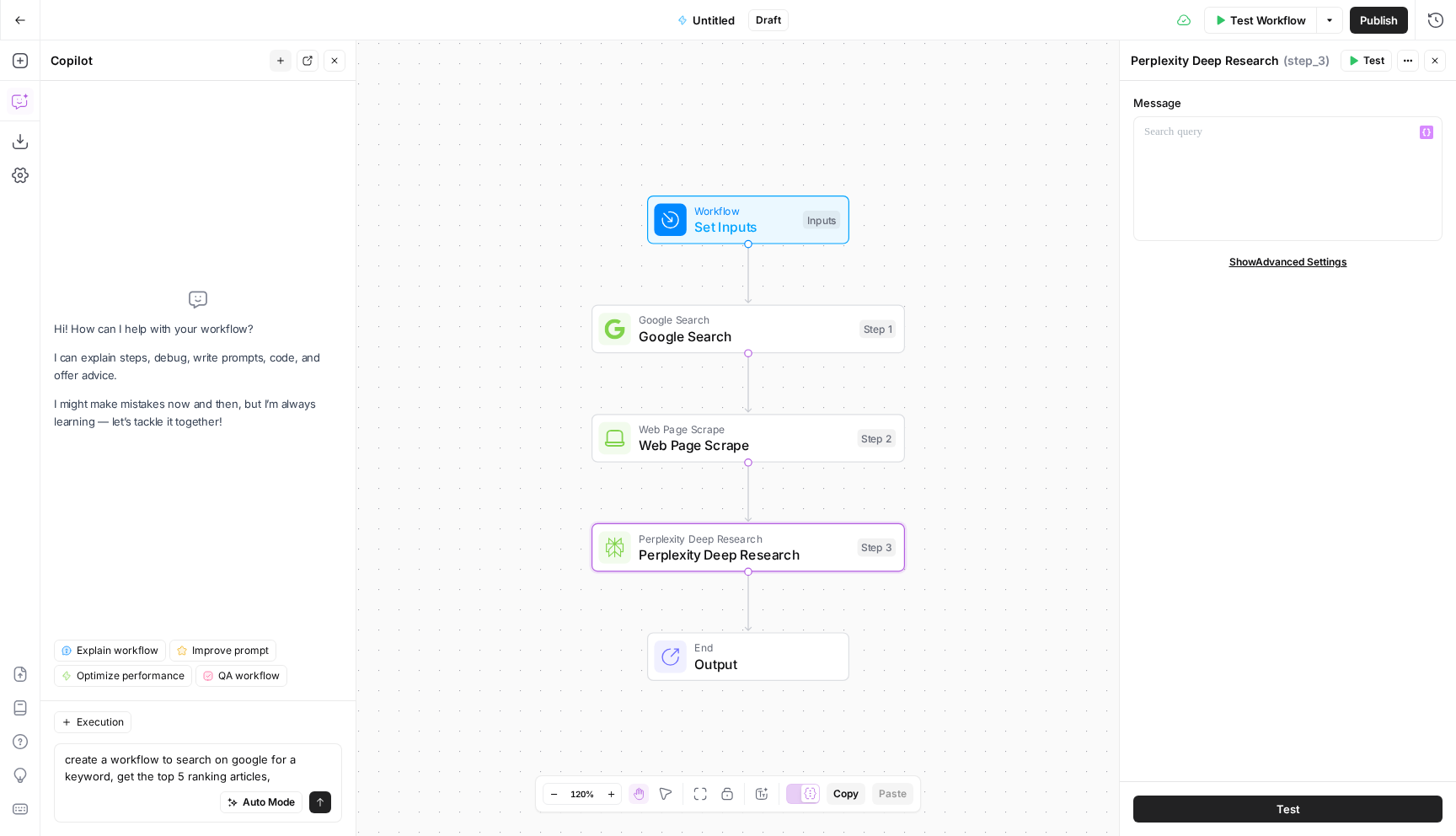 click on "( step_3 )" at bounding box center [1306, 61] 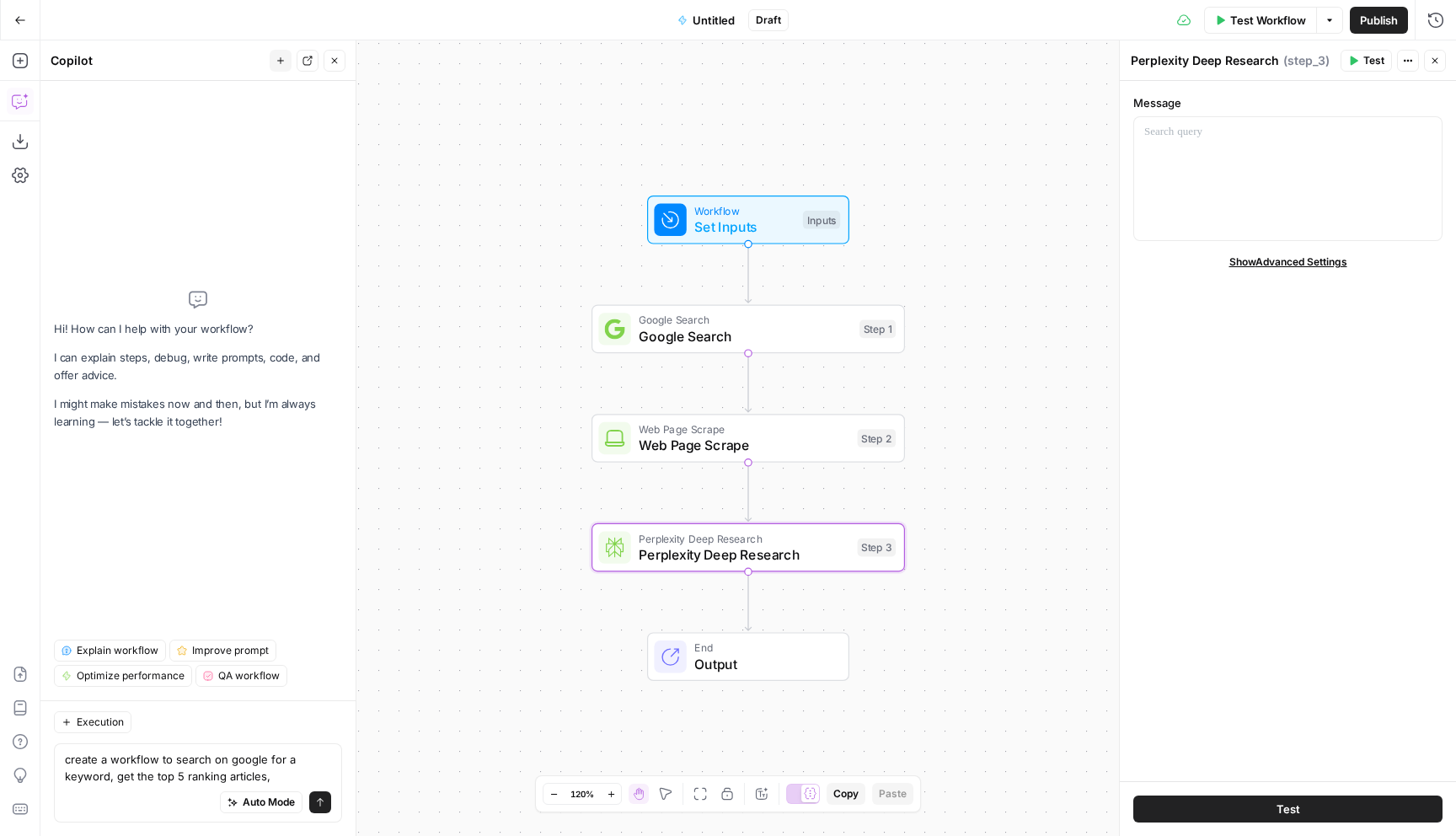 click 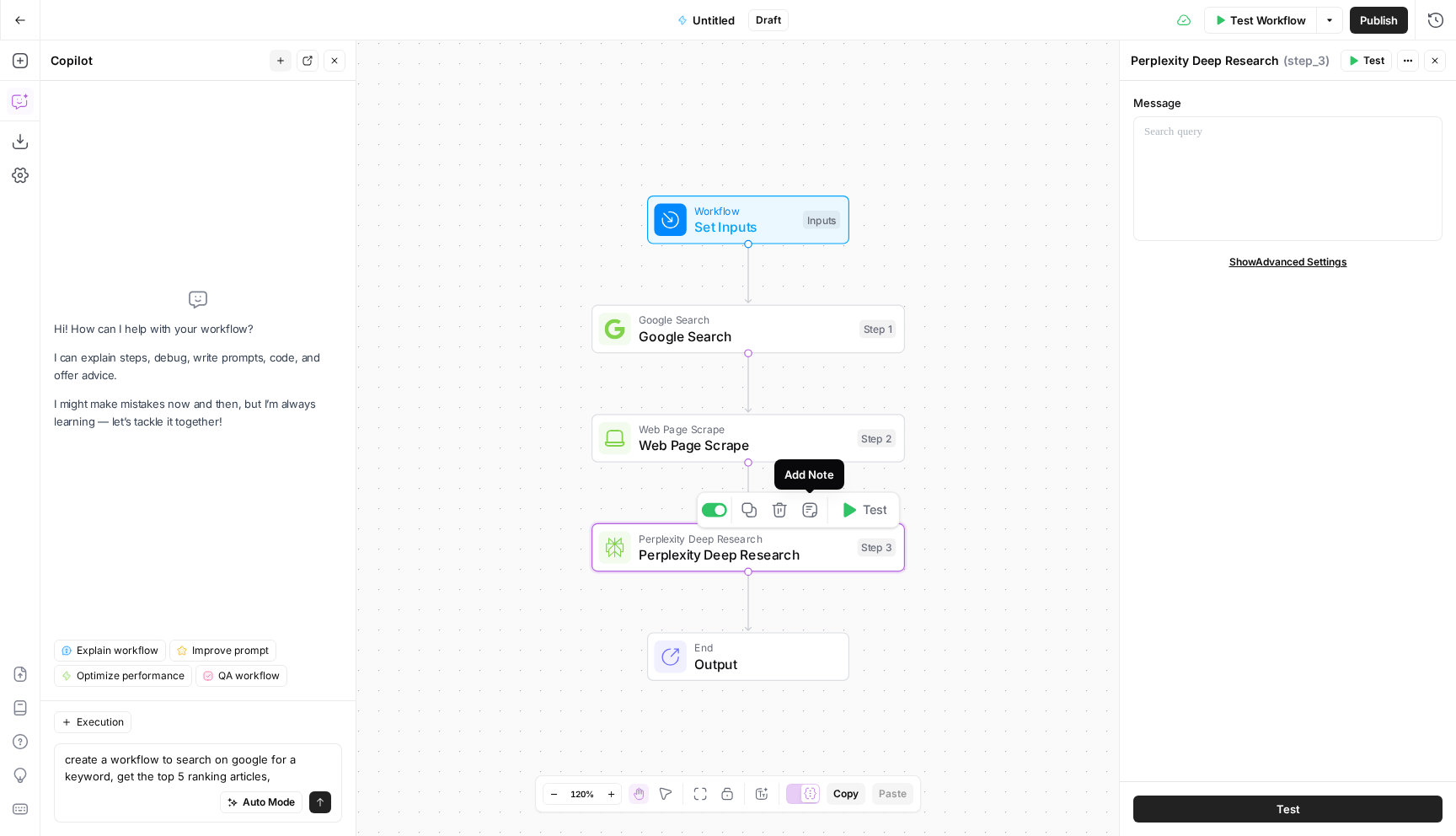 click on "Add Note" at bounding box center (810, 510) 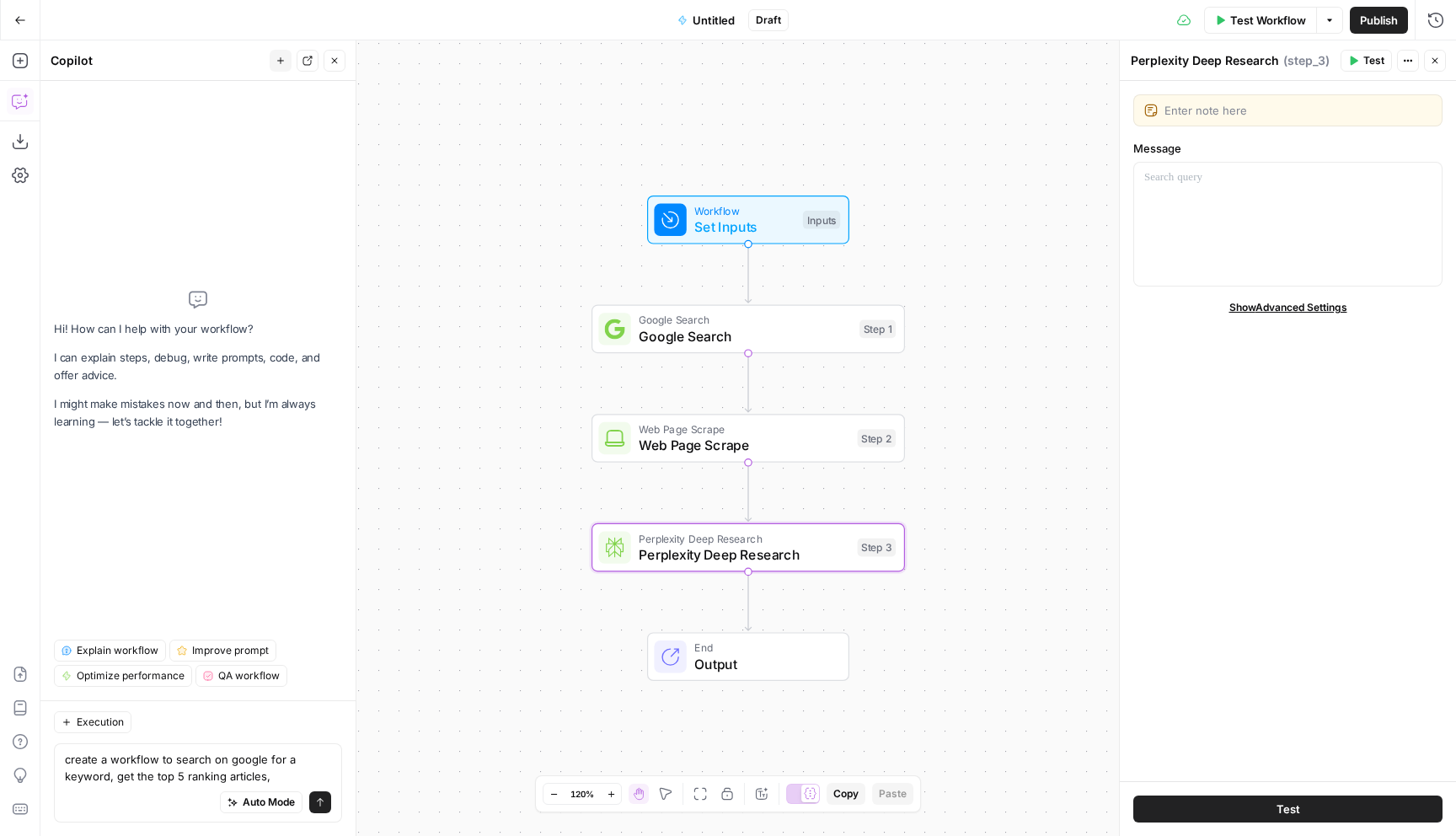click on "Workflow Set Inputs Inputs Google Search Google Search Step 1 Web Page Scrape Web Page Scrape Step 2 Perplexity Deep Research Perplexity Deep Research Step 3 End Output" at bounding box center [748, 438] 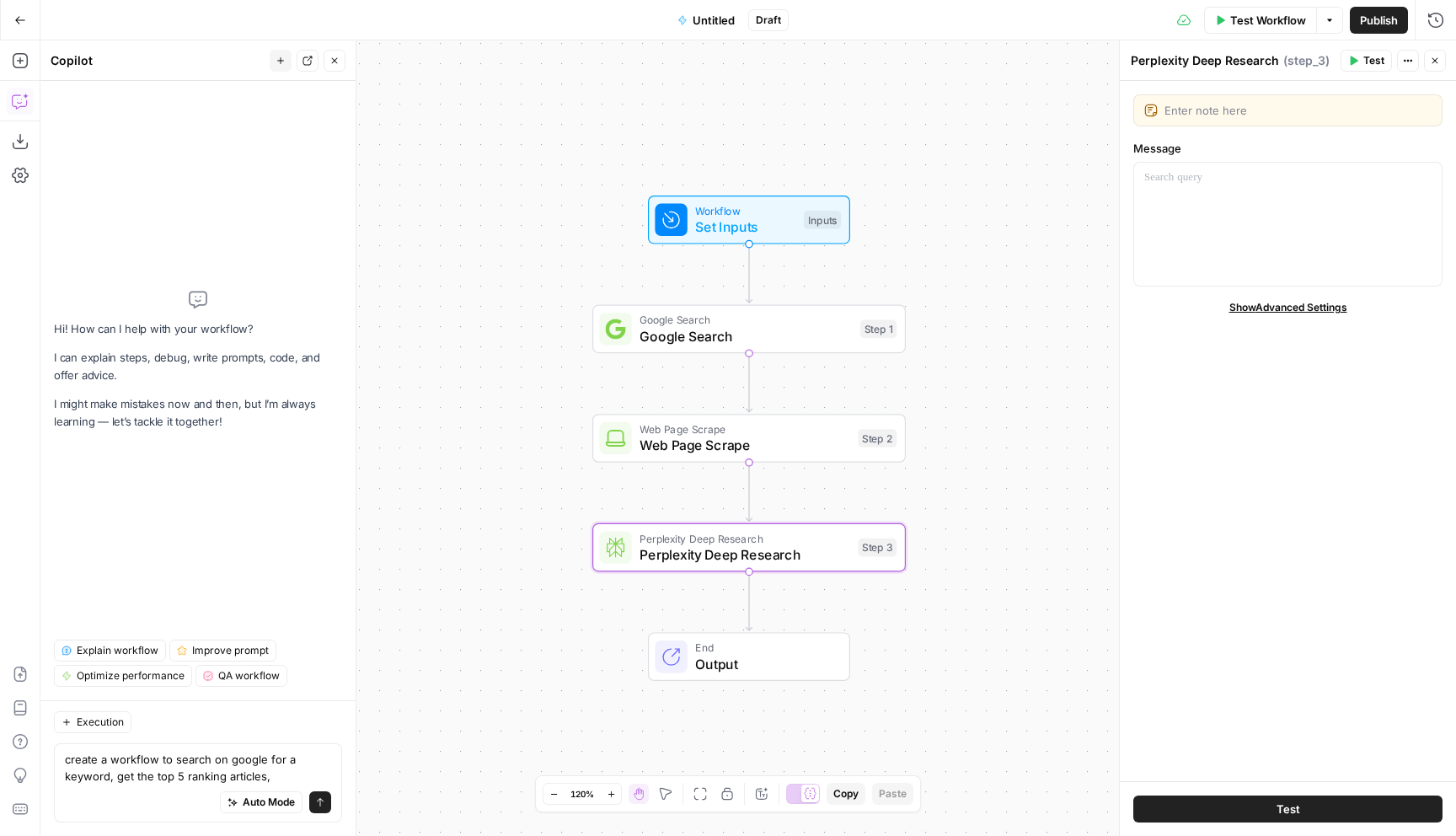 click 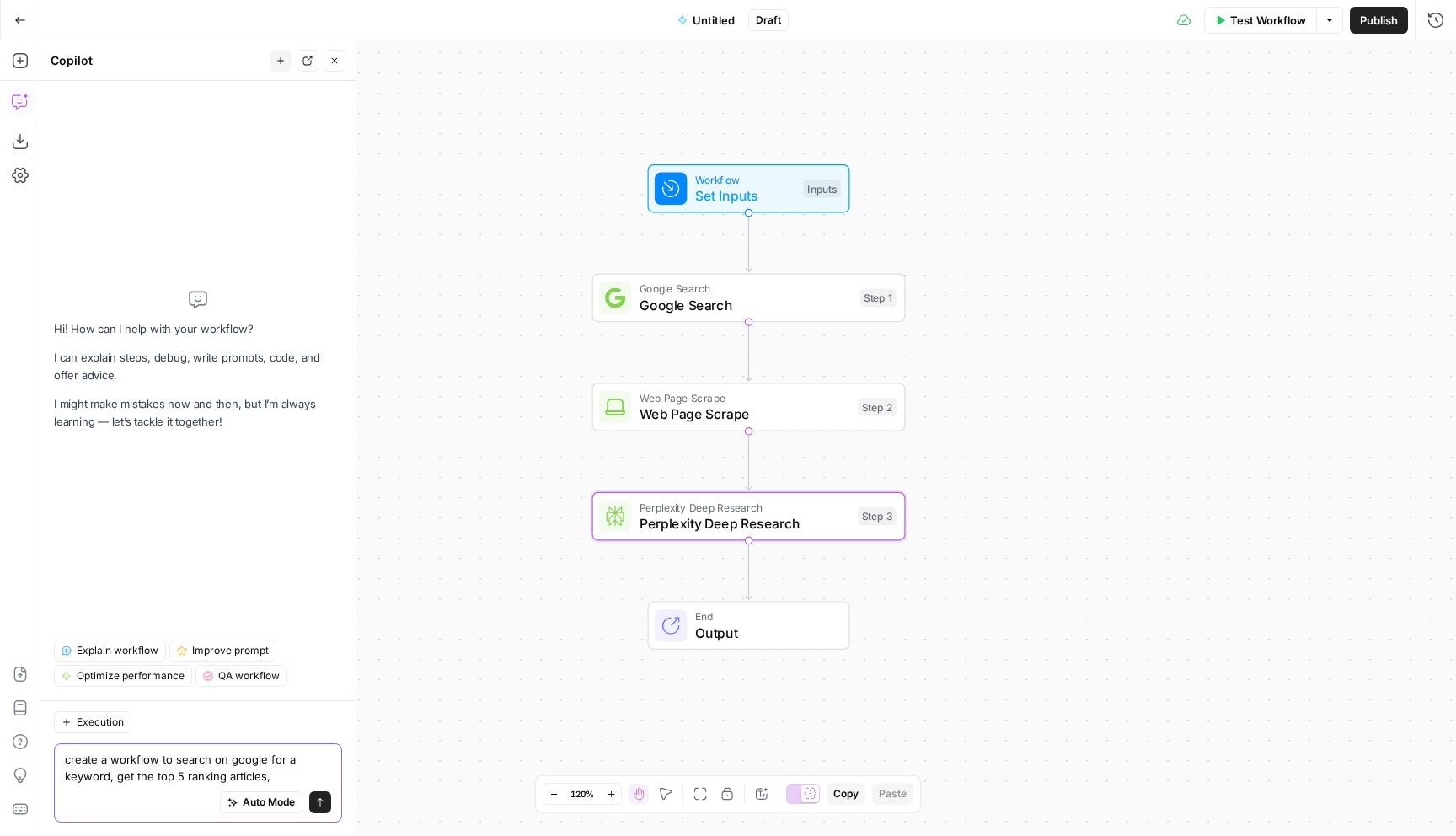 click on "create a workflow to search on google for a keyword, get the top 5 ranking articles," at bounding box center [198, 768] 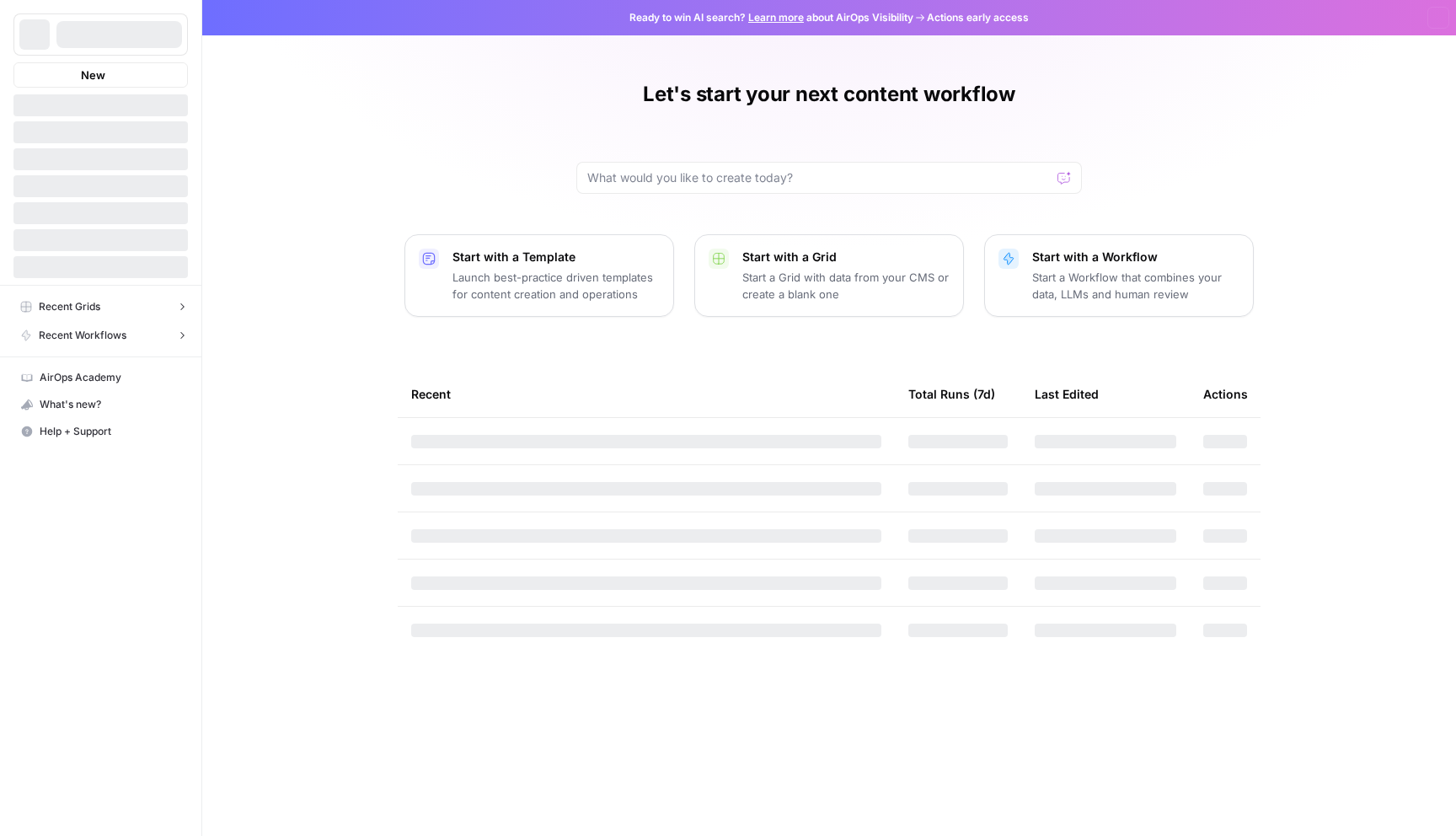 scroll, scrollTop: 0, scrollLeft: 0, axis: both 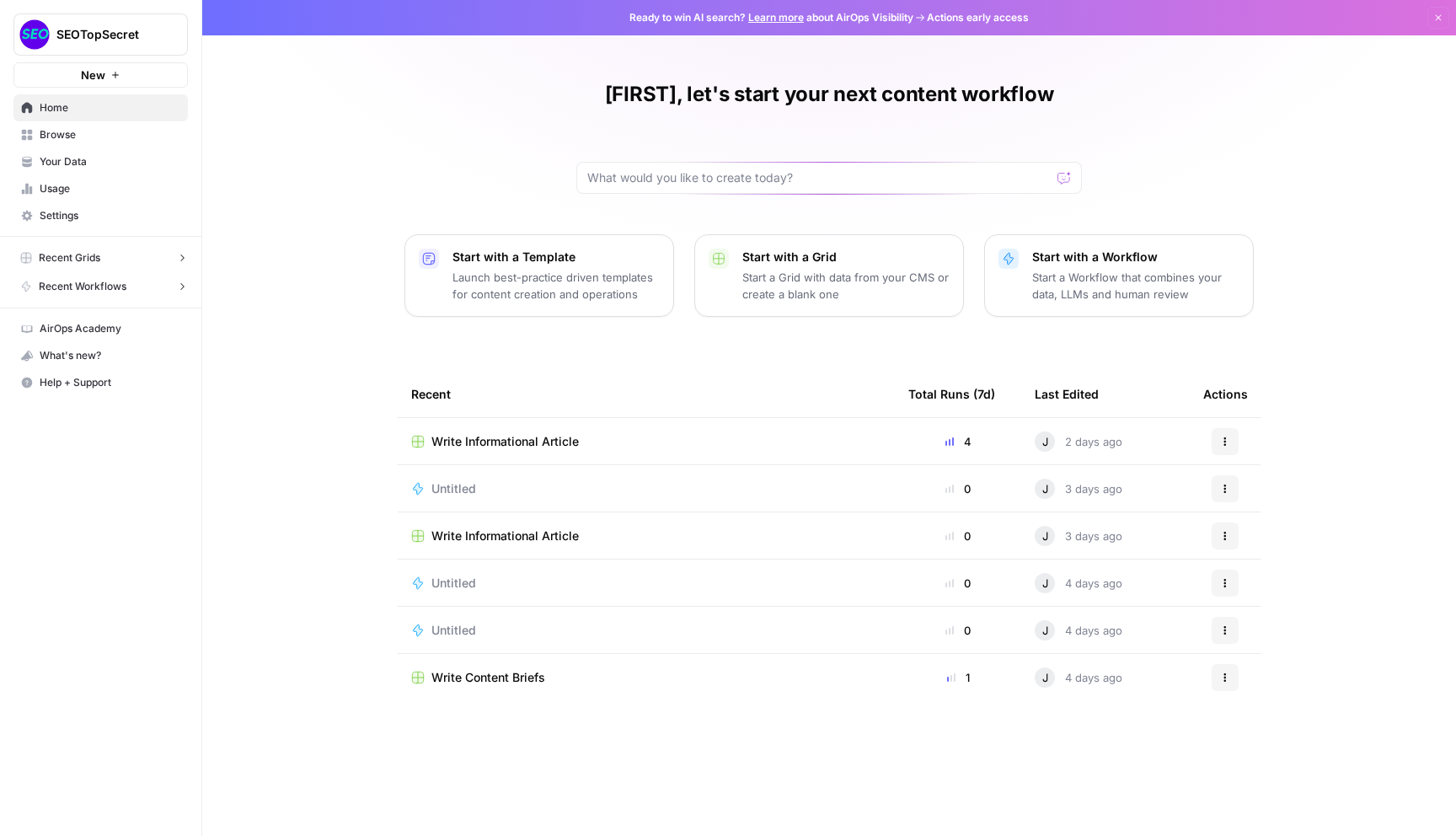 click on "Start with a Template" at bounding box center (556, 257) 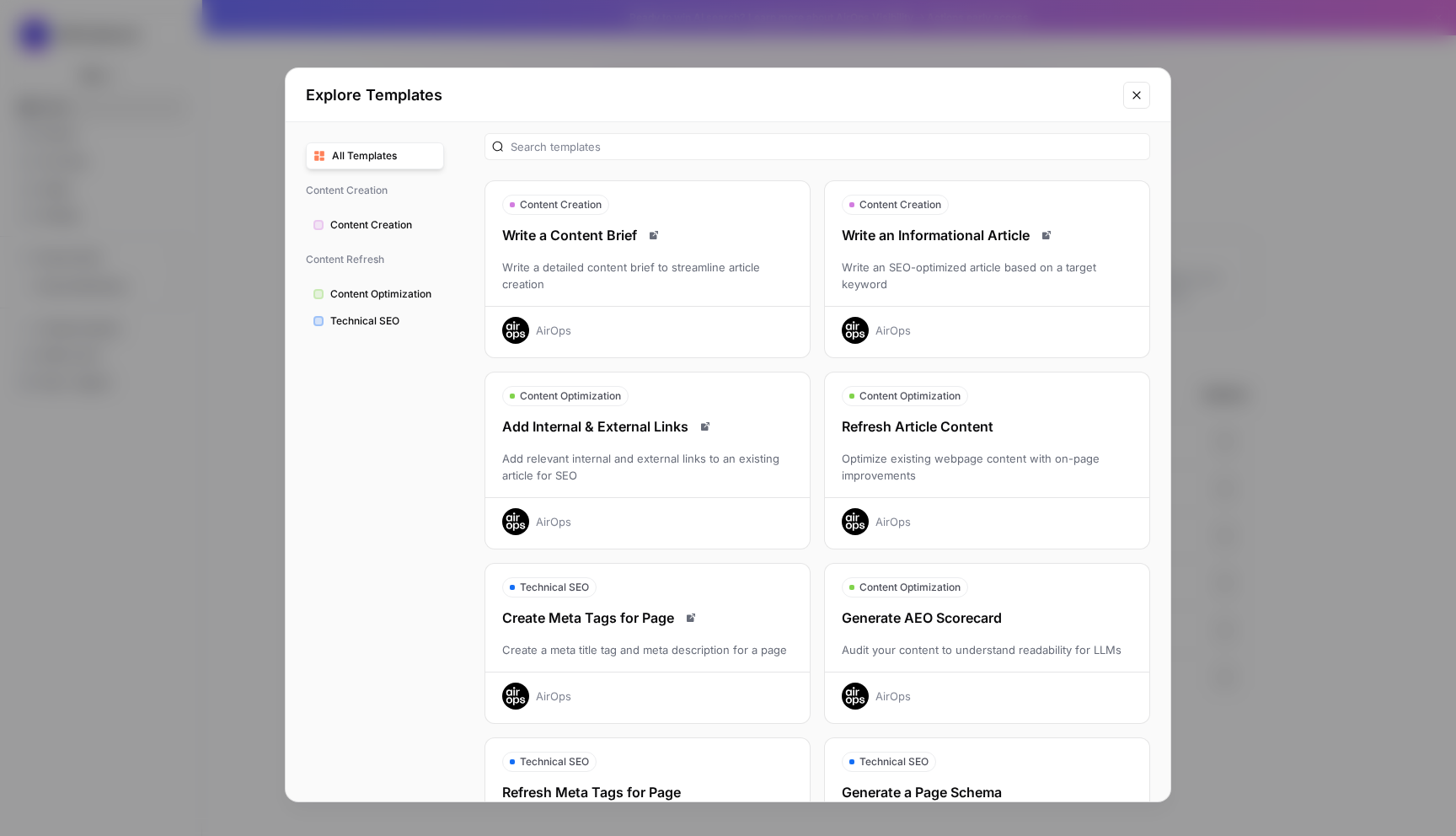 scroll, scrollTop: 0, scrollLeft: 0, axis: both 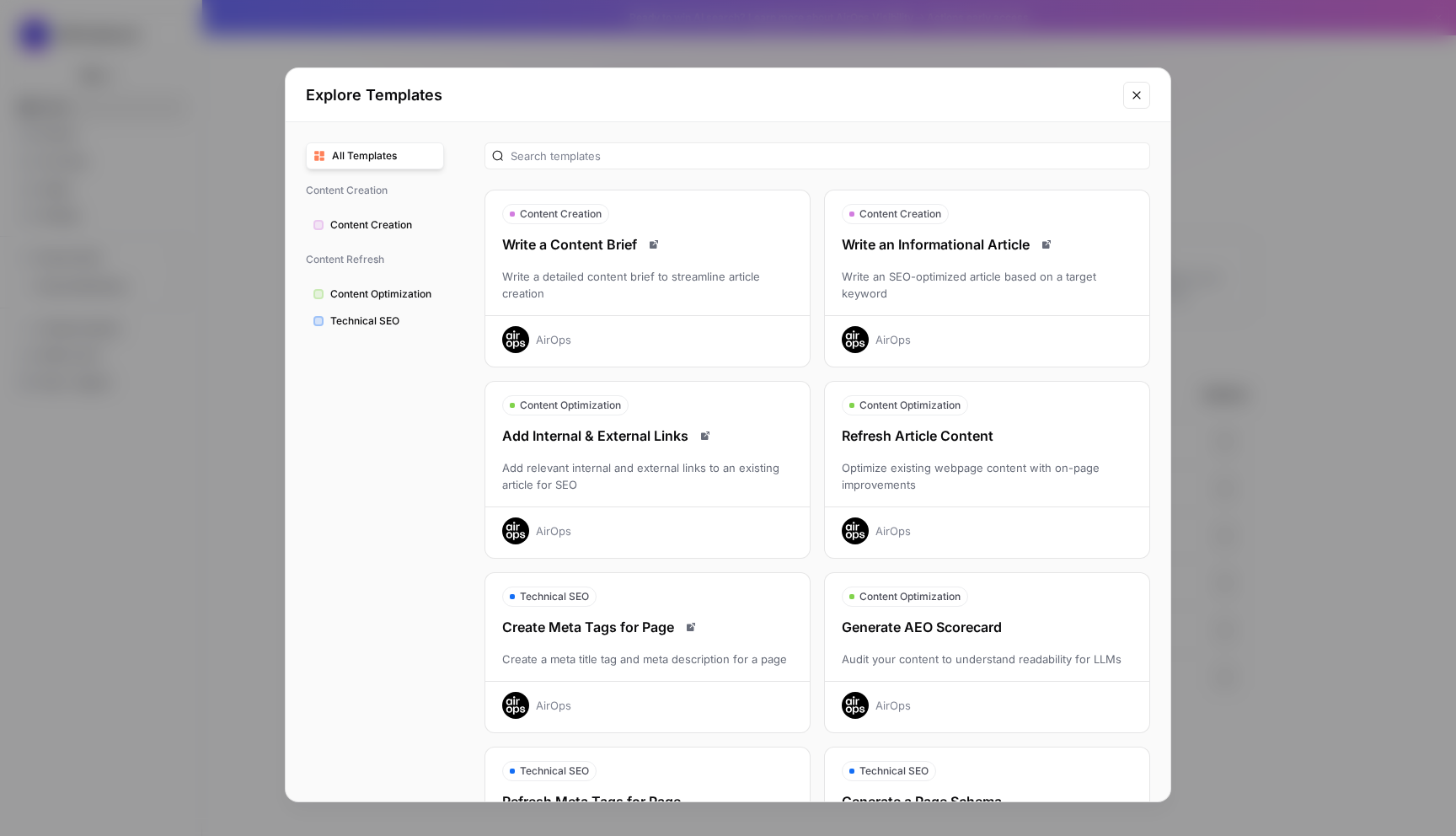 click on "Content Optimization" at bounding box center [383, 294] 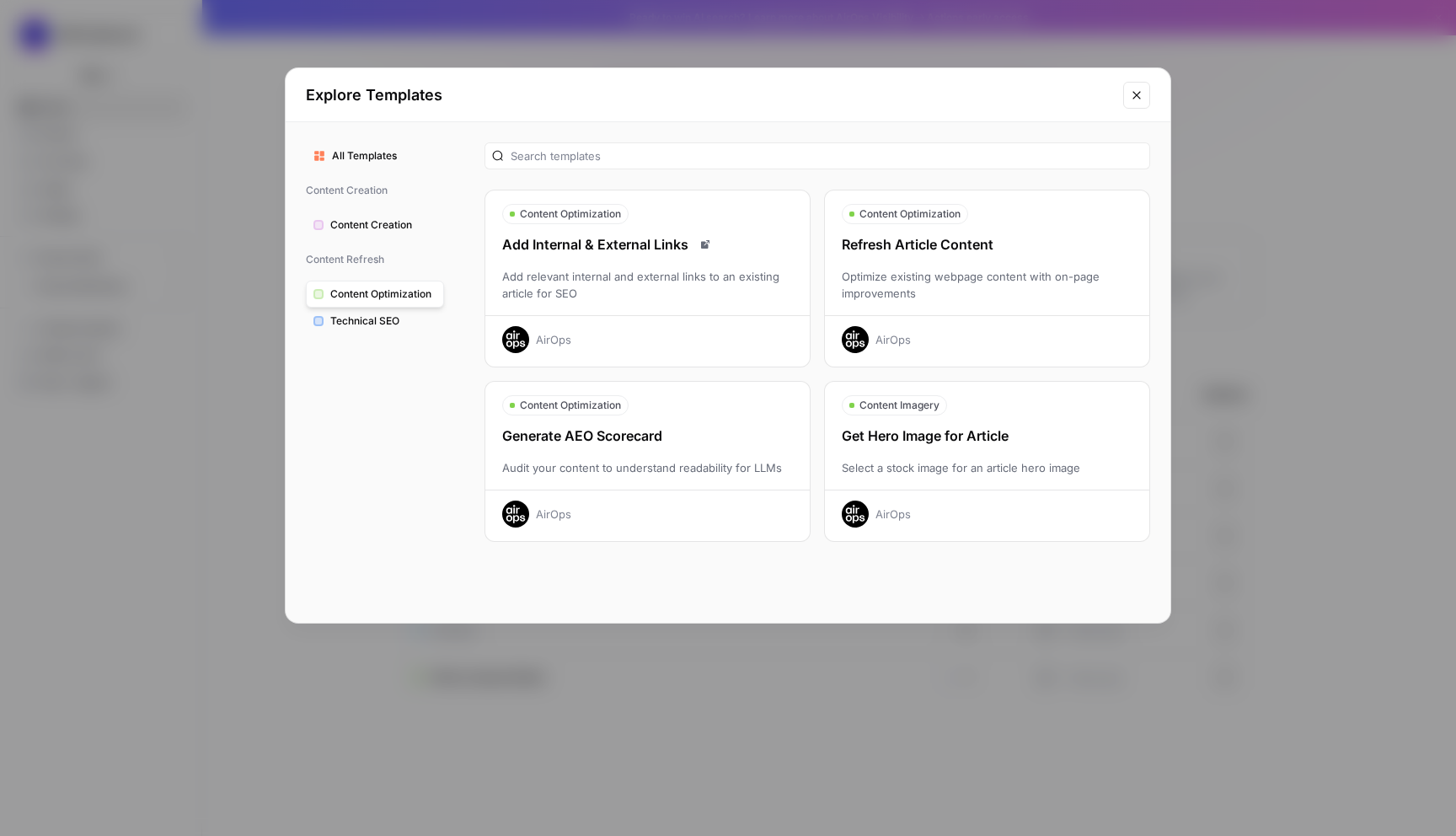 click on "Technical SEO" at bounding box center [383, 321] 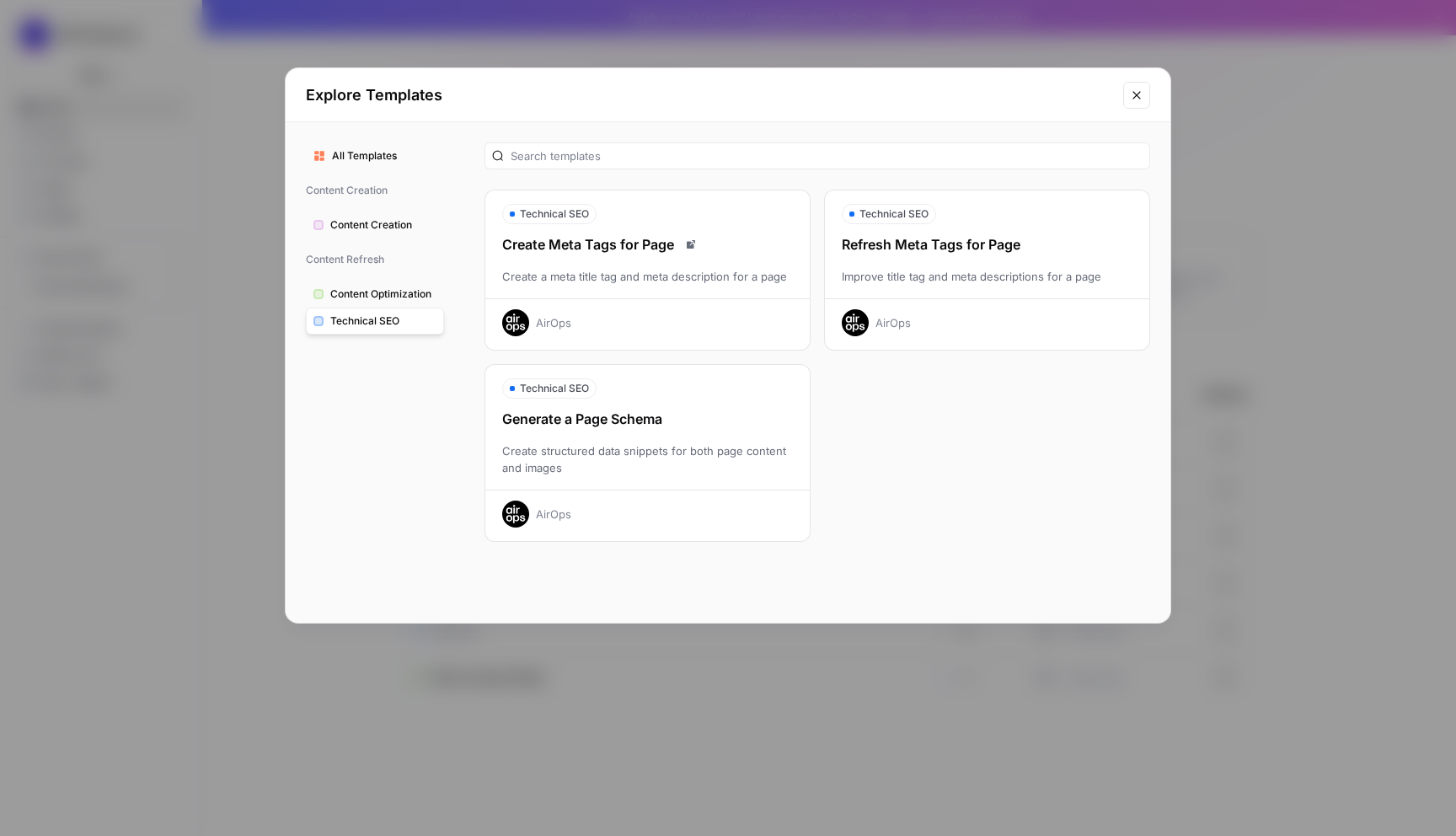 click on "Content Creation" at bounding box center (375, 225) 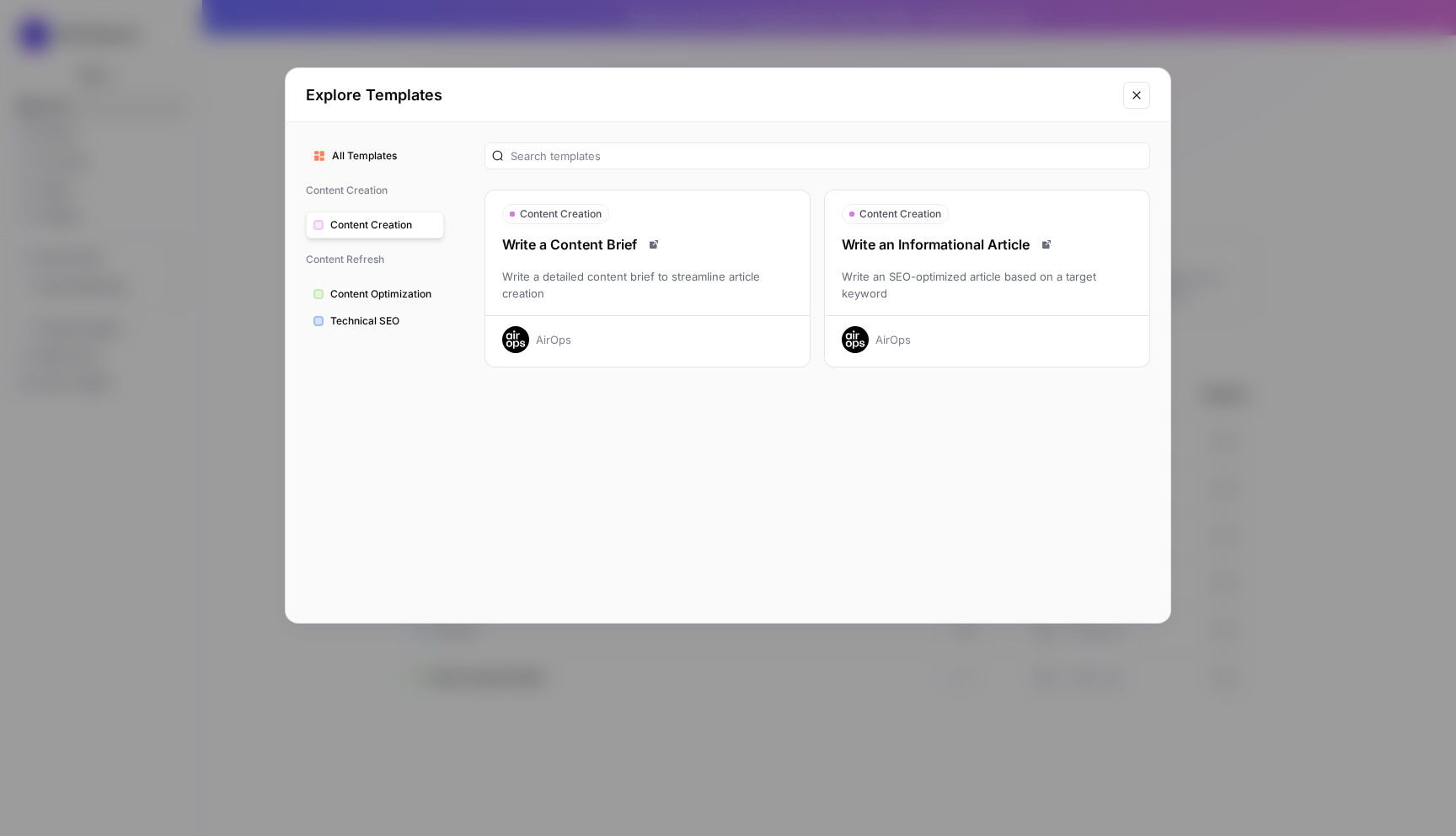 click on "Write an SEO-optimized article based on a target keyword" at bounding box center [987, 285] 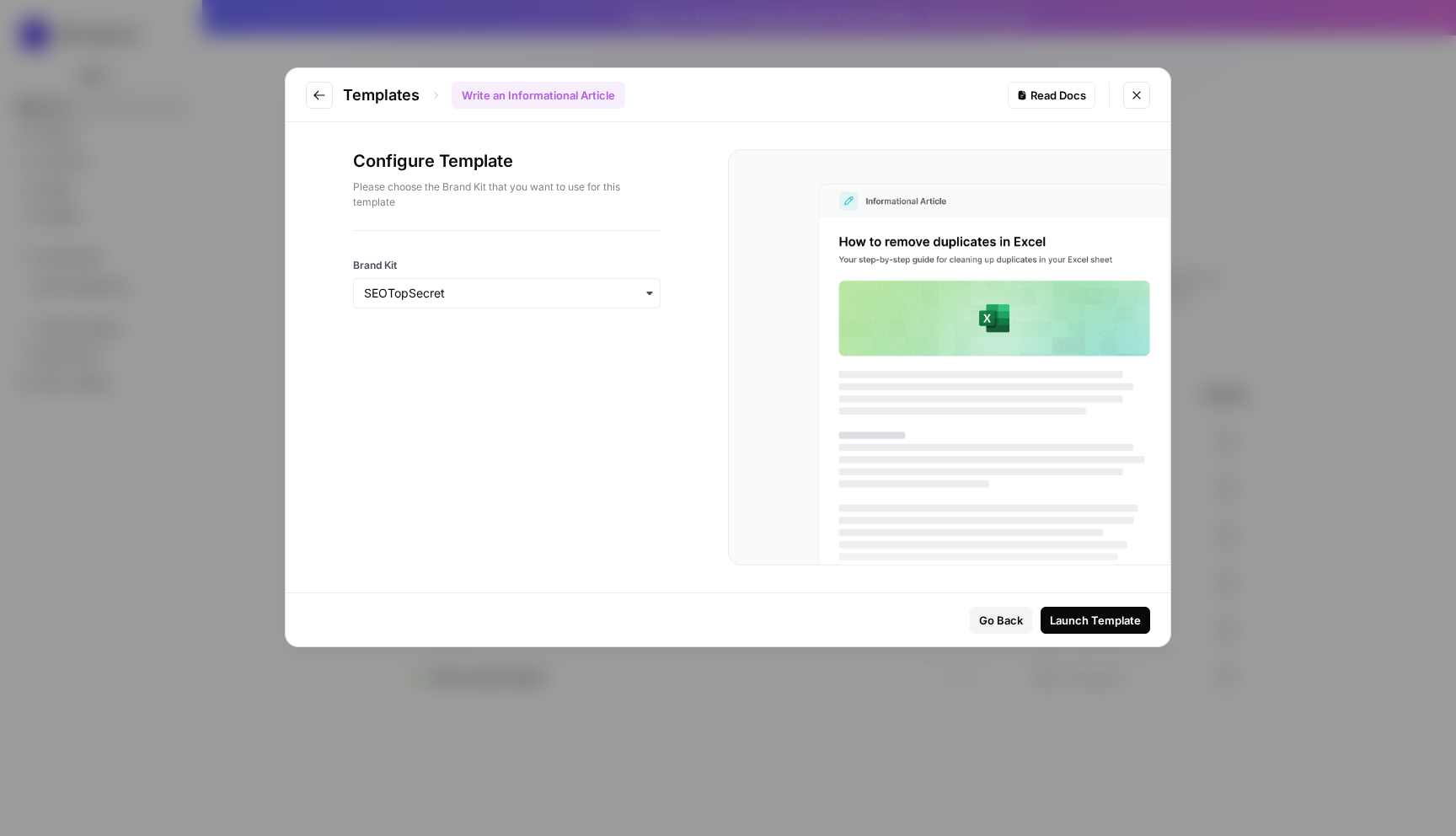 click at bounding box center (506, 293) 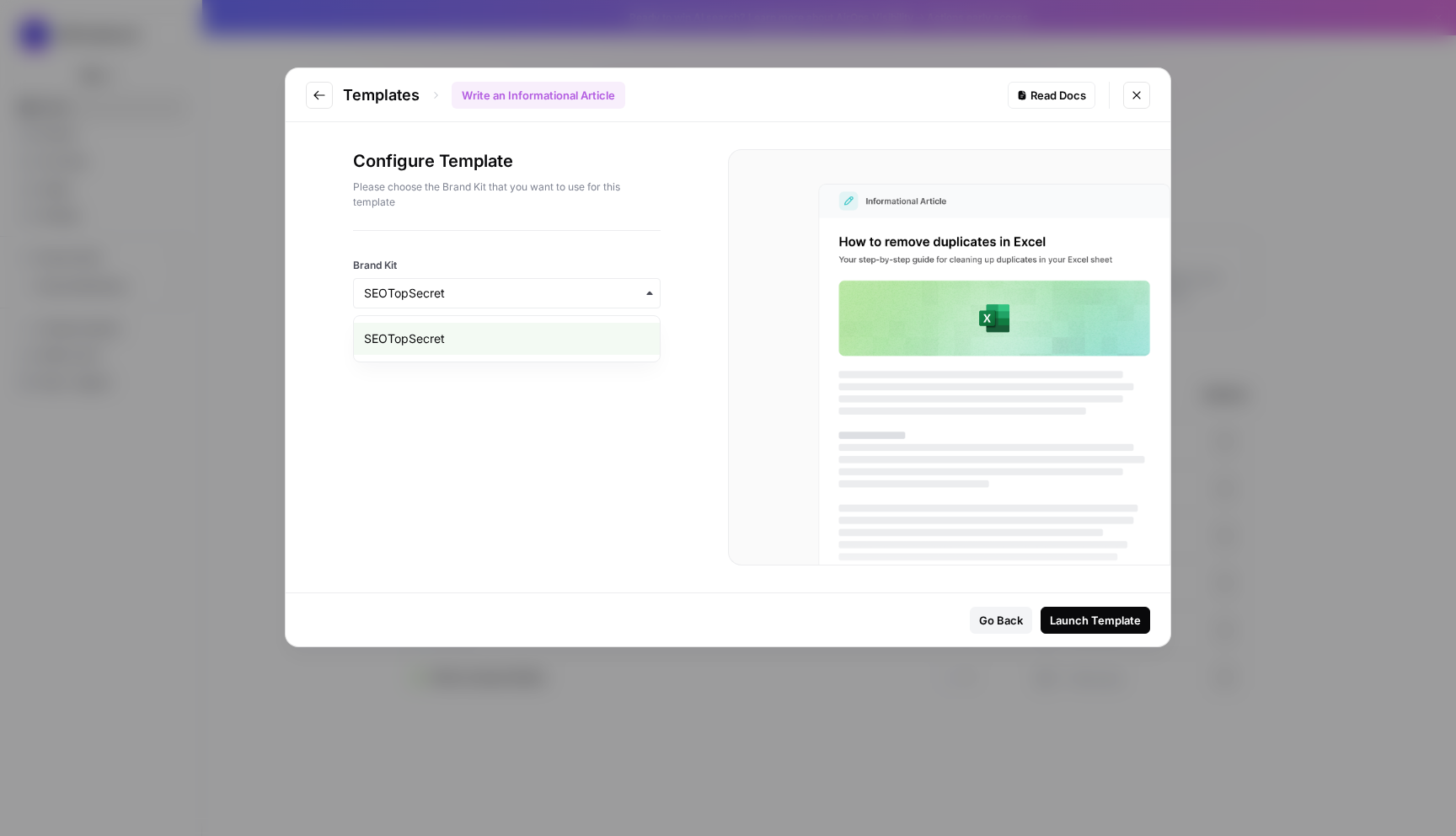 click at bounding box center [506, 293] 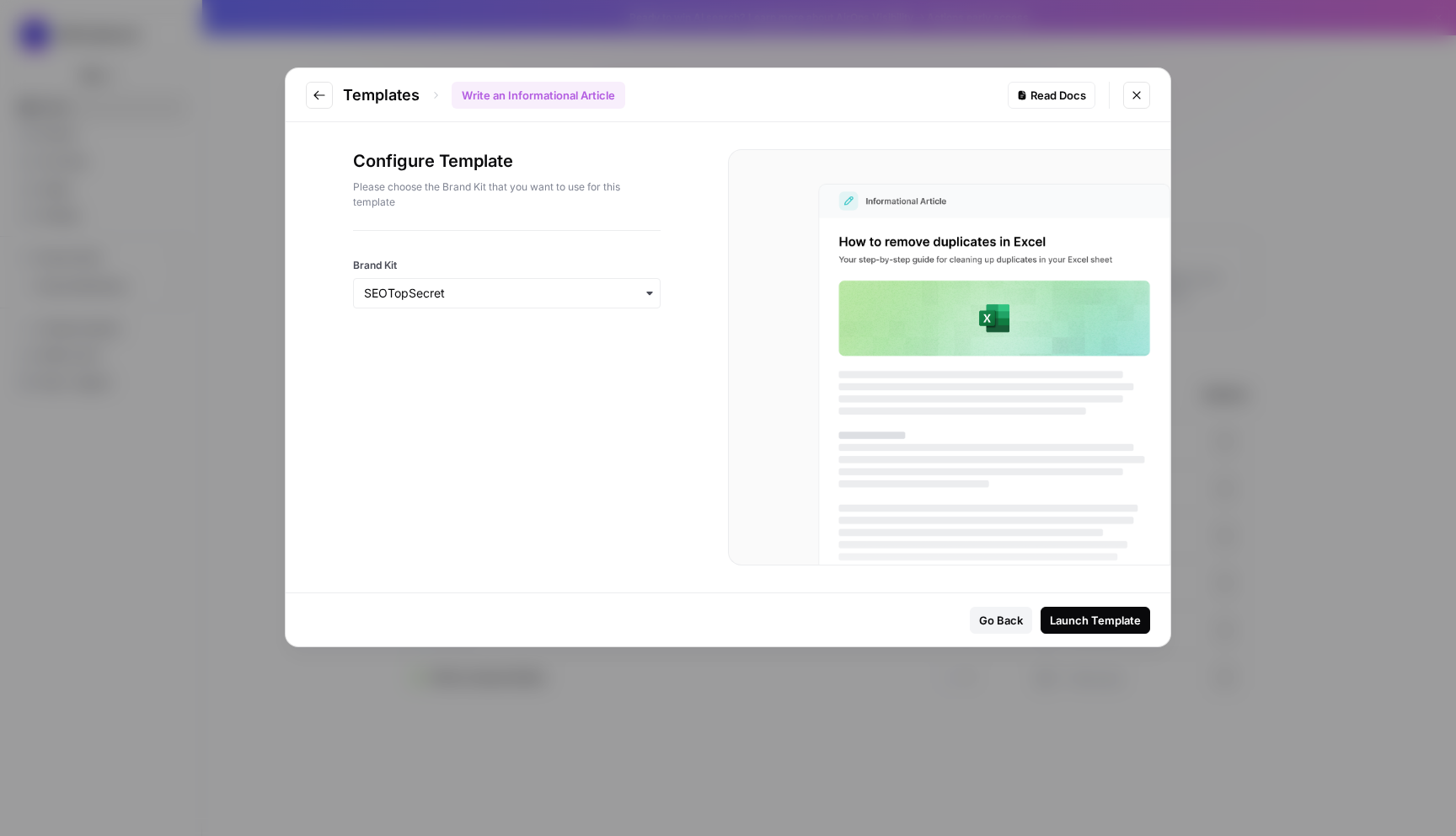 click on "Launch Template" at bounding box center (1095, 620) 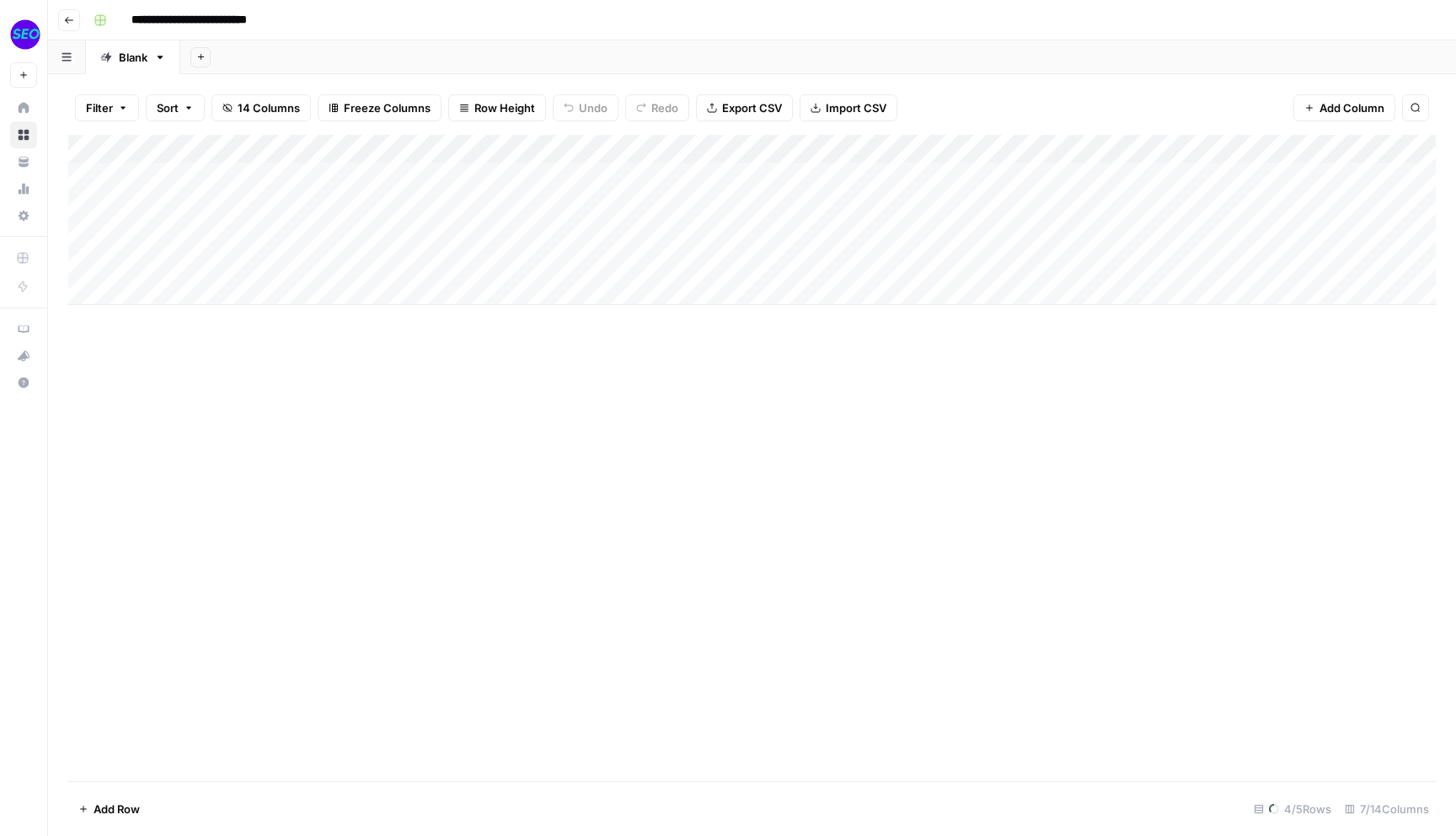 click on "Filter" at bounding box center [107, 108] 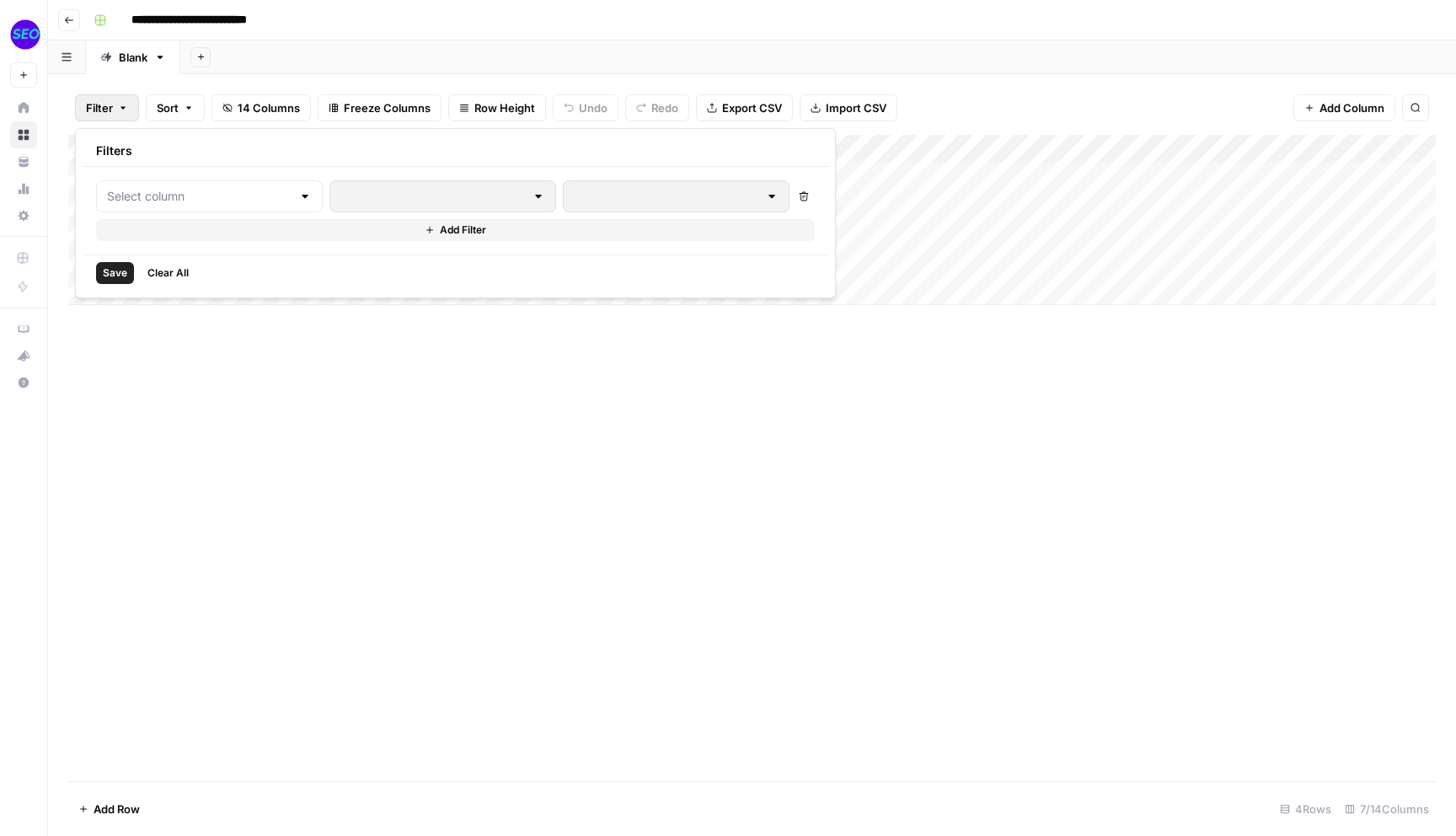 click 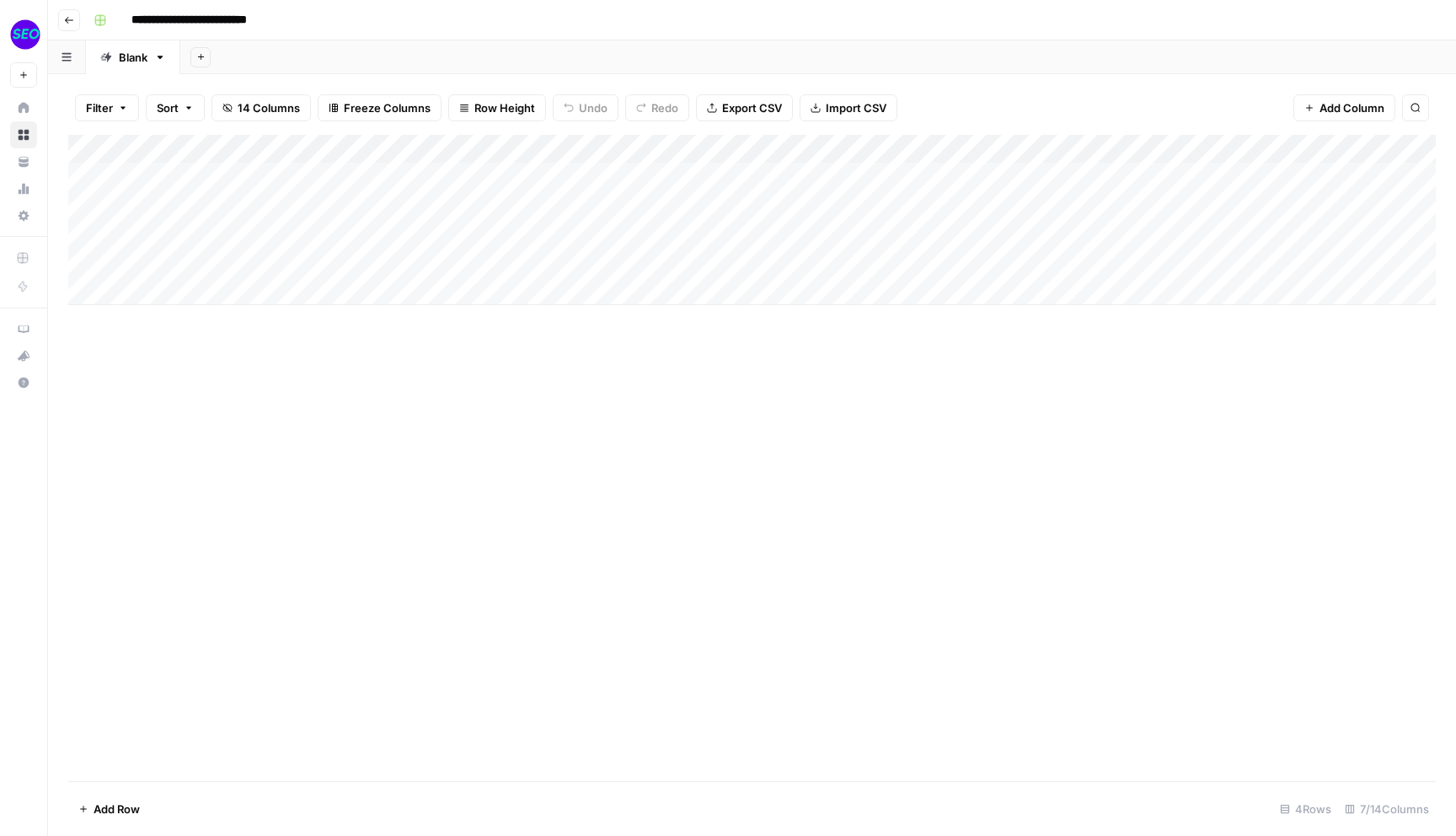 click on "Add Column" at bounding box center (752, 220) 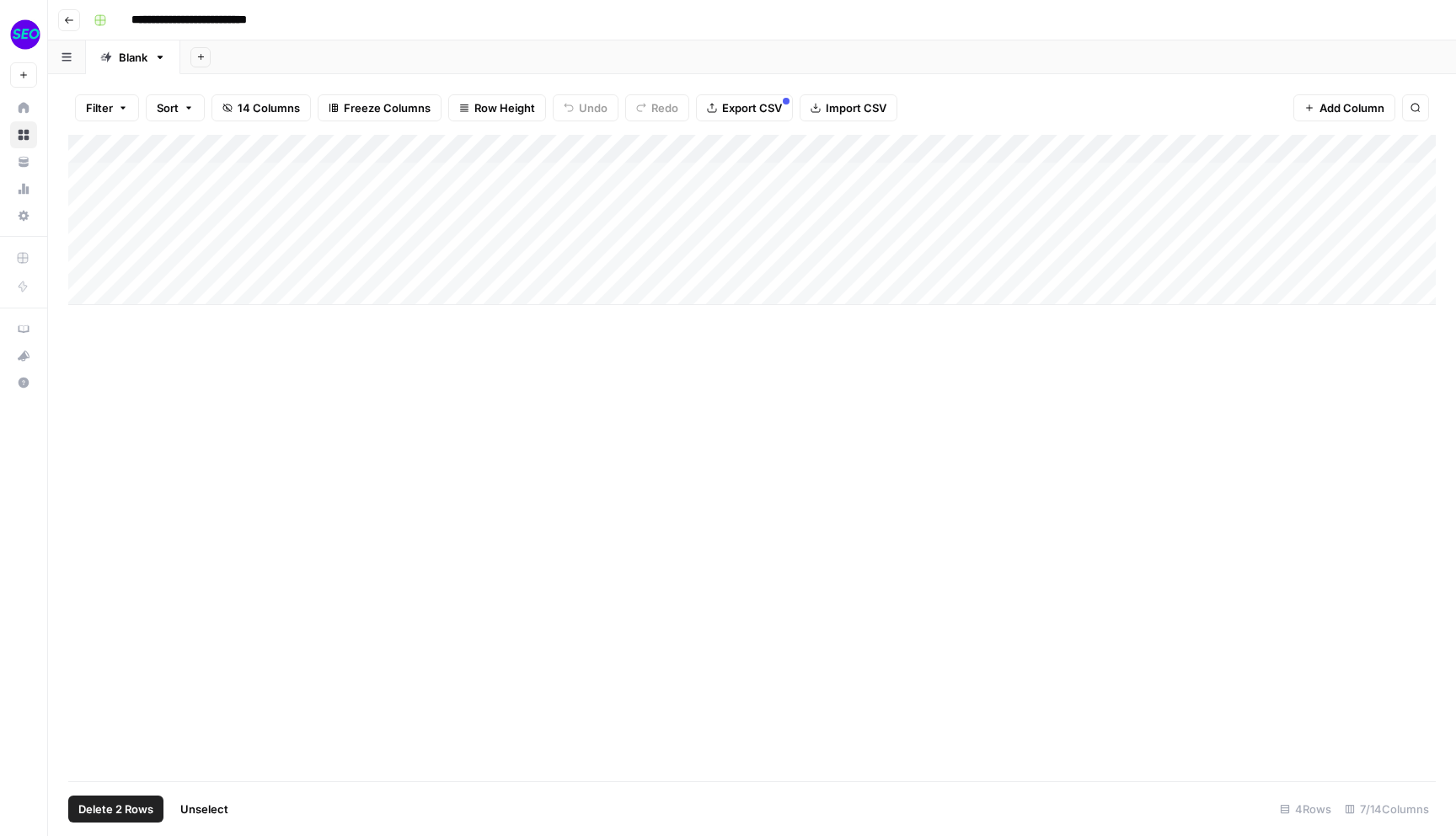 click on "Add Column" at bounding box center [752, 220] 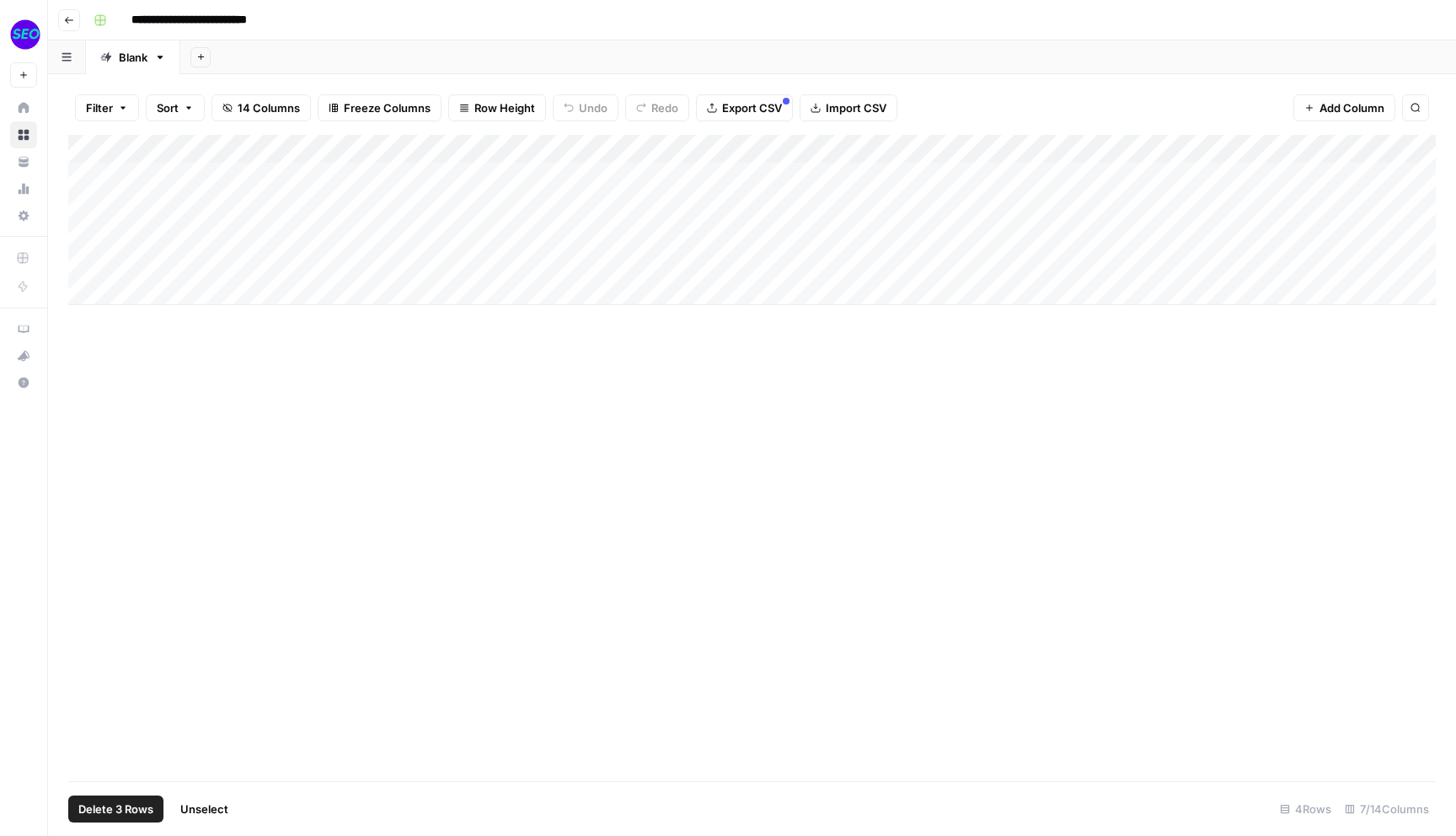 click on "Add Column" at bounding box center [752, 220] 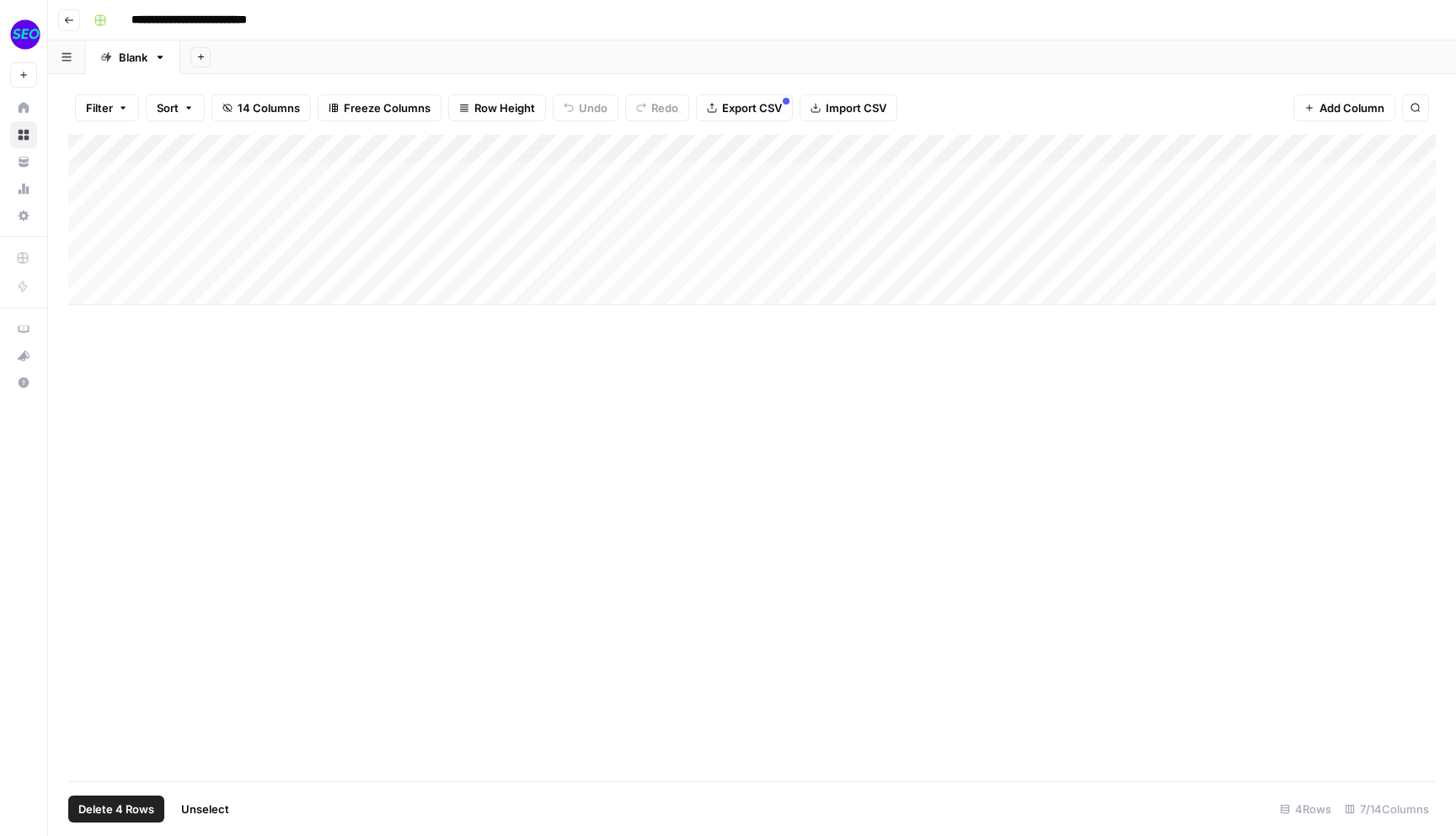 click on "Add Column" at bounding box center (752, 220) 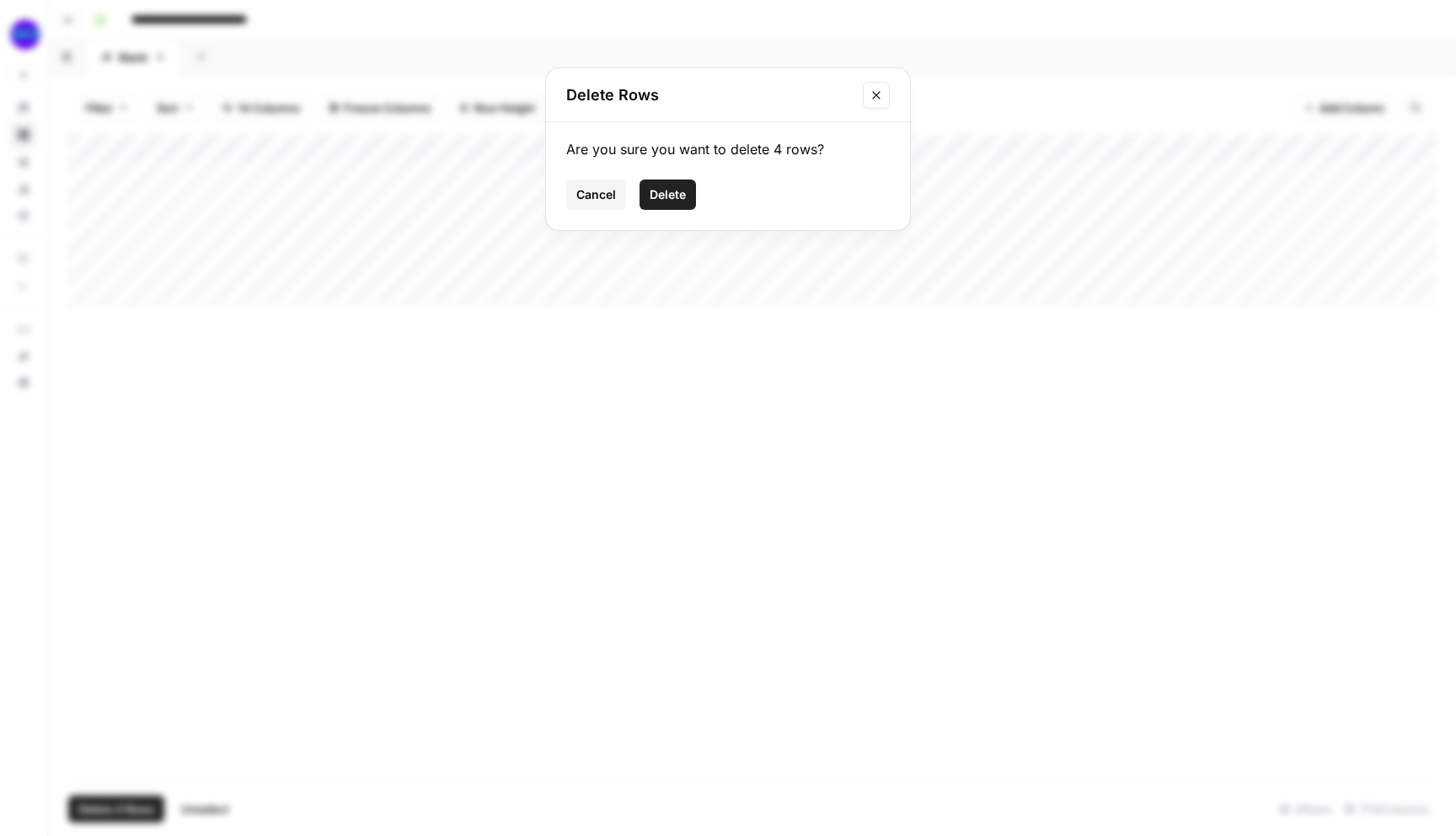 click on "Delete" at bounding box center [667, 195] 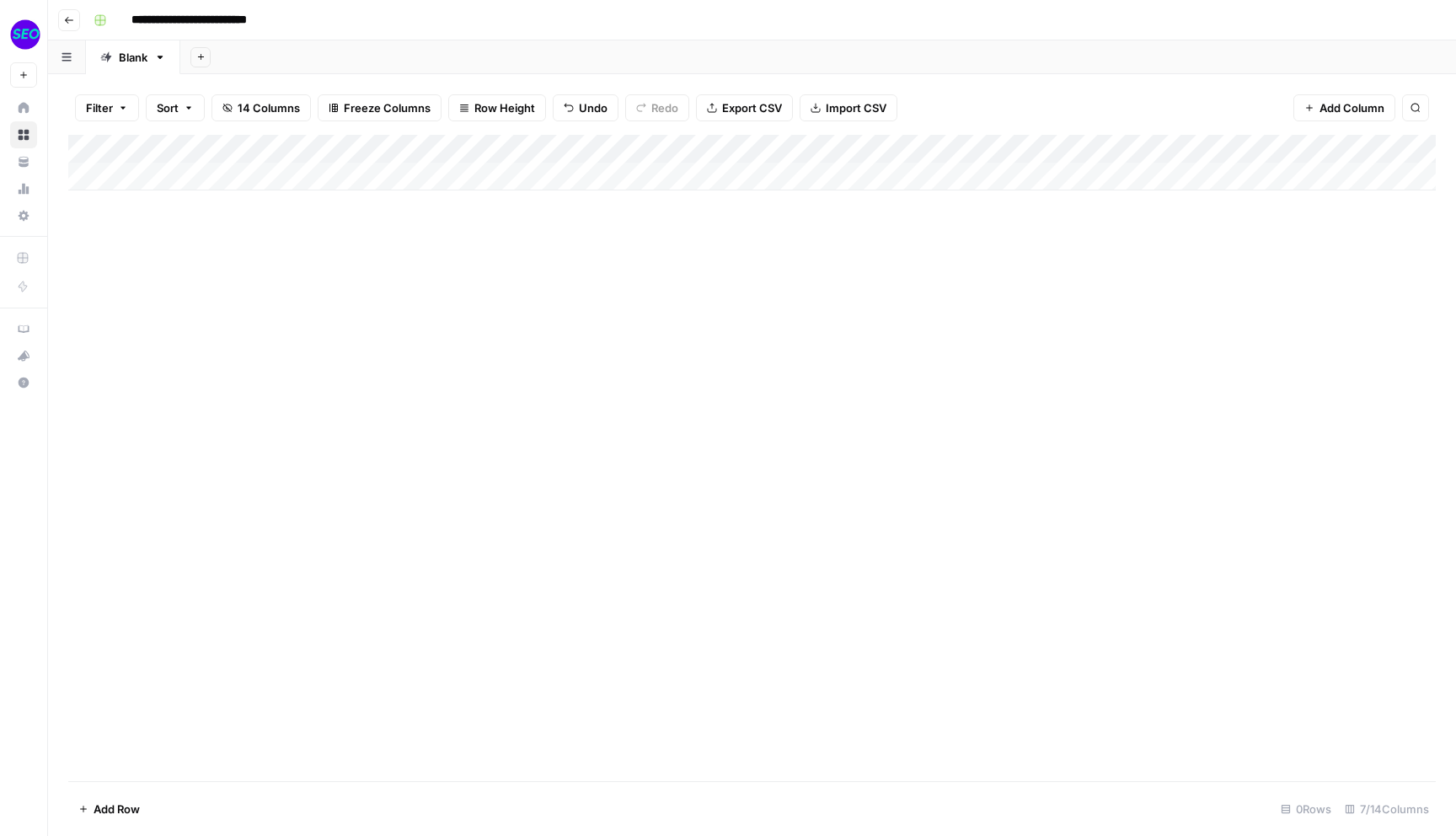 click on "Add Column" at bounding box center [752, 163] 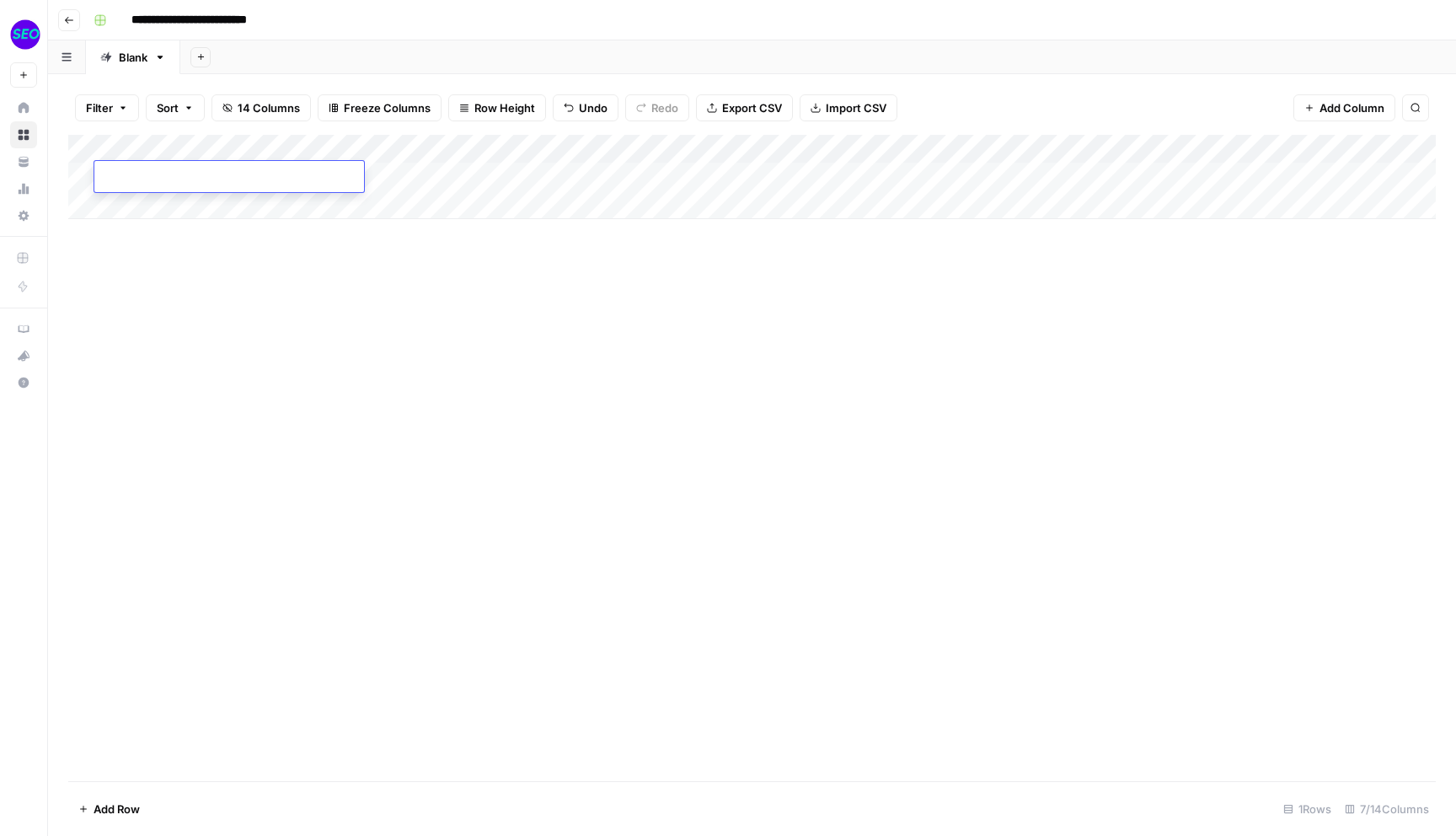 click at bounding box center (229, 178) 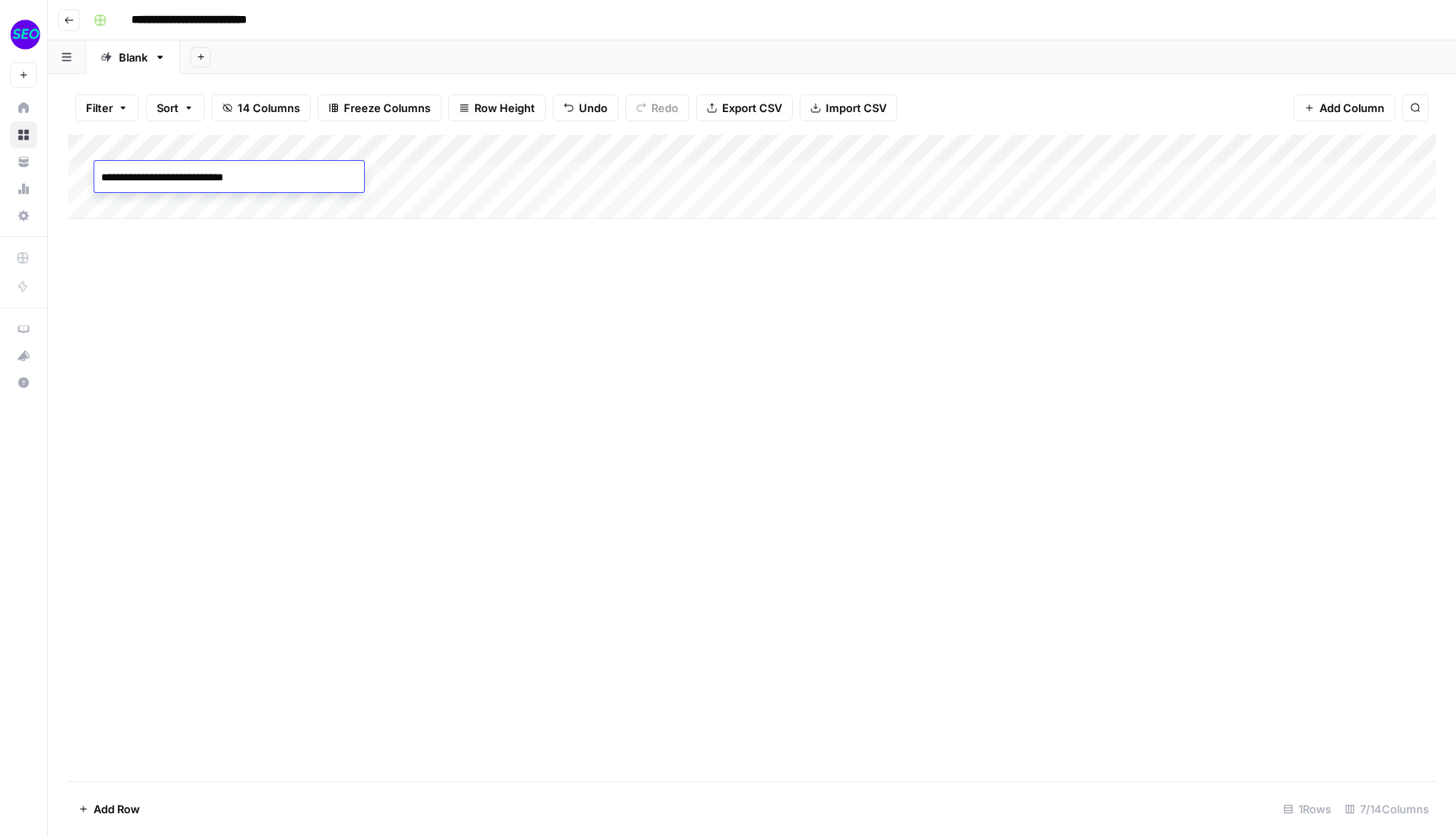 type on "**********" 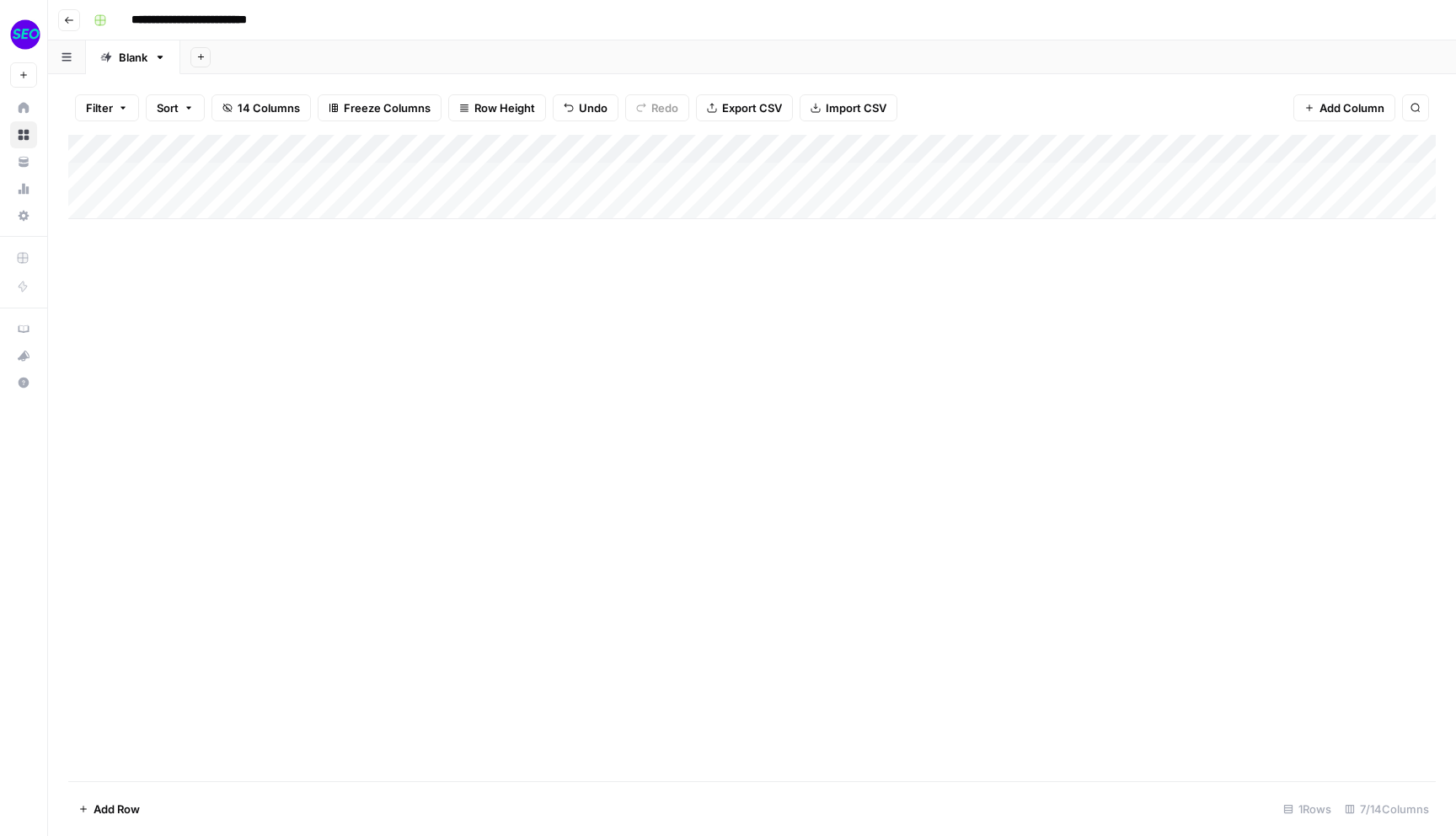 click on "Add Column" at bounding box center [752, 458] 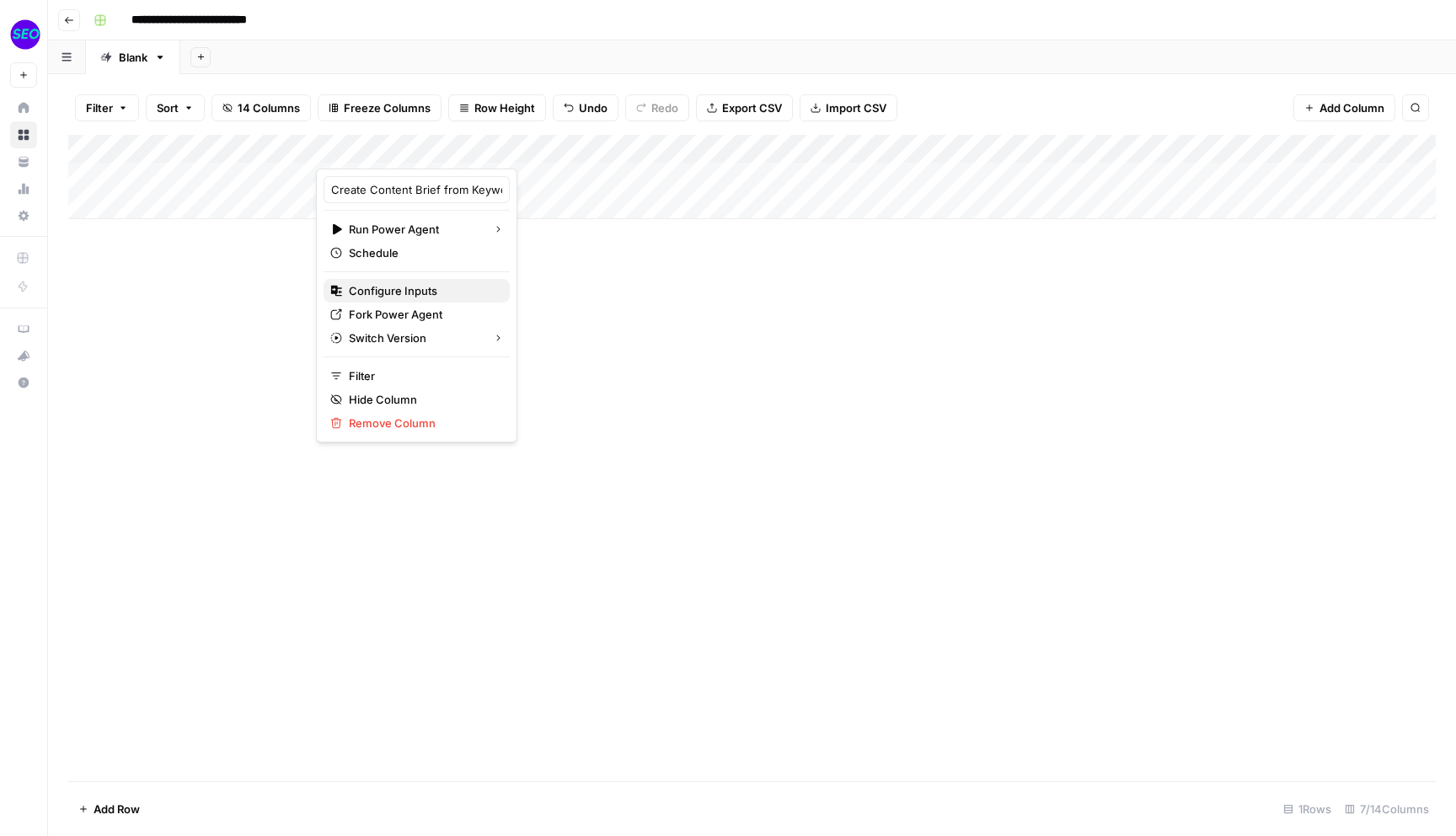 click on "Configure Inputs" at bounding box center (422, 291) 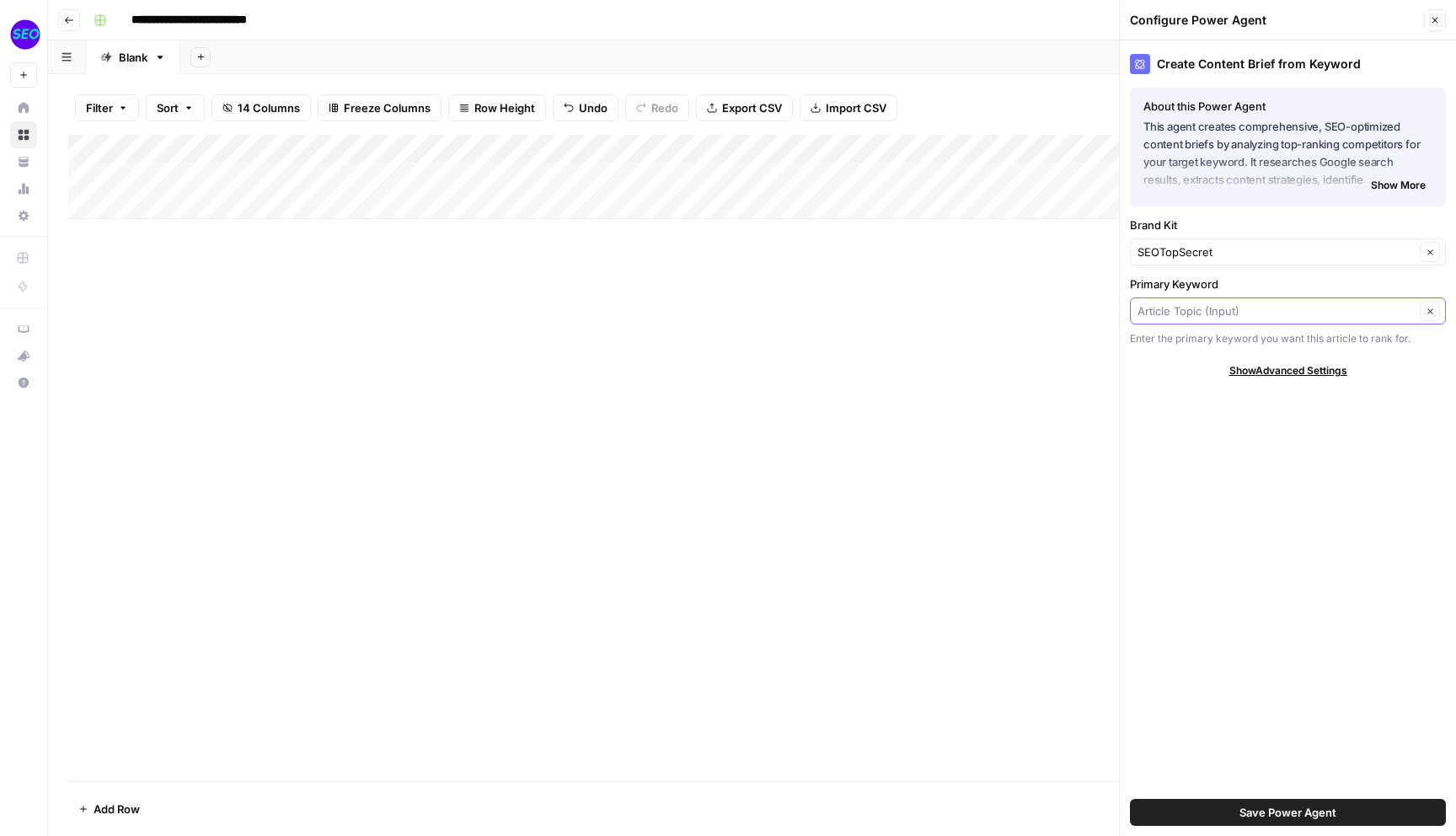click on "Primary Keyword" at bounding box center [1276, 311] 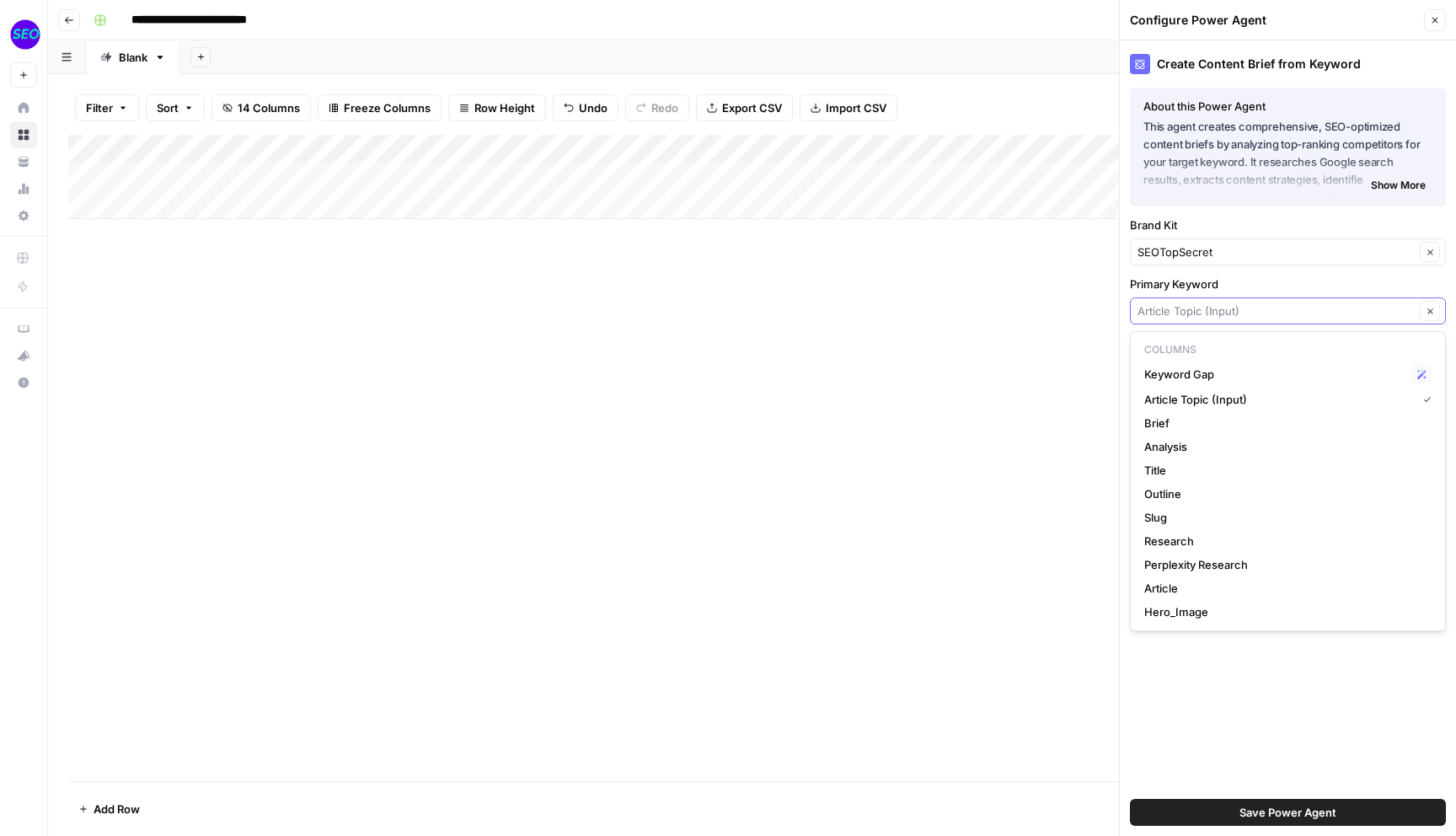 click on "Primary Keyword" at bounding box center (1276, 311) 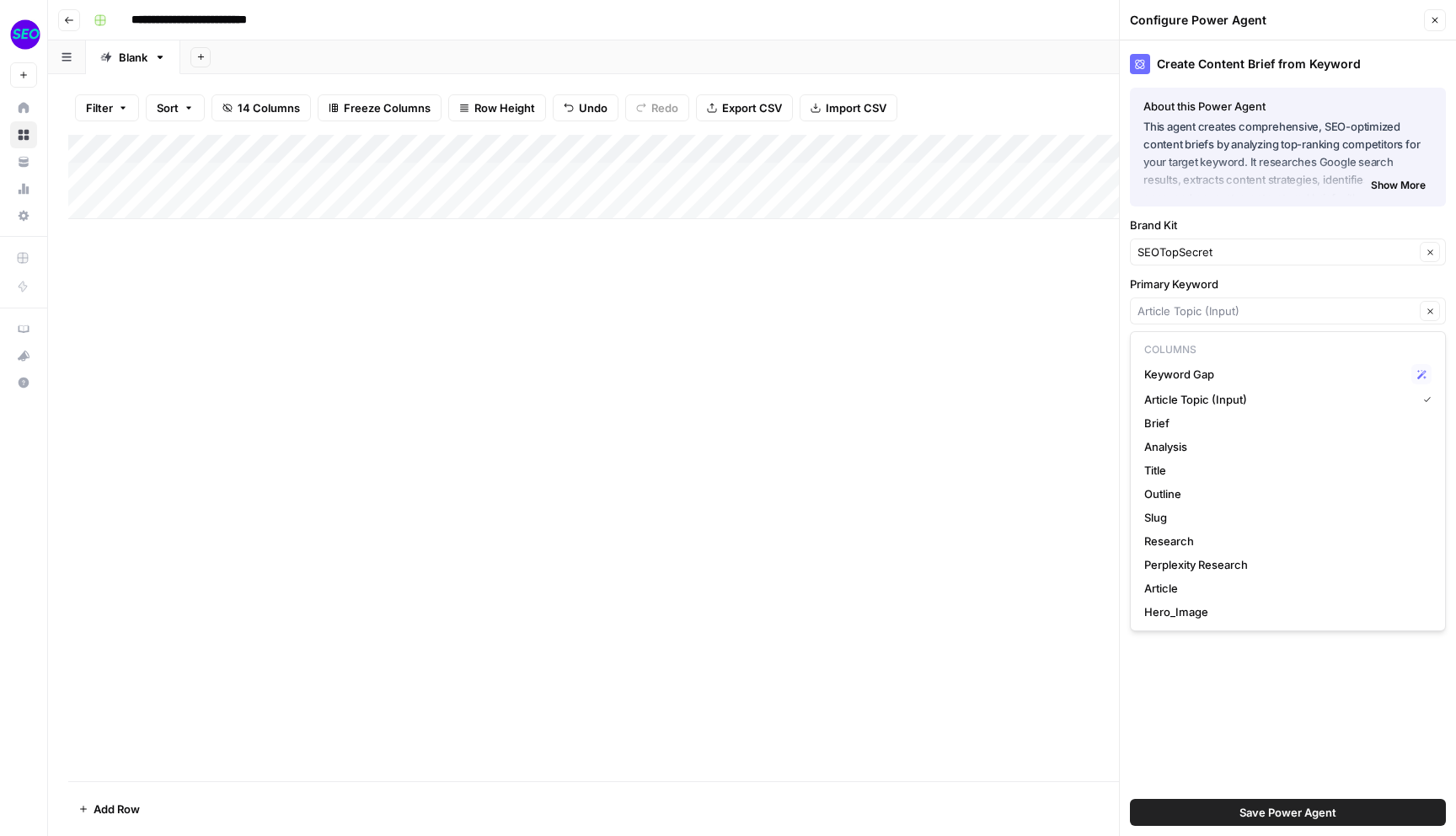 type on "Article Topic (Input)" 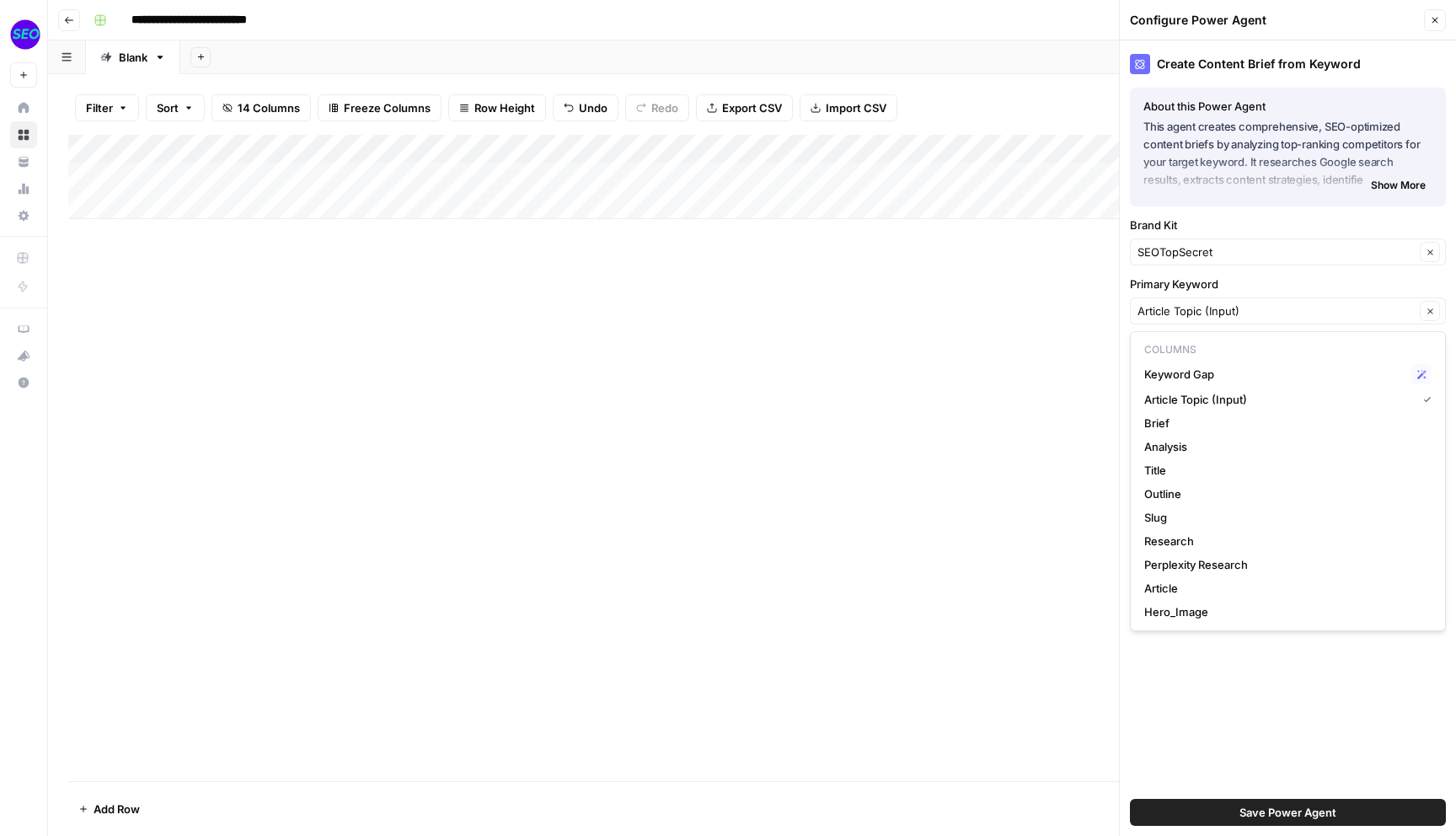 click on "Create Content Brief from Keyword About this Power Agent This agent creates comprehensive, SEO-optimized content briefs by analyzing top-ranking competitors for your target keyword. It researches Google search results, extracts content strategies, identifies keyword gaps, and generates a structured brief with a recommended title, outline, and secondary keywords – all while maintaining your brand's unique voice.
Key Features:
Analyzes top-ranking competitor articles to identify successful content strategies
Extracts headings and SEO elements from high-performing content
Identifies keyword gaps and secondary keyword opportunities
Generates SEO-optimized title options for your target keyword
Creates a structured outline with H2 and H3 headers
Performs deep research to enhance content depth
Delivers a complete brief with title, outline, slug, and keyword recommendations
Show More About this Power Agent
Key Features:
Extracts headings and SEO elements from high-performing content" at bounding box center (1287, 438) 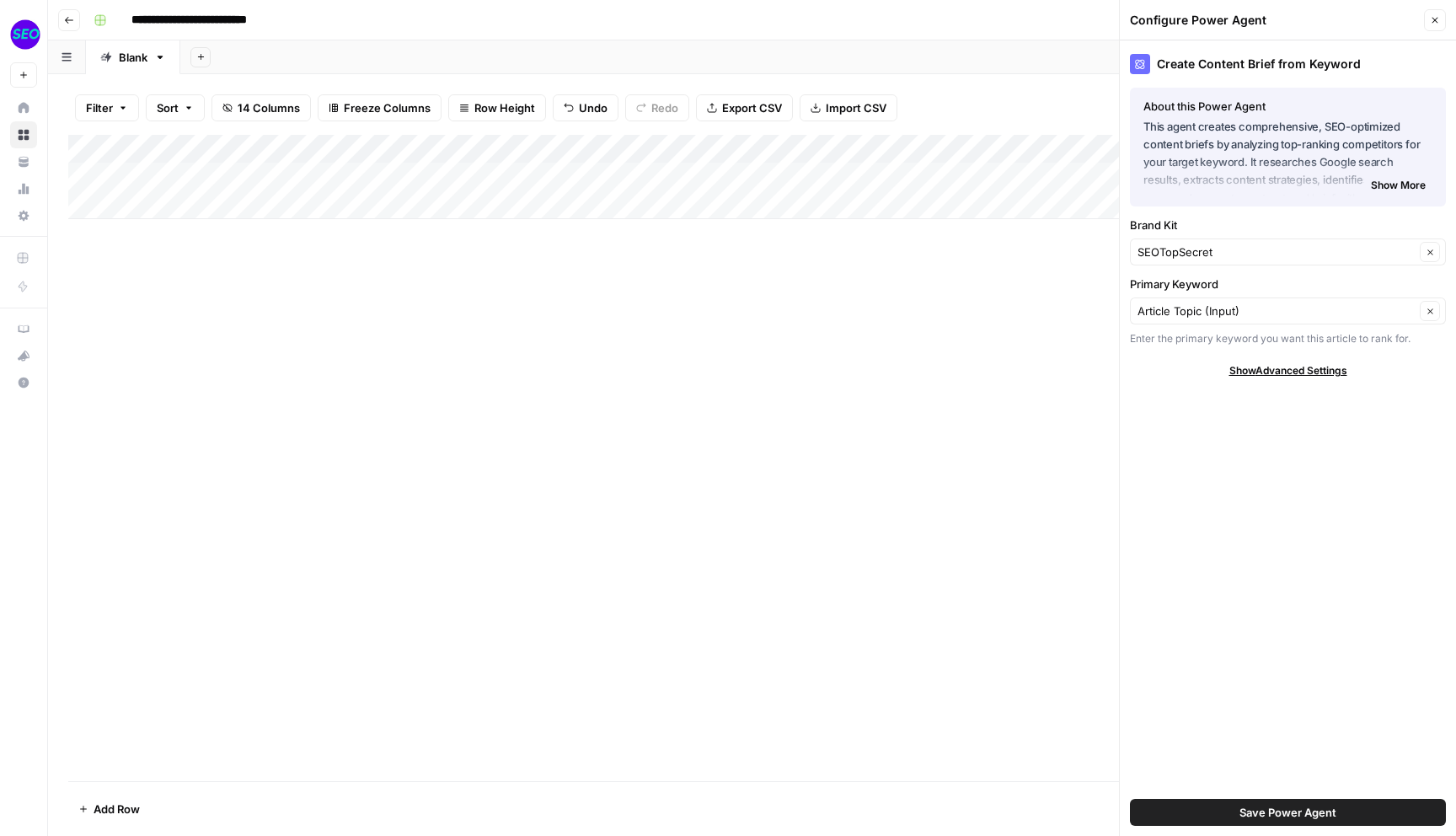 click on "Show More" at bounding box center [1398, 185] 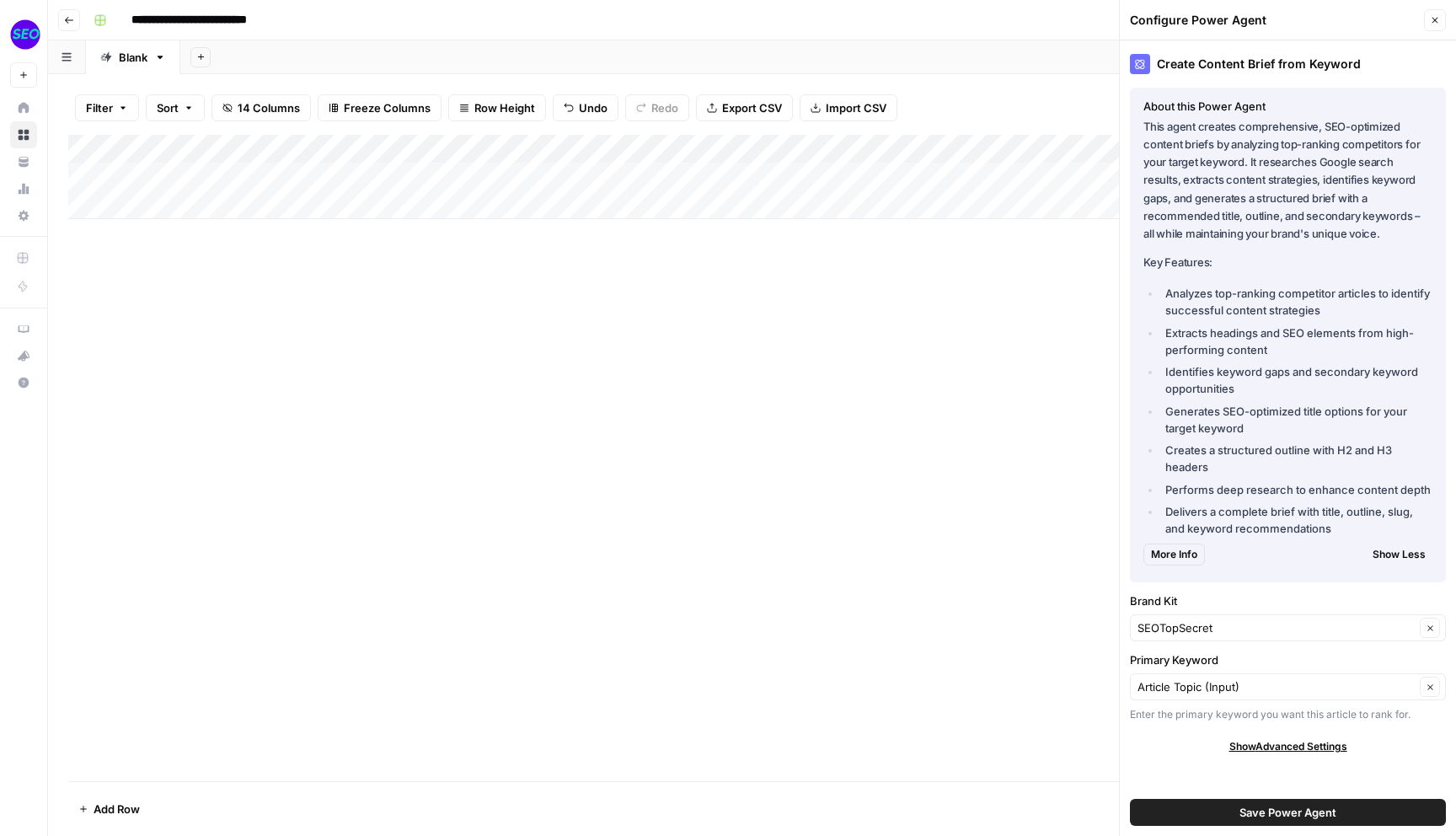 click 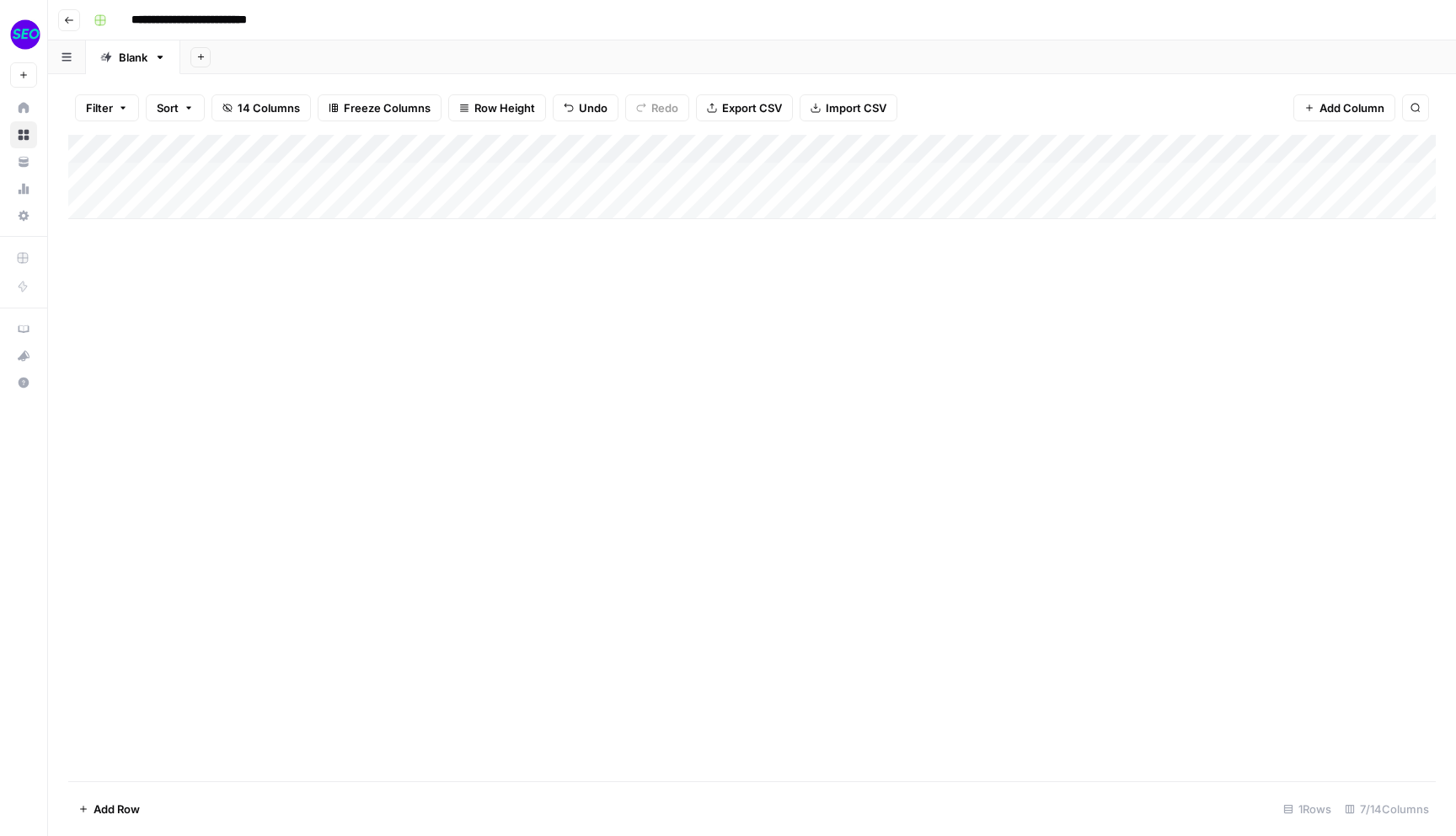 click on "Add Column" at bounding box center (752, 177) 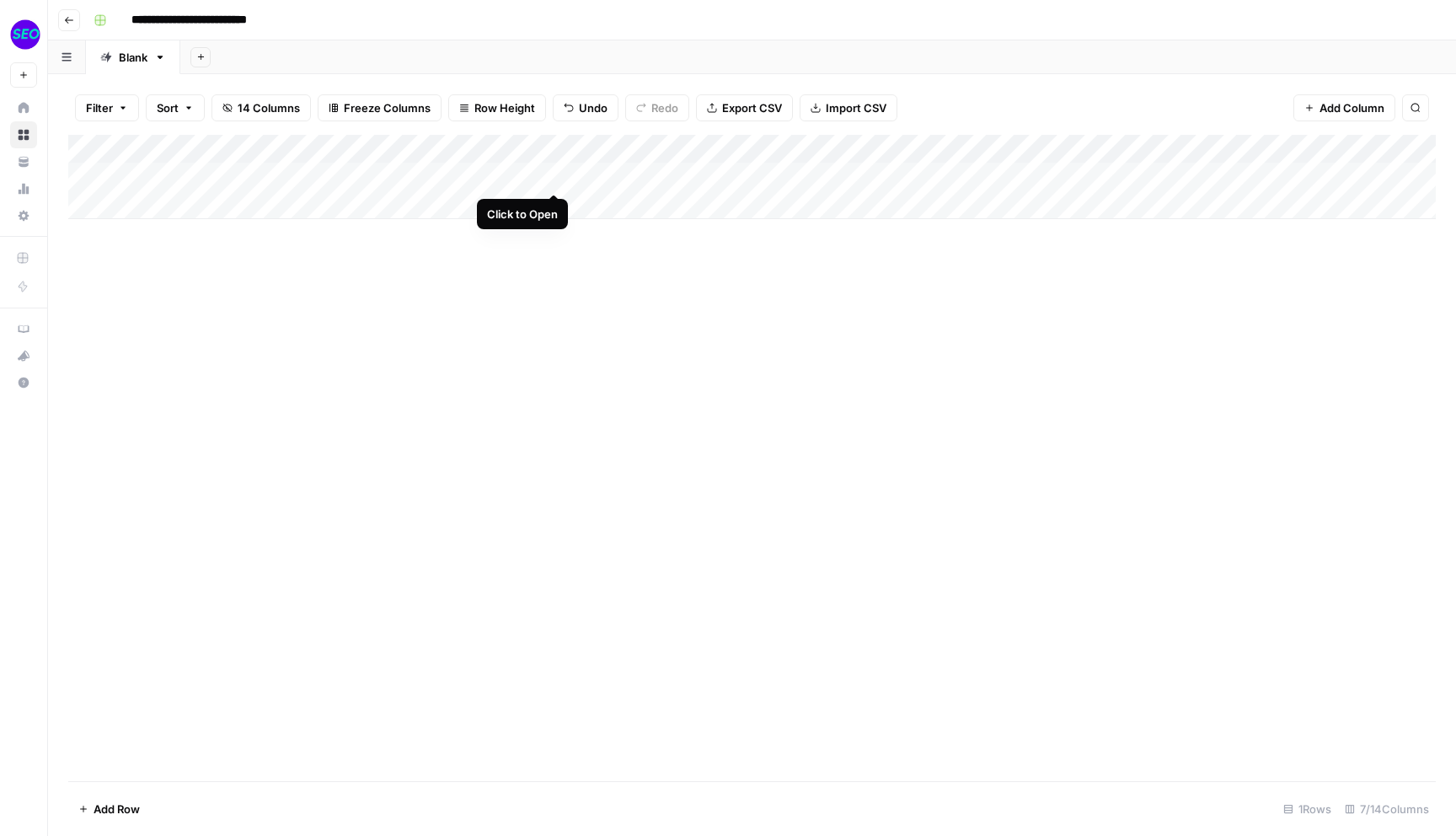 click on "Add Column" at bounding box center [752, 177] 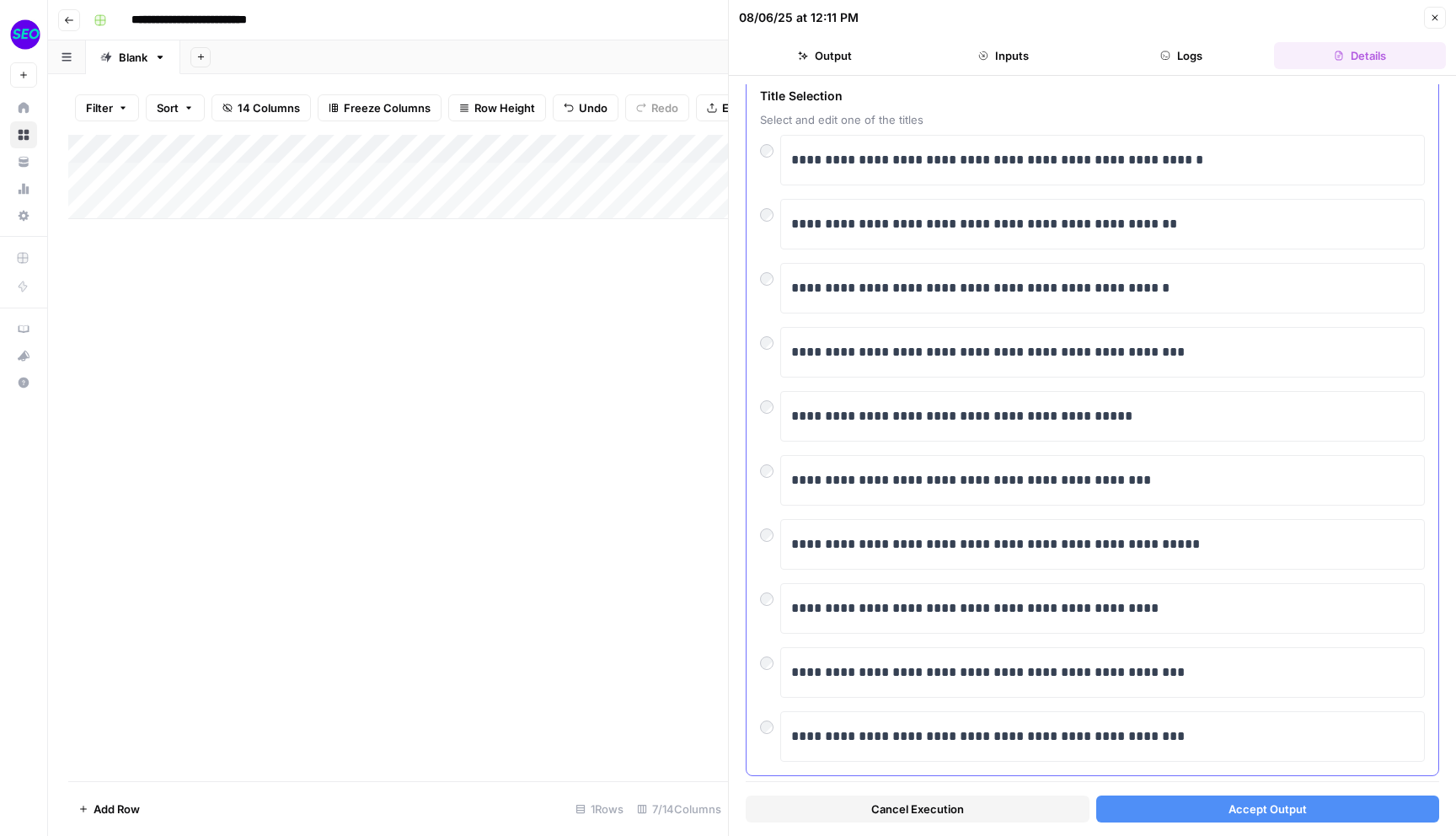 scroll, scrollTop: 106, scrollLeft: 0, axis: vertical 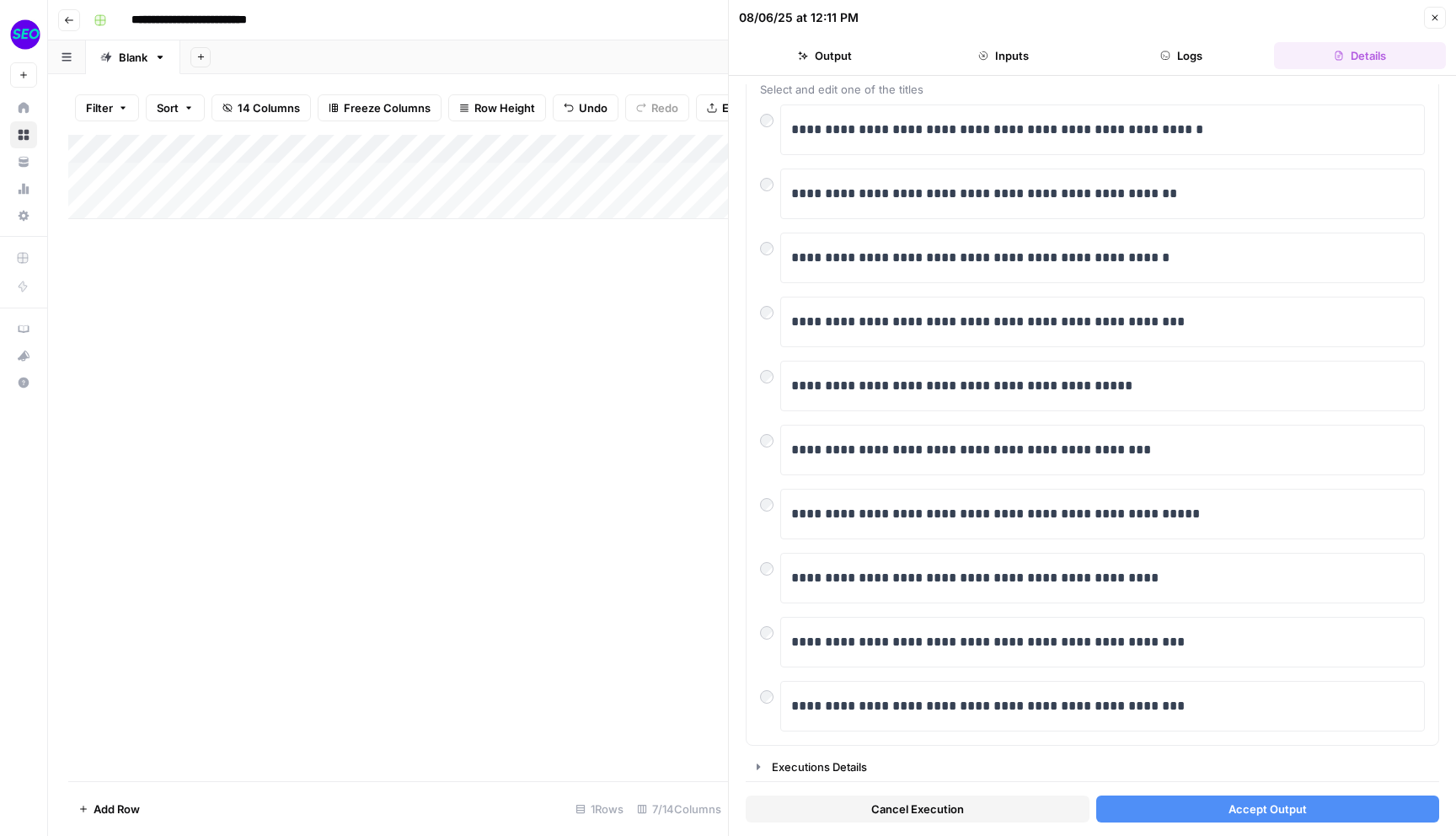 click on "Accept Output" at bounding box center (1268, 809) 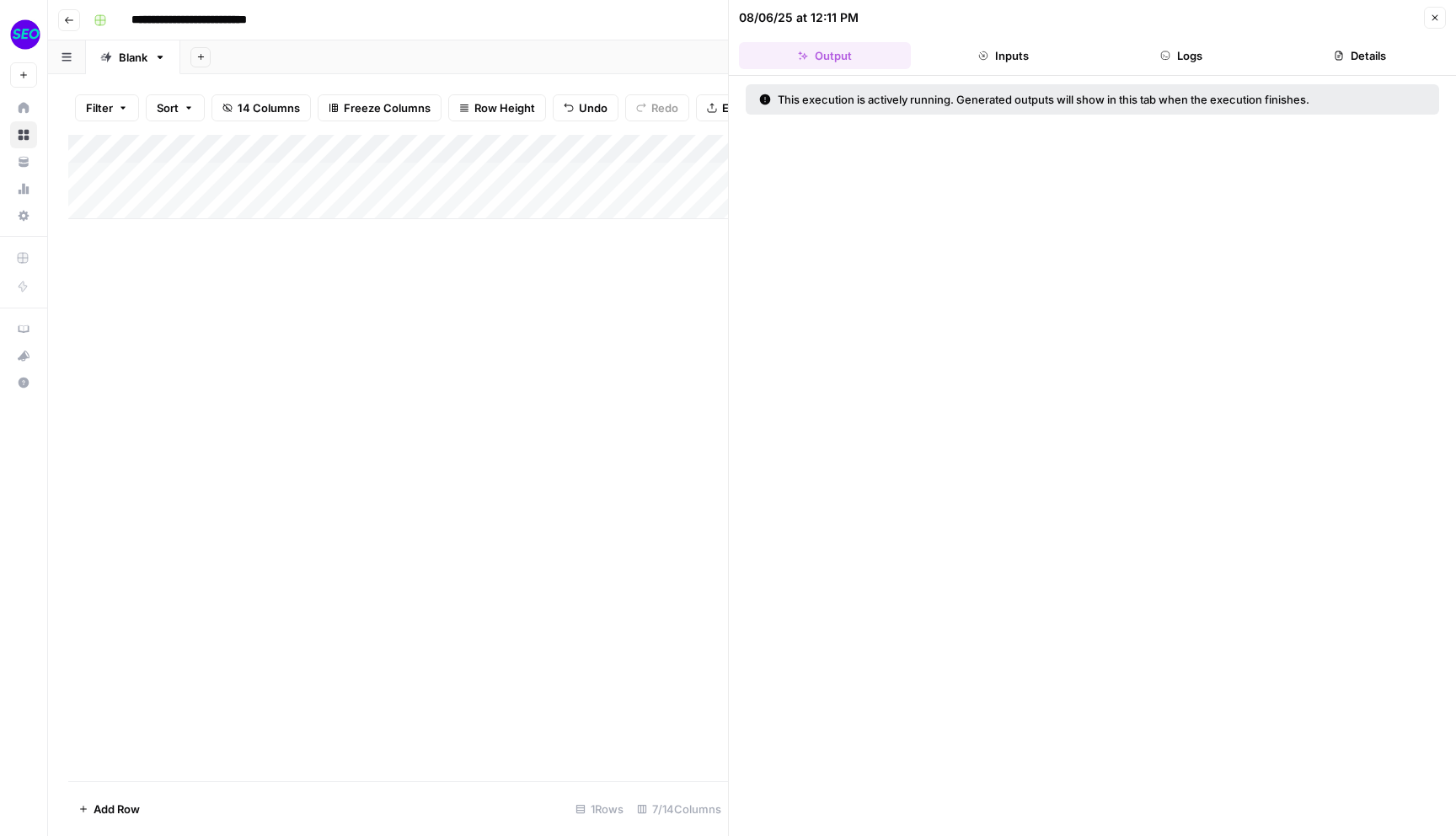 click 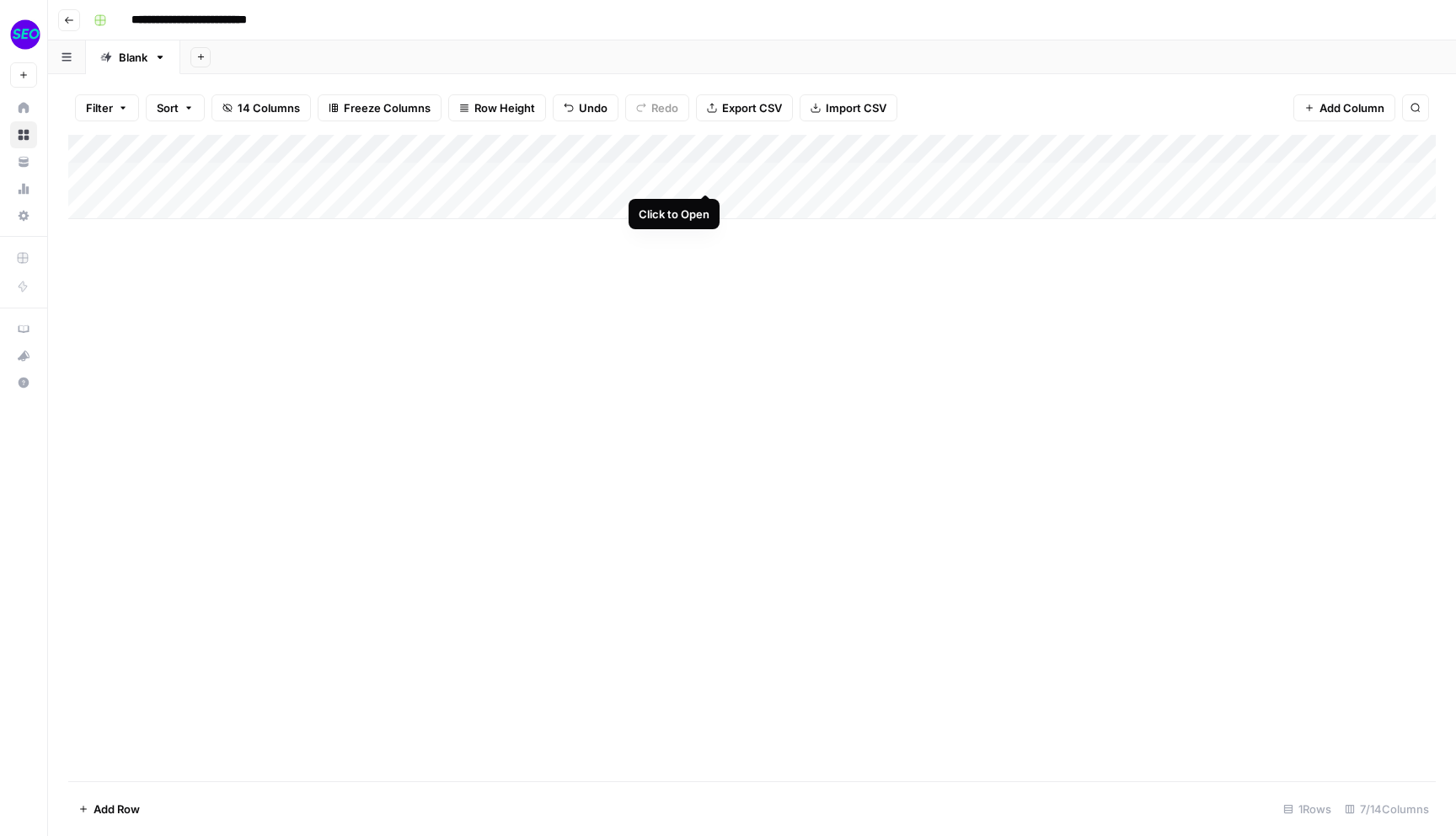 click on "Add Column" at bounding box center [752, 177] 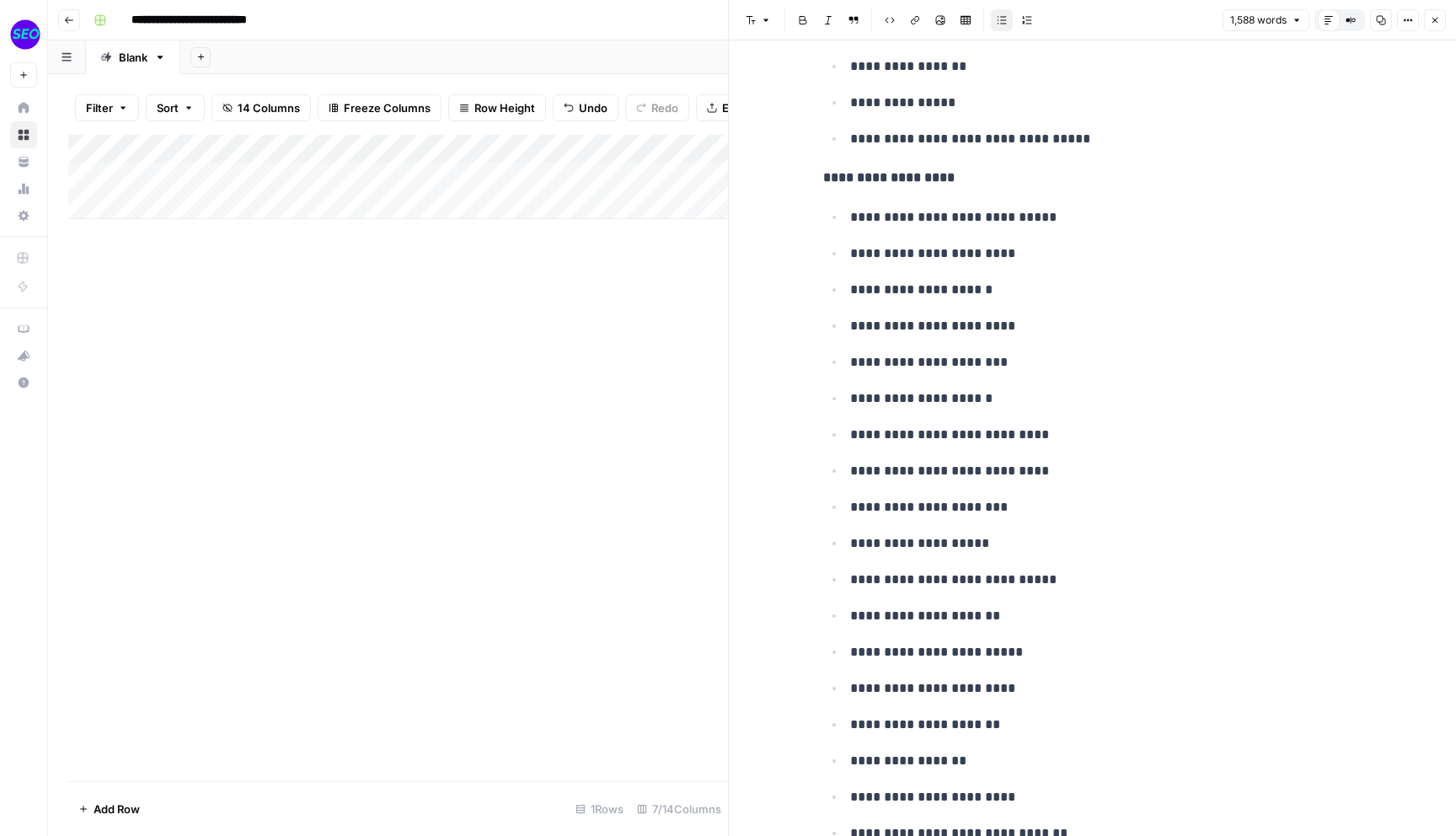 scroll, scrollTop: 8254, scrollLeft: 0, axis: vertical 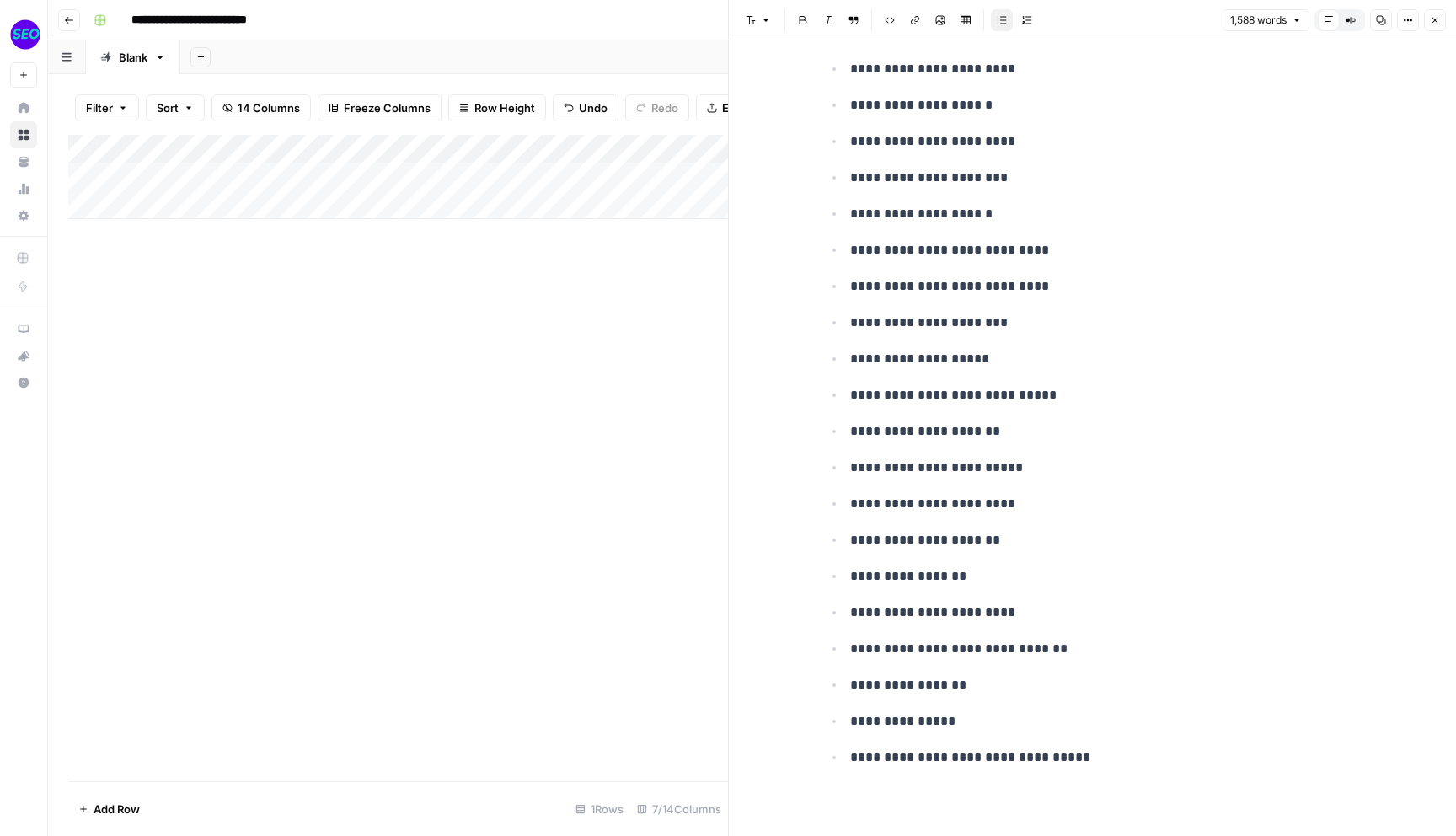 click 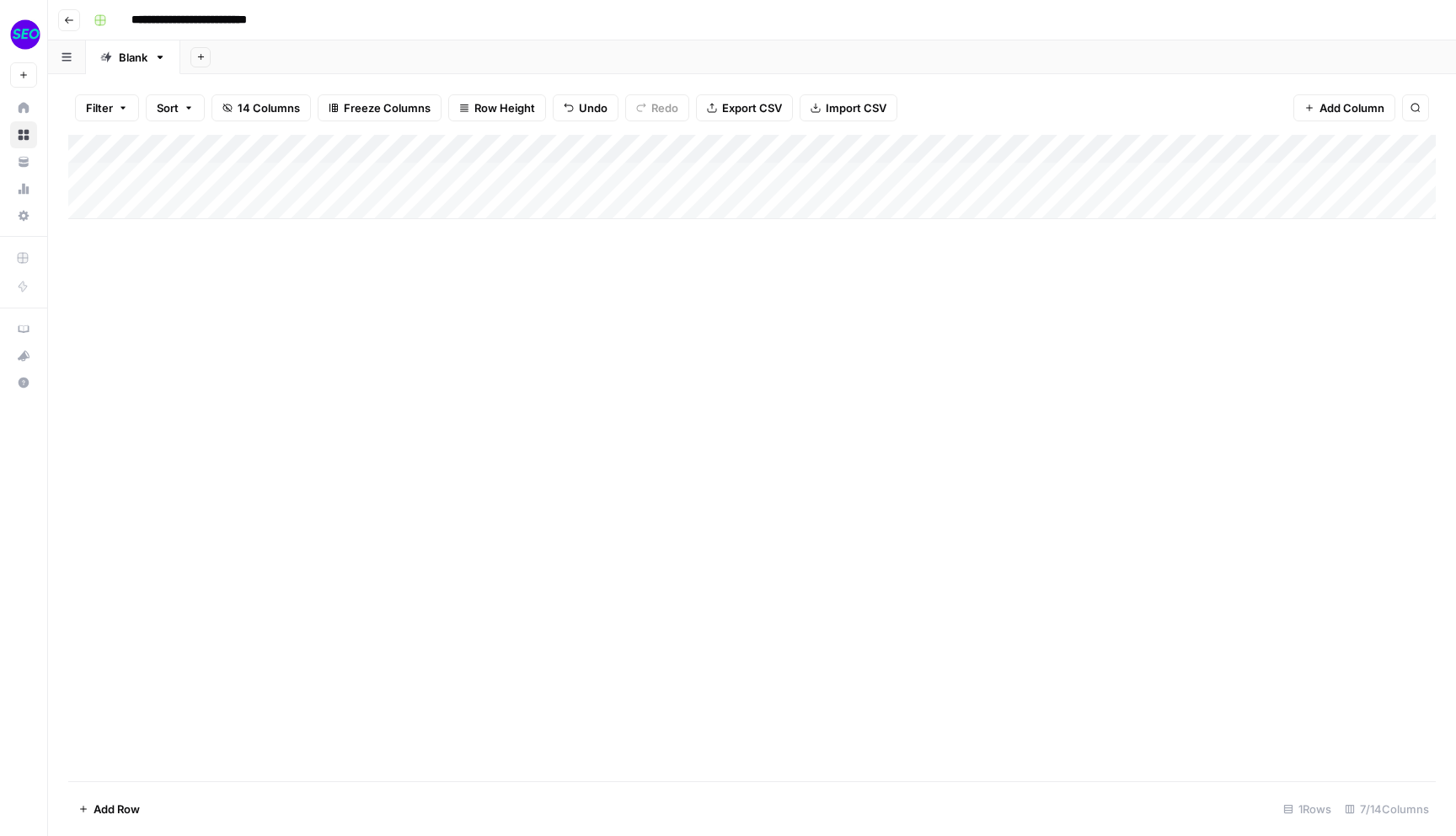 click on "Add Column" at bounding box center [752, 177] 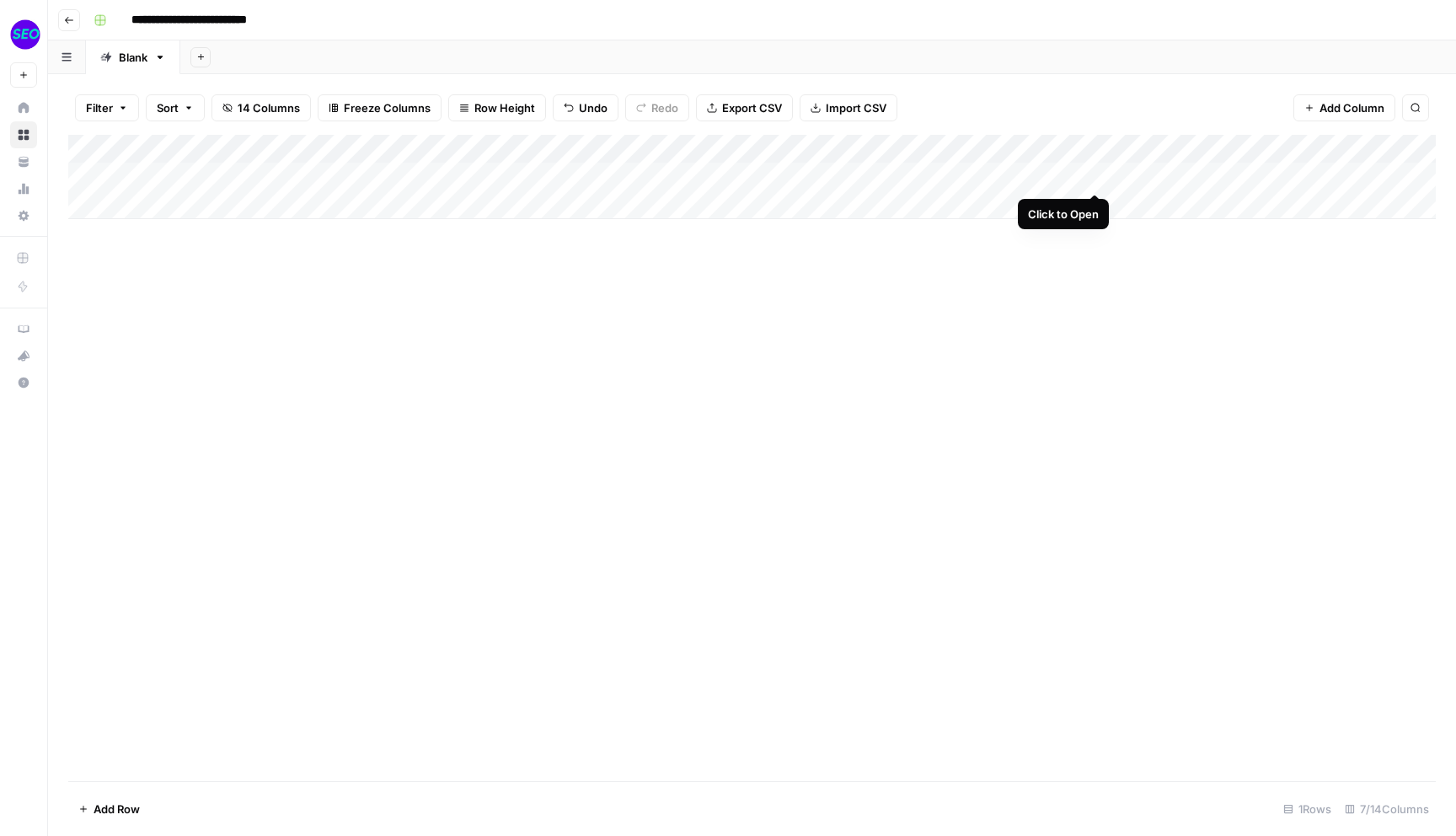 click on "Add Column" at bounding box center [752, 177] 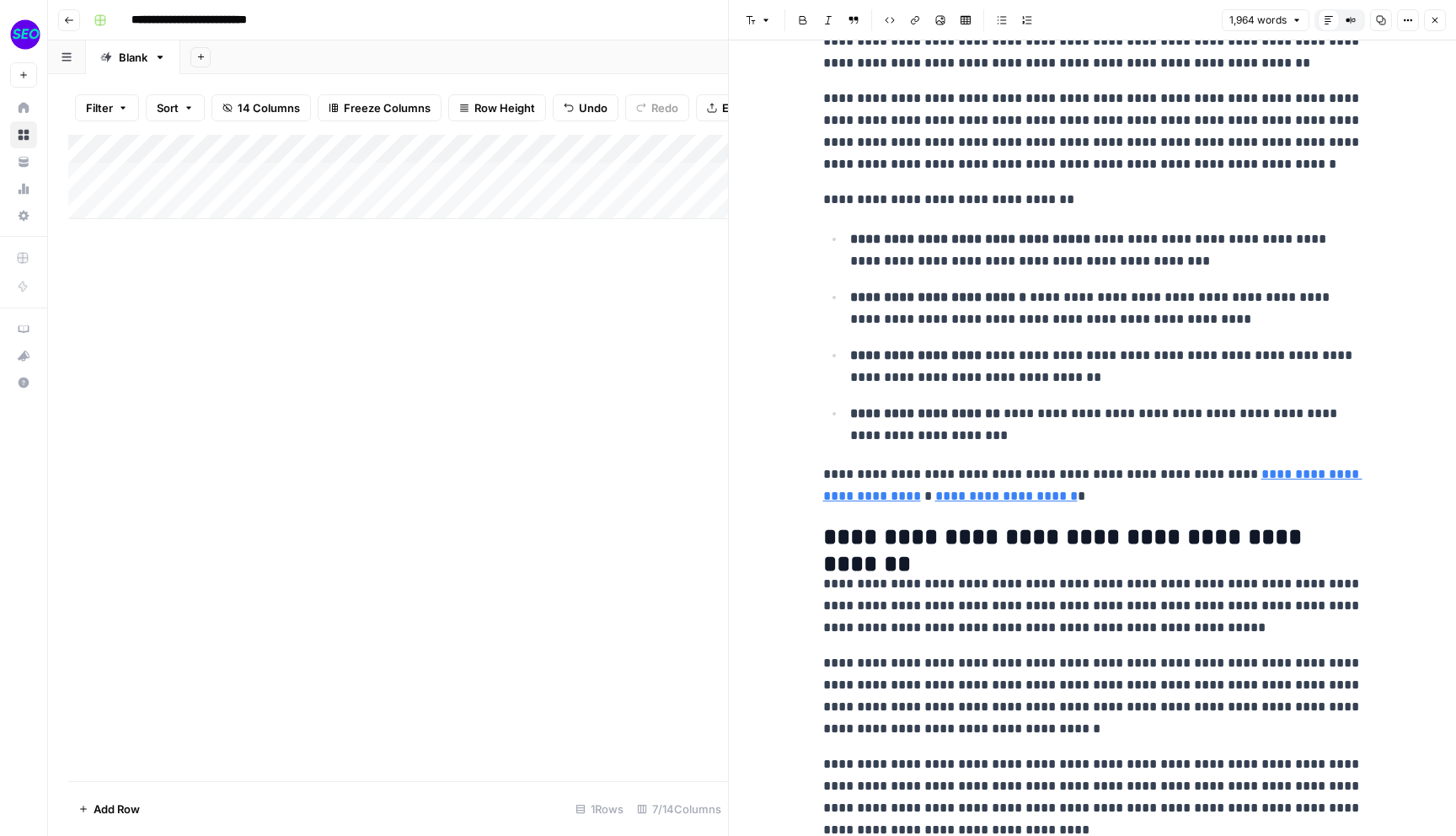 scroll, scrollTop: 528, scrollLeft: 0, axis: vertical 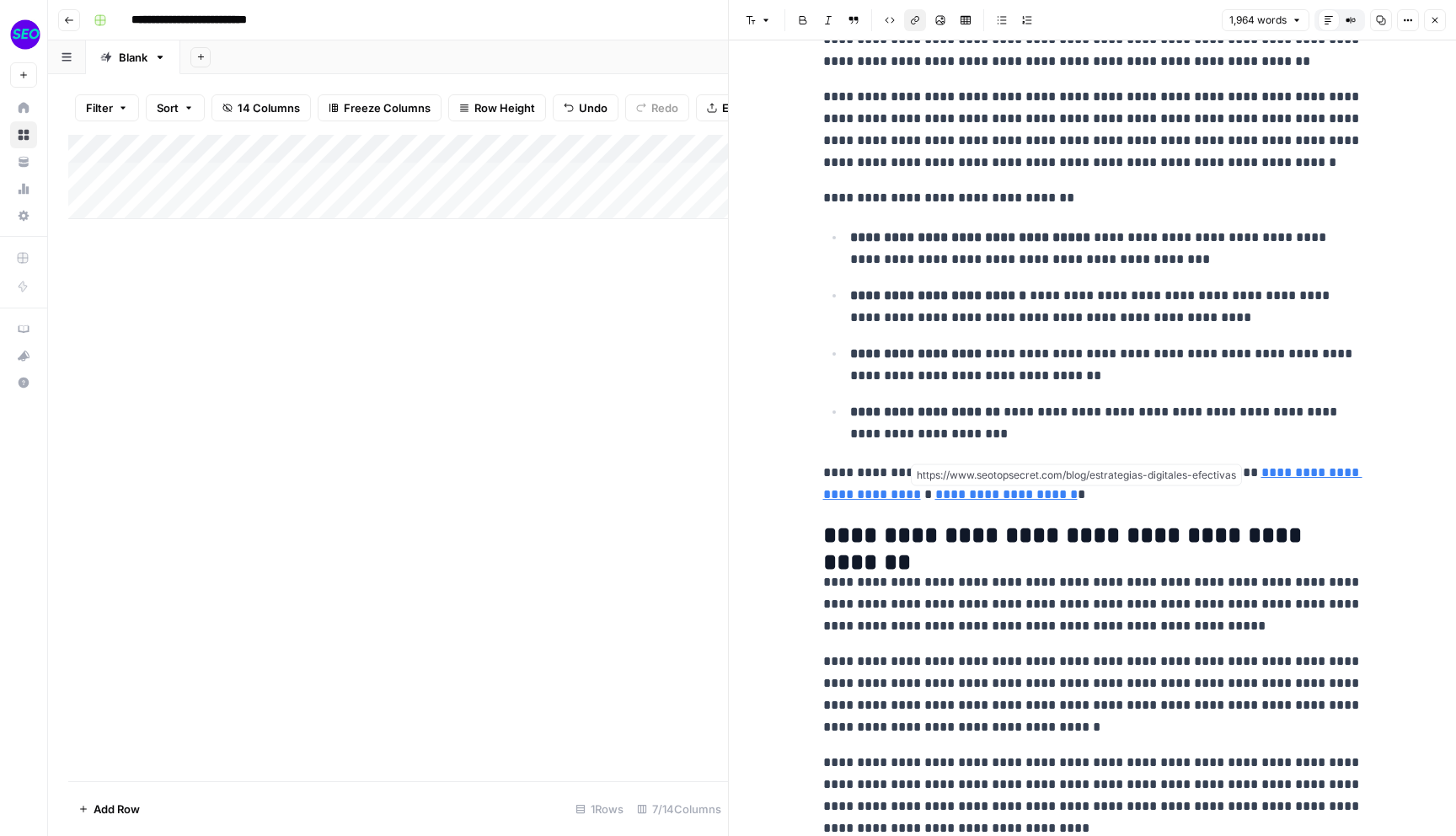 click on "**********" at bounding box center (1006, 494) 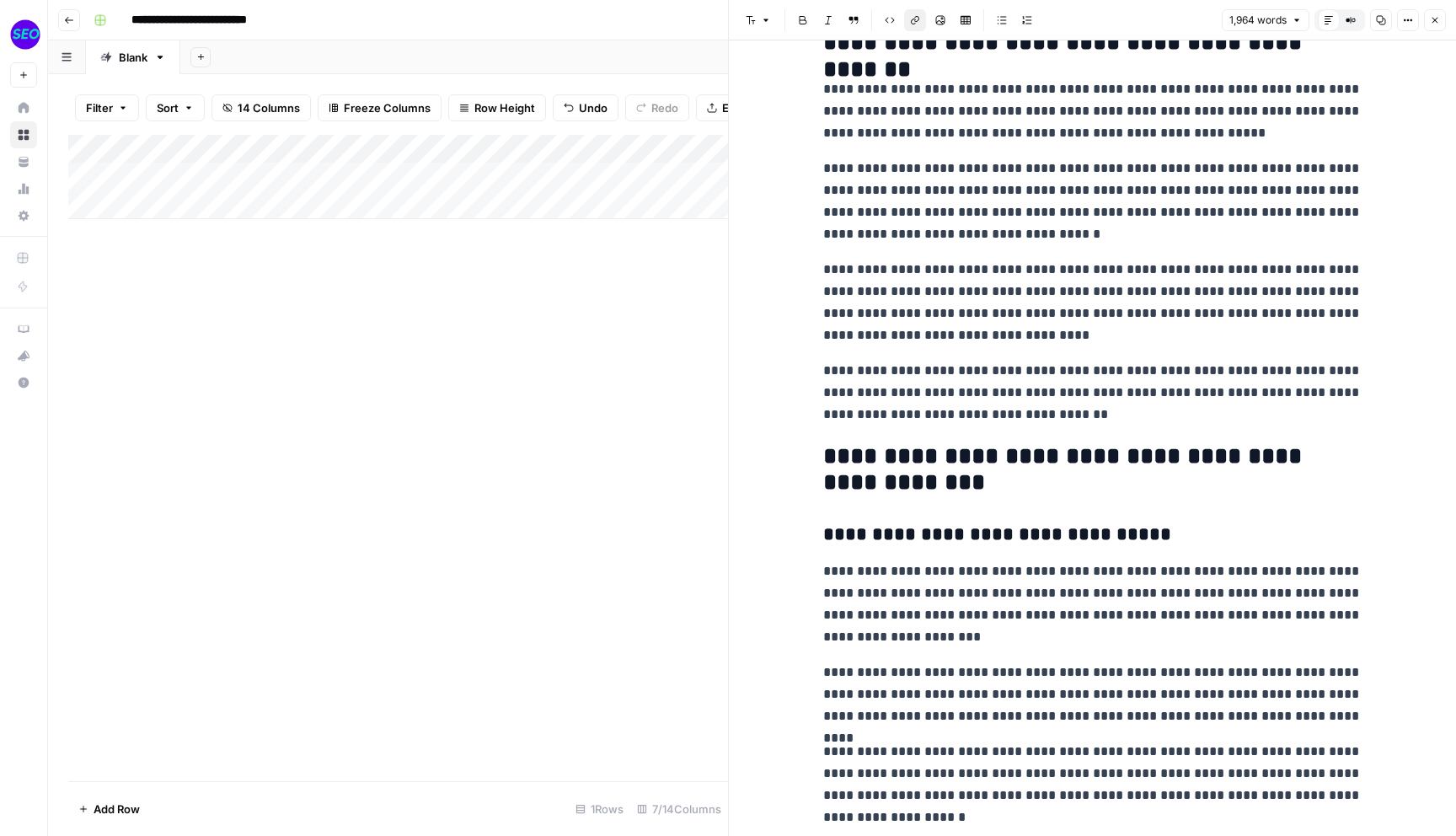 scroll, scrollTop: 1019, scrollLeft: 0, axis: vertical 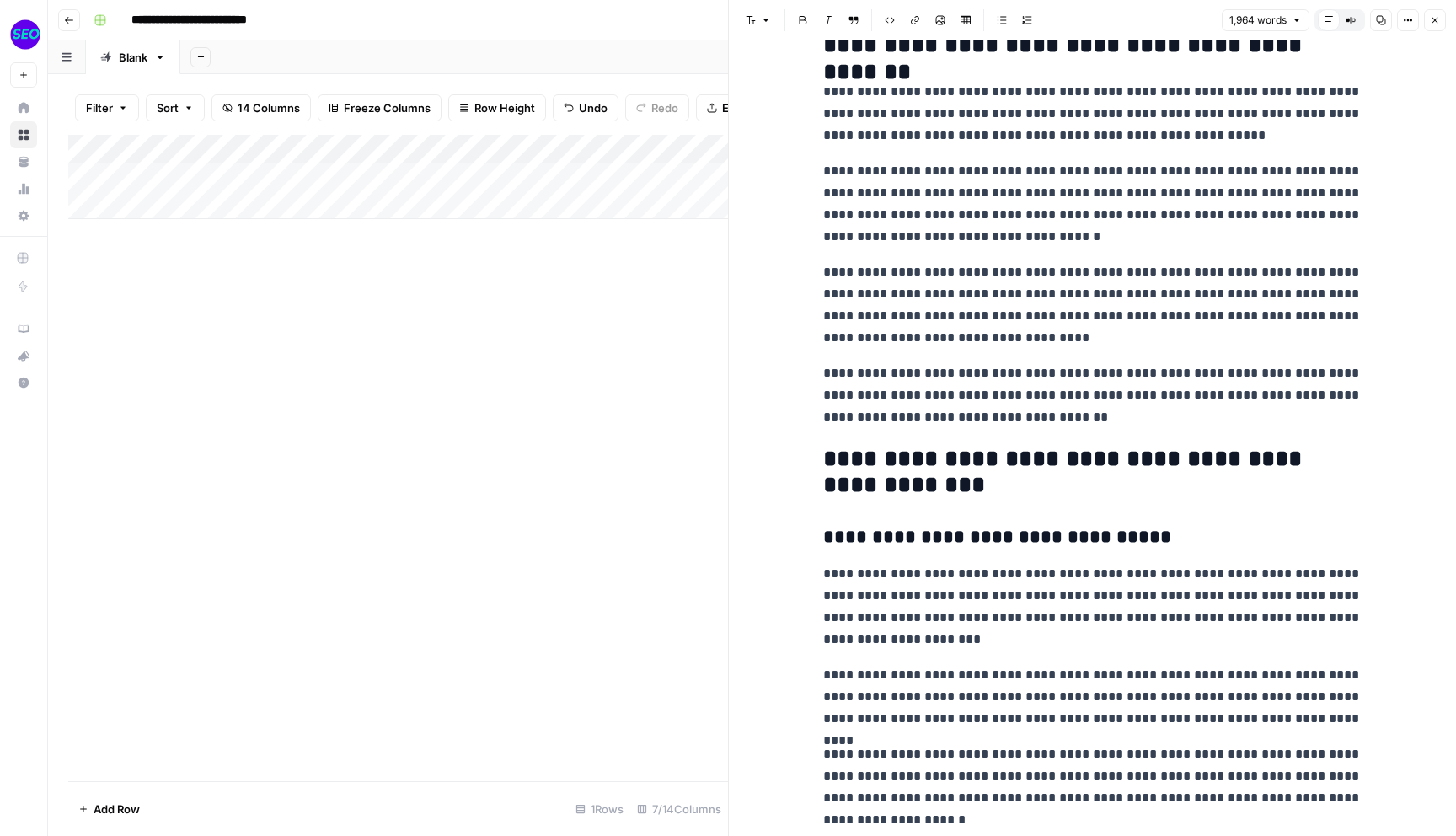 click on "**********" at bounding box center (1093, 204) 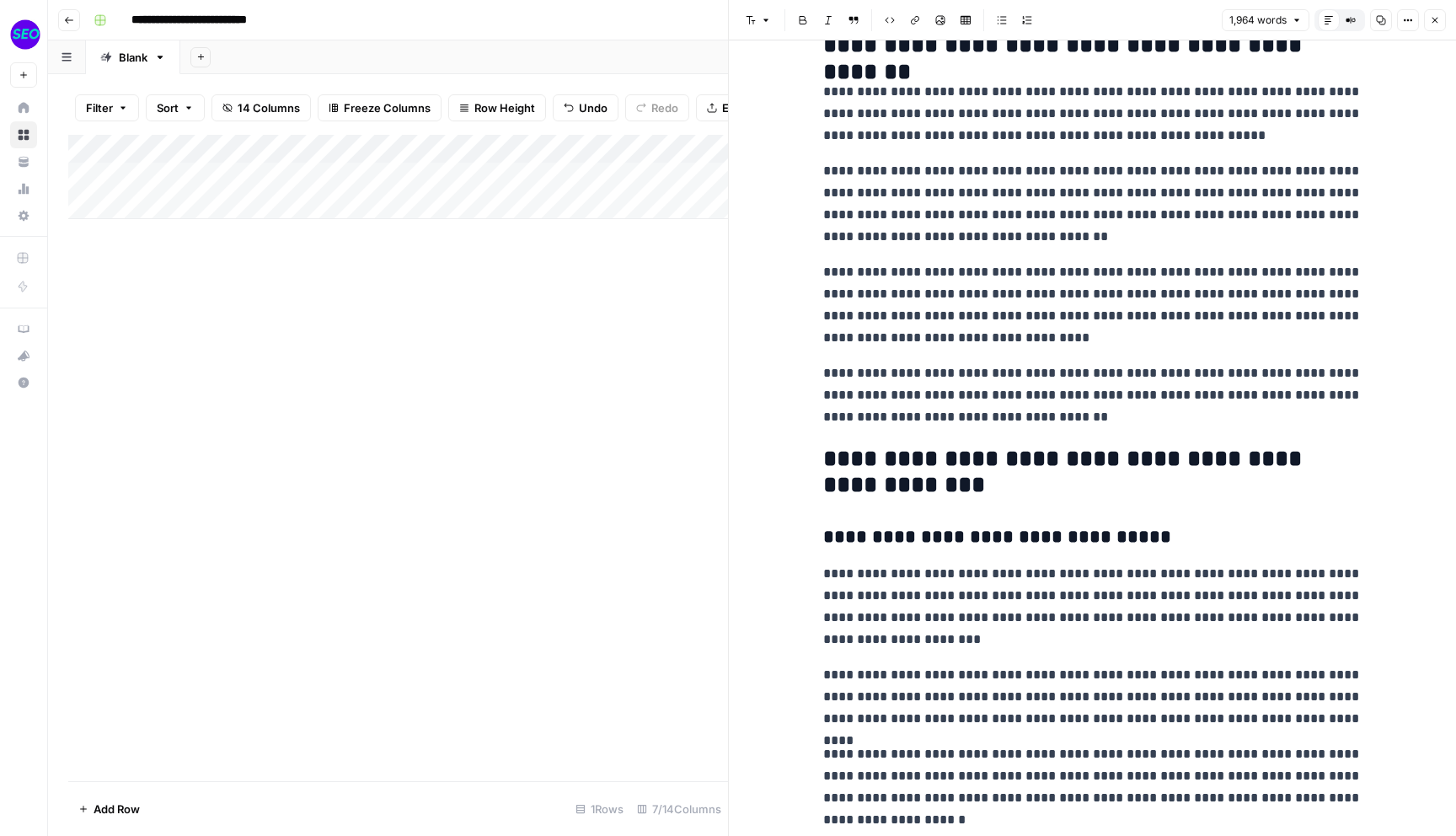 click on "**********" at bounding box center (1093, 204) 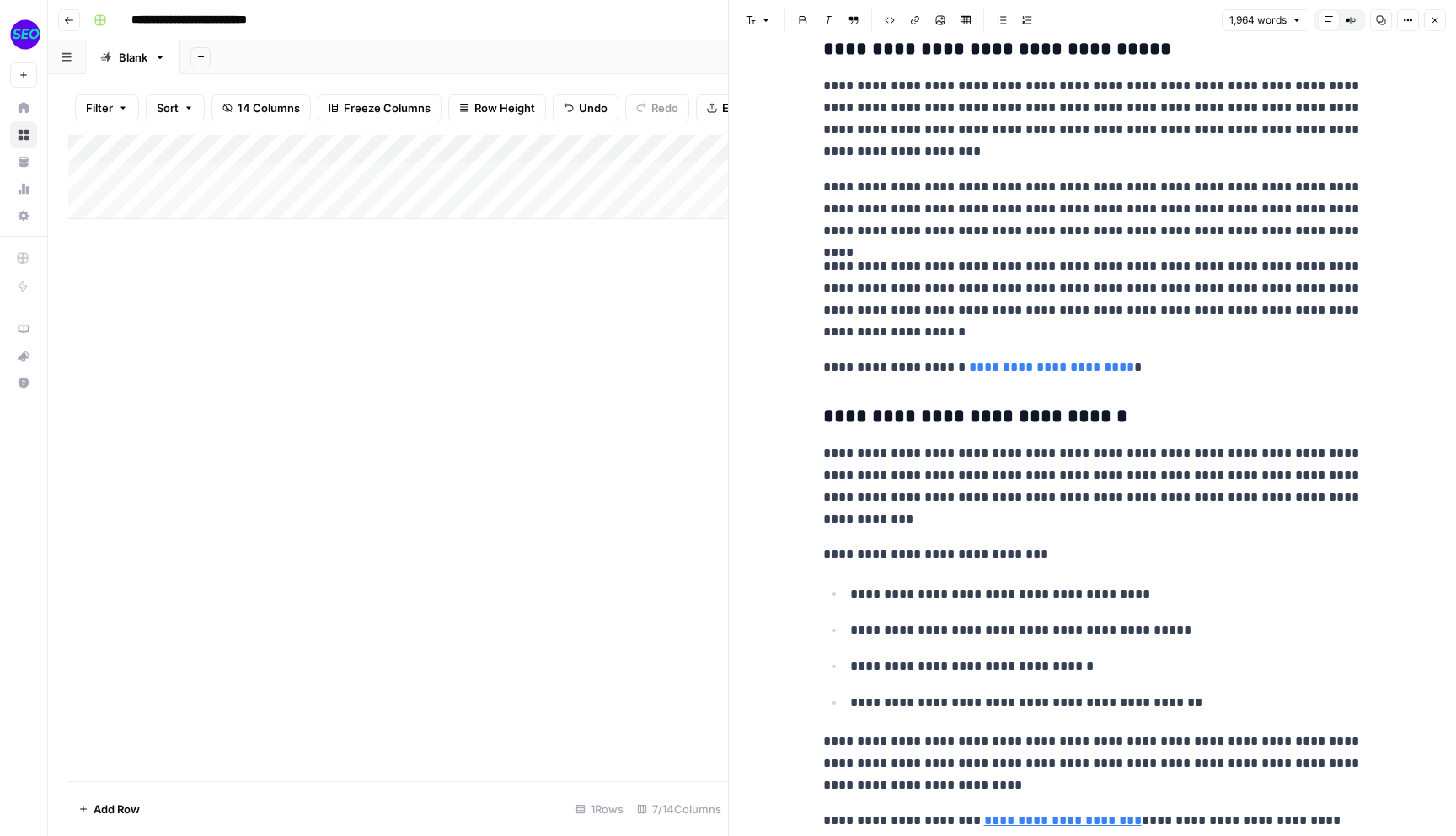 scroll, scrollTop: 1509, scrollLeft: 0, axis: vertical 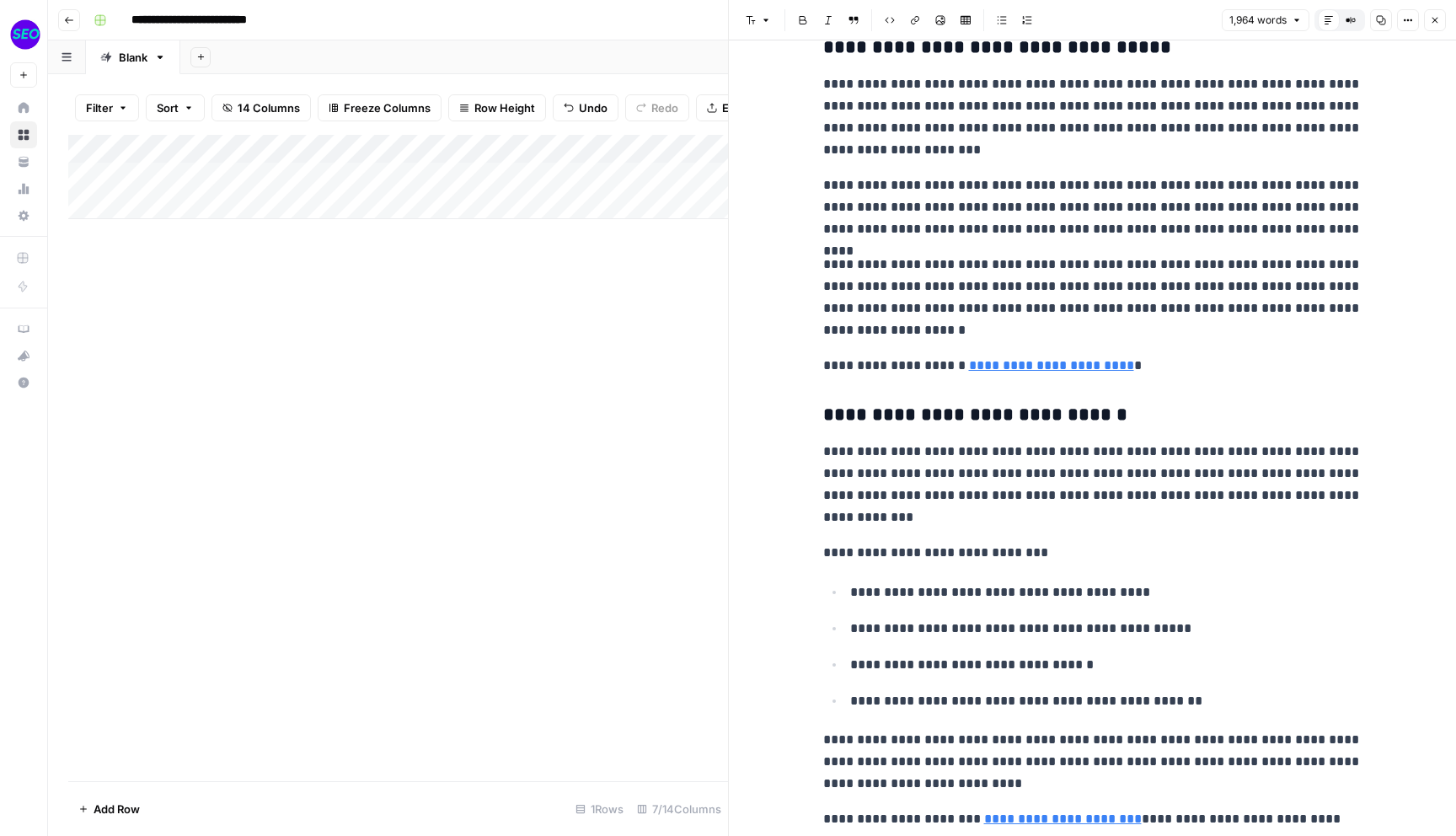 click on "**********" at bounding box center (1052, 365) 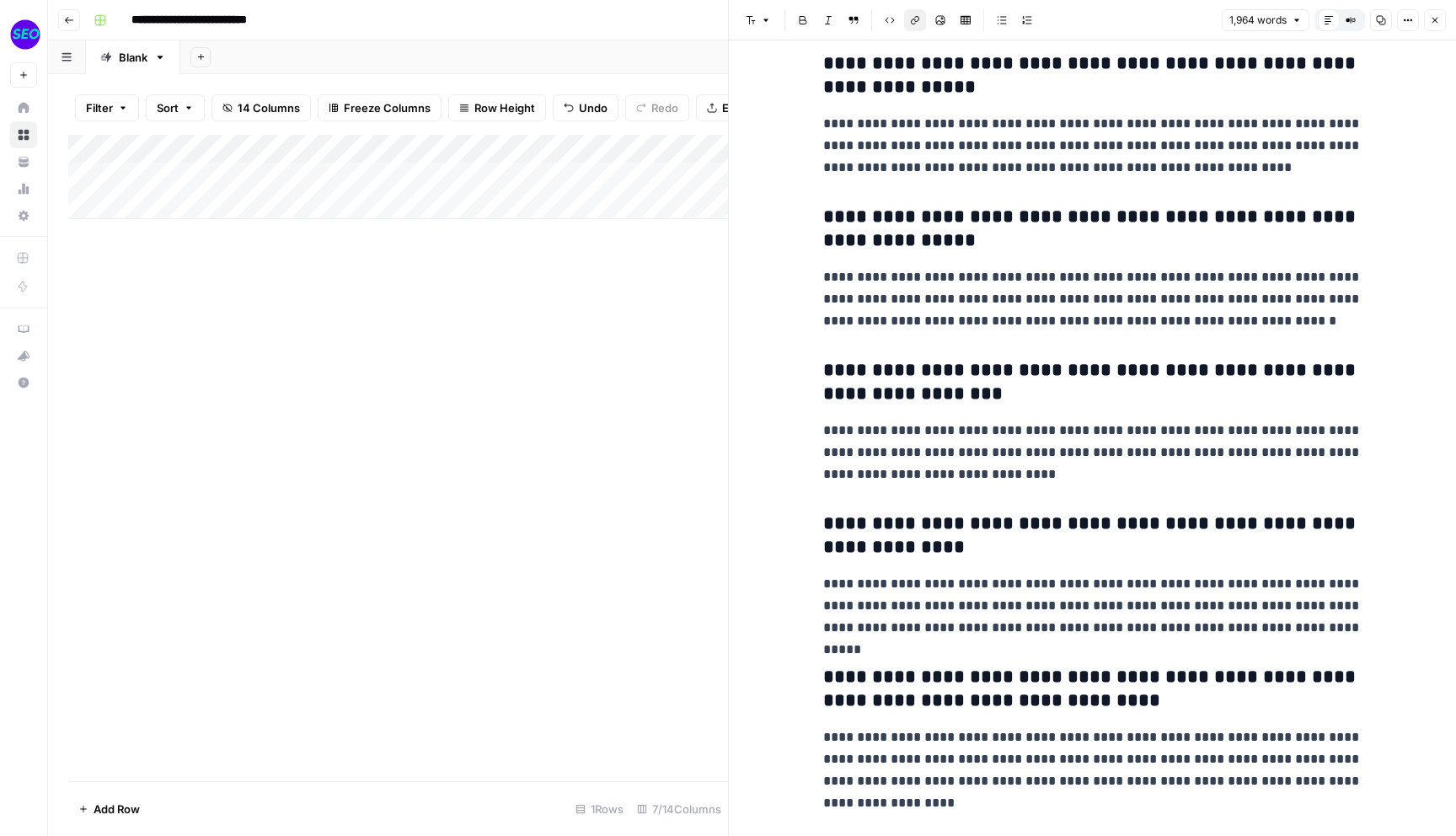scroll, scrollTop: 6399, scrollLeft: 0, axis: vertical 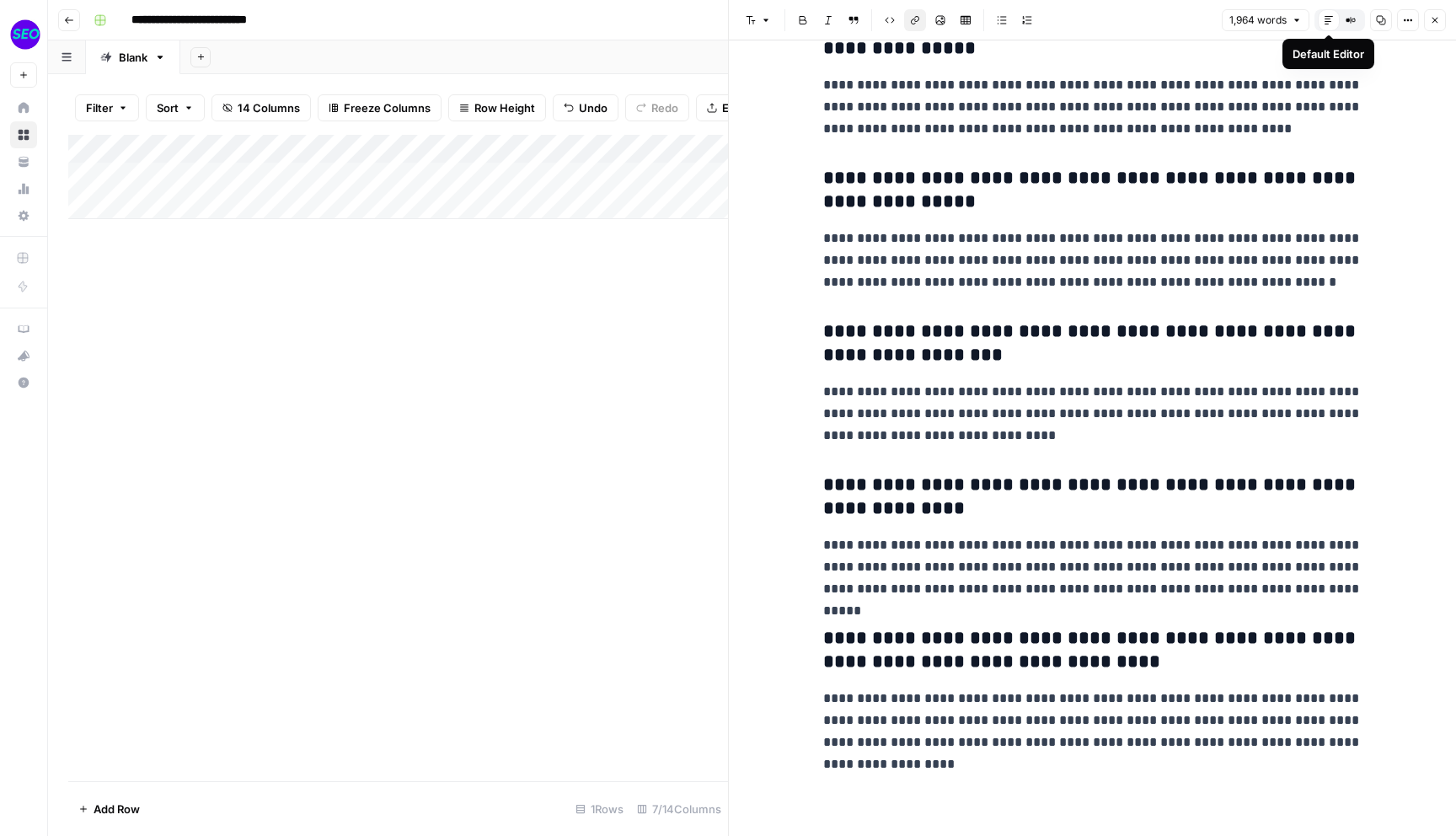 click 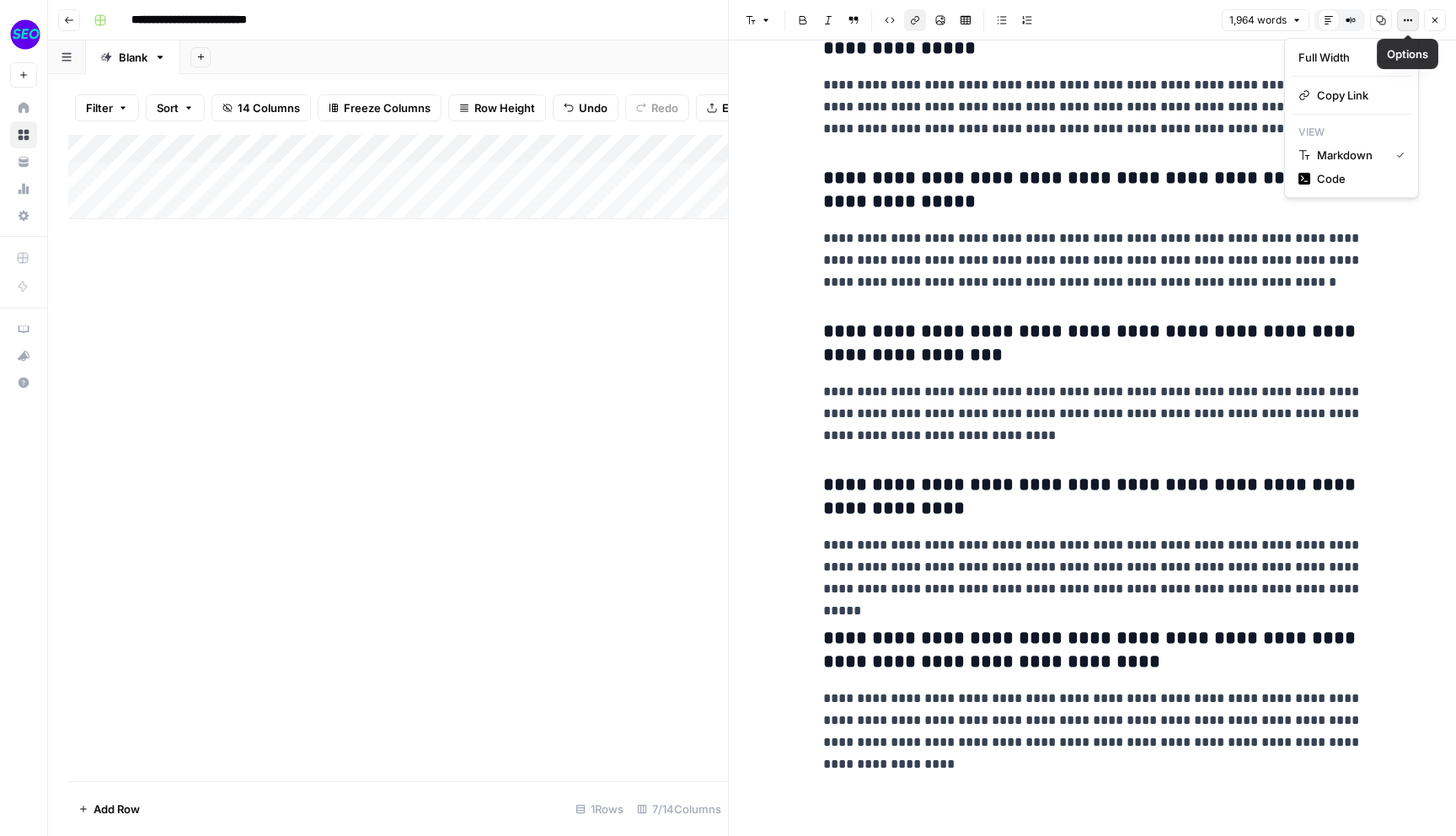 click 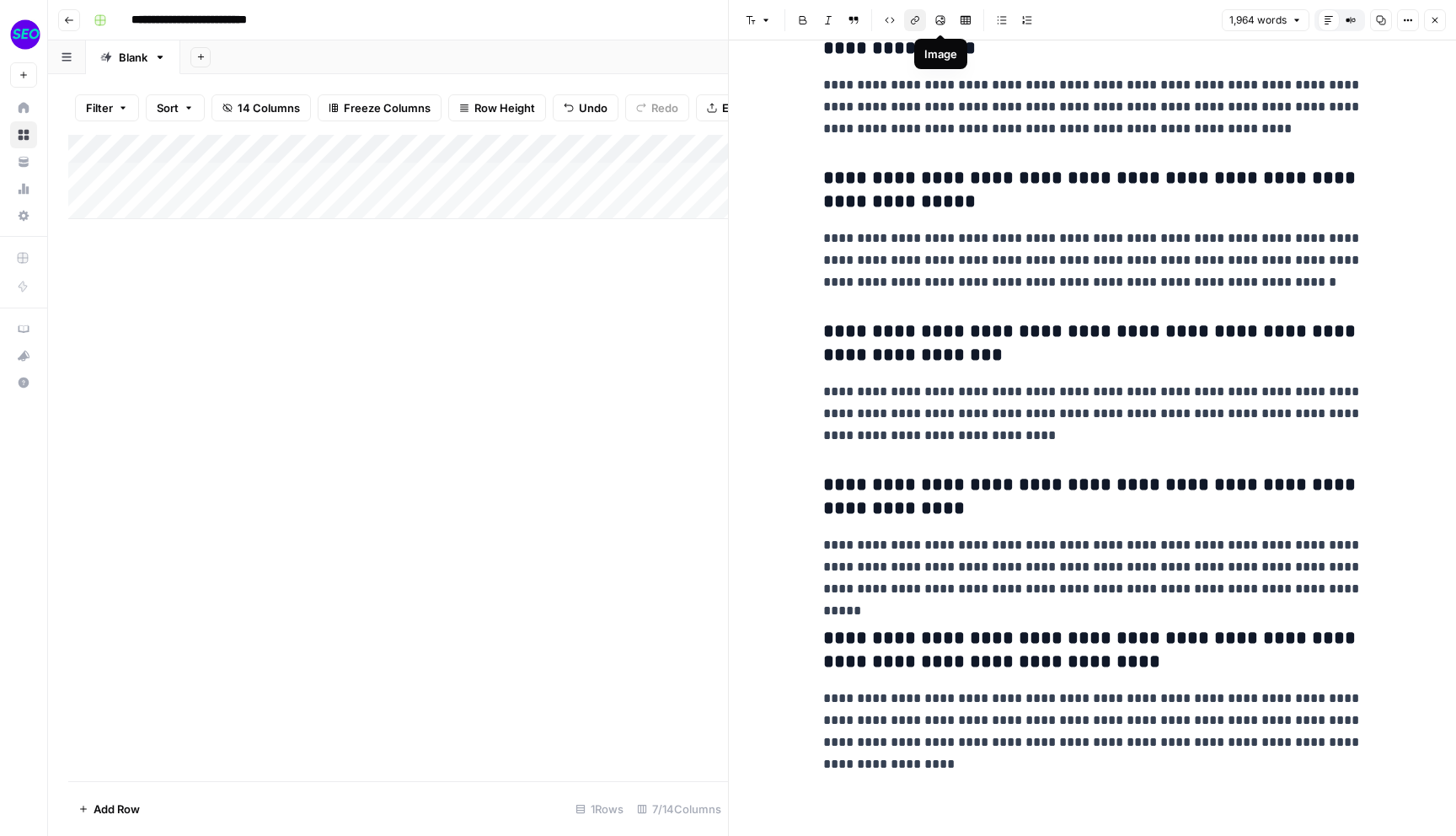 click 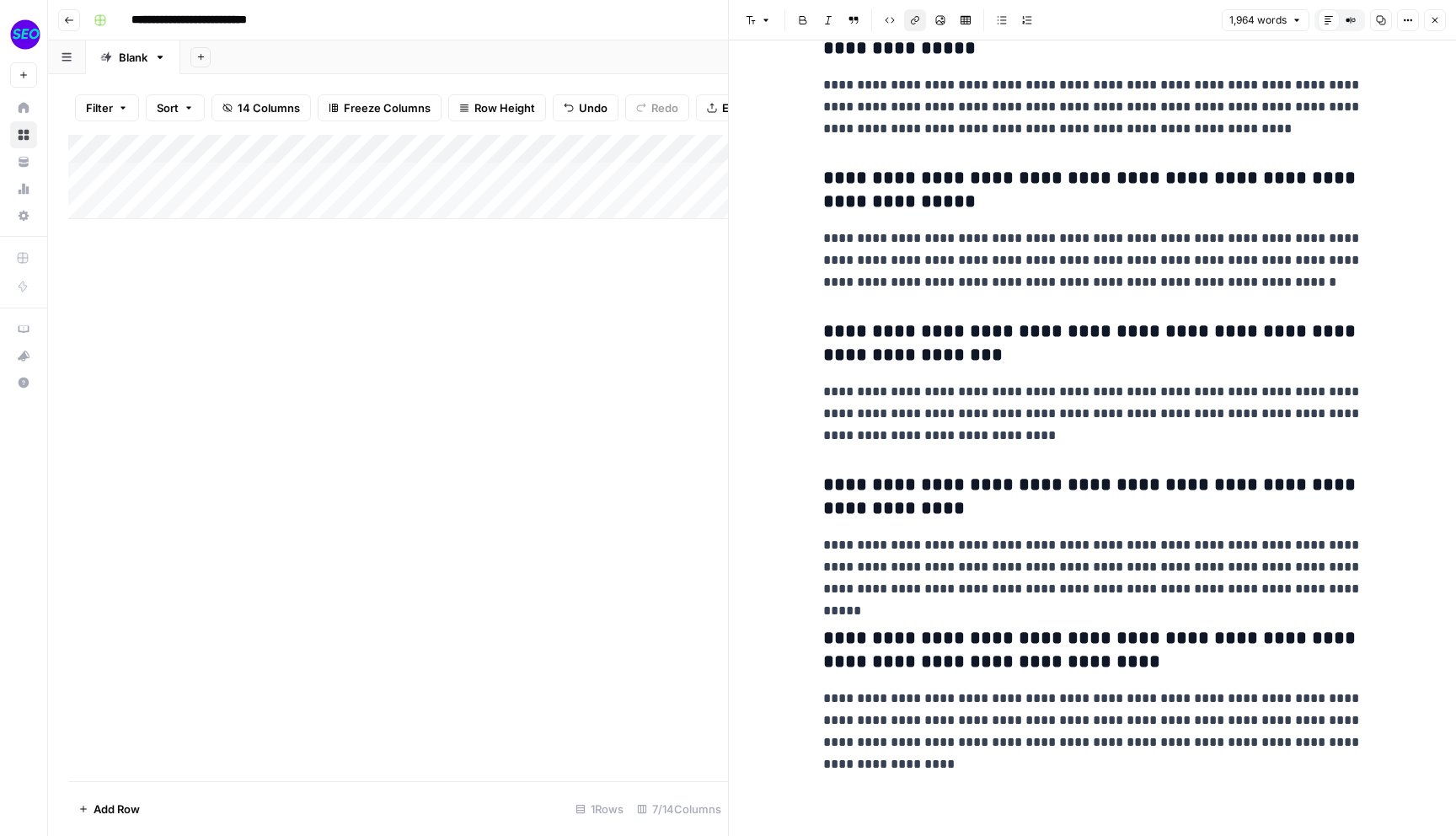 click 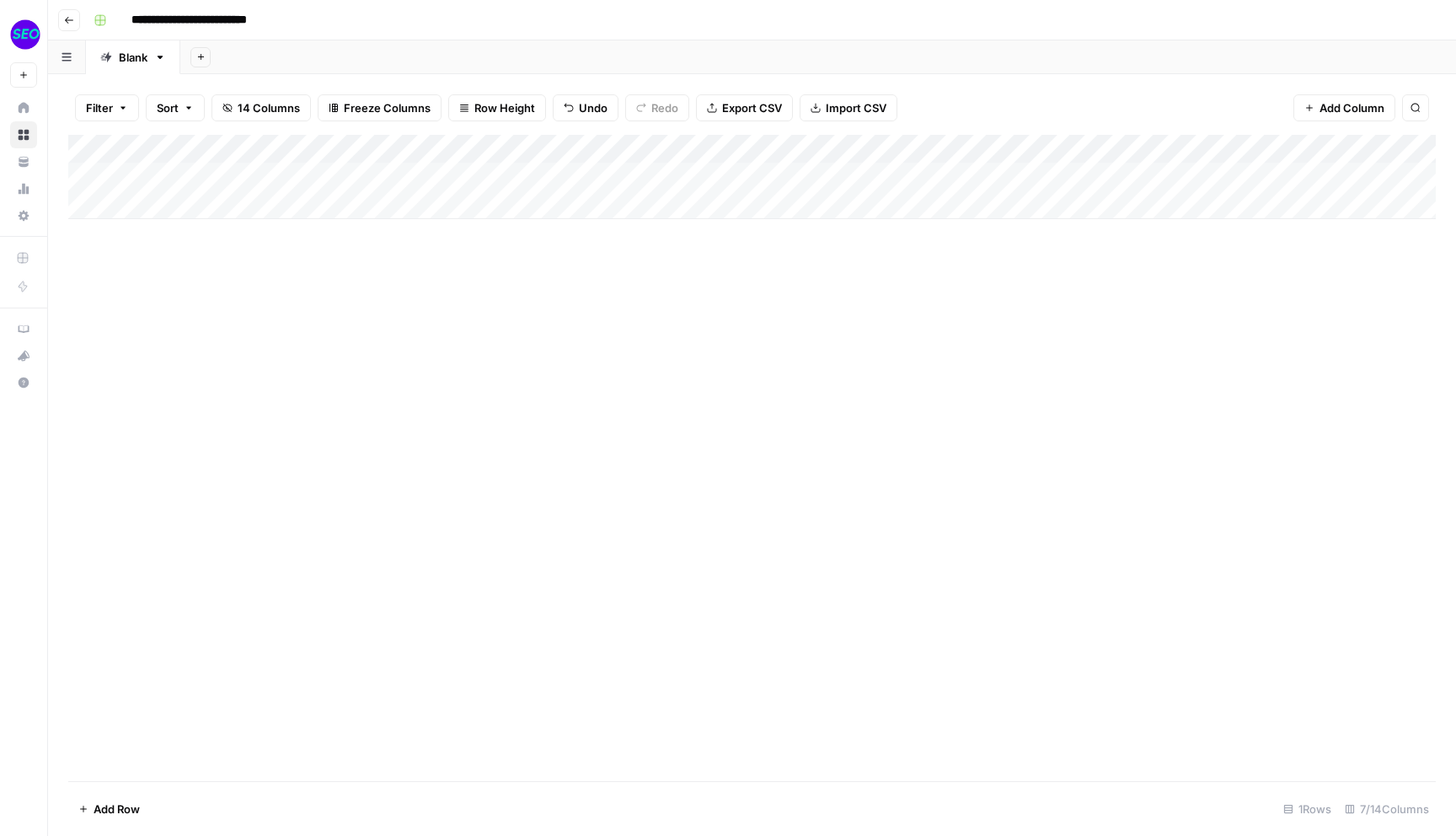 scroll, scrollTop: 0, scrollLeft: 159, axis: horizontal 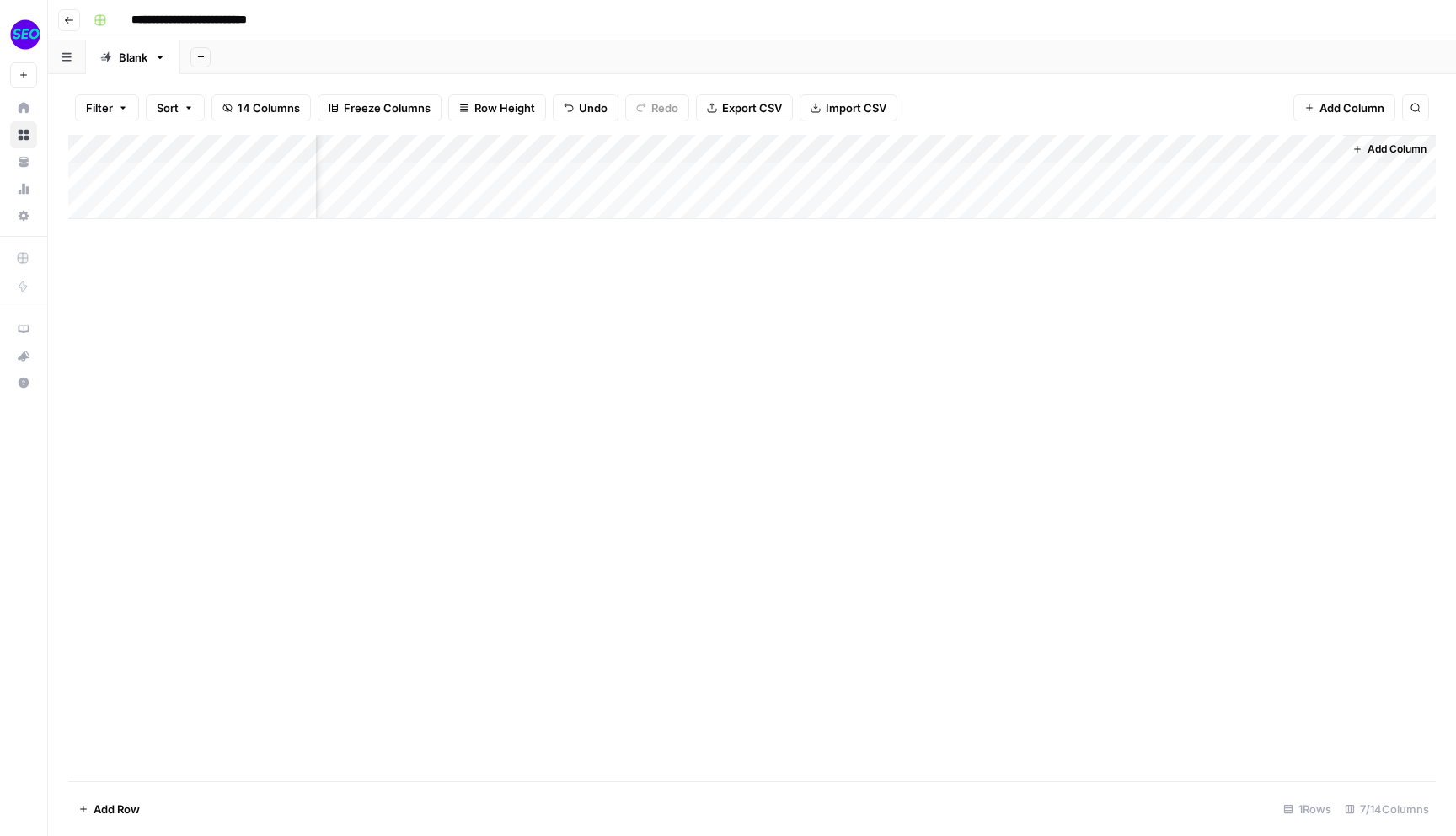click on "Add Column" at bounding box center [1397, 149] 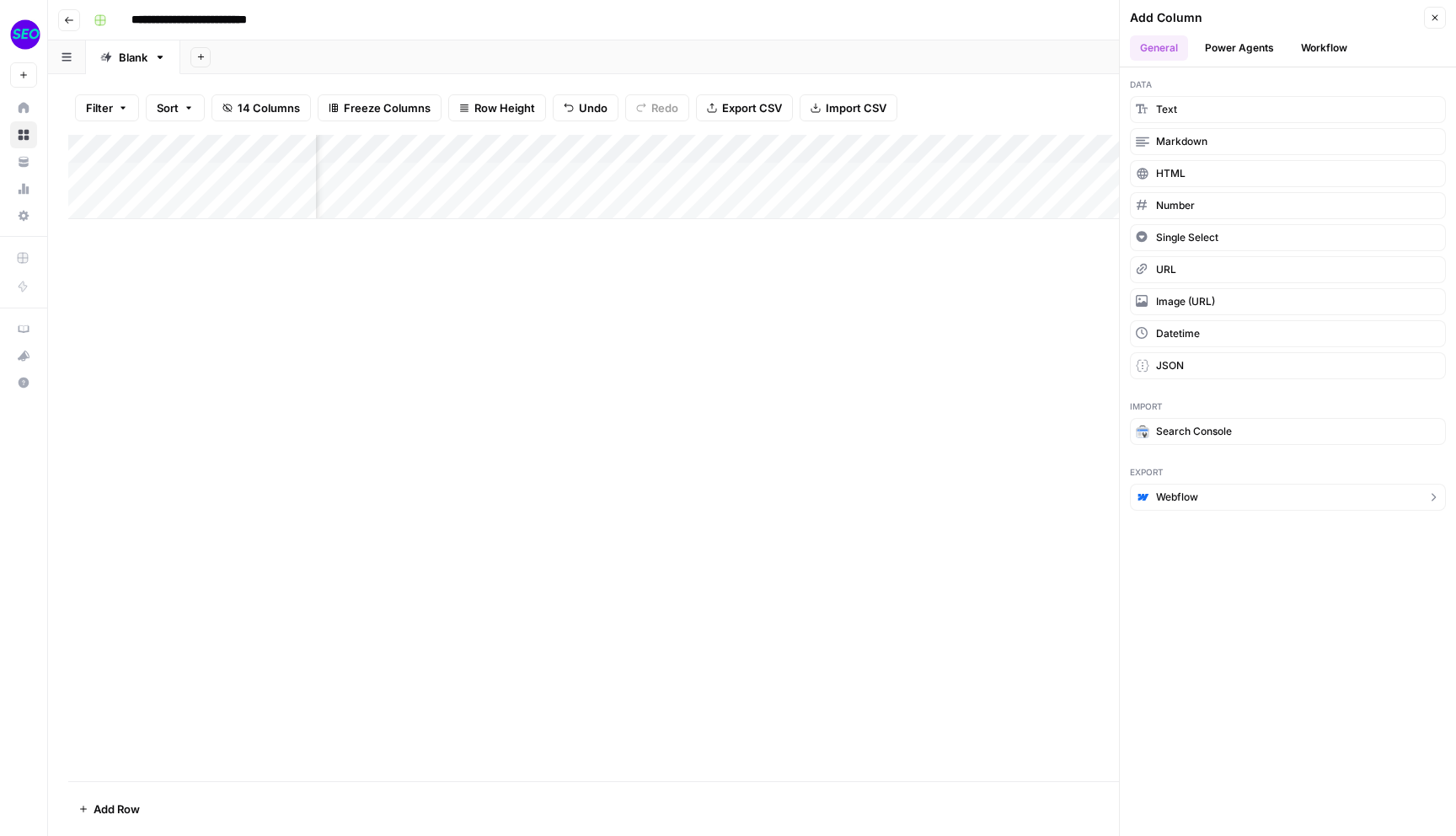 click on "Webflow" at bounding box center [1177, 497] 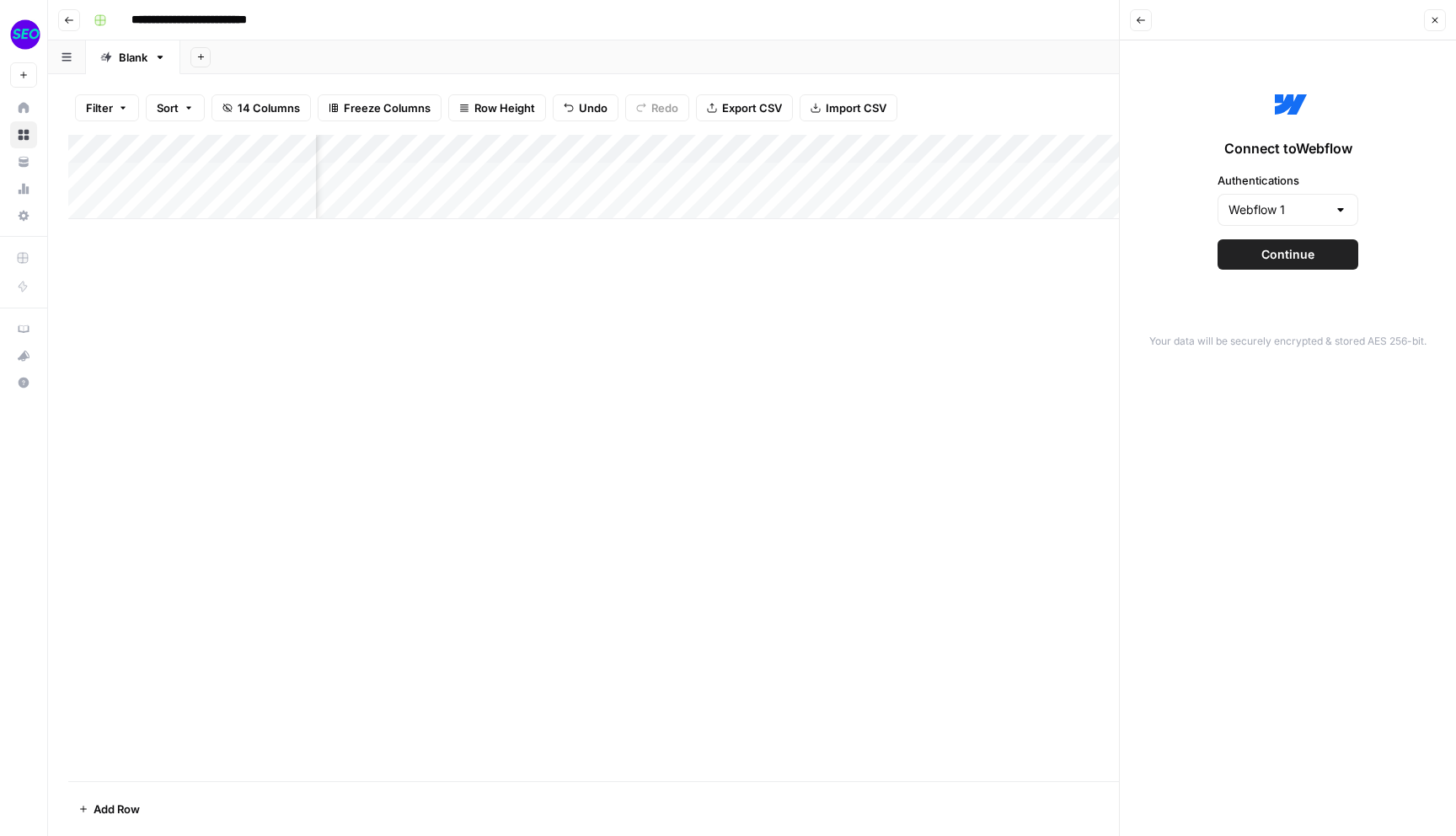 click on "Continue" at bounding box center [1287, 255] 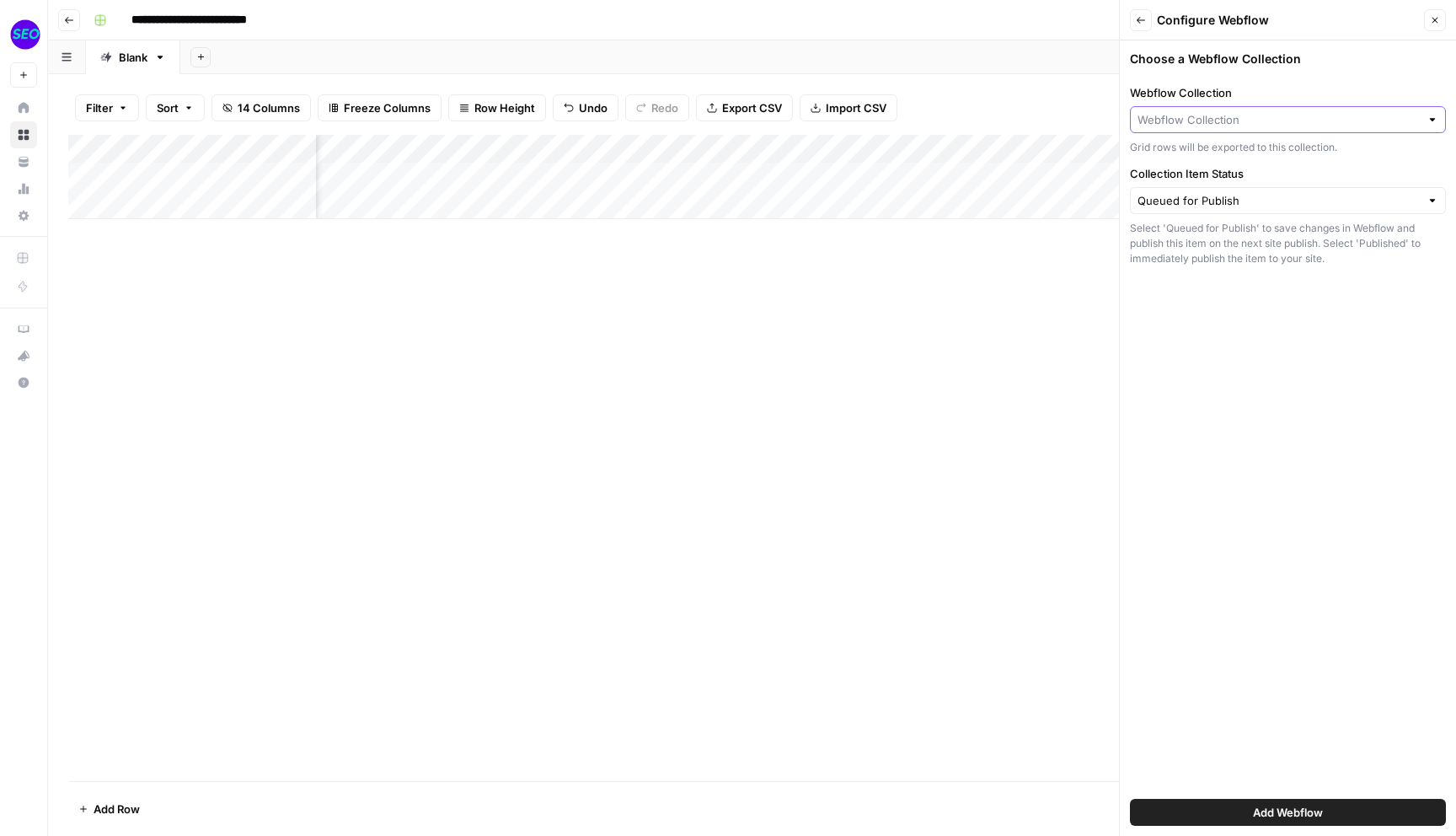click on "Webflow Collection" at bounding box center [1278, 120] 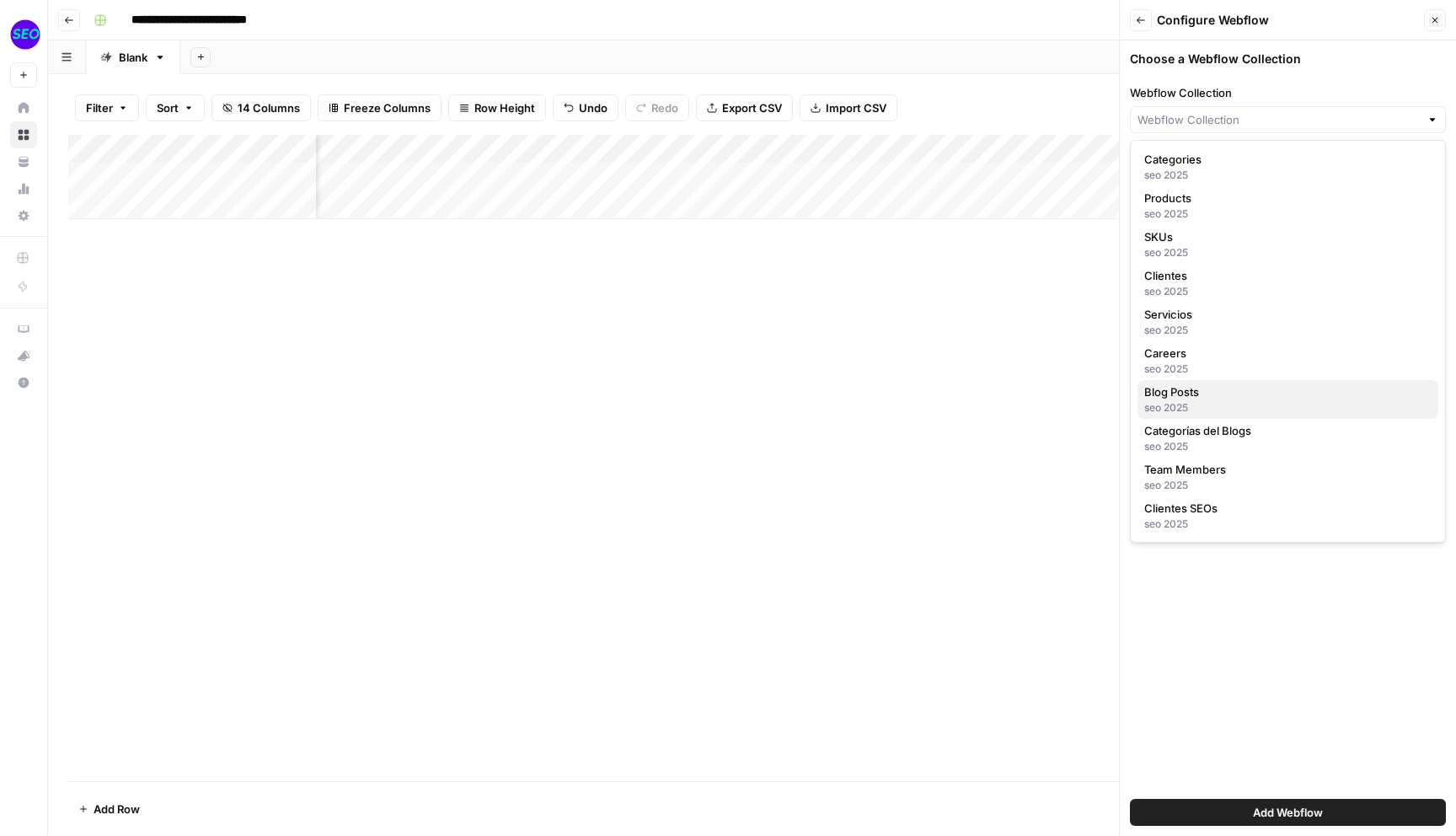 click on "Blog Posts" at bounding box center (1284, 392) 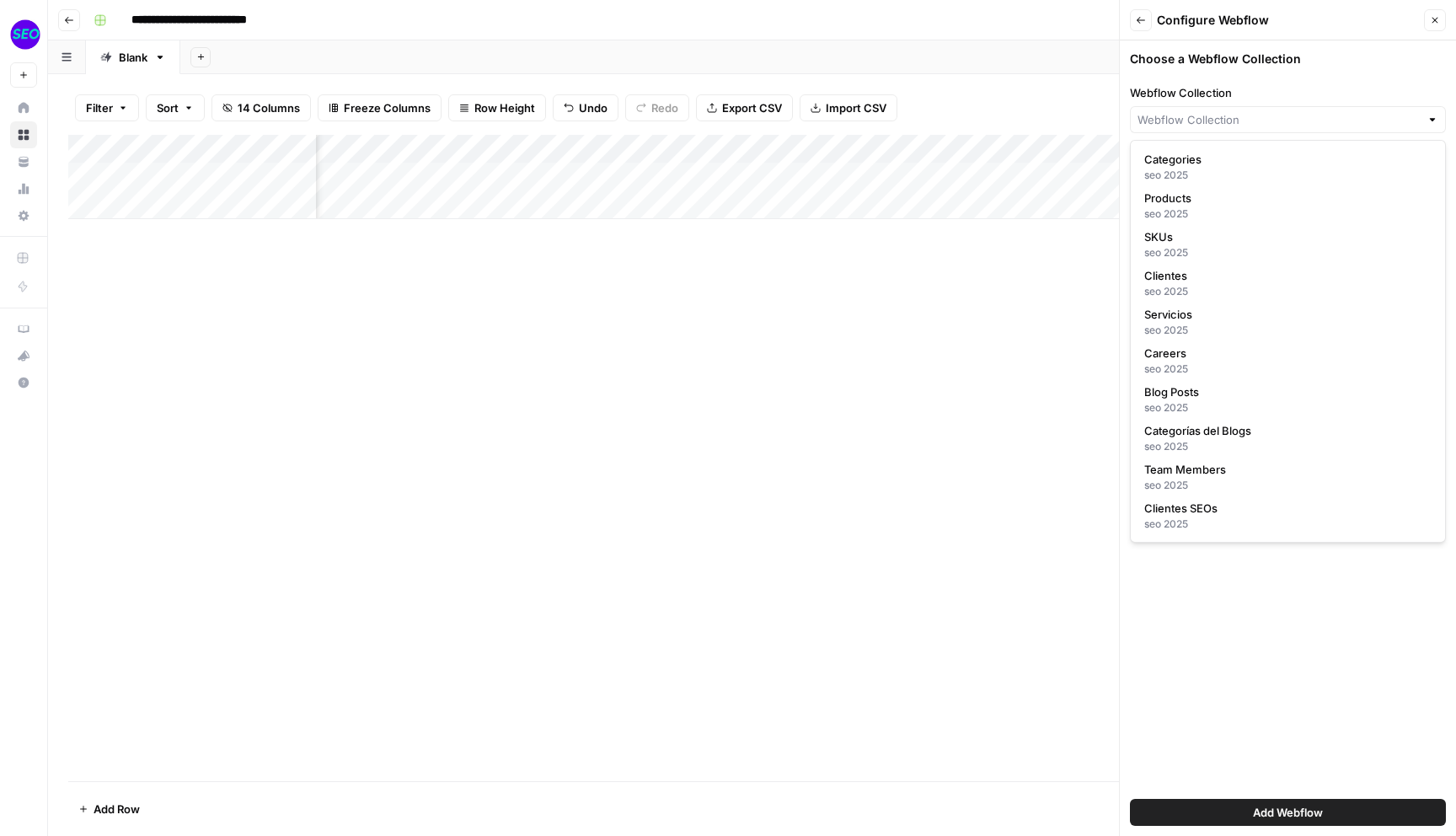 type on "Blog Posts" 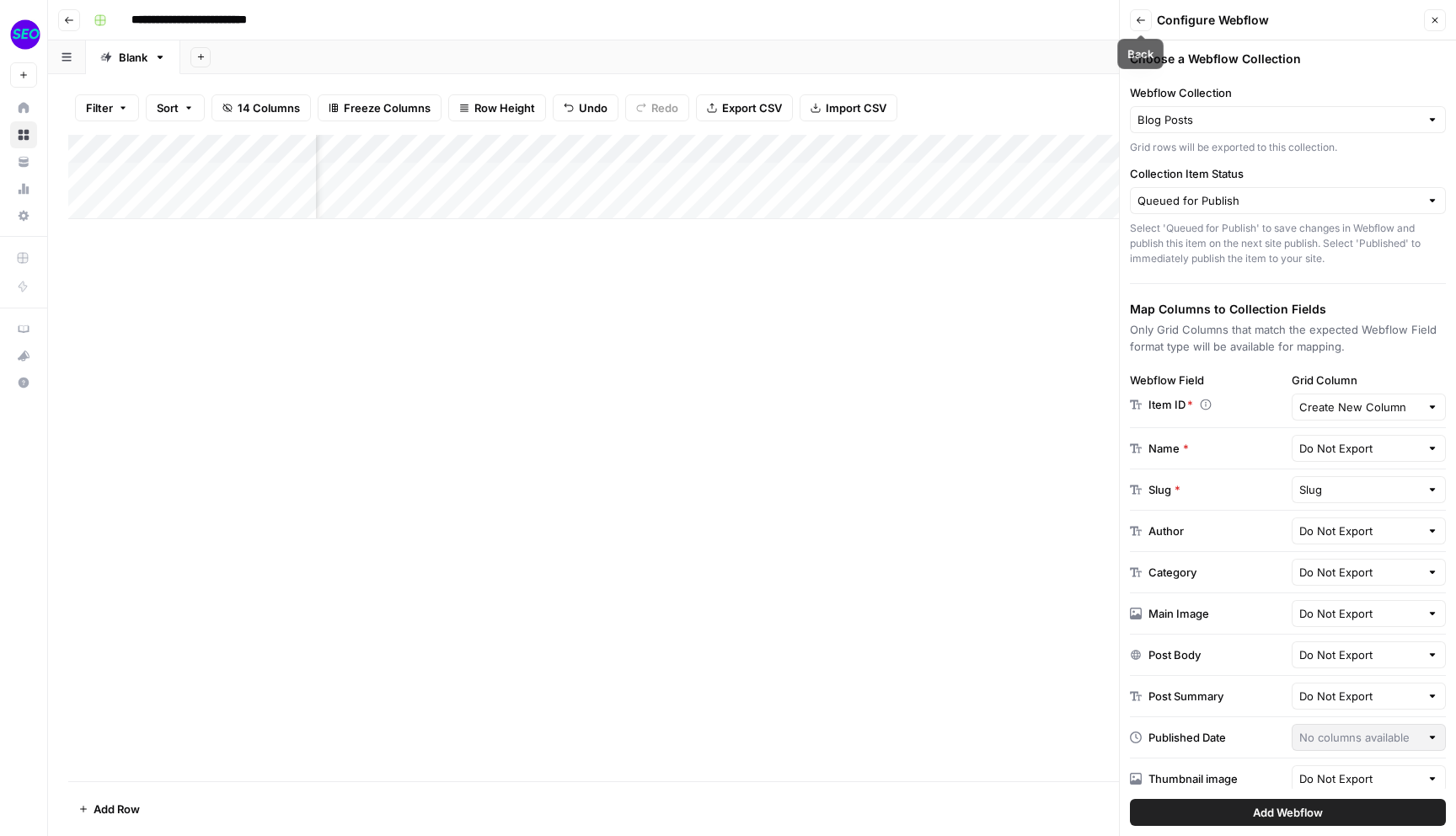 click 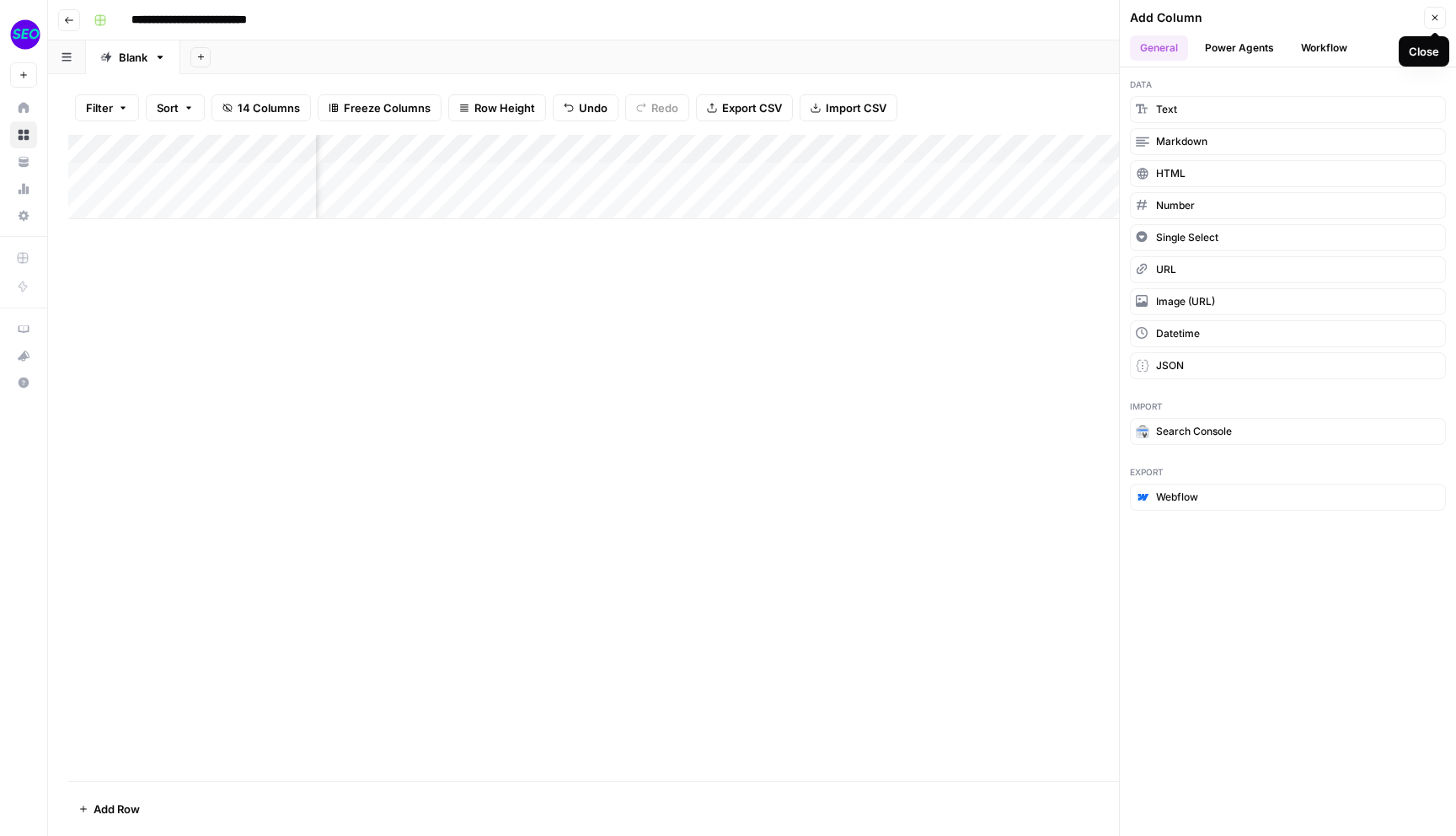 click 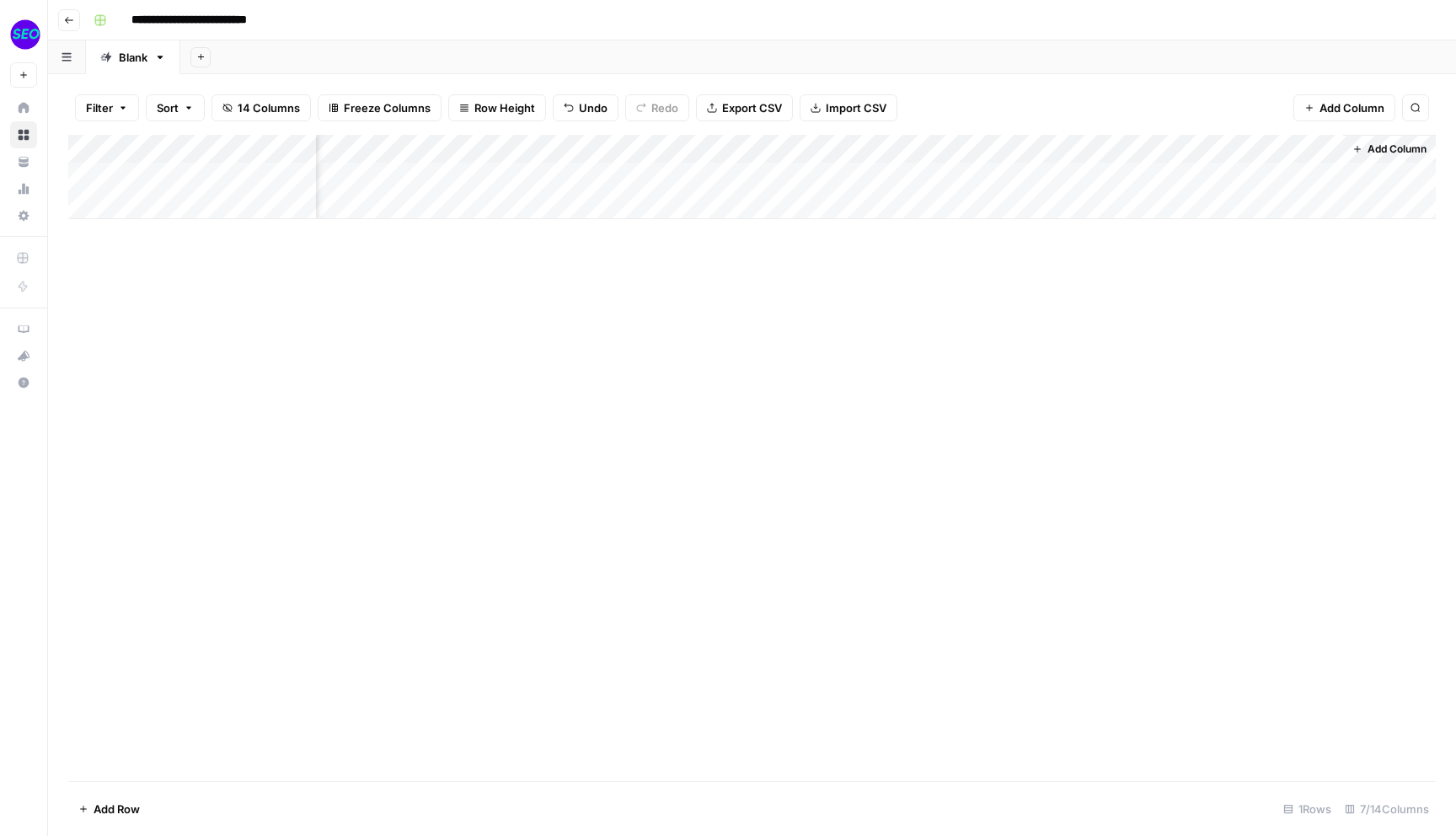 click on "Add Column" at bounding box center [752, 177] 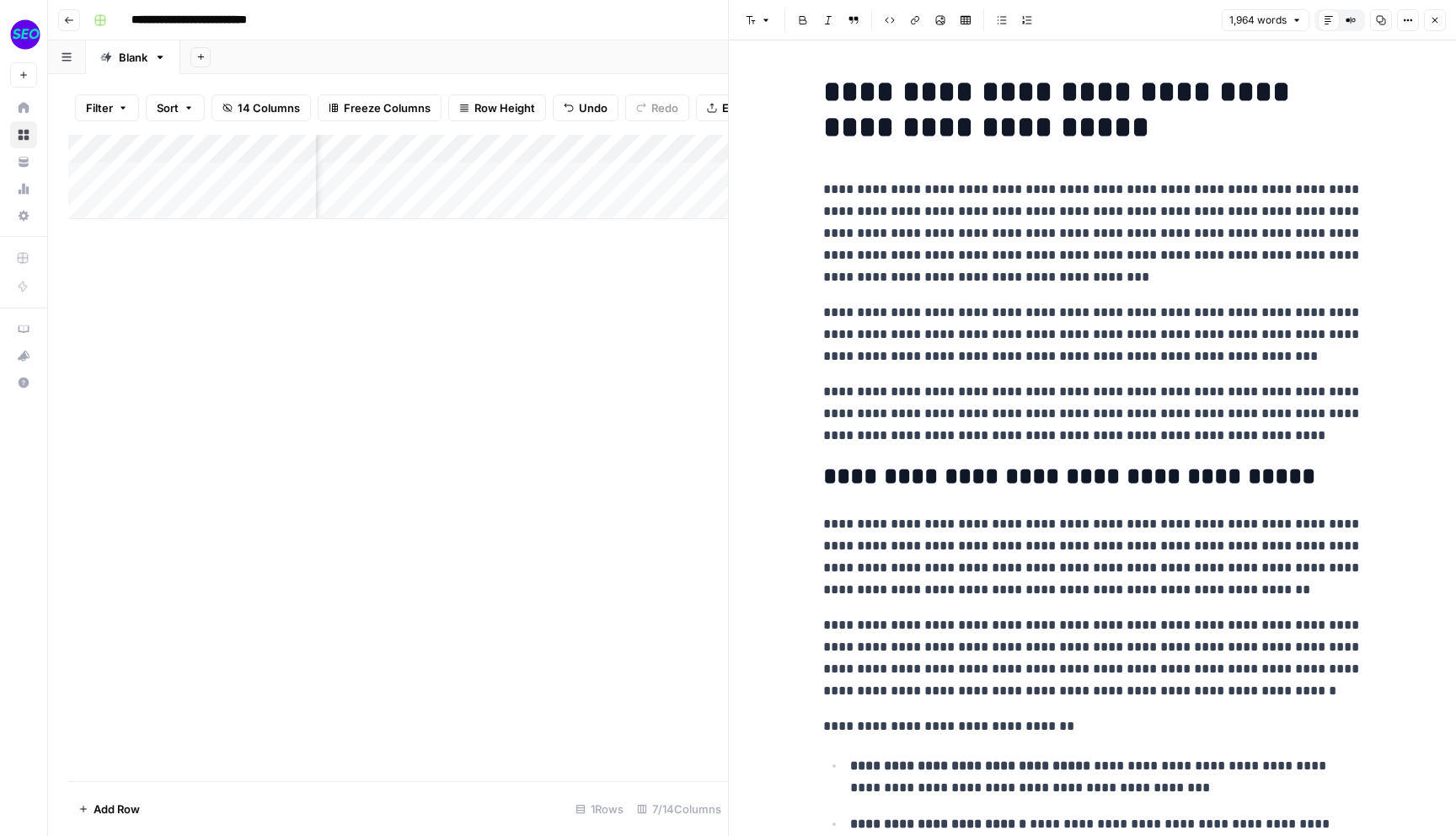 click on "**********" at bounding box center [1093, 233] 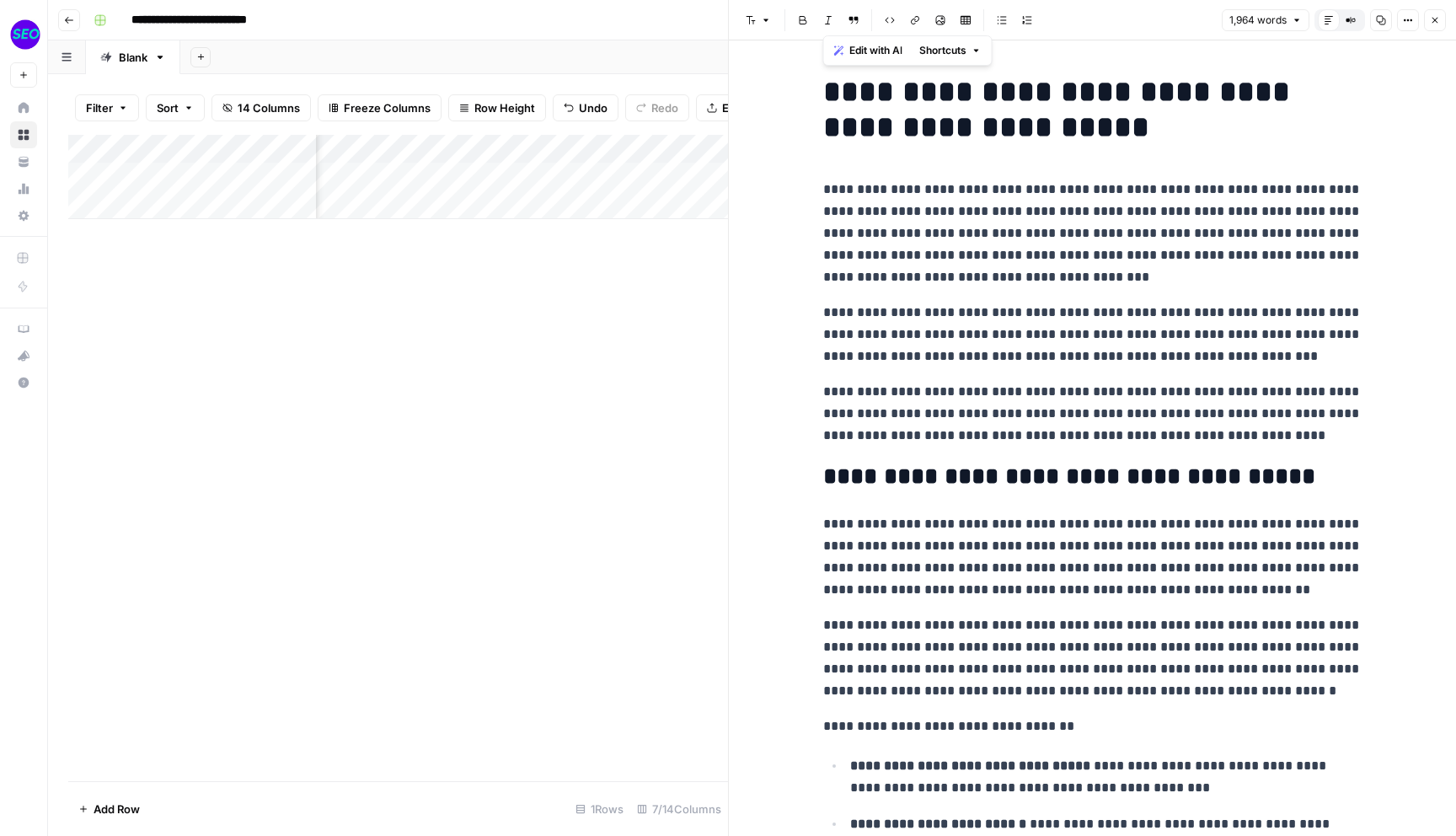 copy on "**********" 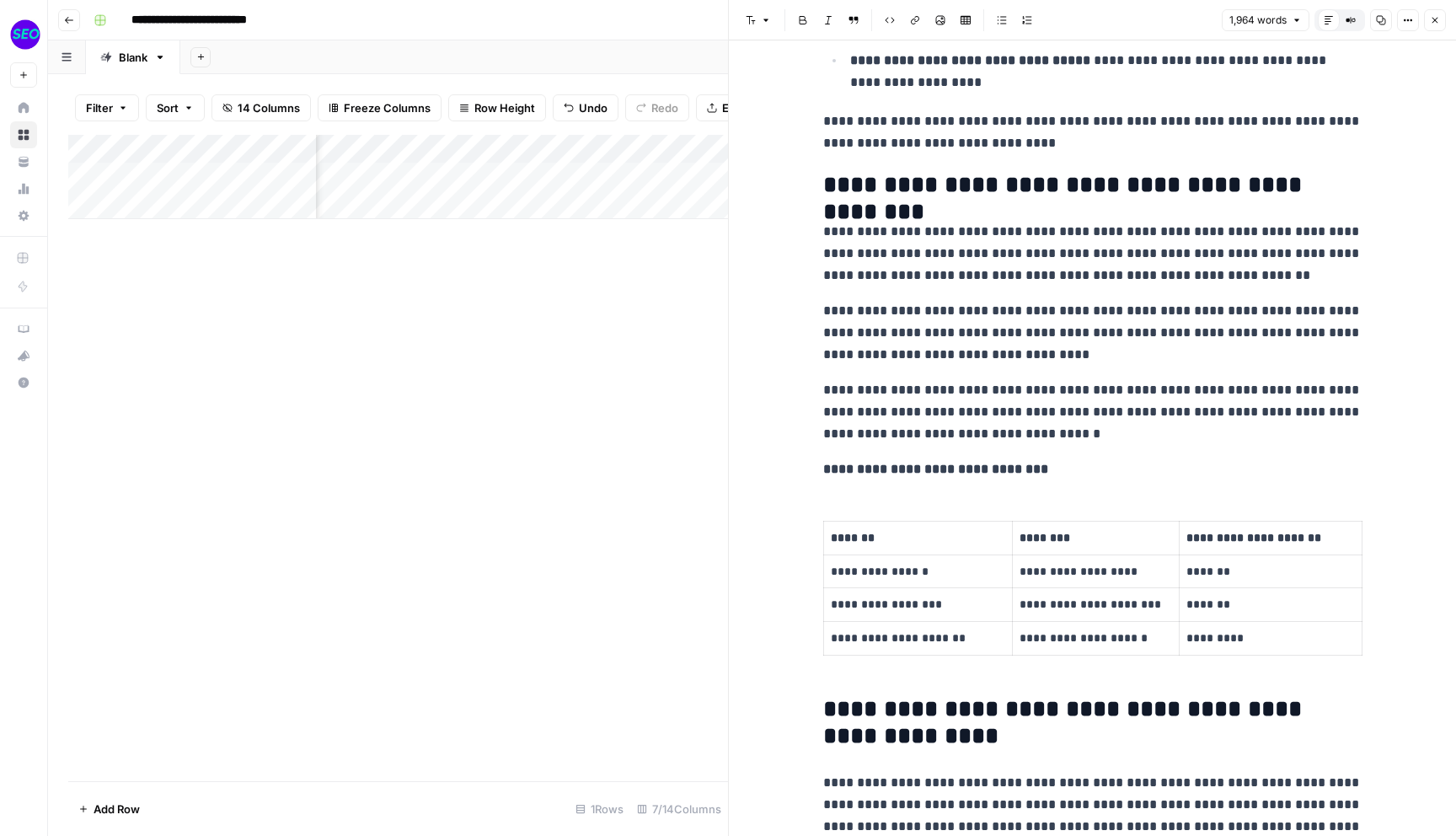 scroll, scrollTop: 4542, scrollLeft: 0, axis: vertical 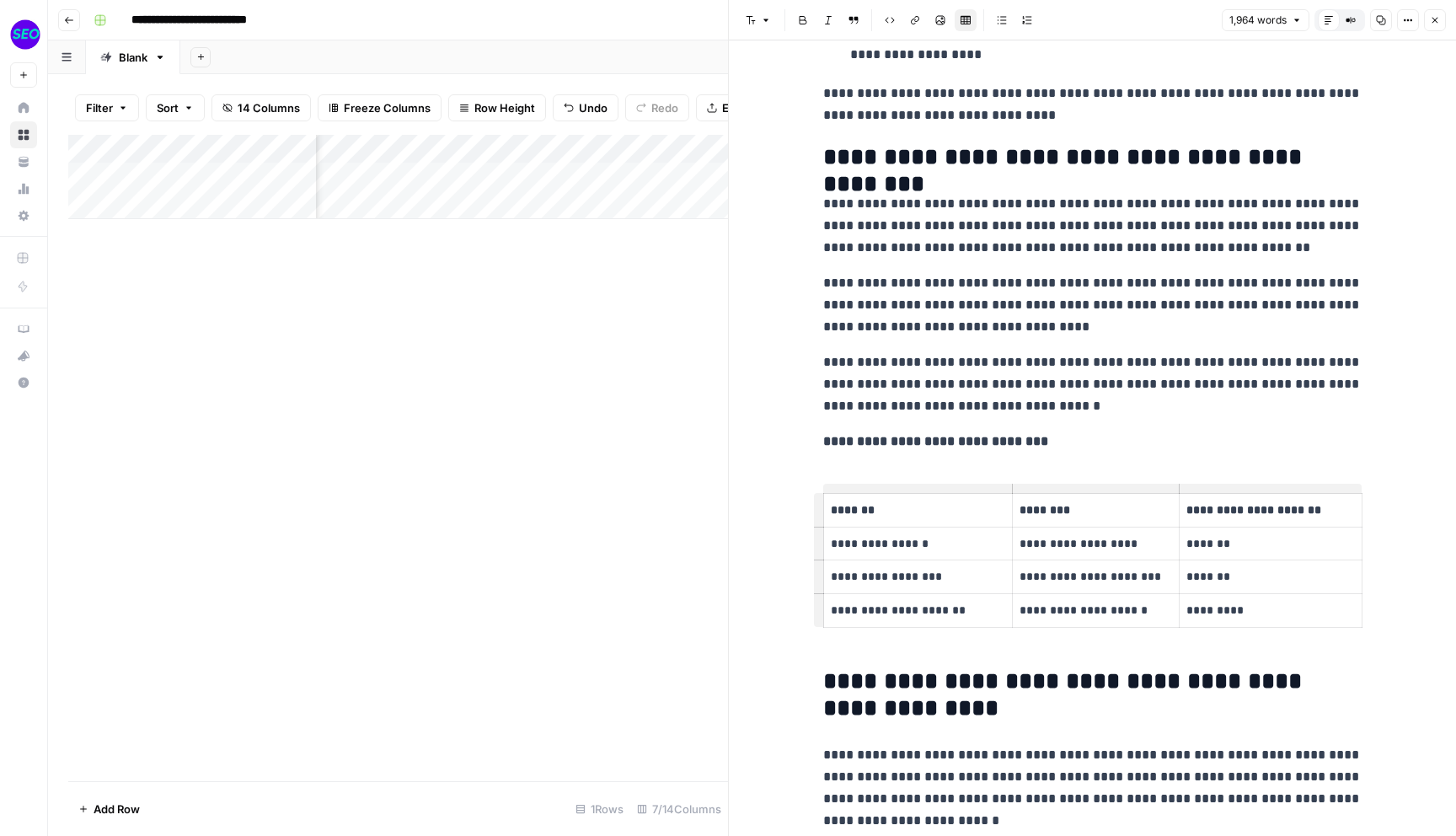 click on "**********" at bounding box center [1093, -919] 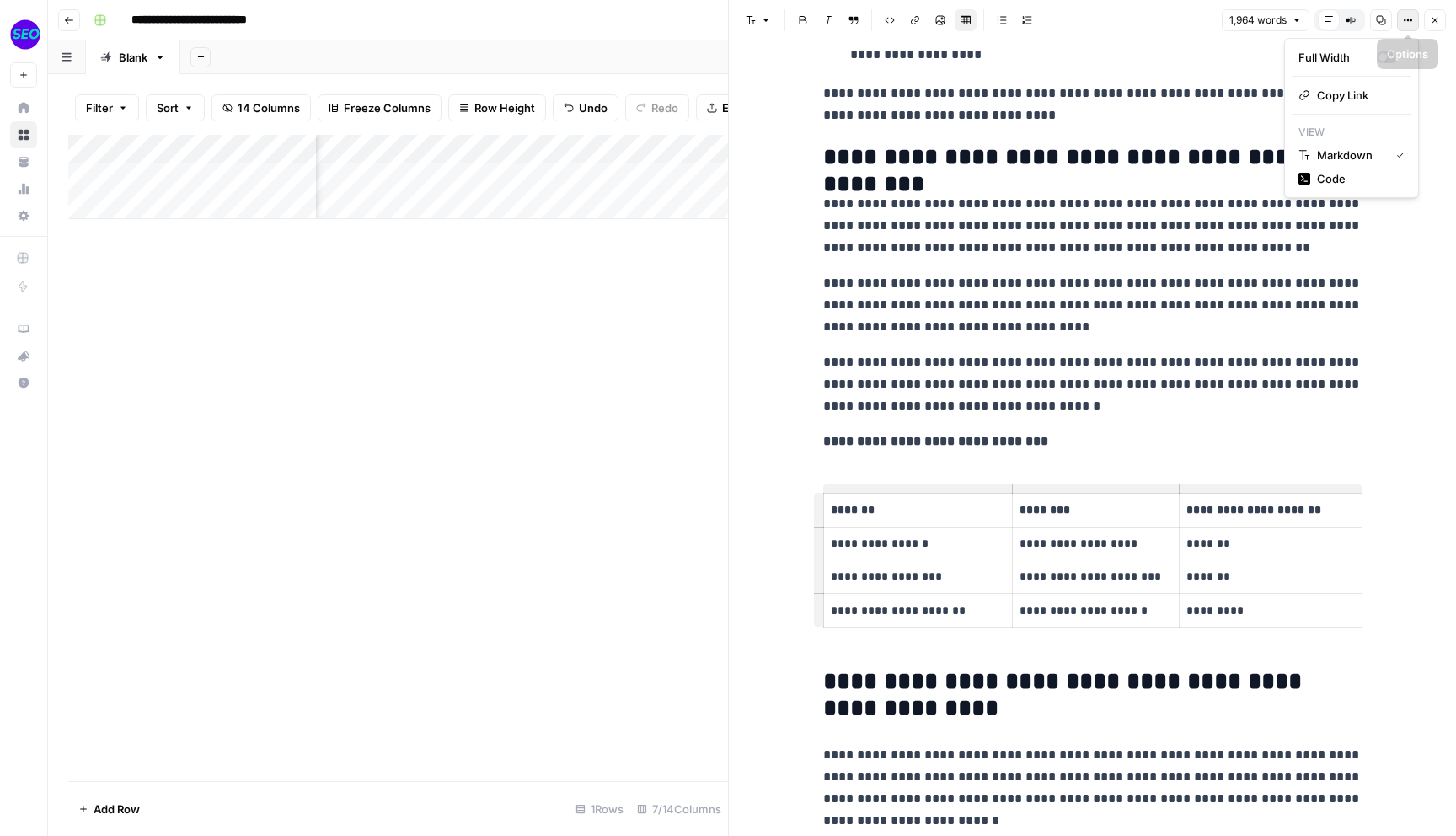 click 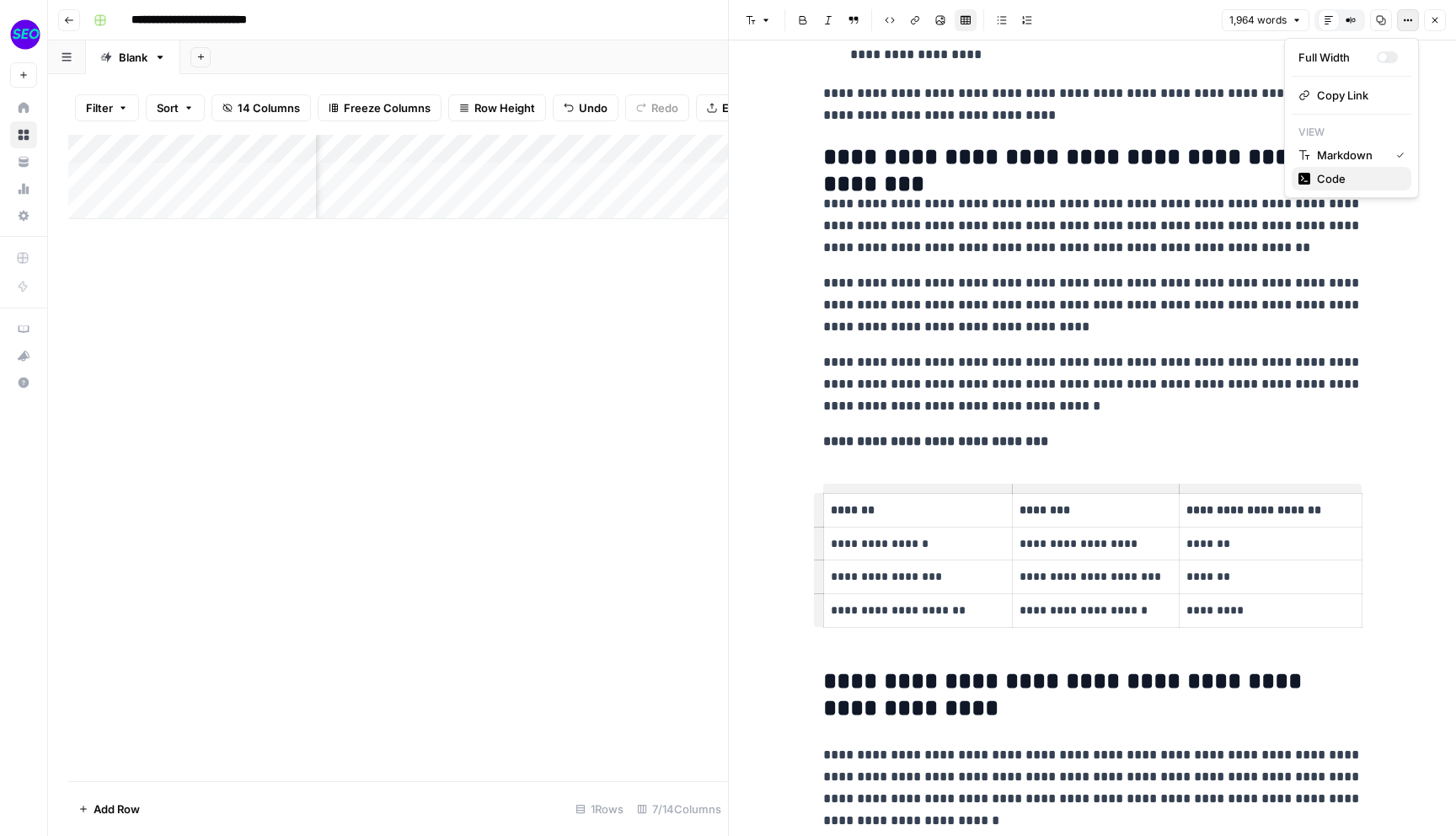 click on "Code" at bounding box center [1357, 179] 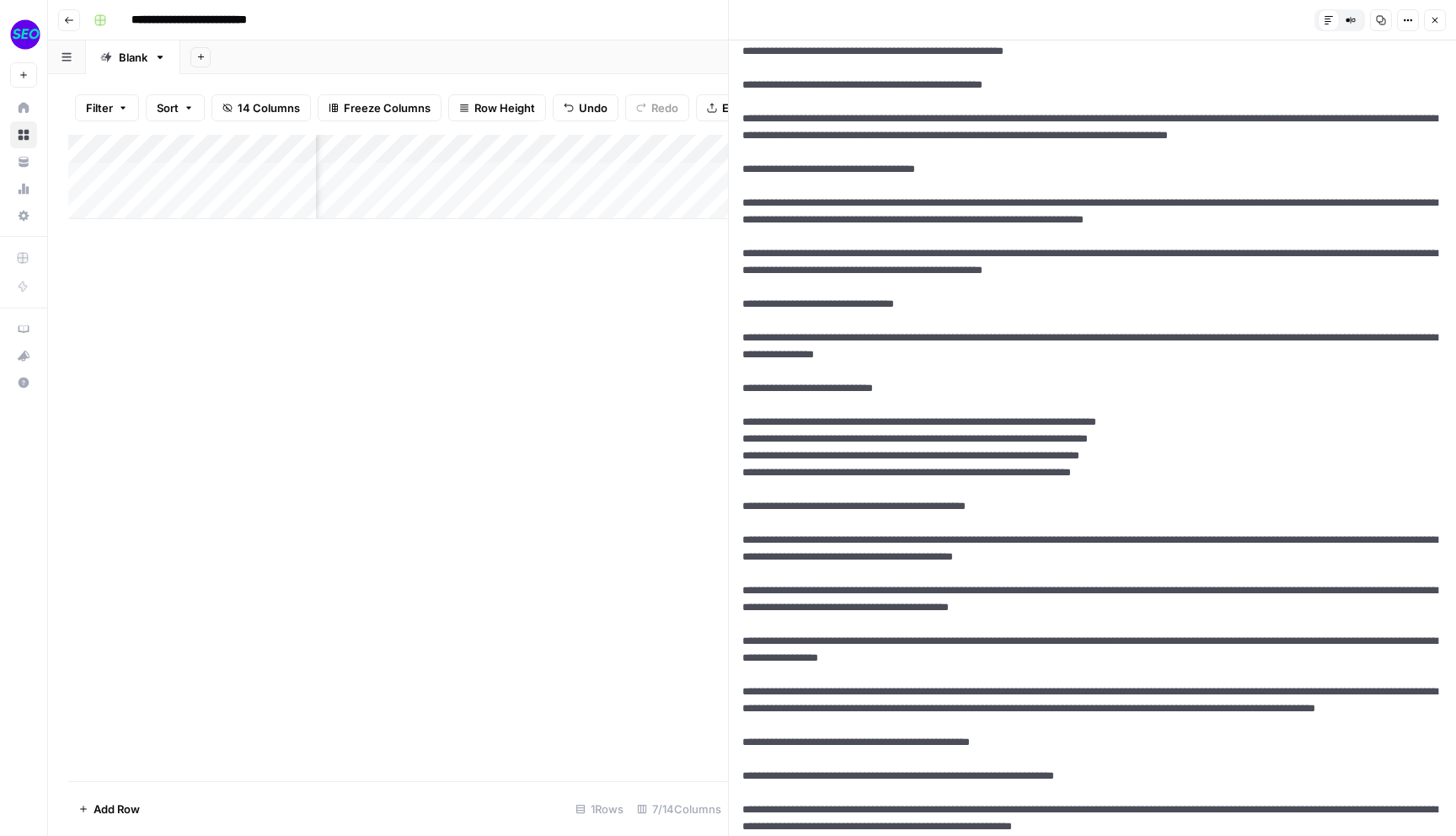 scroll, scrollTop: 2964, scrollLeft: 0, axis: vertical 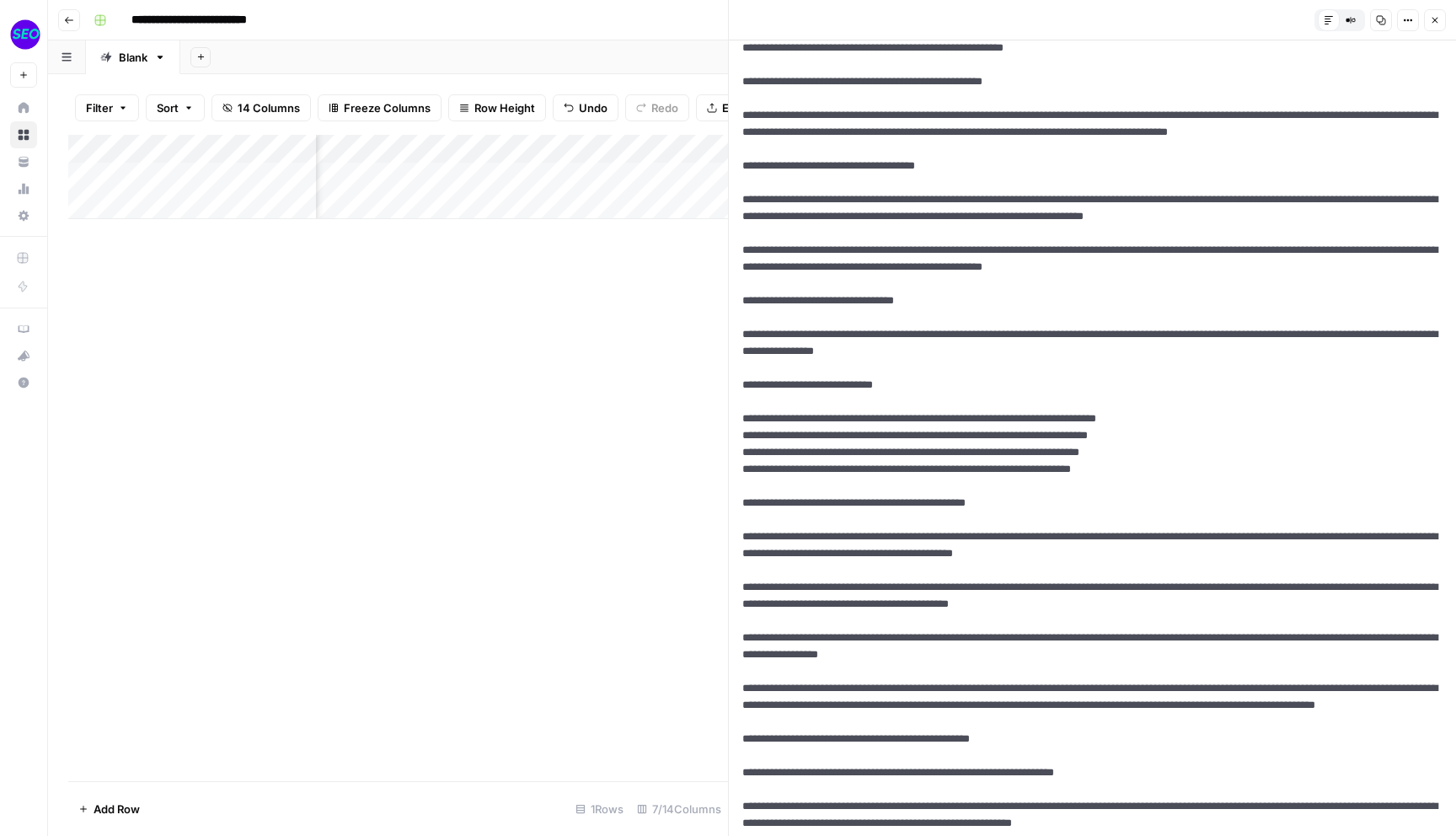 click 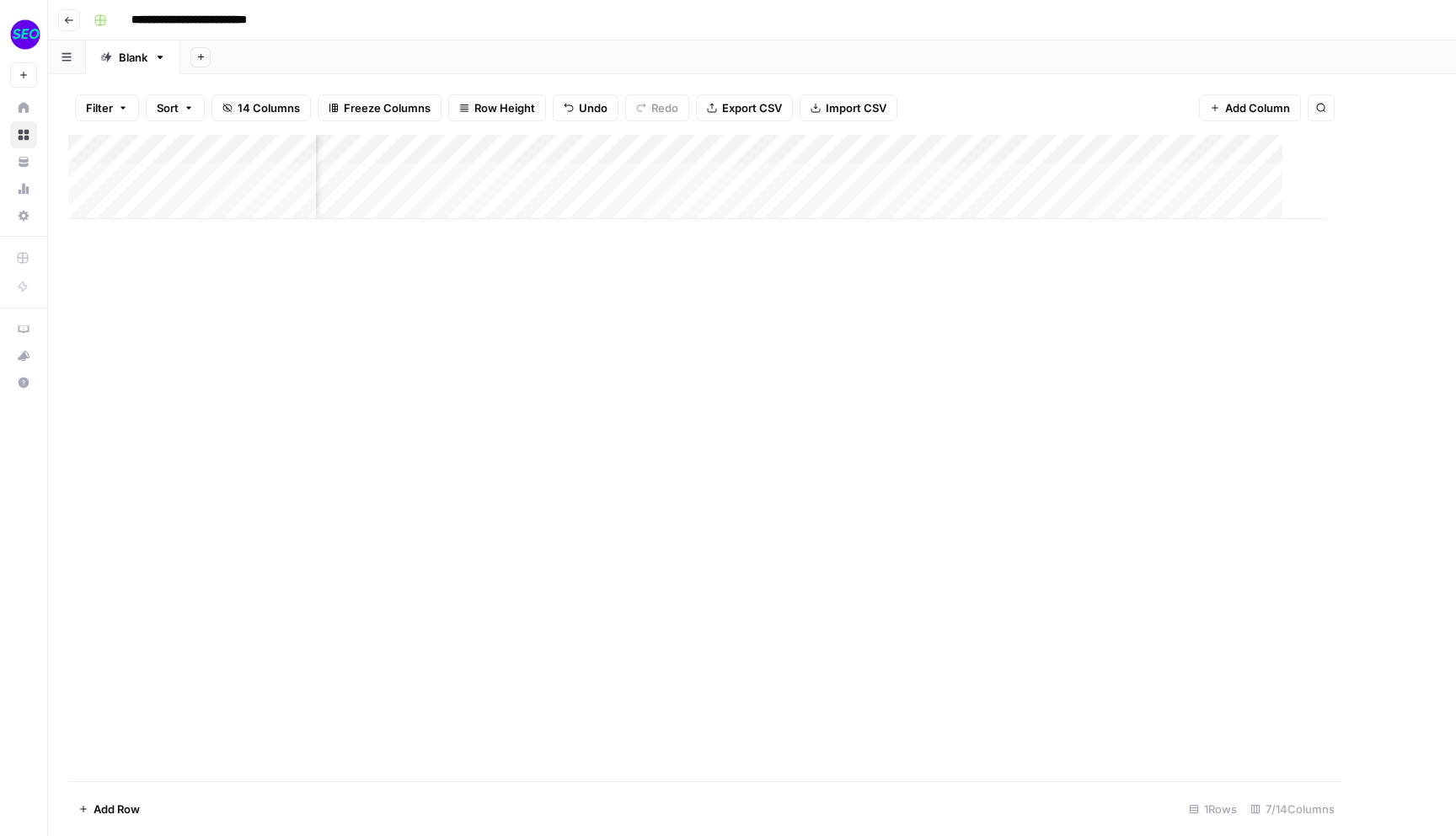 scroll, scrollTop: 0, scrollLeft: 139, axis: horizontal 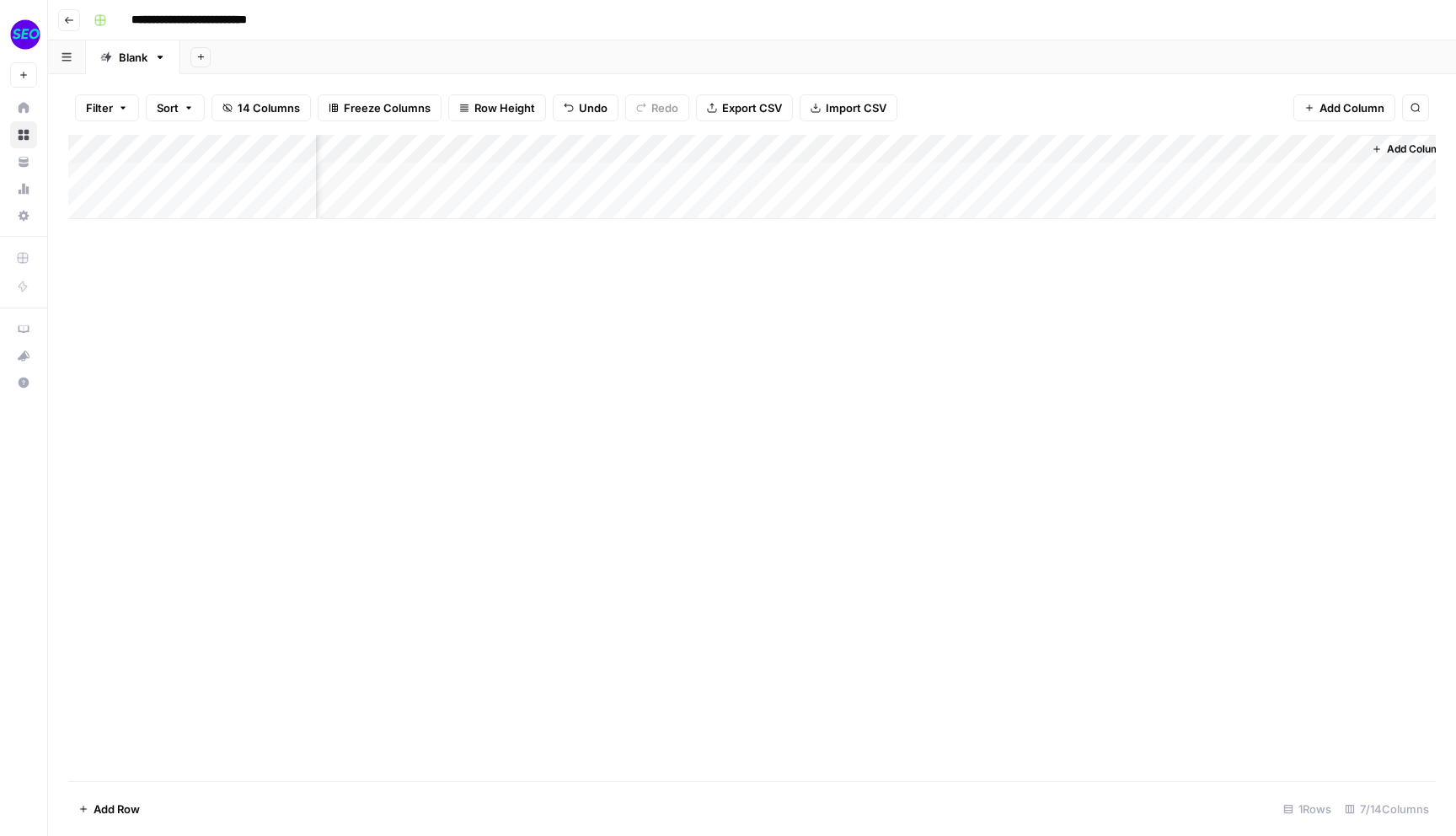 click on "Add Column" at bounding box center [752, 177] 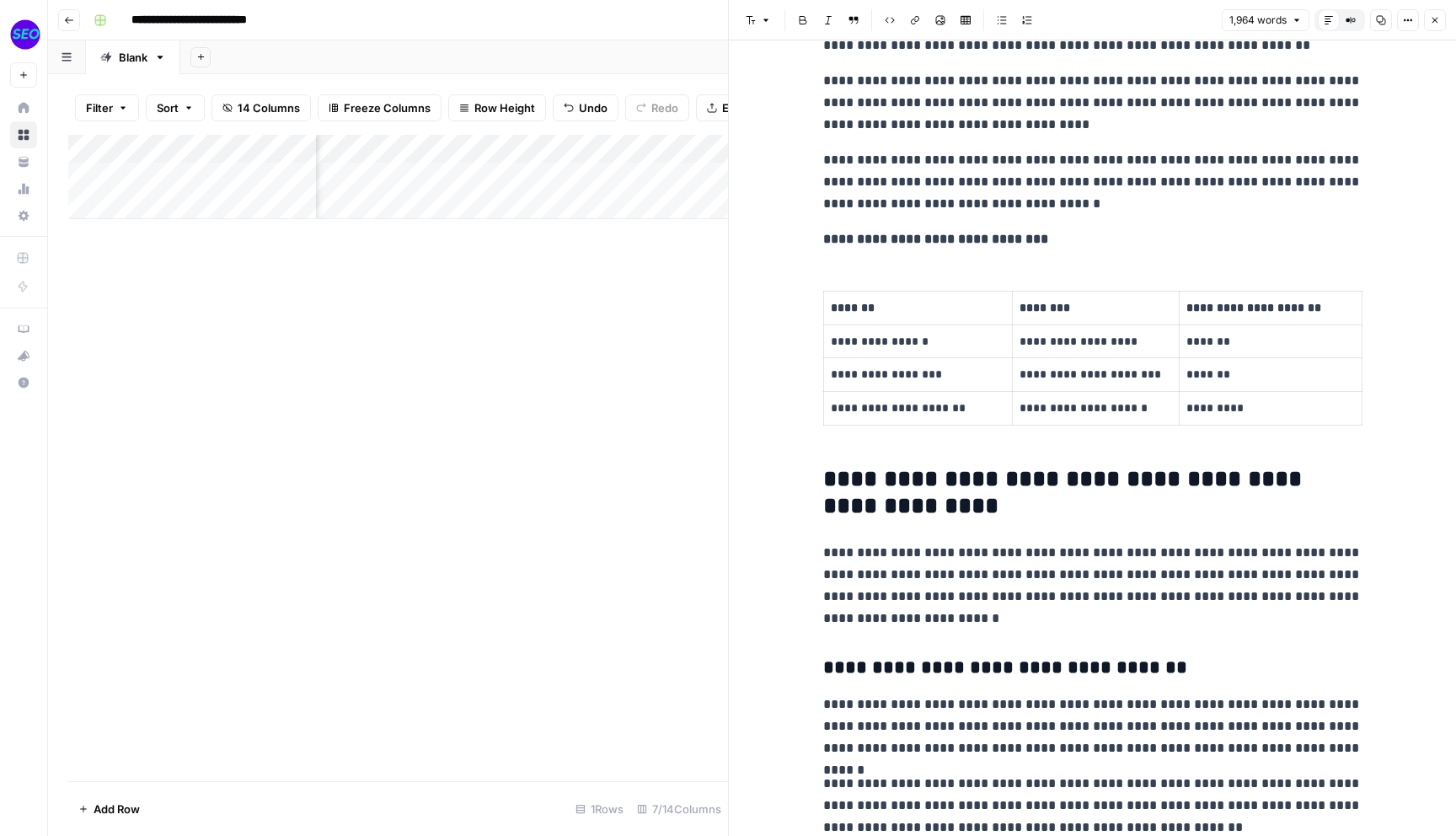 scroll, scrollTop: 4746, scrollLeft: 0, axis: vertical 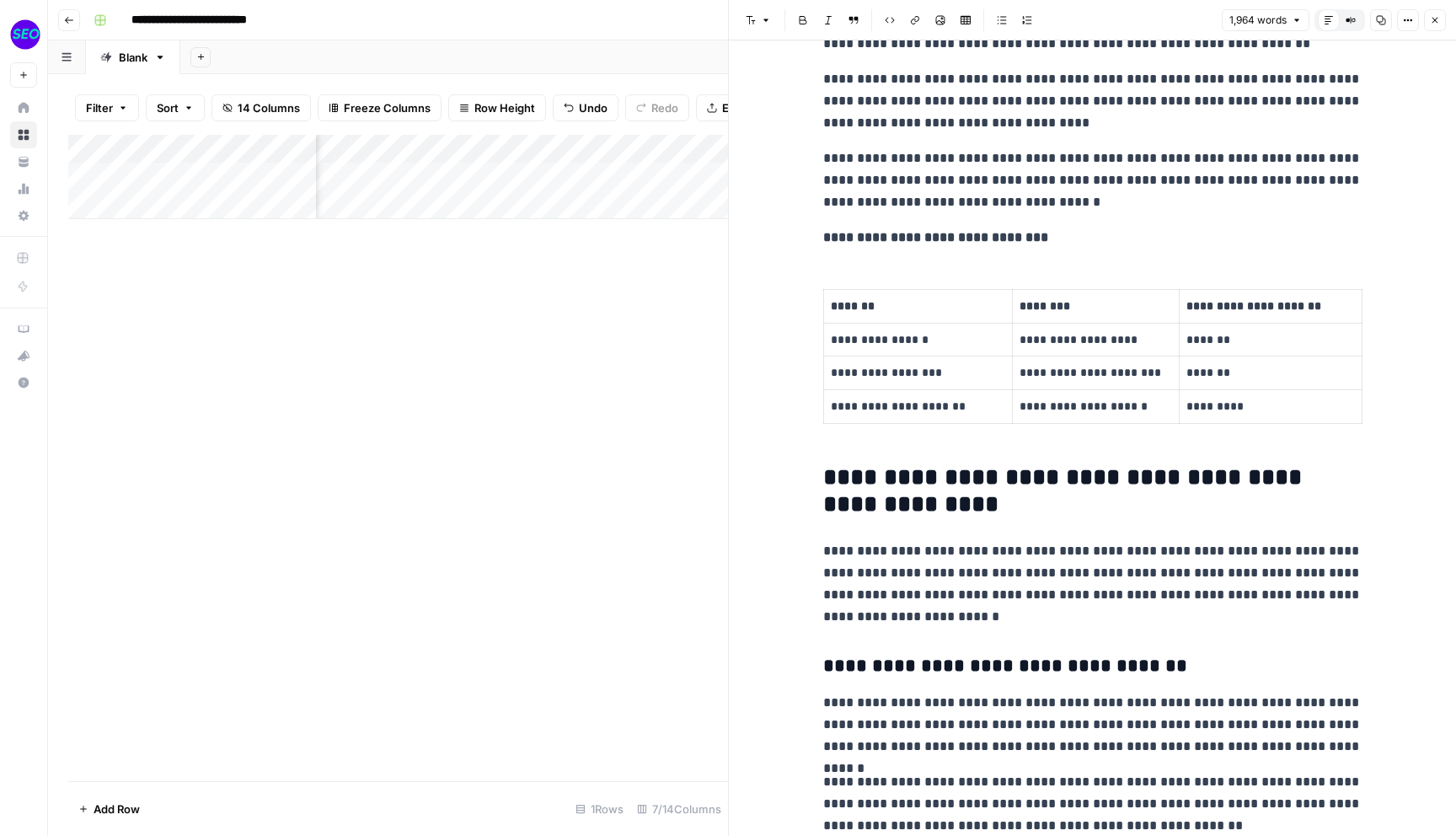 drag, startPoint x: 810, startPoint y: 287, endPoint x: 1048, endPoint y: 387, distance: 258.15499 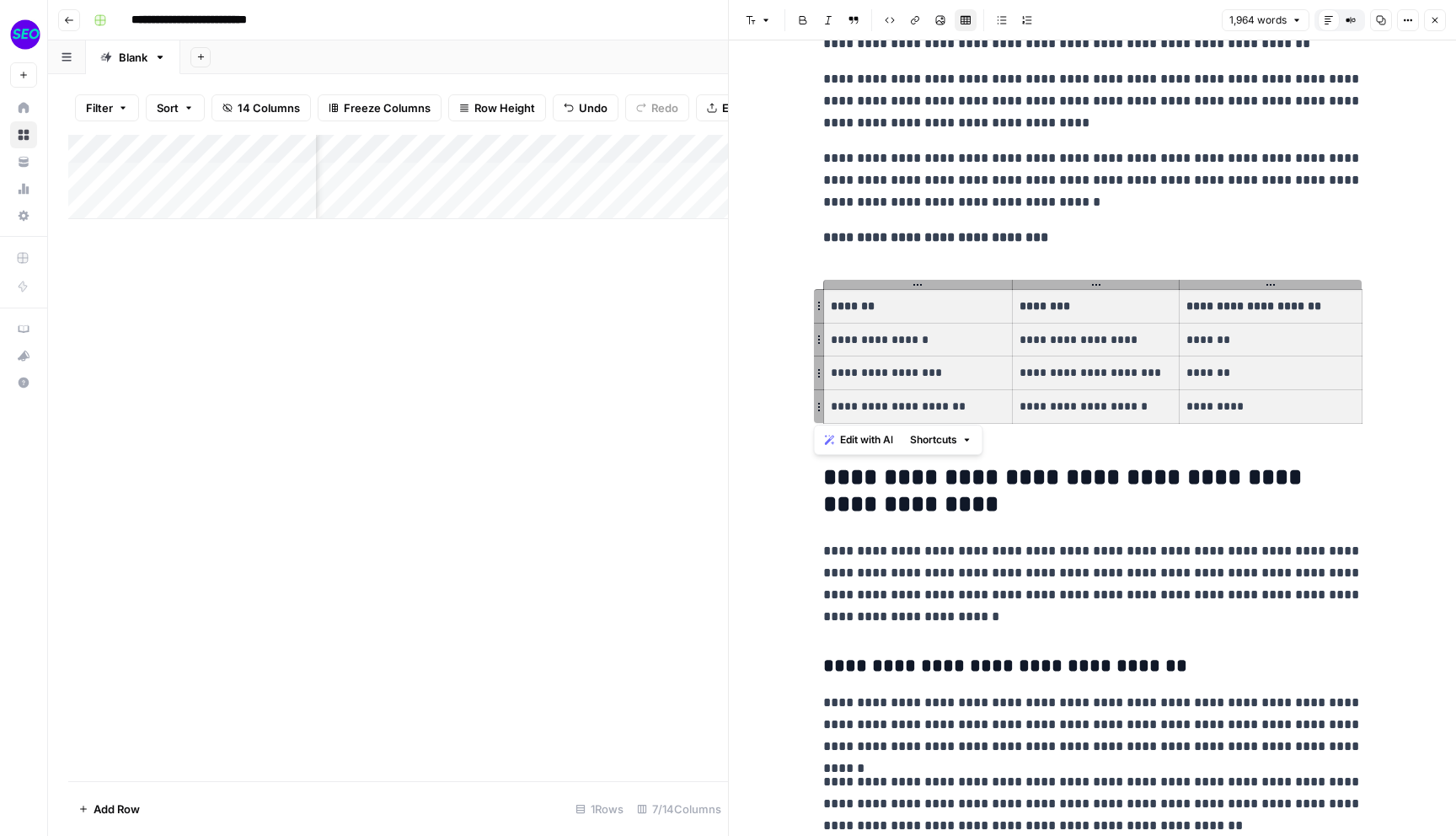 drag, startPoint x: 1359, startPoint y: 416, endPoint x: 925, endPoint y: 298, distance: 449.76 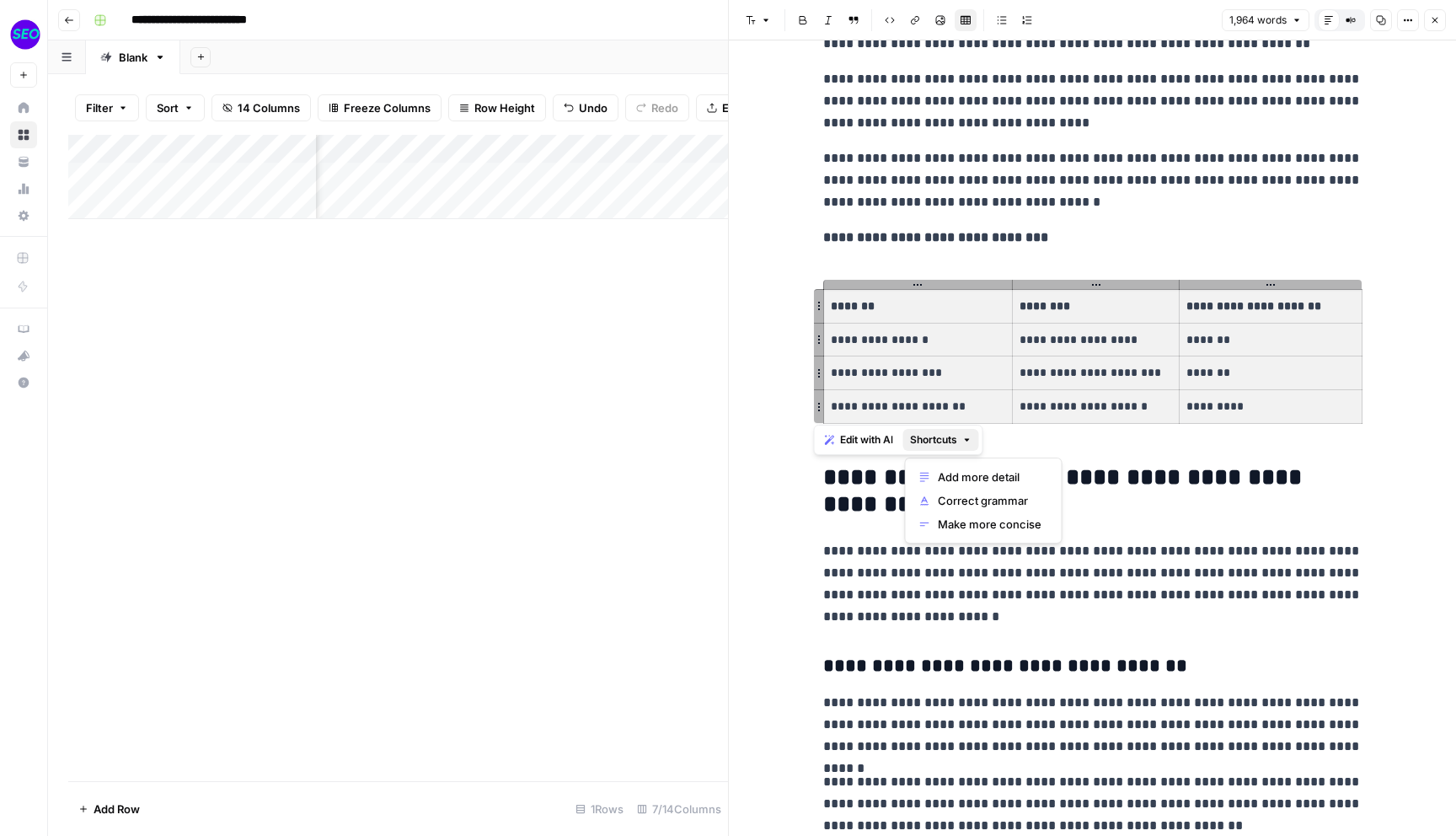 click on "Shortcuts" at bounding box center (941, 440) 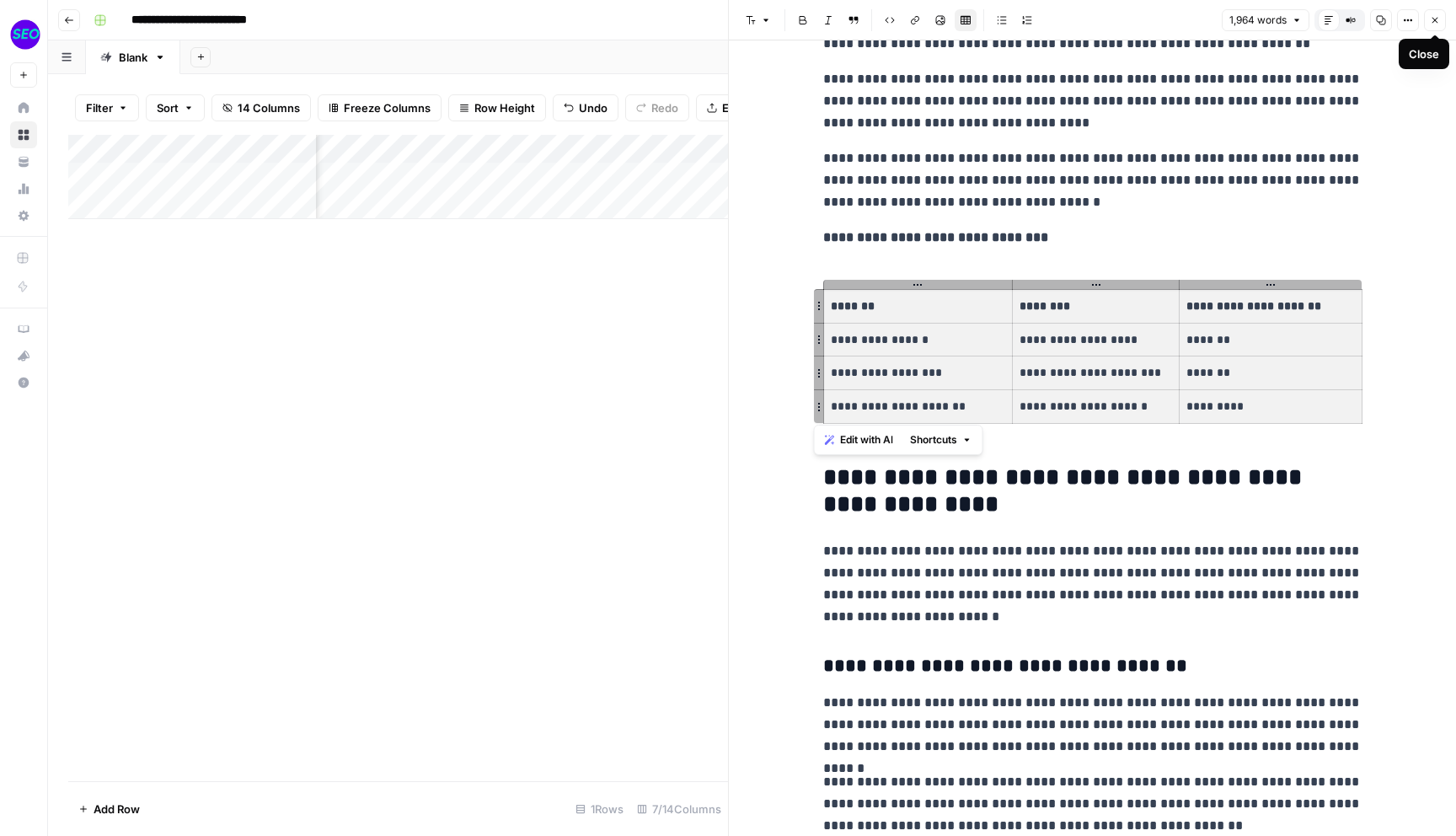 click on "Close" at bounding box center (1435, 20) 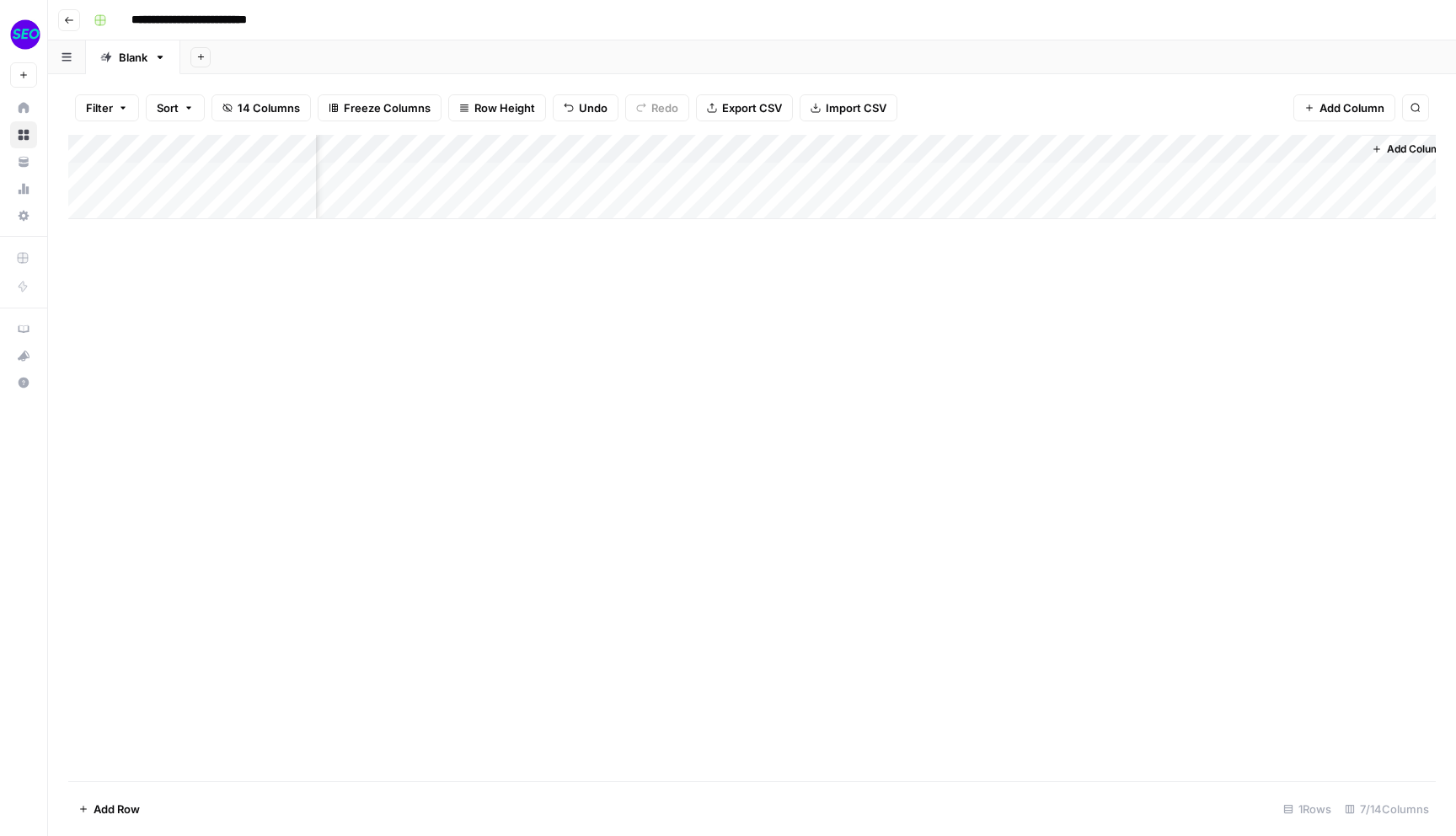click on "**********" at bounding box center (206, 20) 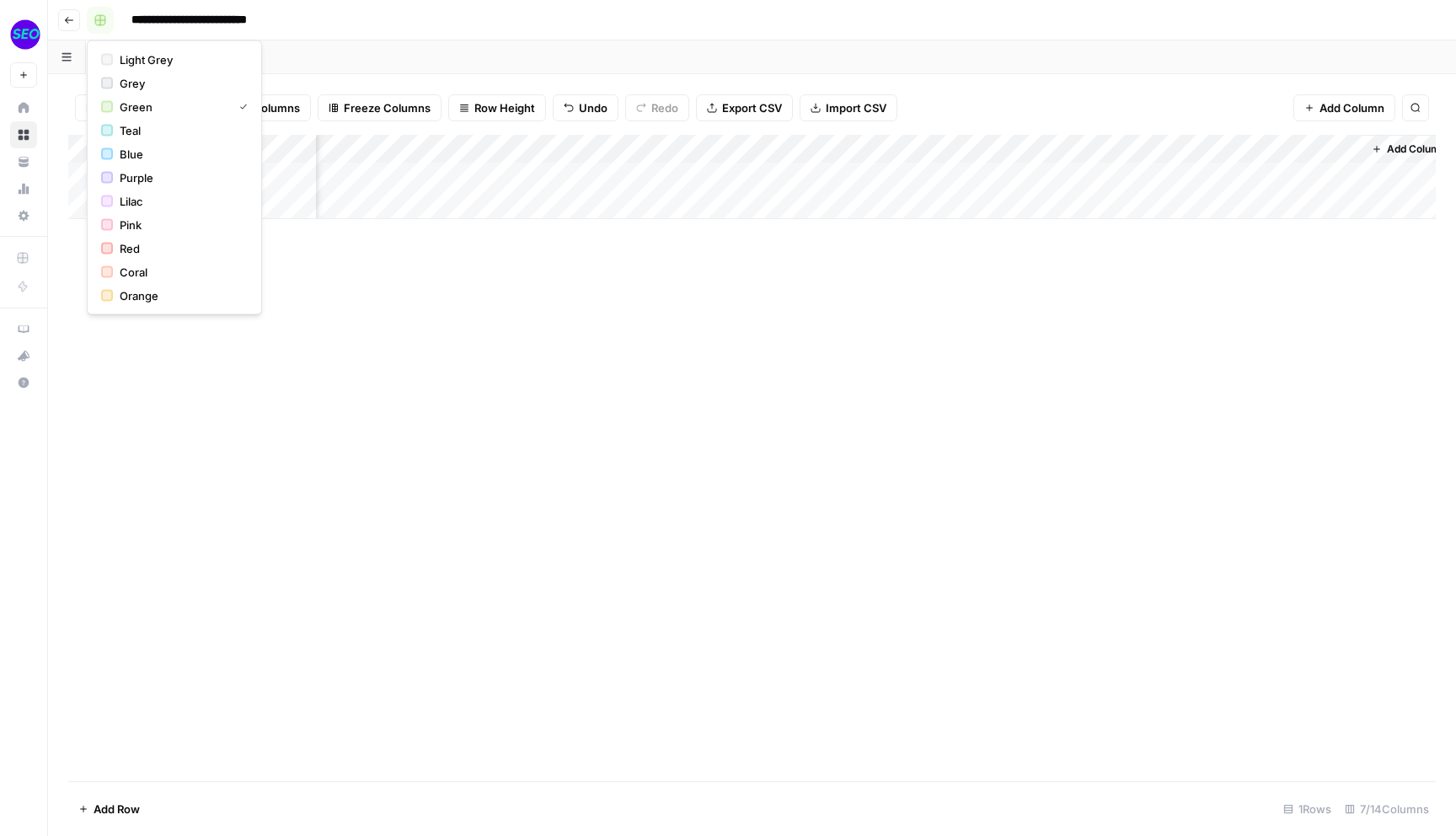 click at bounding box center (100, 20) 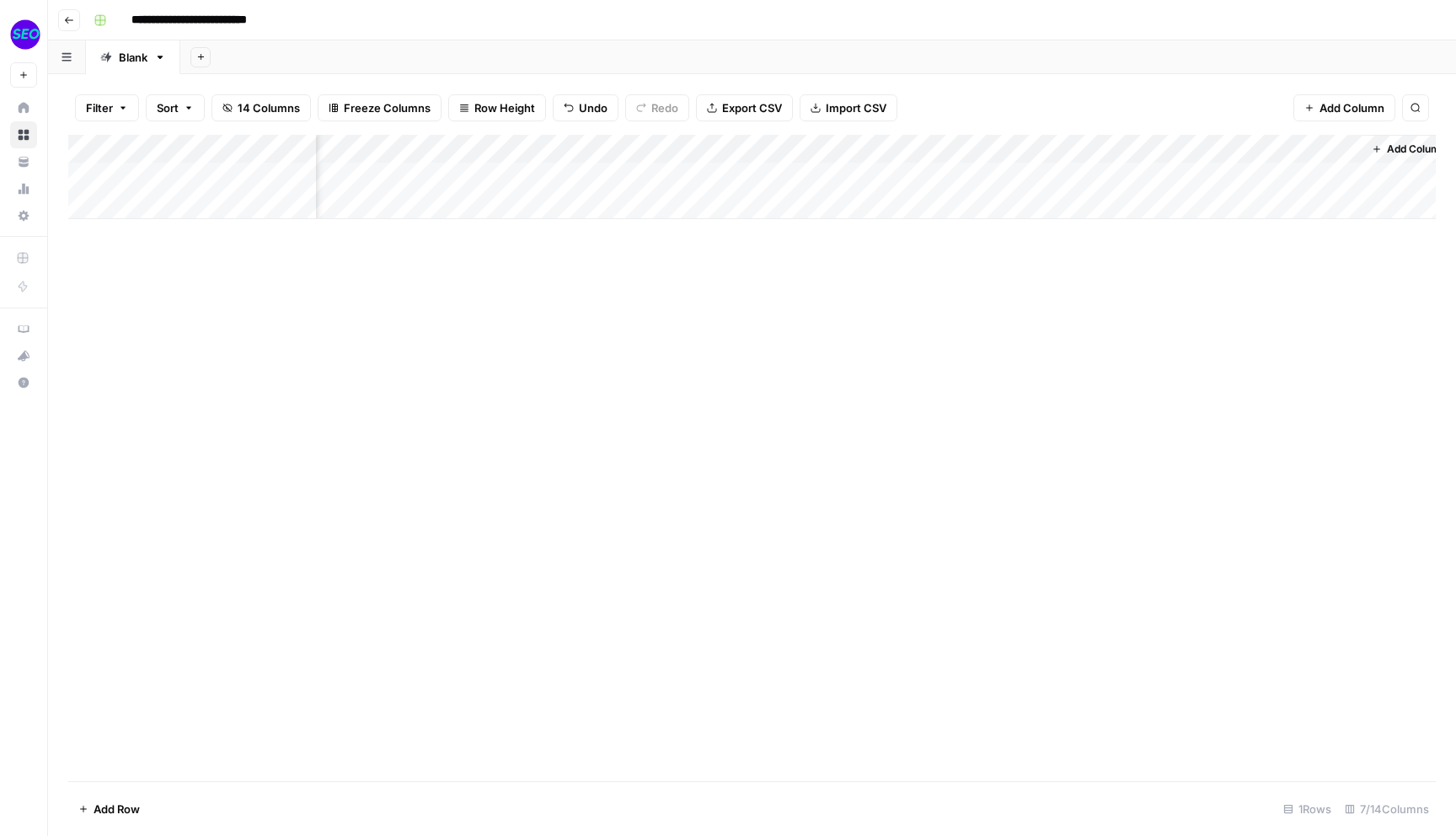 click 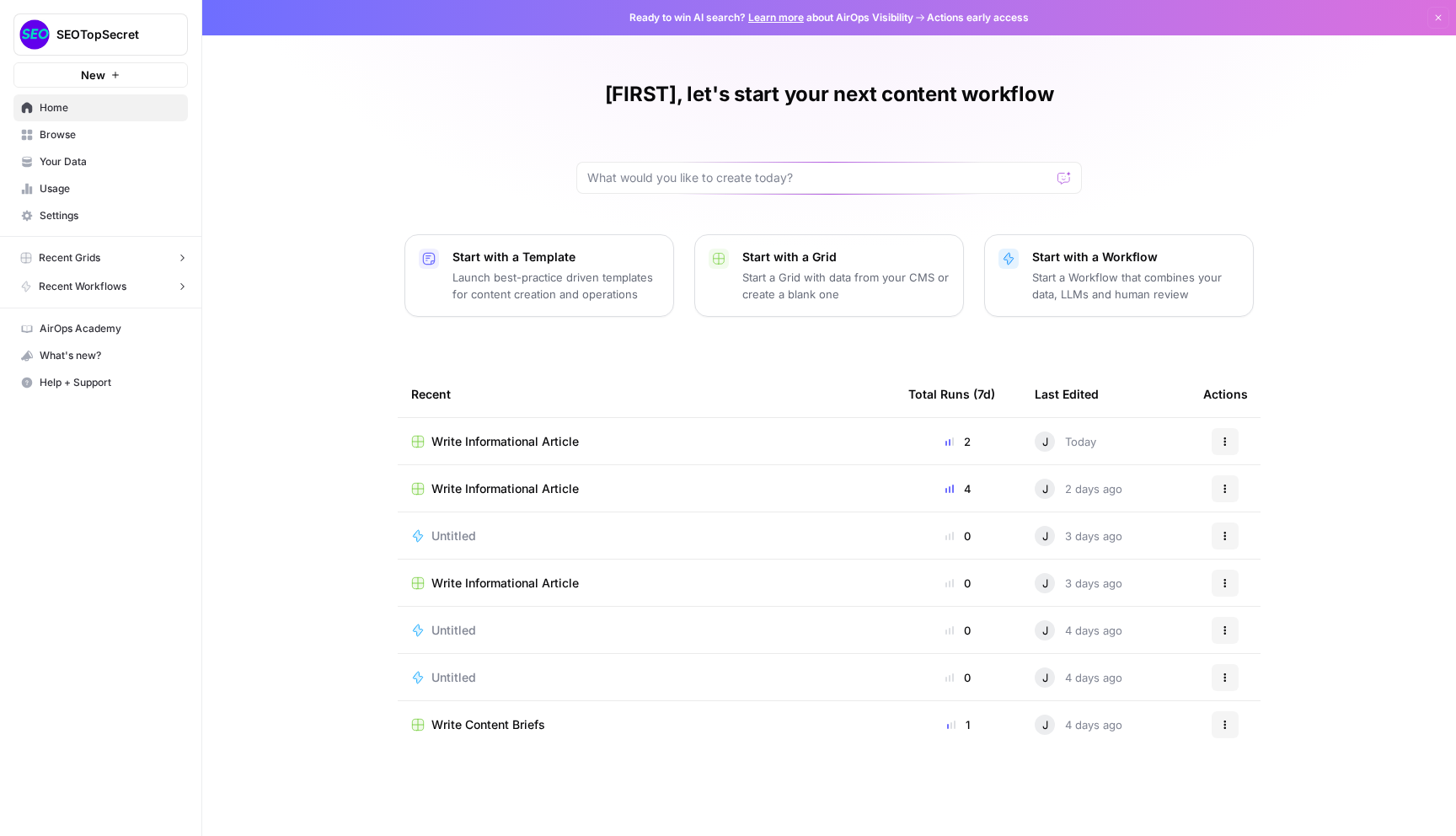 click on "Recent Grids" at bounding box center [69, 258] 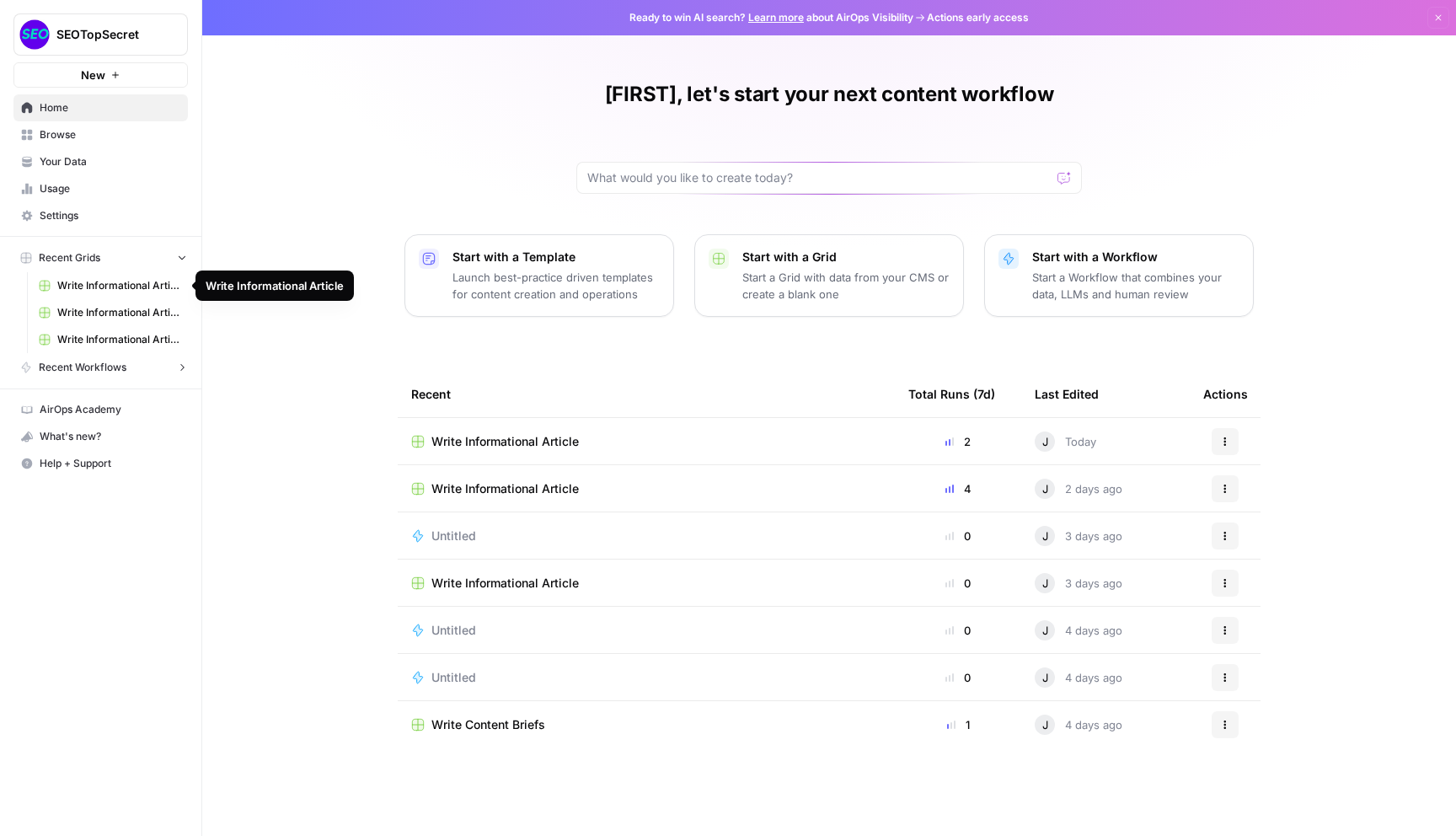 click on "Write Informational Article" at bounding box center [119, 286] 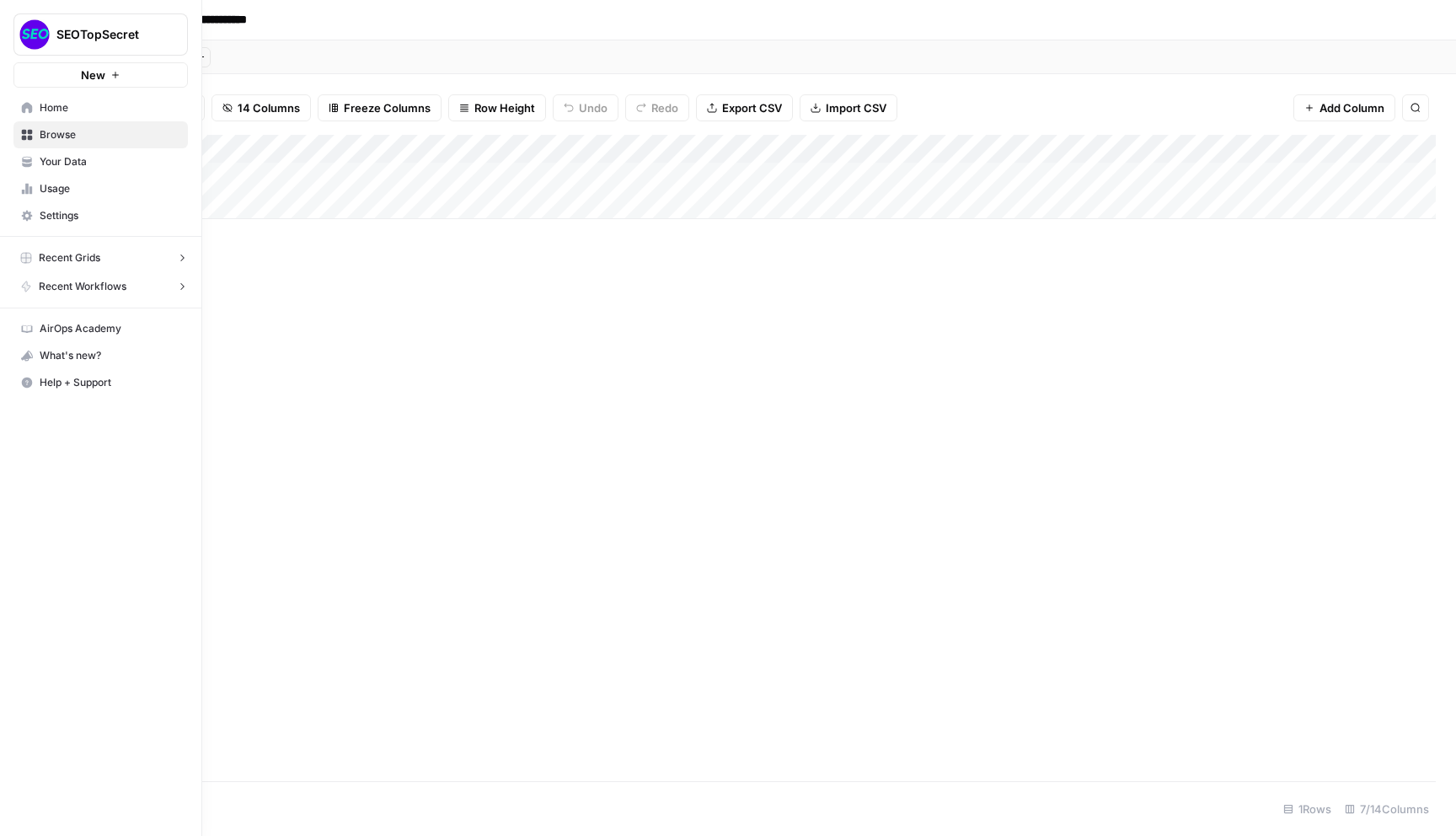 click on "Recent Workflows" at bounding box center [83, 287] 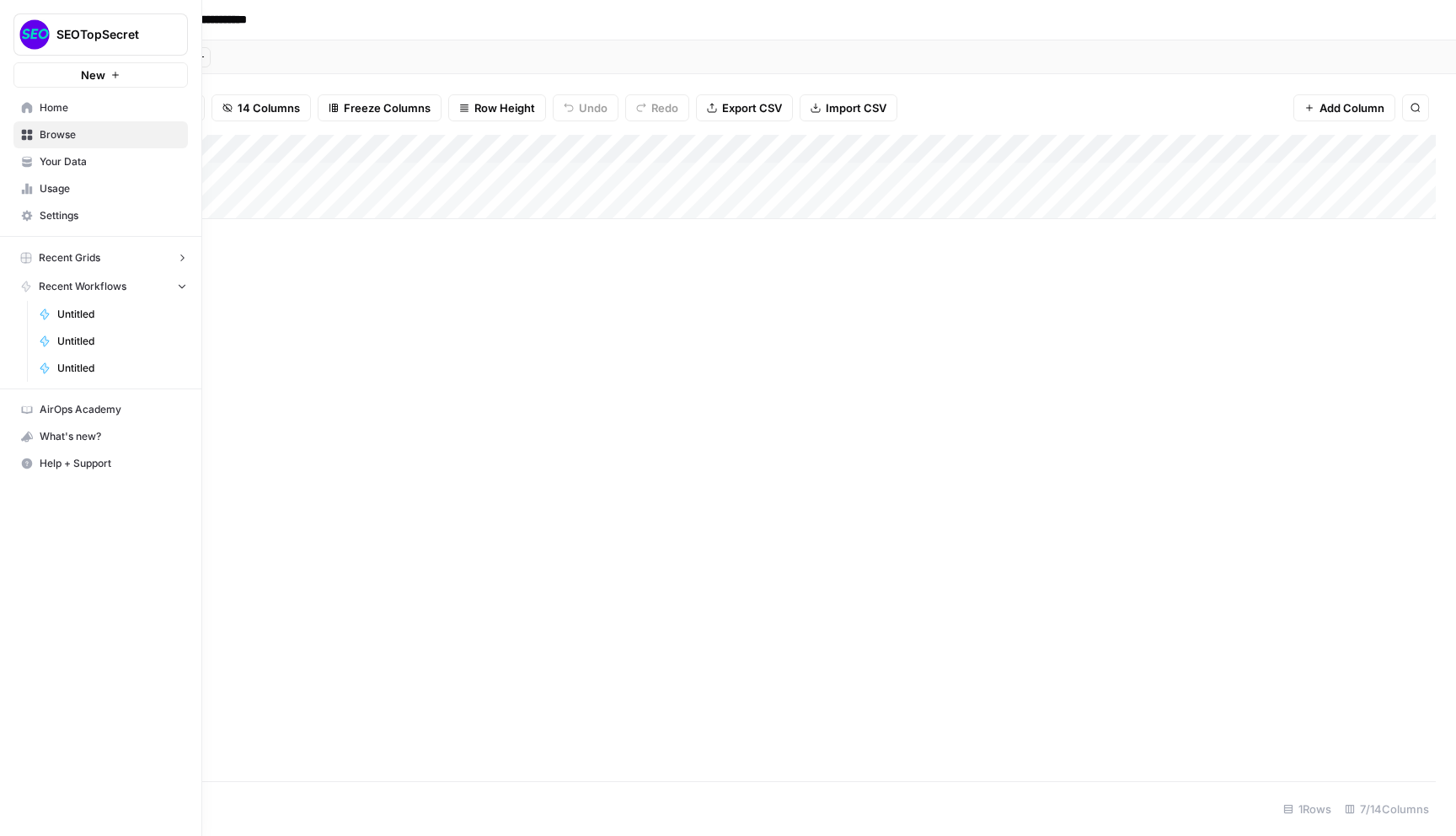 click on "Recent Grids" at bounding box center (69, 258) 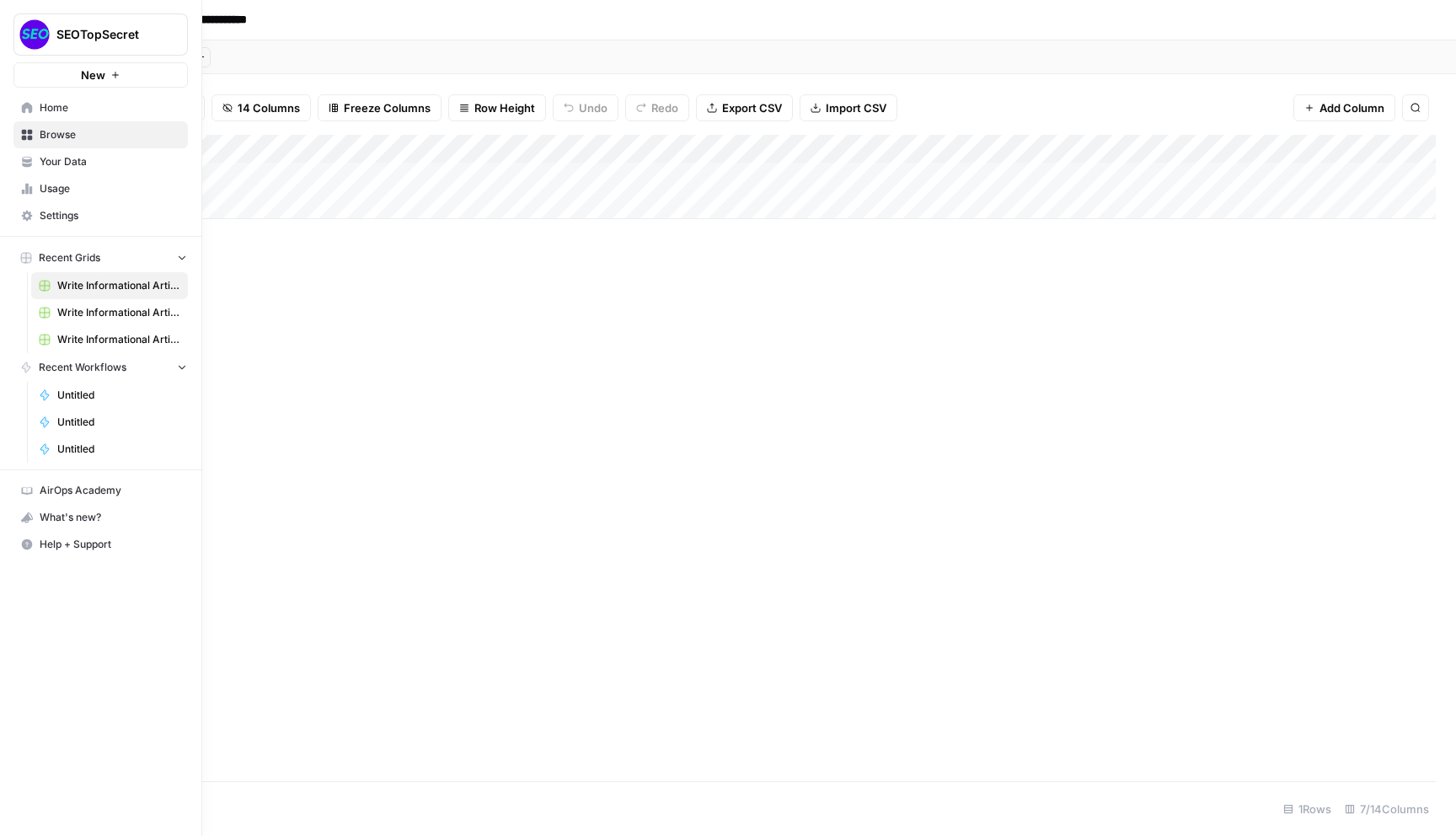 click on "Your Data" at bounding box center (110, 162) 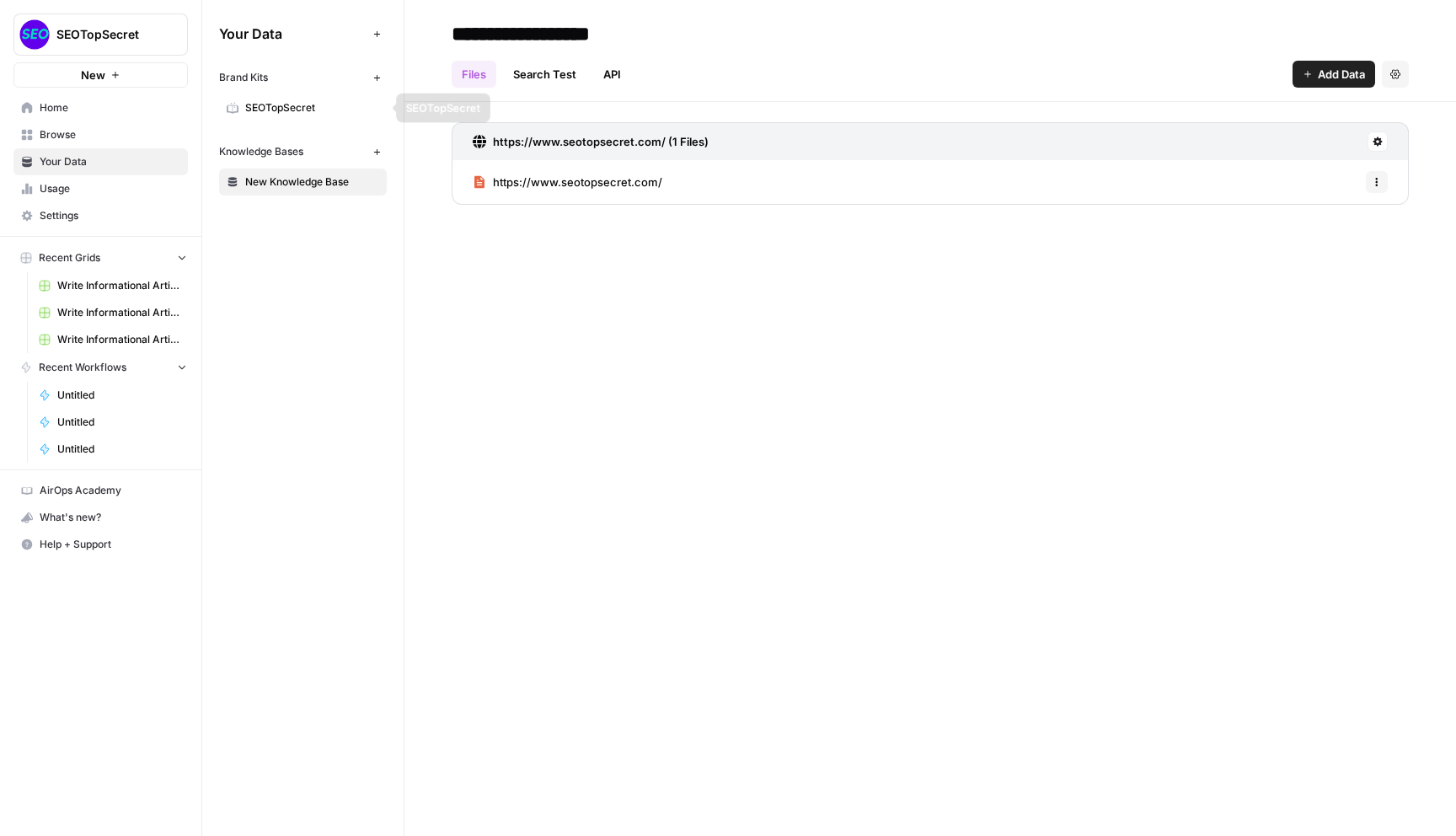 click on "SEOTopSecret" at bounding box center [312, 108] 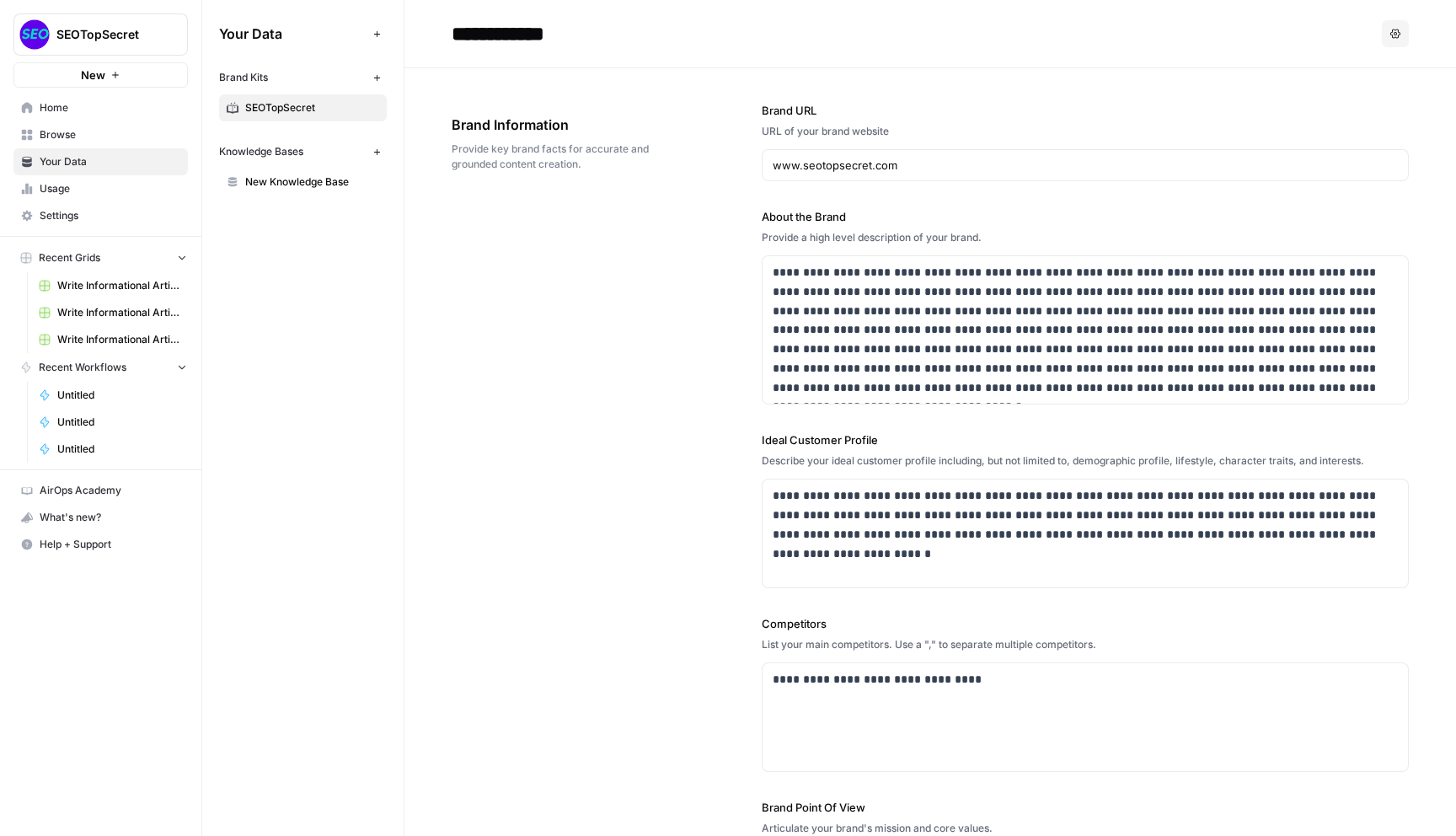 click on "Usage" at bounding box center [110, 189] 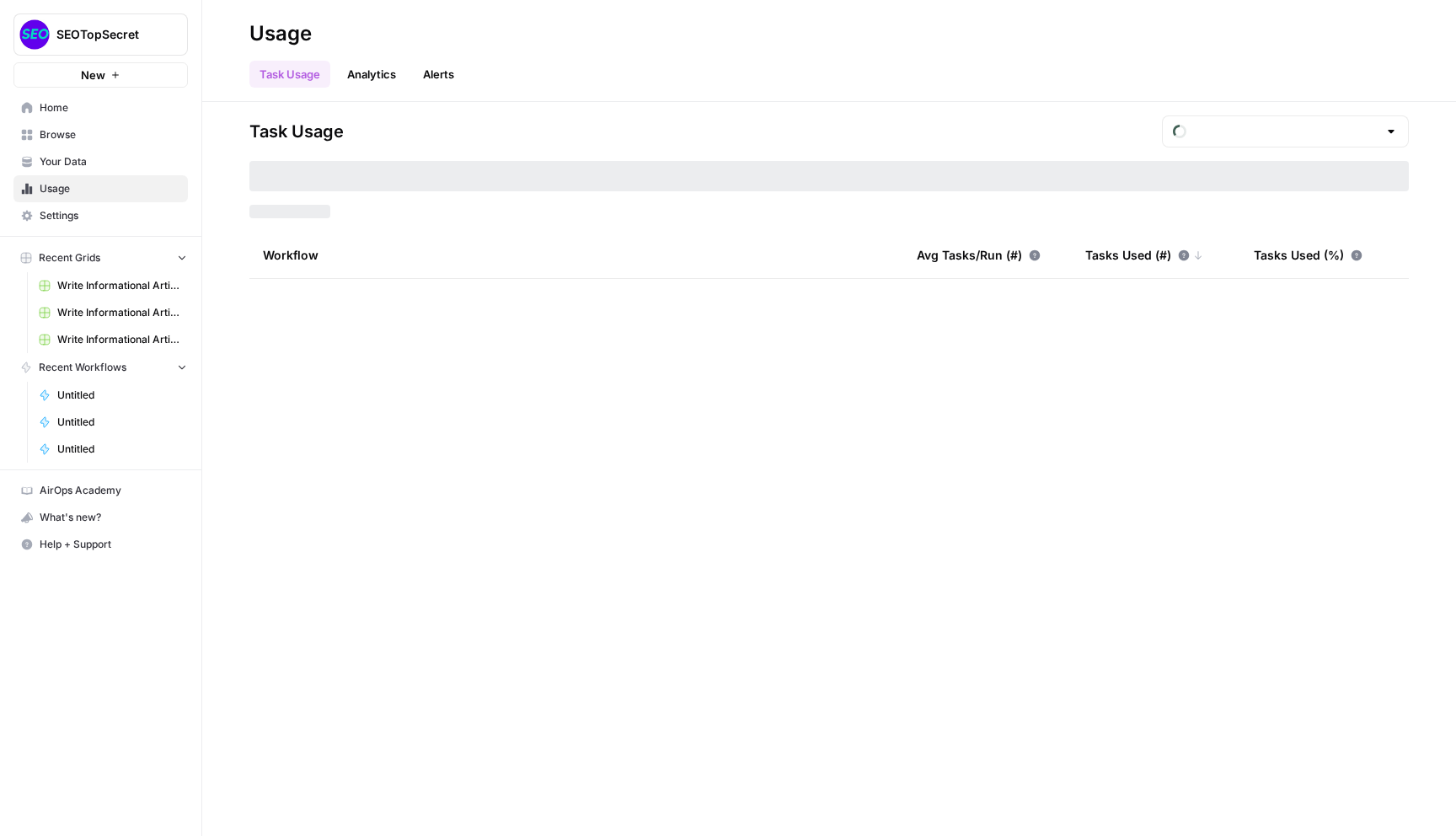 type on "August Included Tasks" 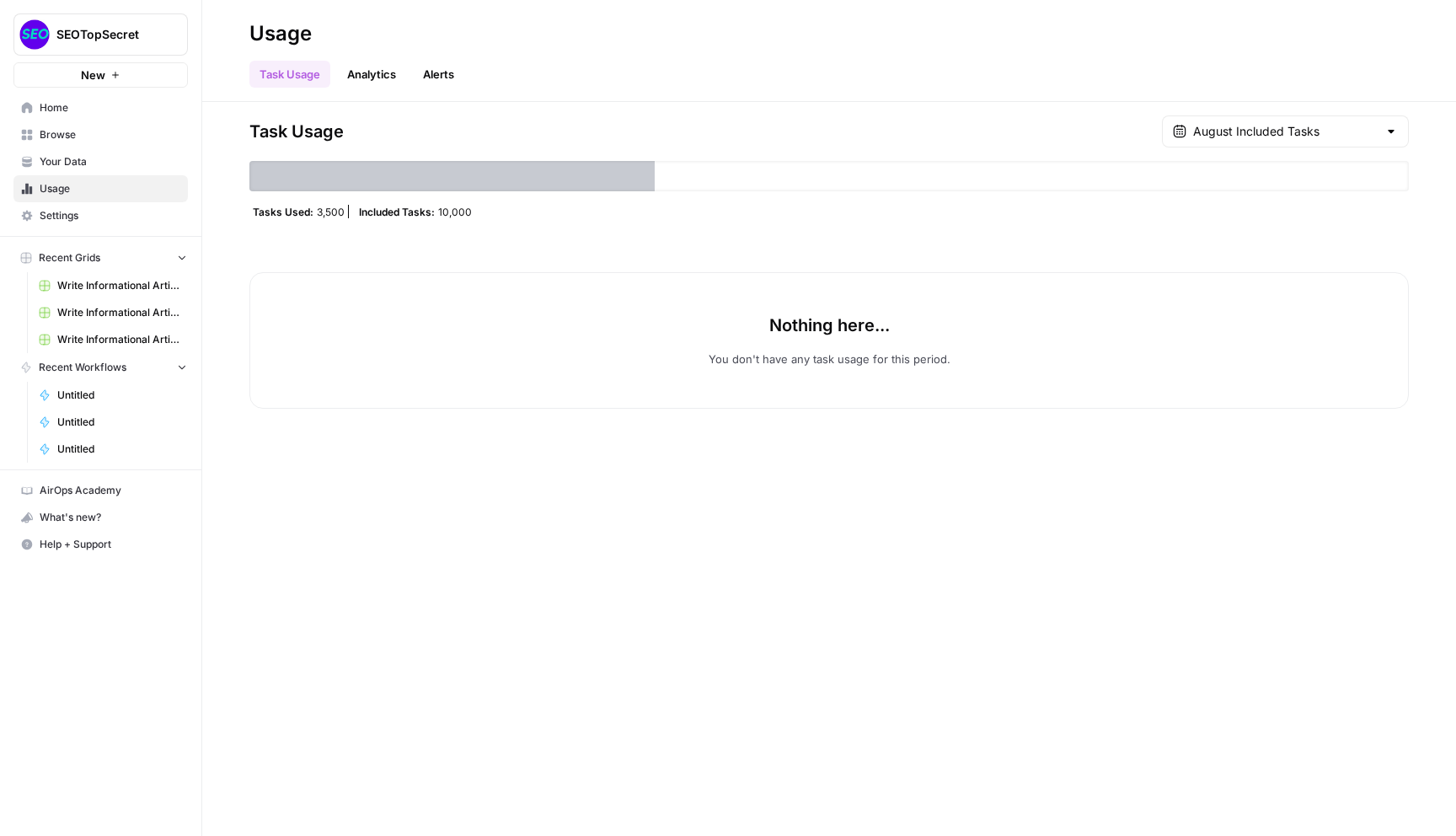 click on "Analytics" at bounding box center [372, 74] 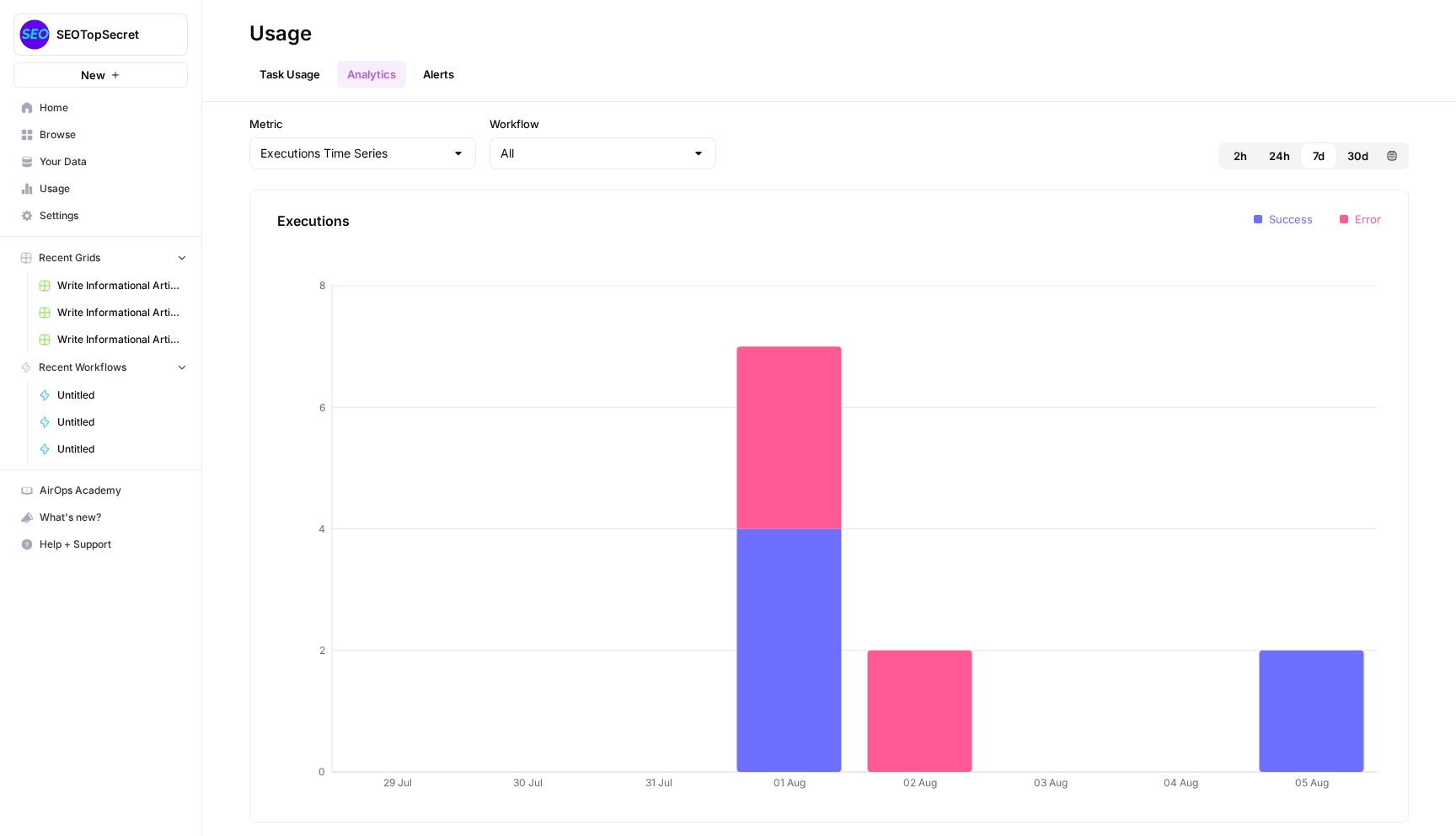 click on "Browse" at bounding box center [110, 135] 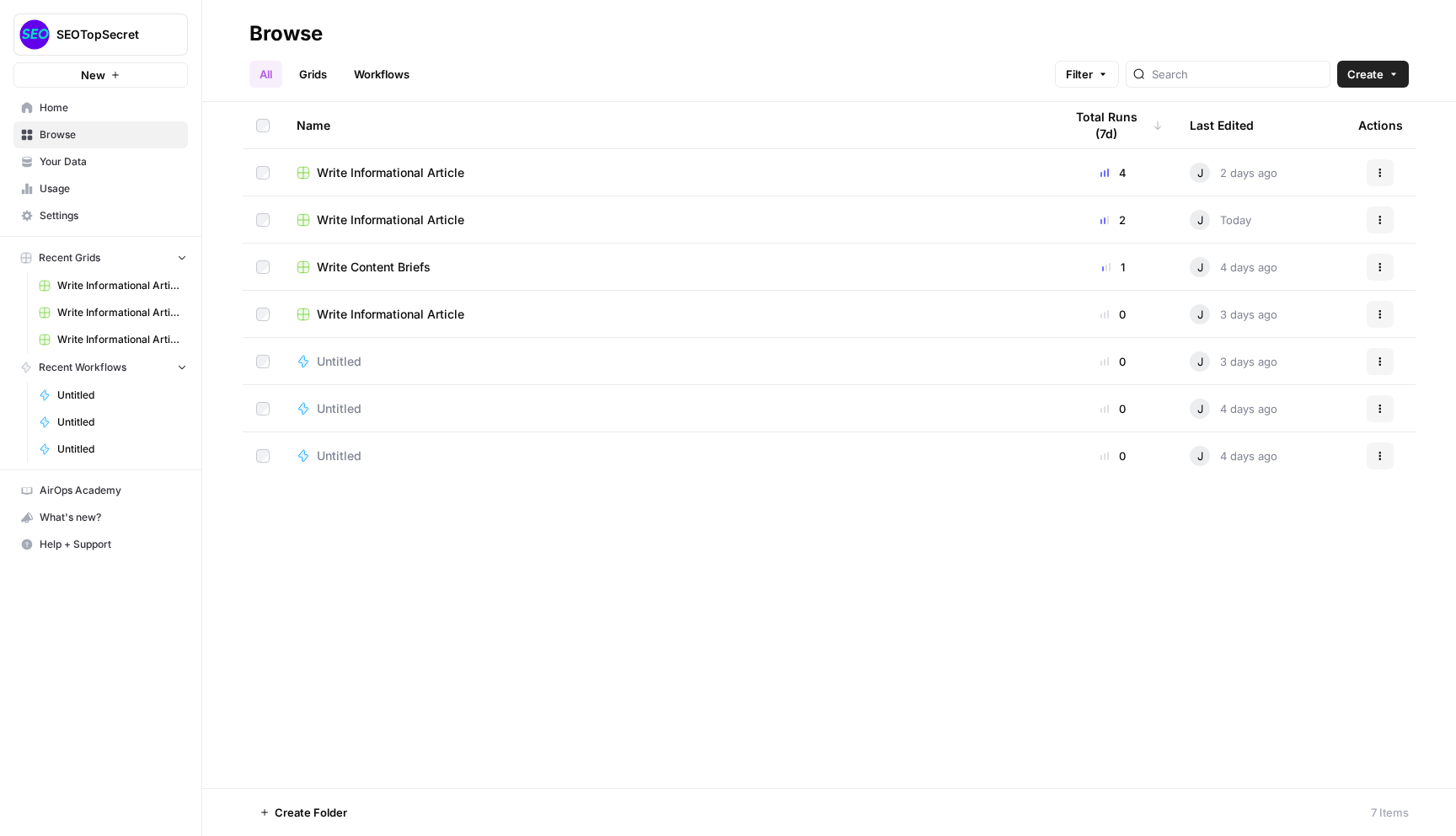 click on "Workflows" at bounding box center [382, 74] 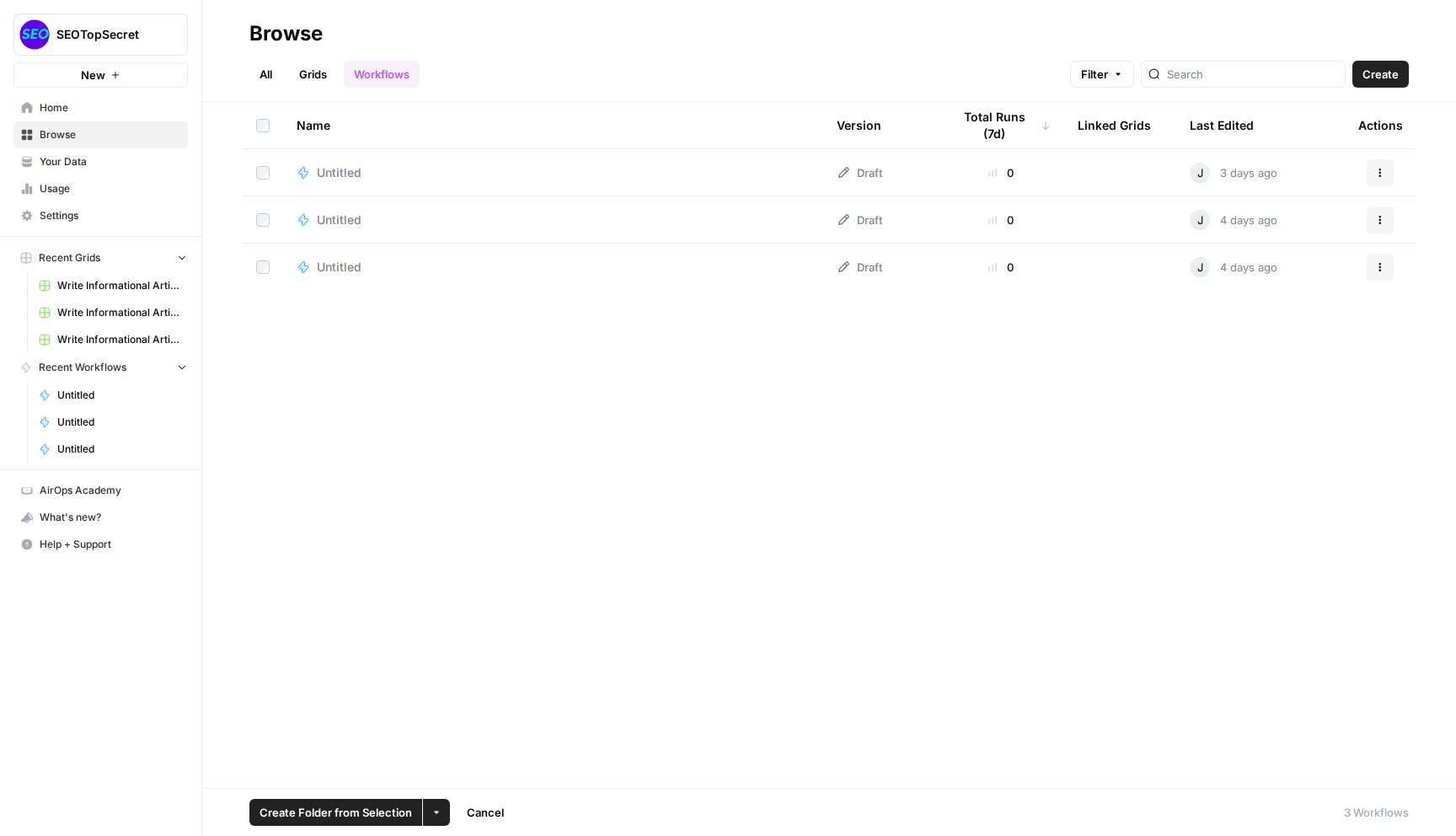 click on "More Options" at bounding box center (436, 812) 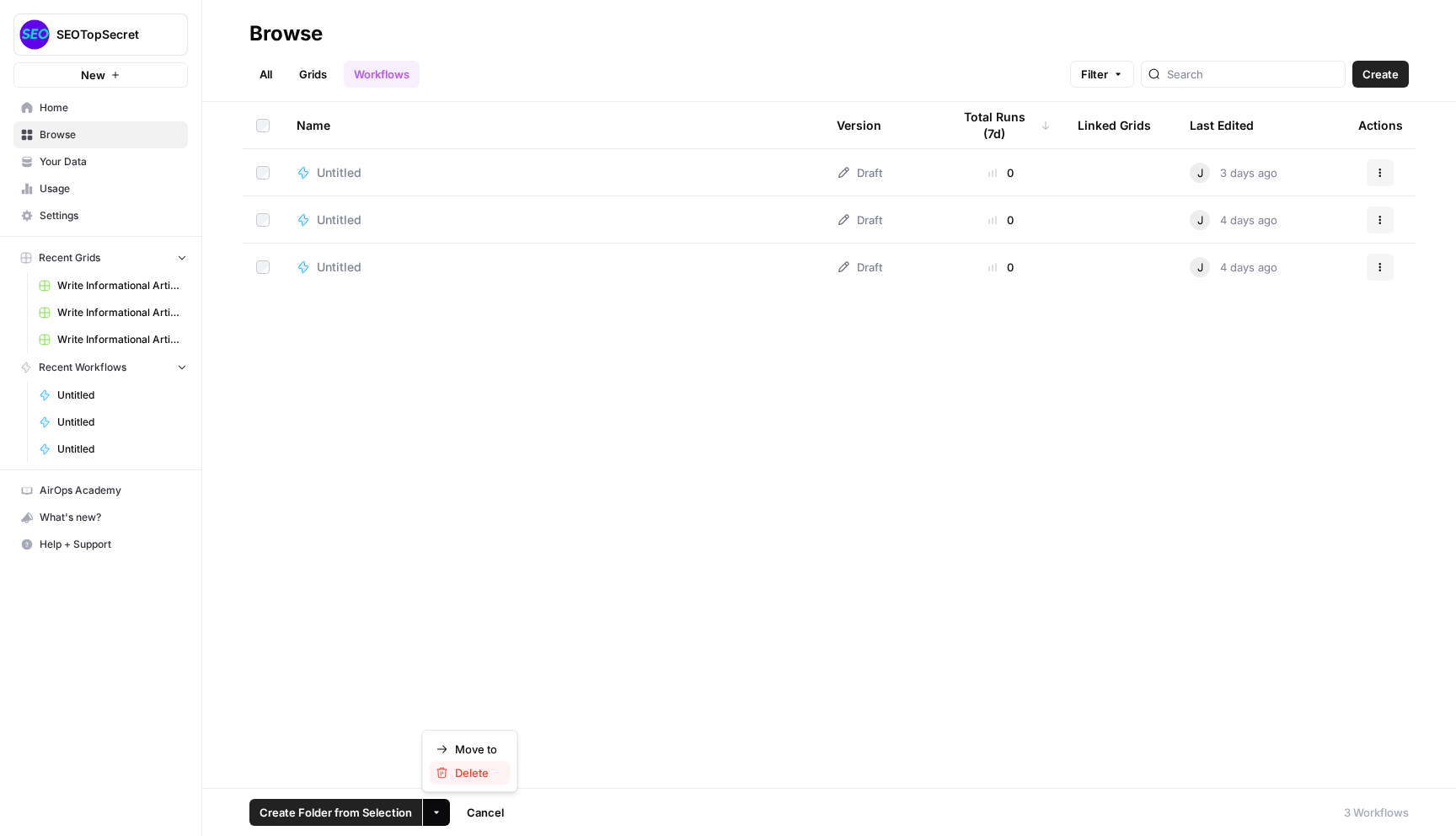 click on "Delete" at bounding box center [476, 773] 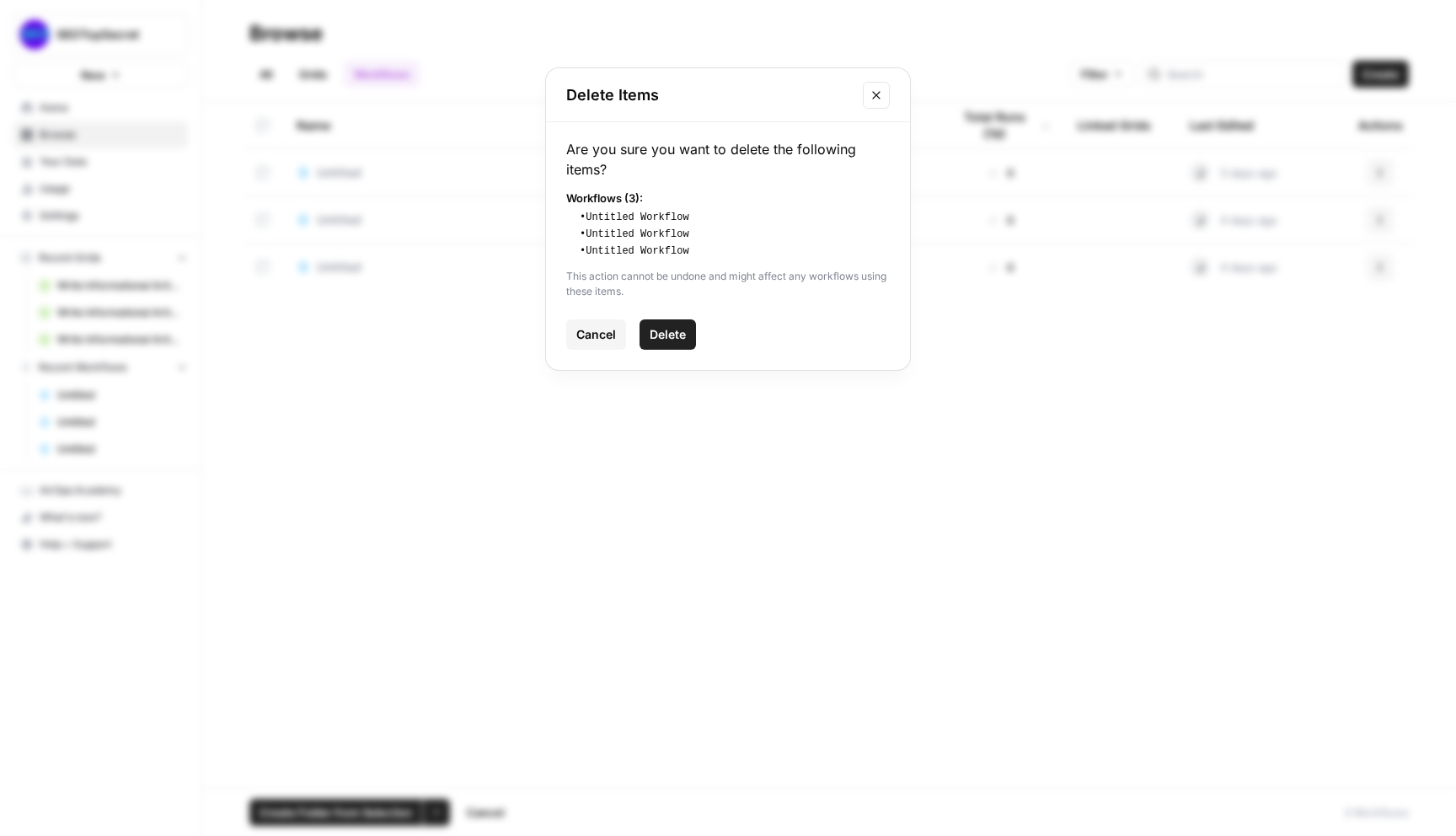 click on "Delete" at bounding box center [667, 335] 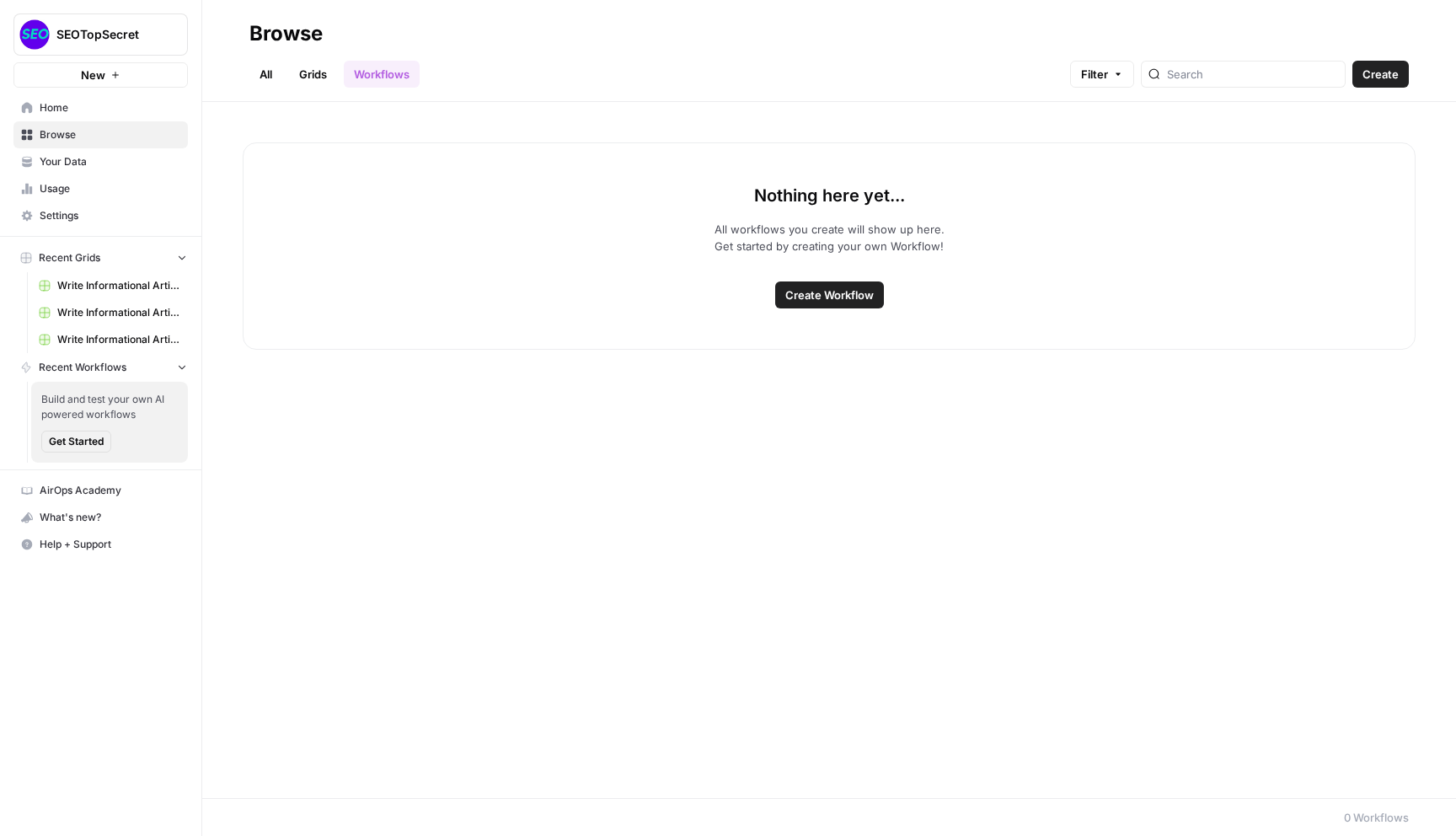 click on "AirOps Academy" at bounding box center [100, 490] 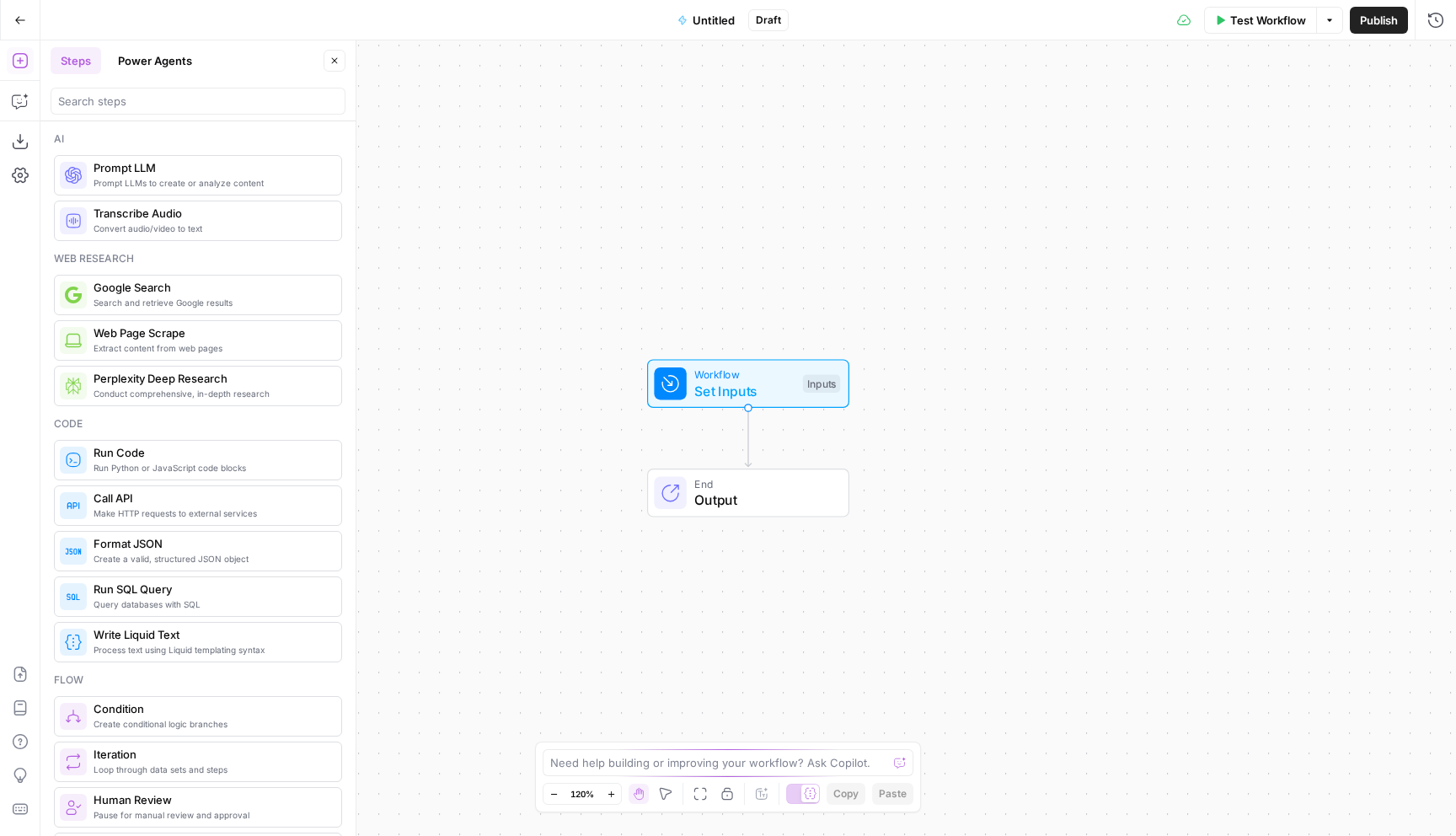 click on "Power Agents" at bounding box center [155, 61] 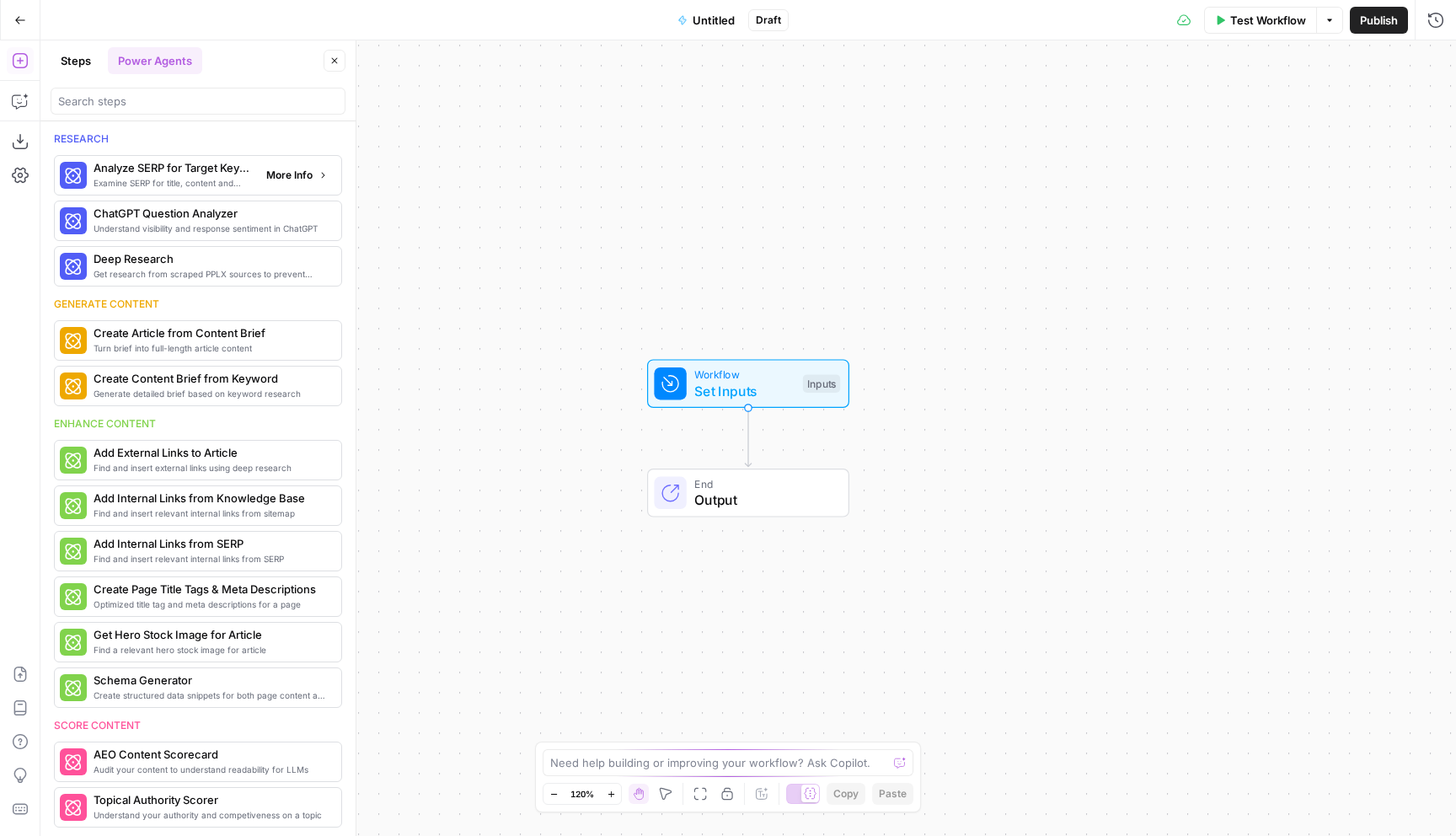 click on "Examine SERP for title, content and keyword patterns" at bounding box center (173, 183) 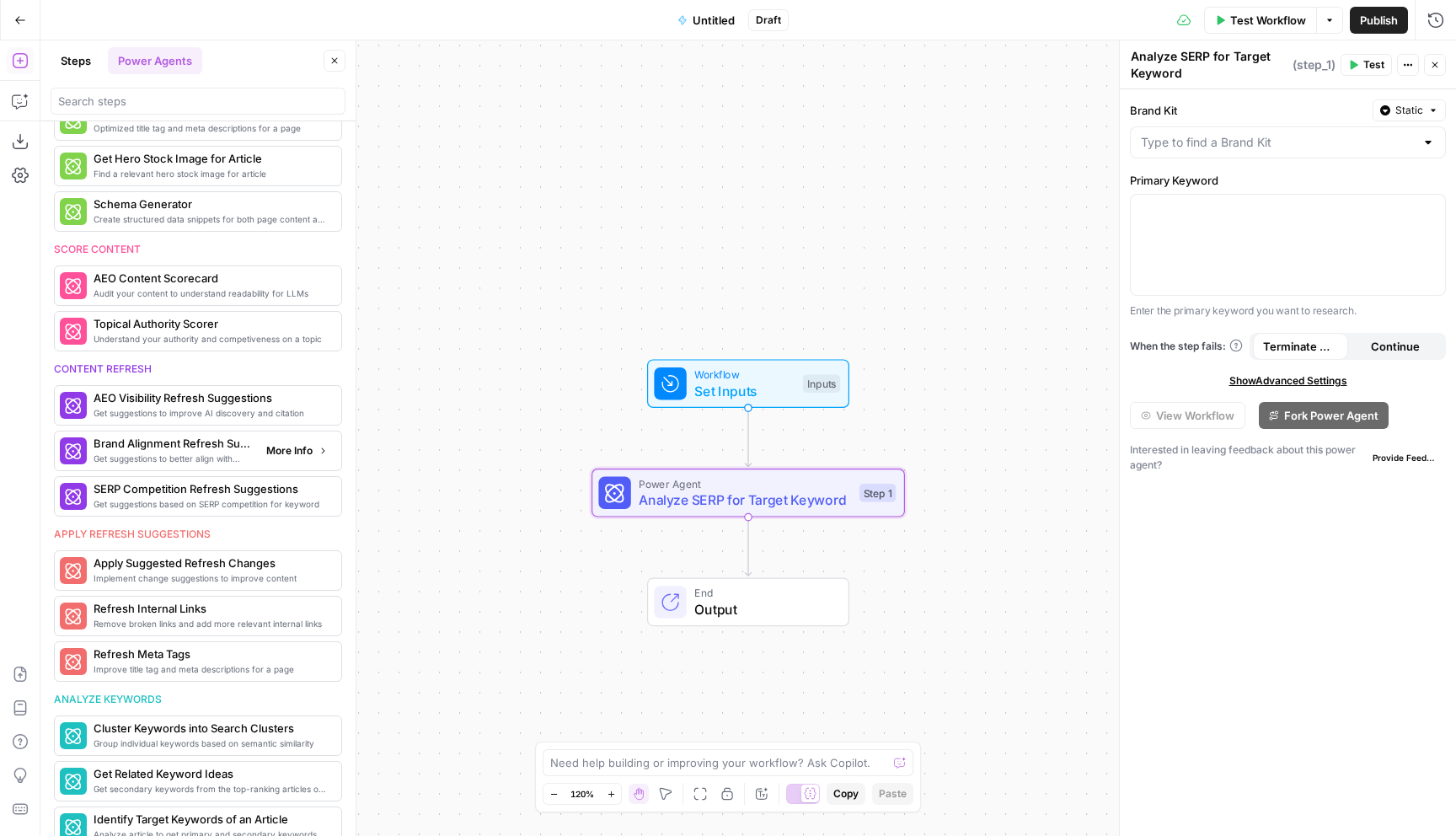 scroll, scrollTop: 497, scrollLeft: 0, axis: vertical 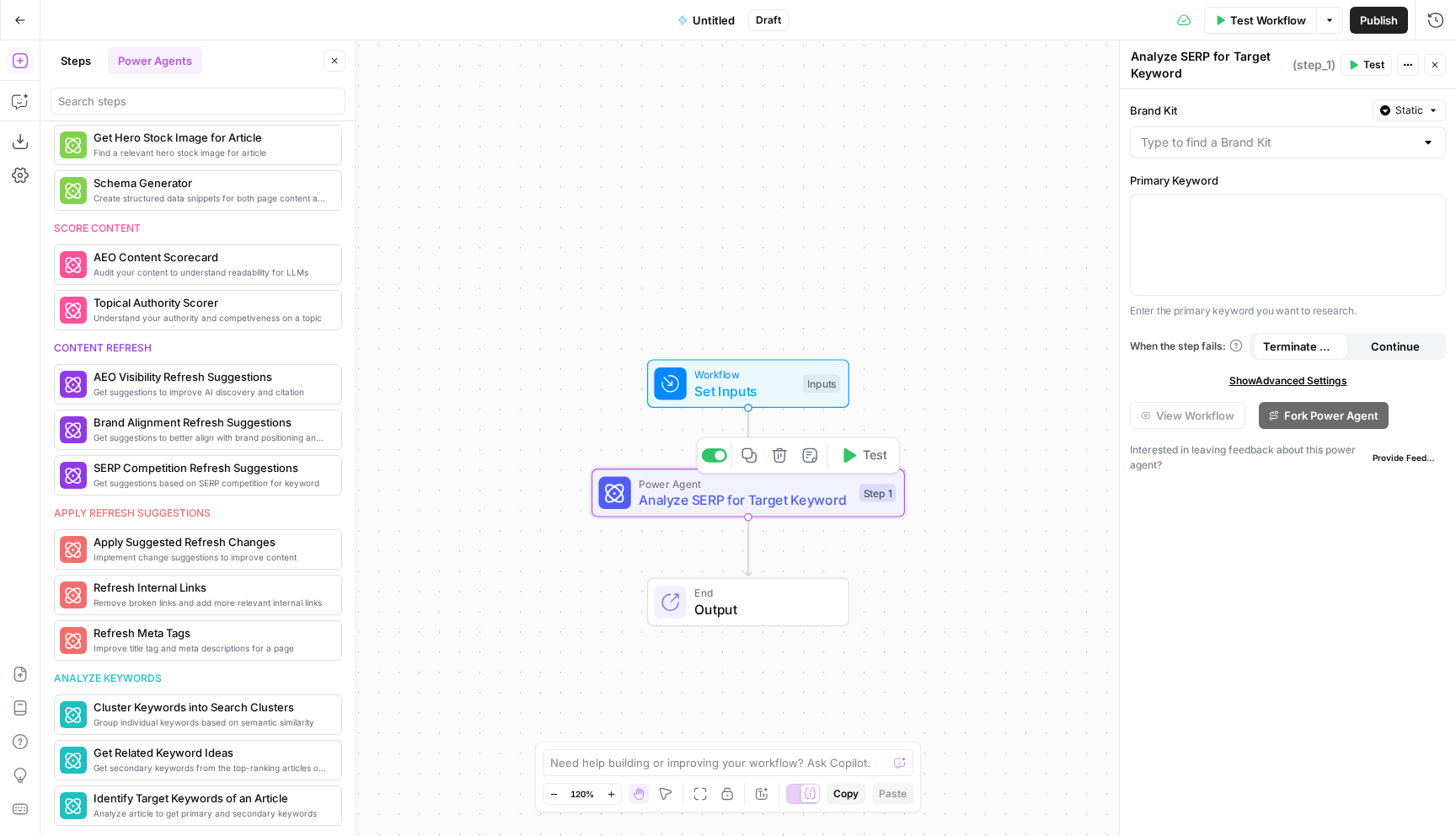 click on "Analyze SERP for Target Keyword" at bounding box center [745, 500] 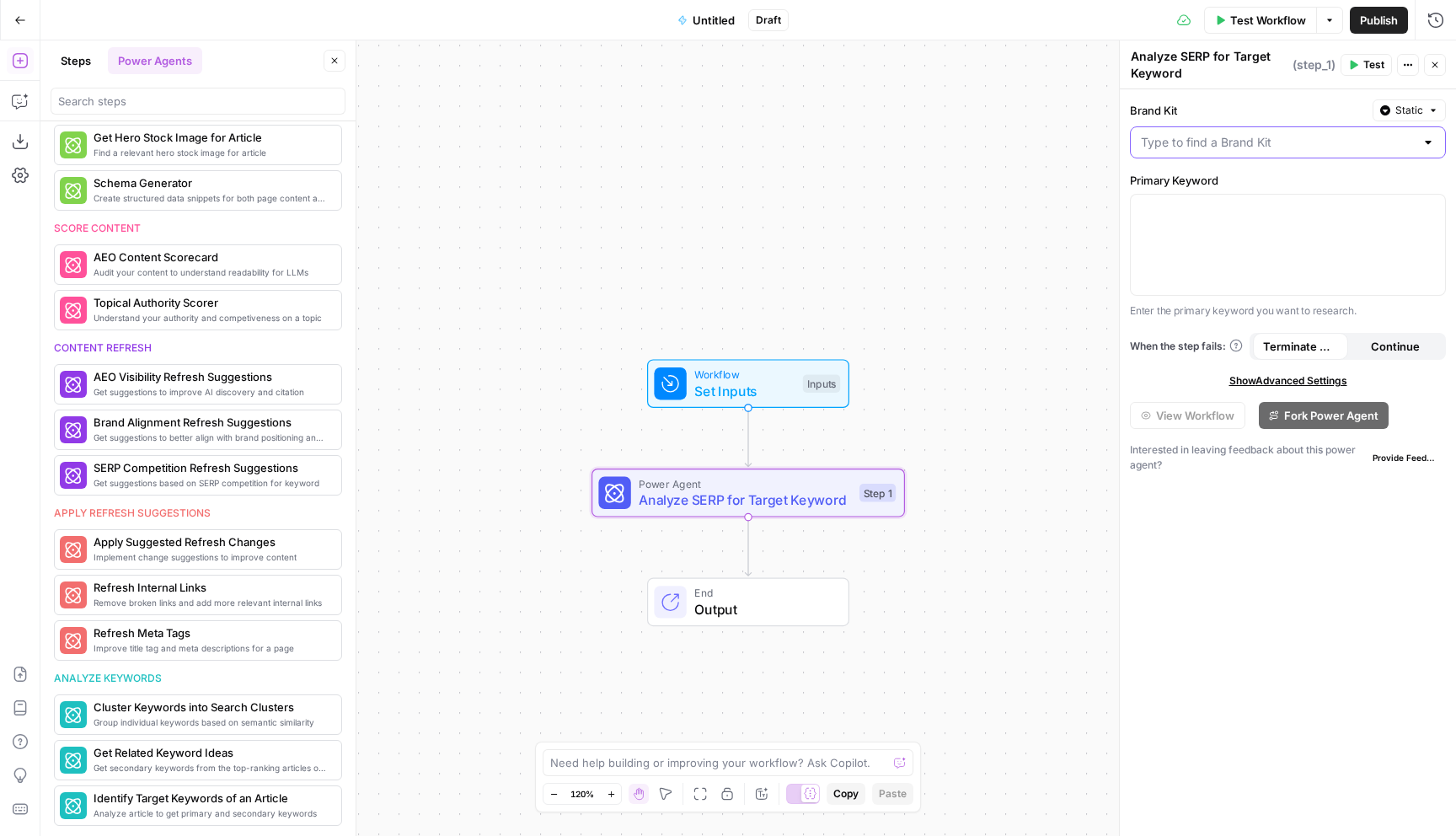 click on "Brand Kit" at bounding box center [1277, 142] 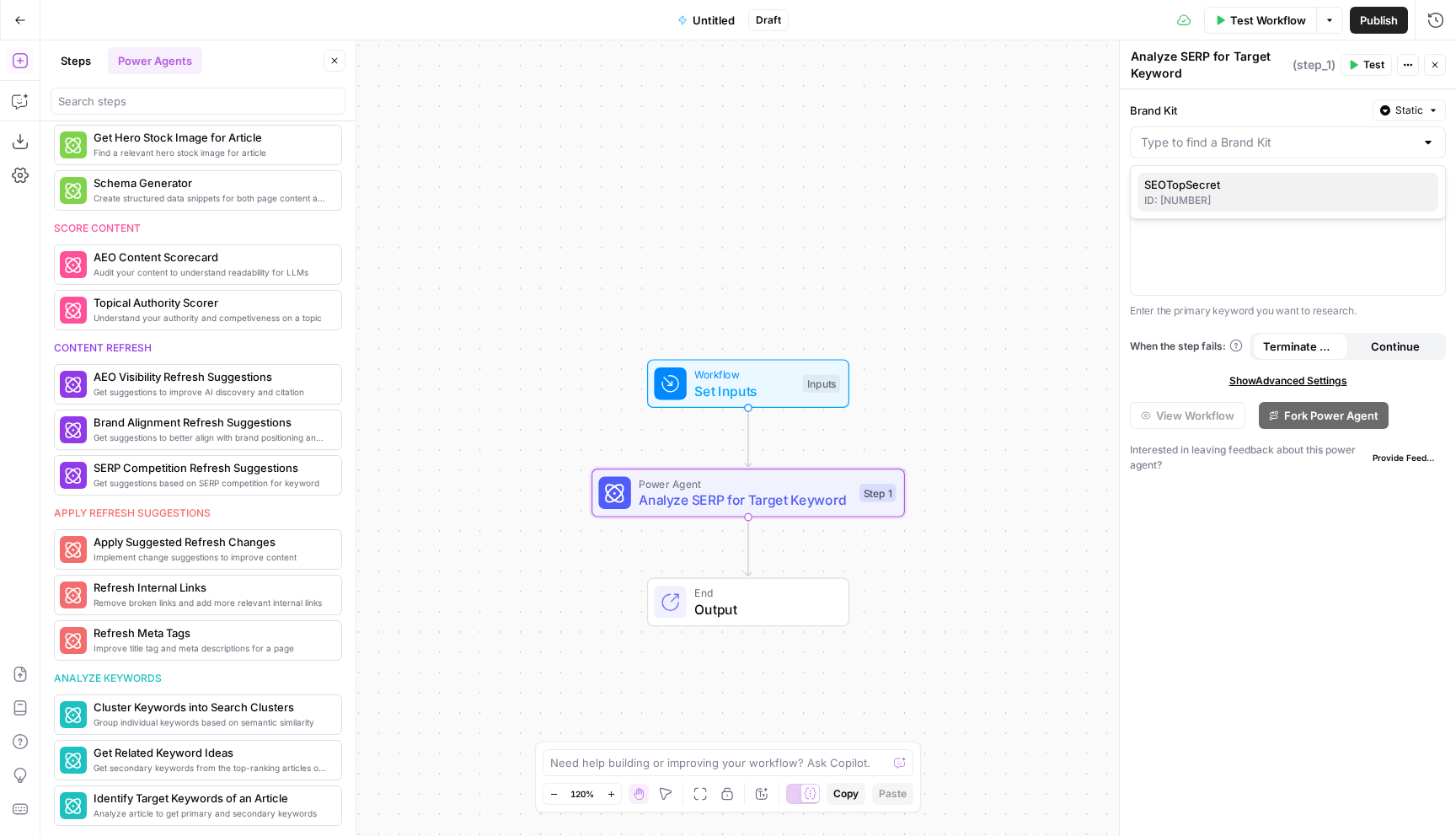 click on "ID: [NUMBER]" at bounding box center (1287, 201) 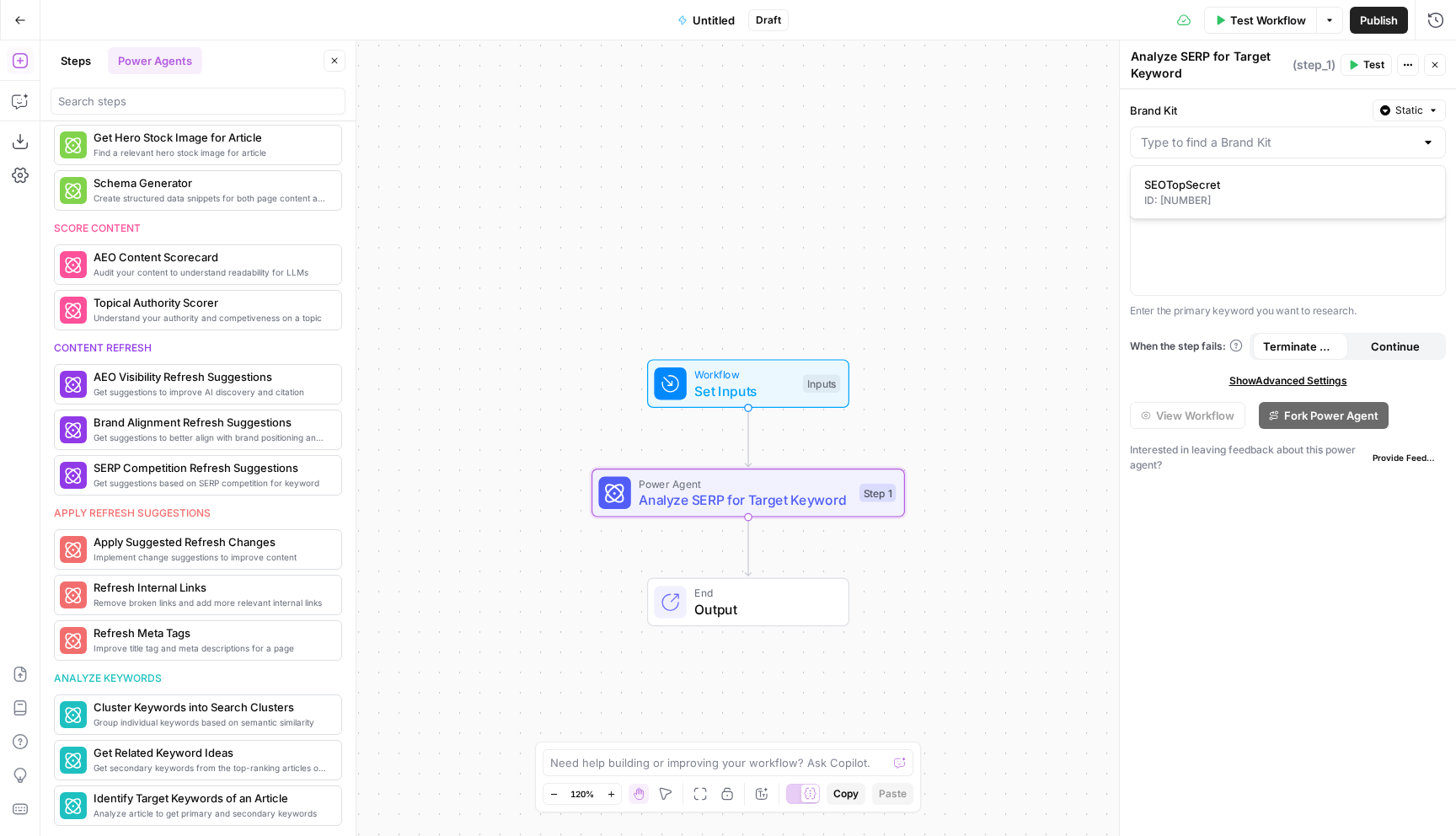 type on "SEOTopSecret" 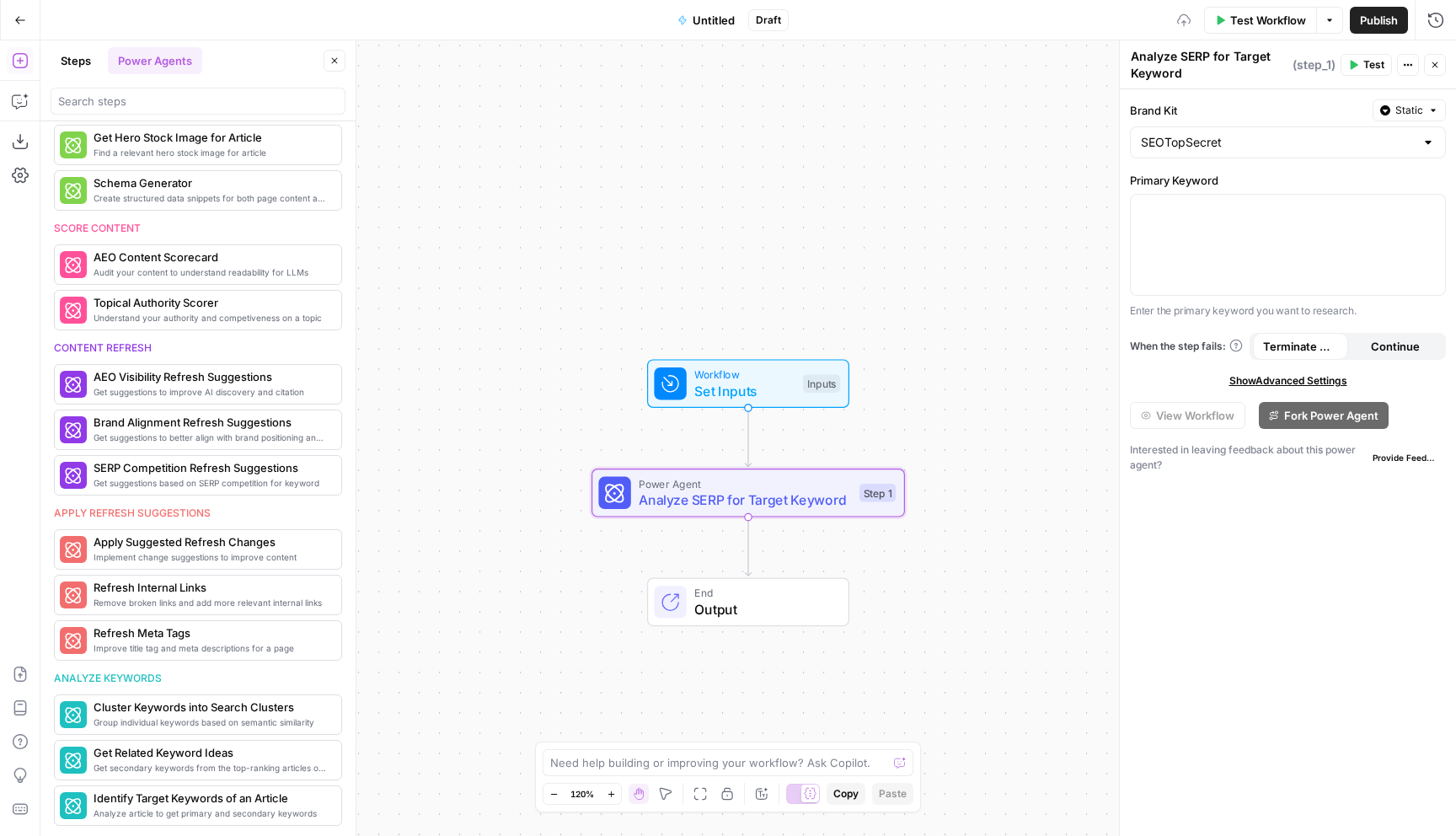 click on "Workflow Set Inputs Inputs Power Agent Analyze SERP for Target Keyword Step 1 End Output" at bounding box center [748, 438] 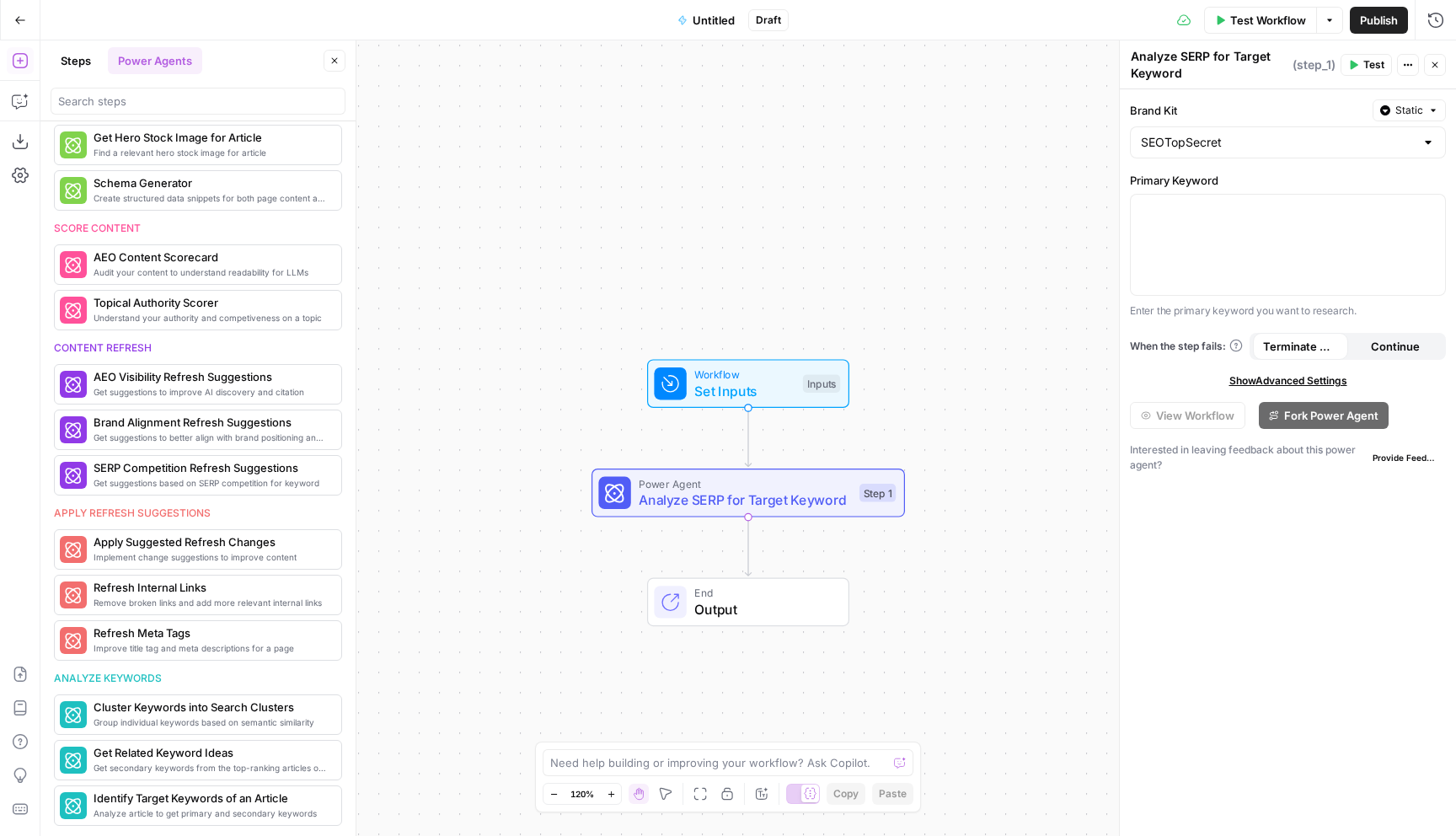 click on "Steps" at bounding box center (76, 61) 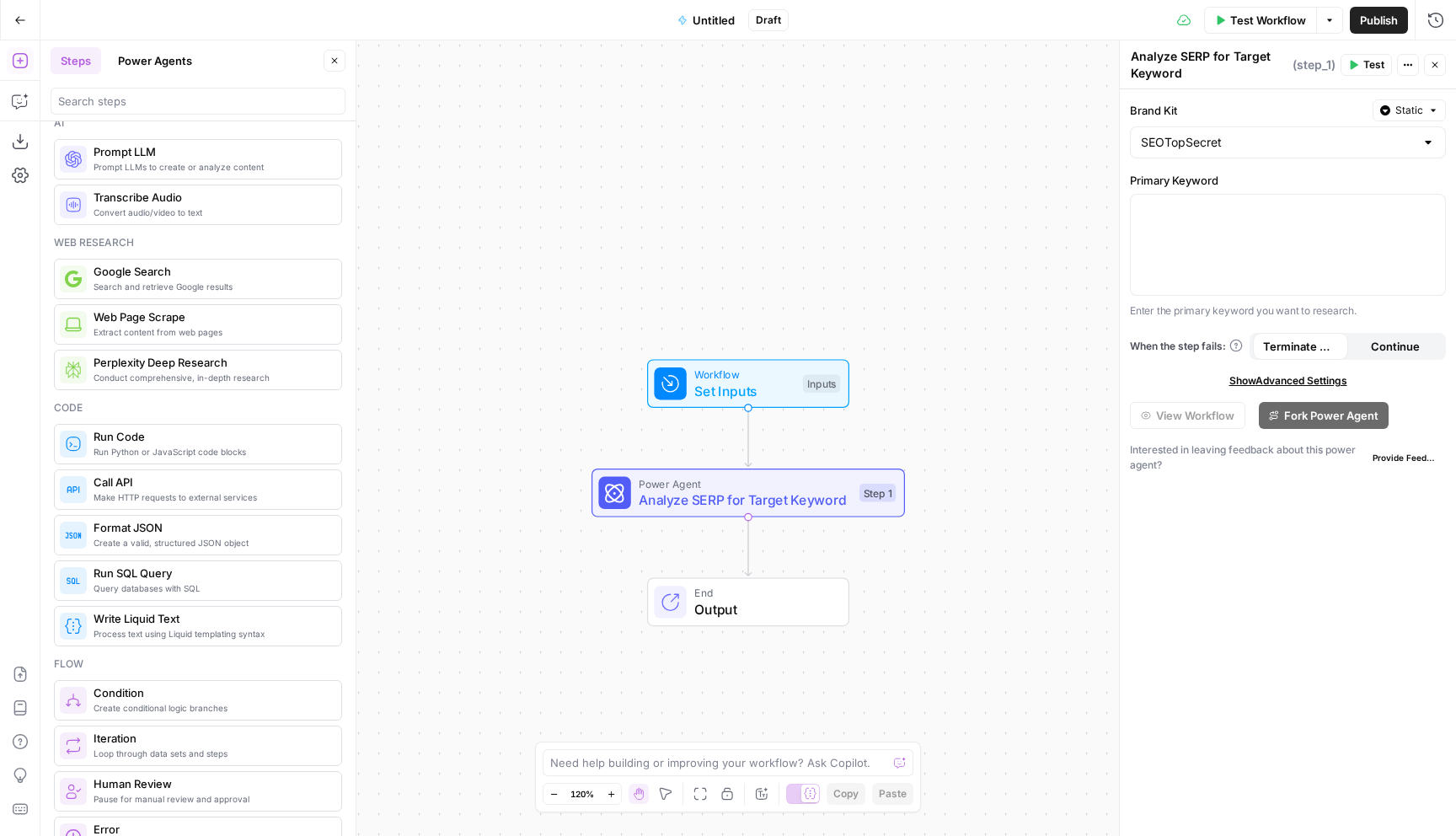 scroll, scrollTop: 0, scrollLeft: 0, axis: both 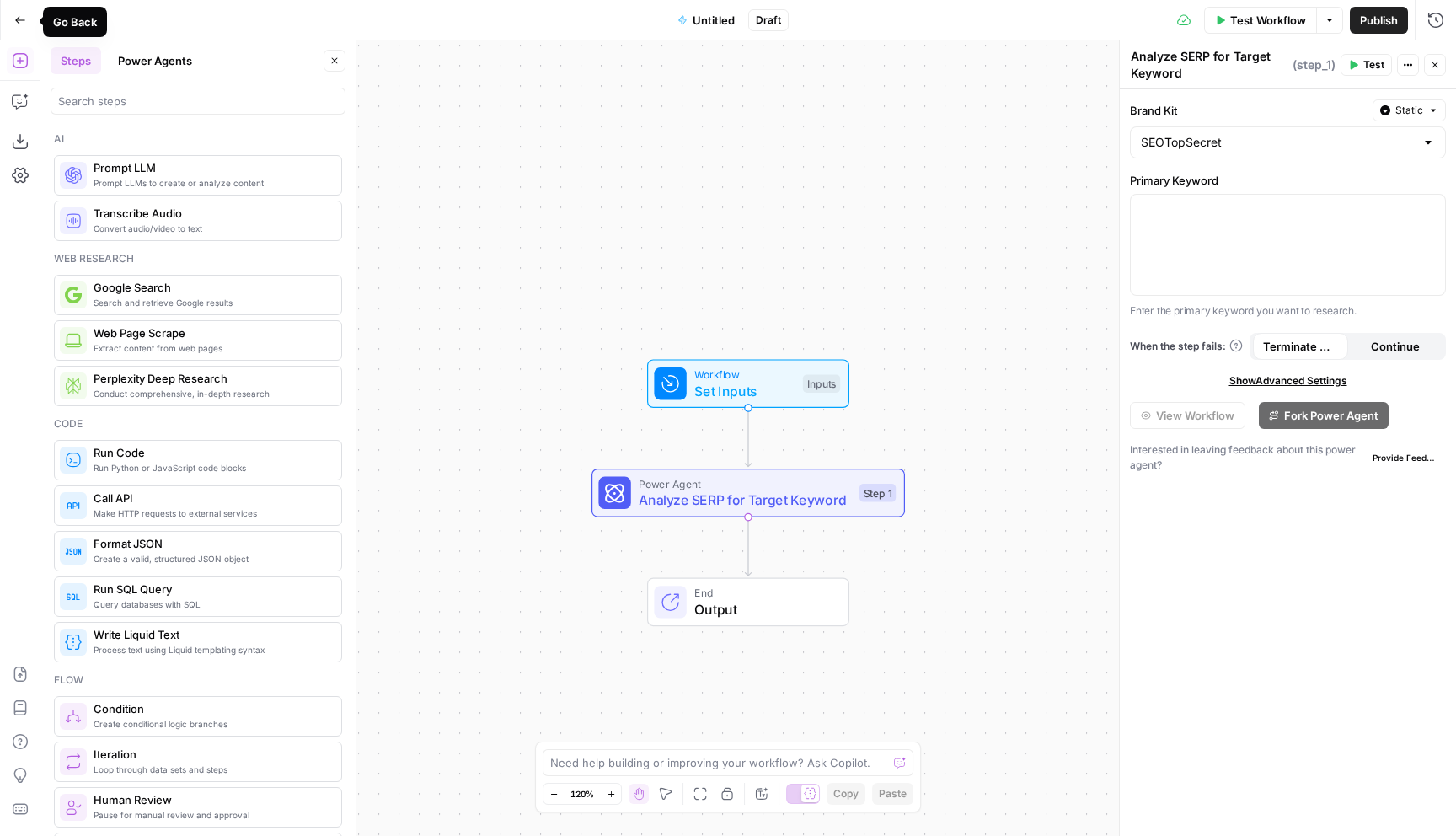click on "Go Back" at bounding box center [20, 20] 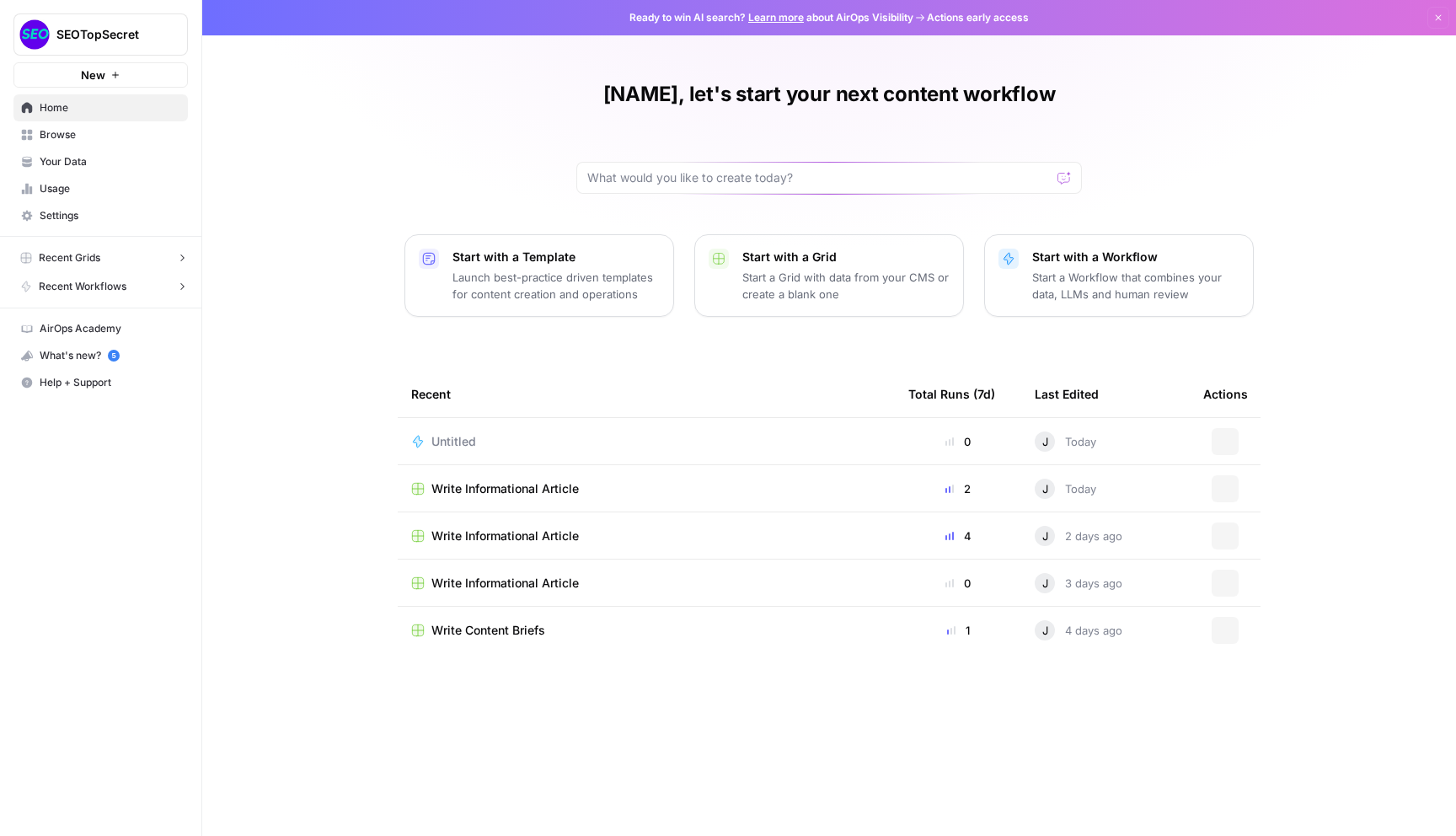 scroll, scrollTop: 0, scrollLeft: 0, axis: both 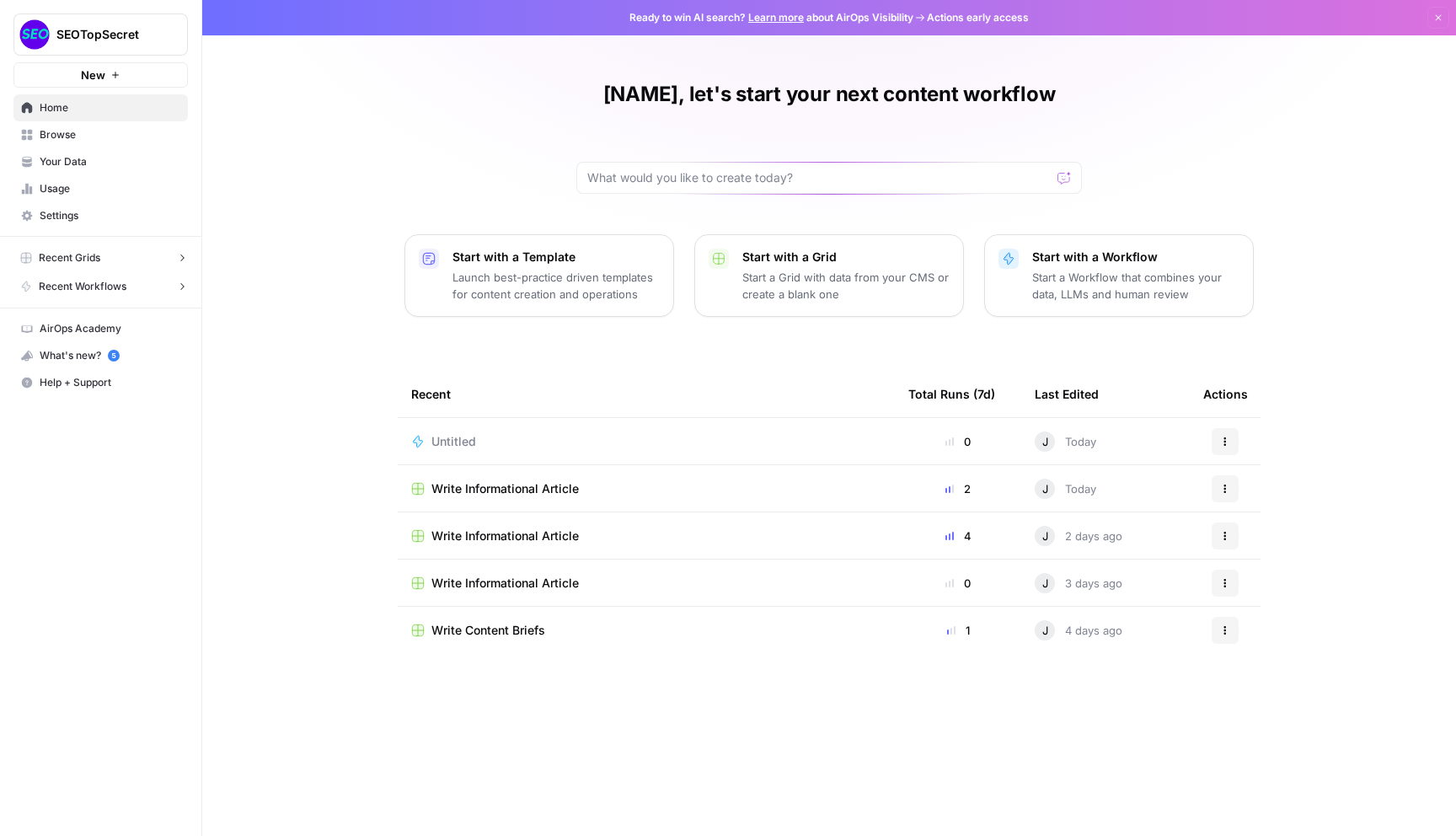 click on "Launch best-practice driven templates for content creation and operations" at bounding box center [556, 286] 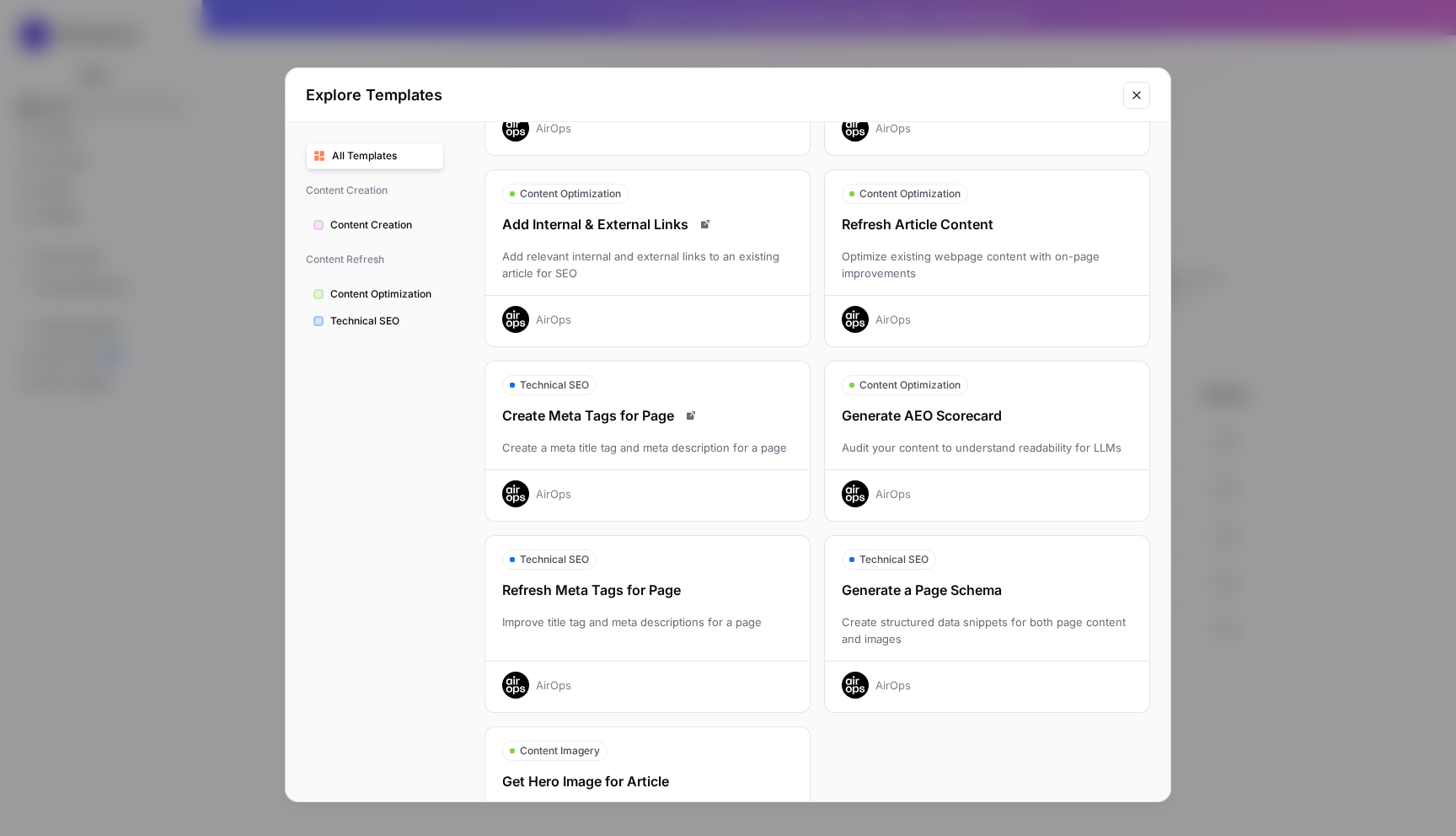 scroll, scrollTop: 121, scrollLeft: 0, axis: vertical 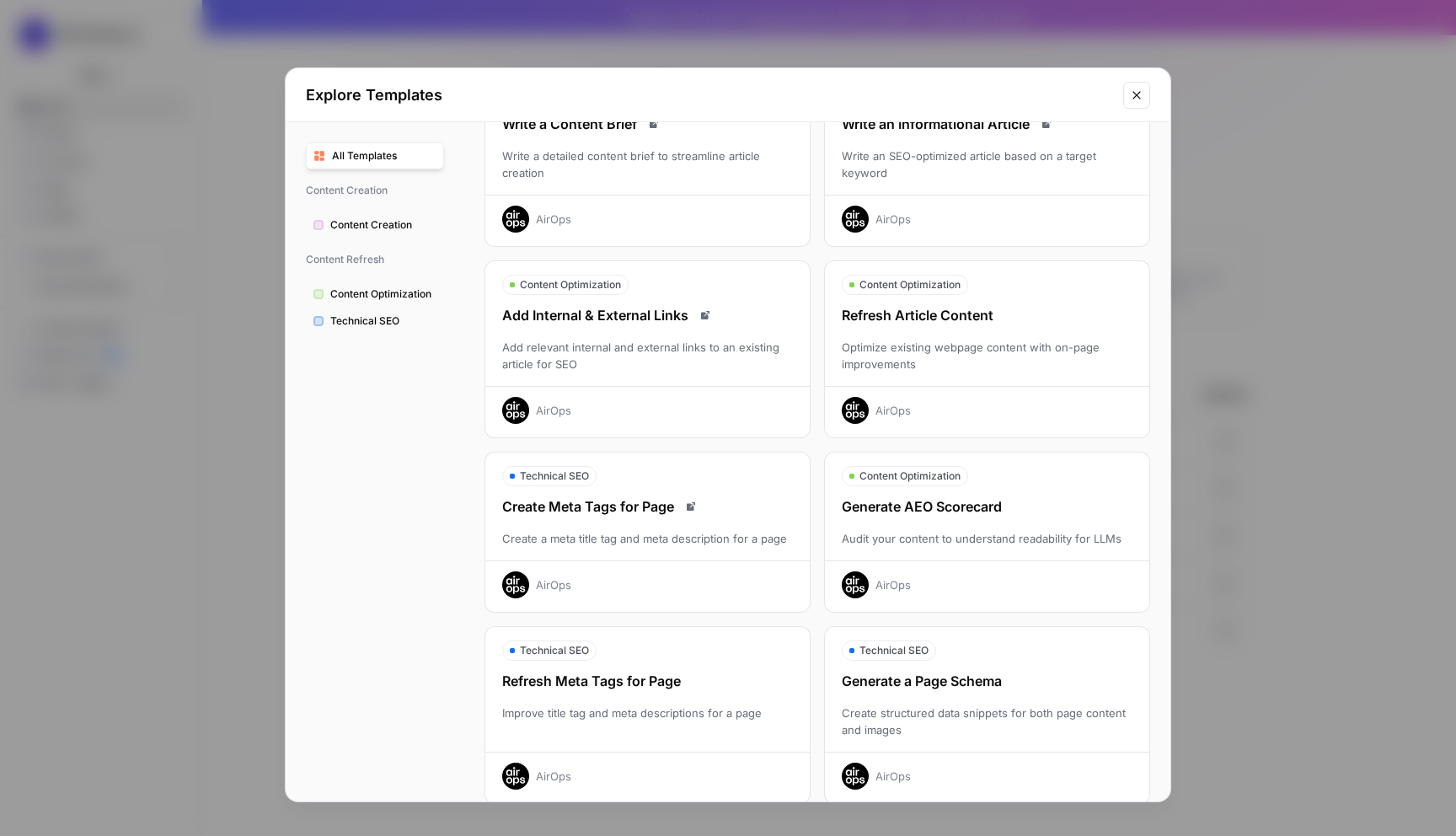 click on "Optimize existing webpage content with on-page improvements" at bounding box center [987, 356] 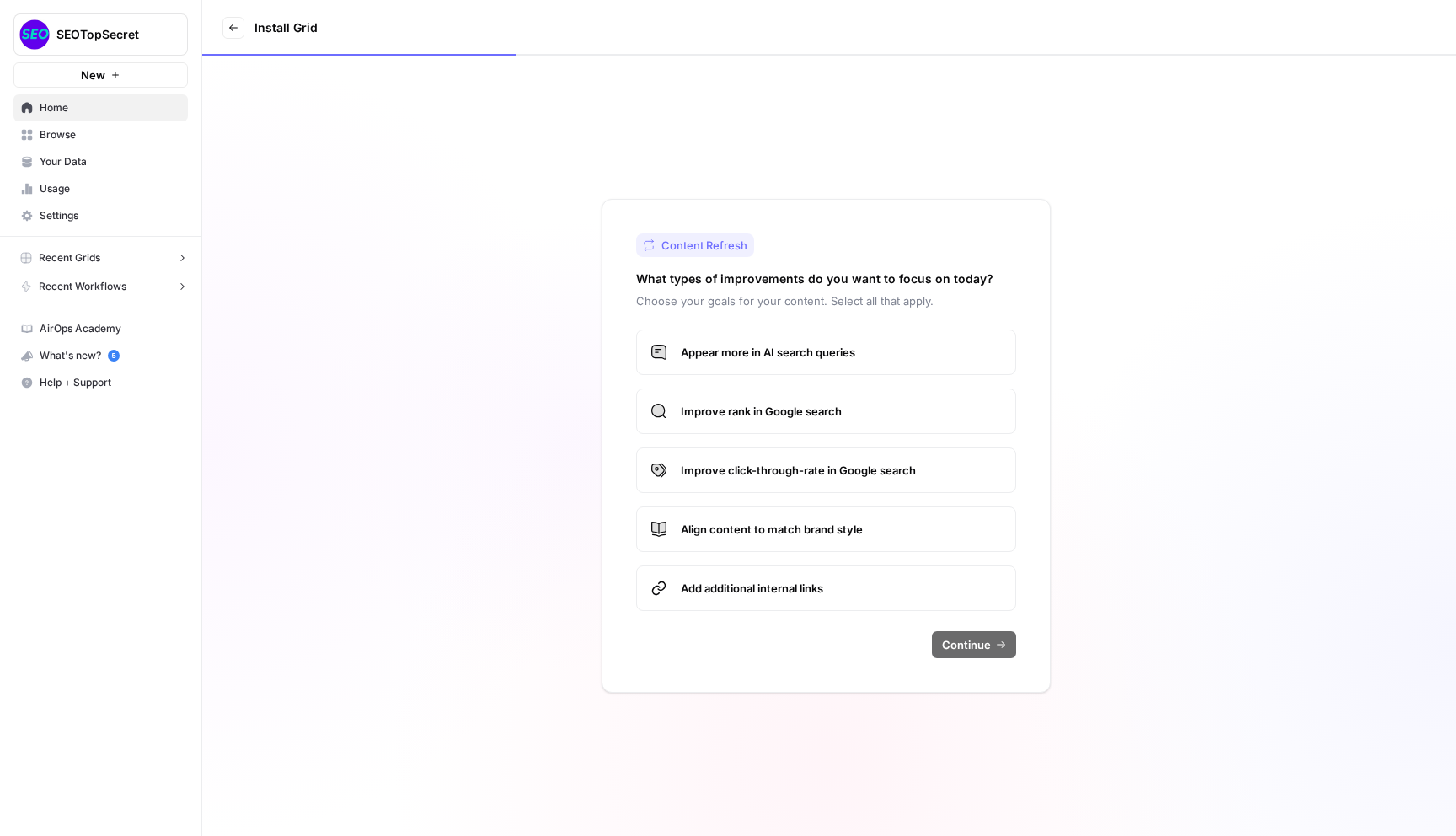 click on "Appear more in AI search queries" at bounding box center [841, 352] 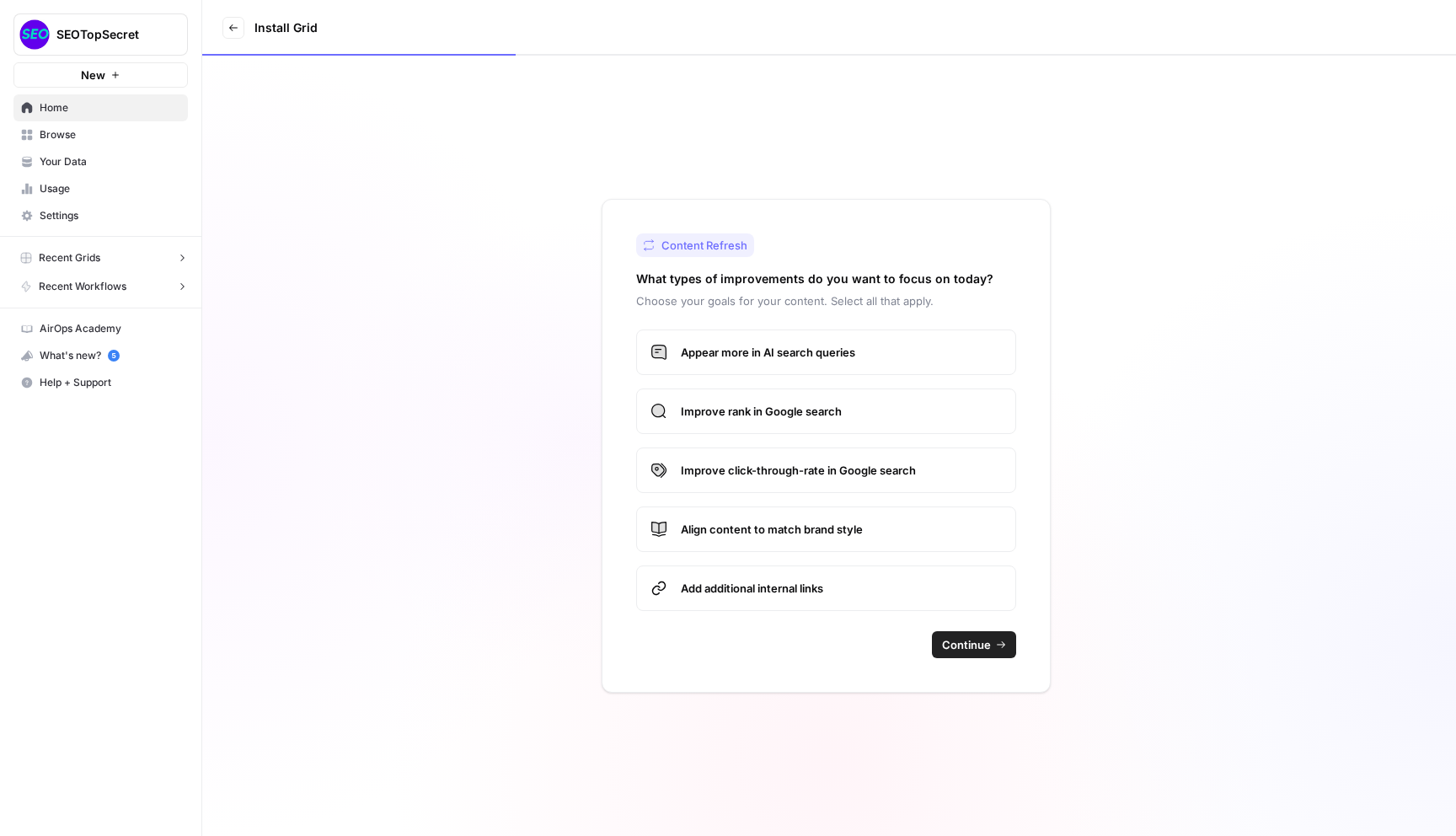 click on "Improve rank in Google search" at bounding box center [826, 411] 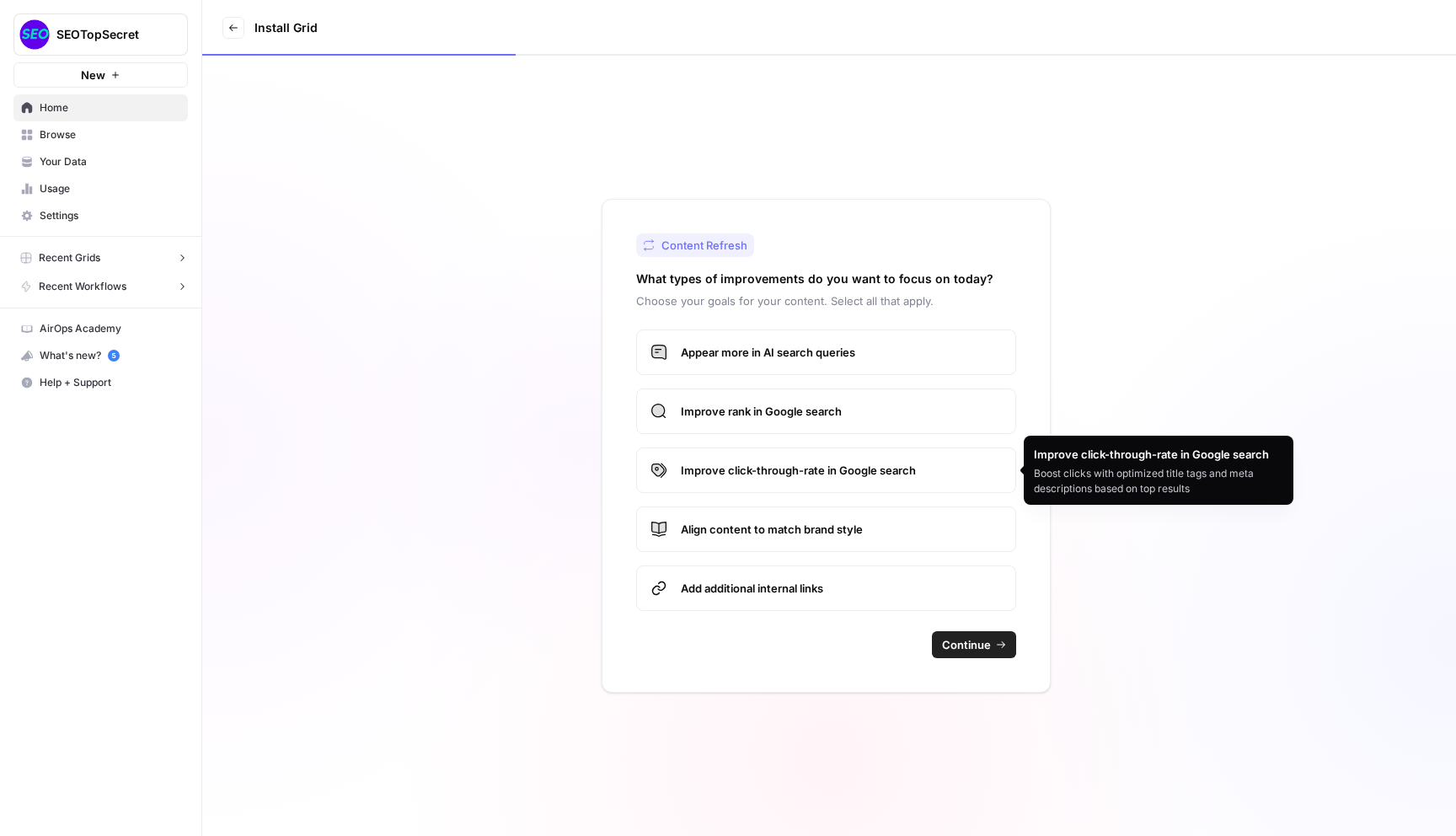 click on "Improve click-through-rate in Google search" at bounding box center [841, 470] 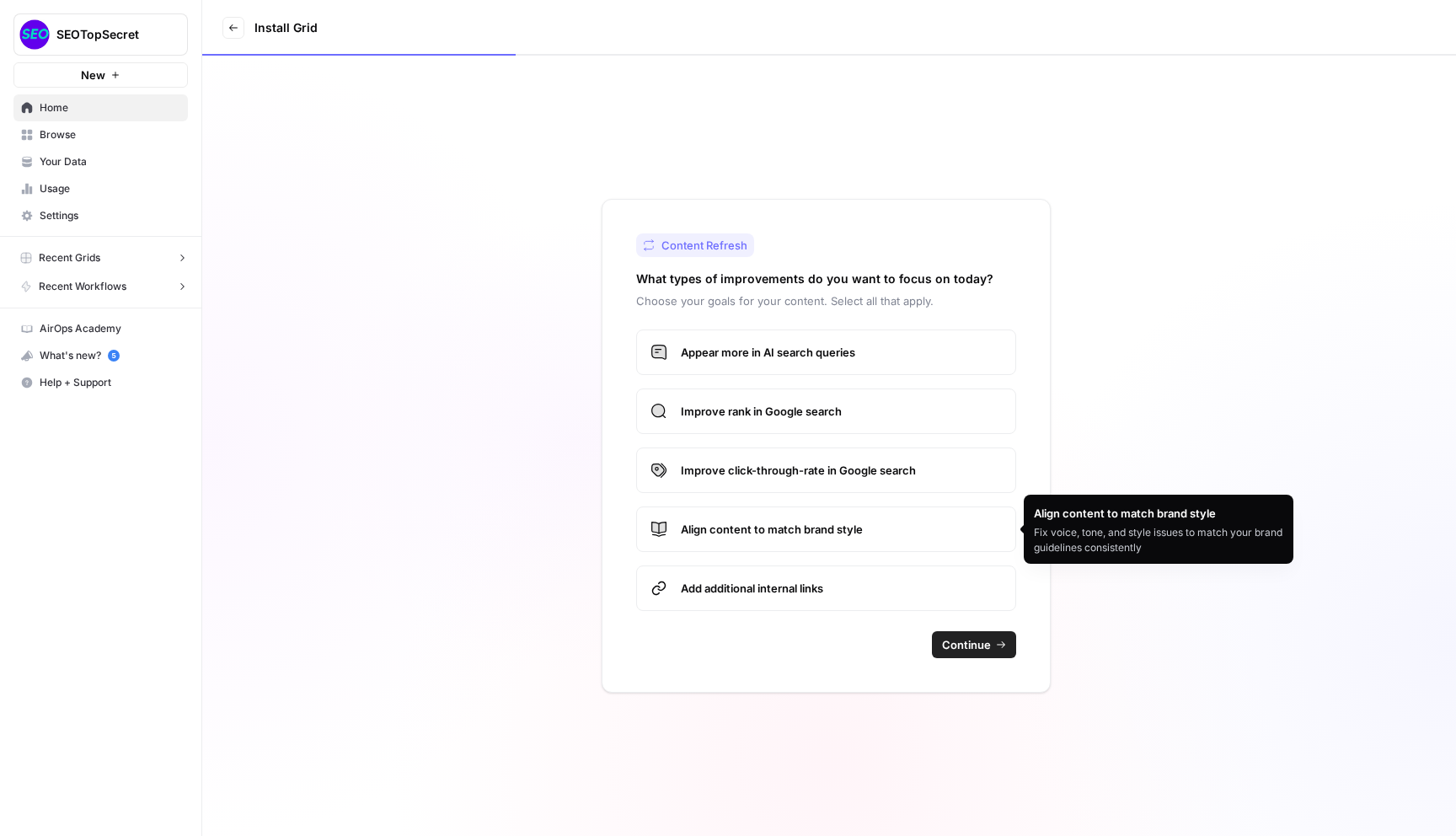 click on "Align content to match brand style" at bounding box center [841, 529] 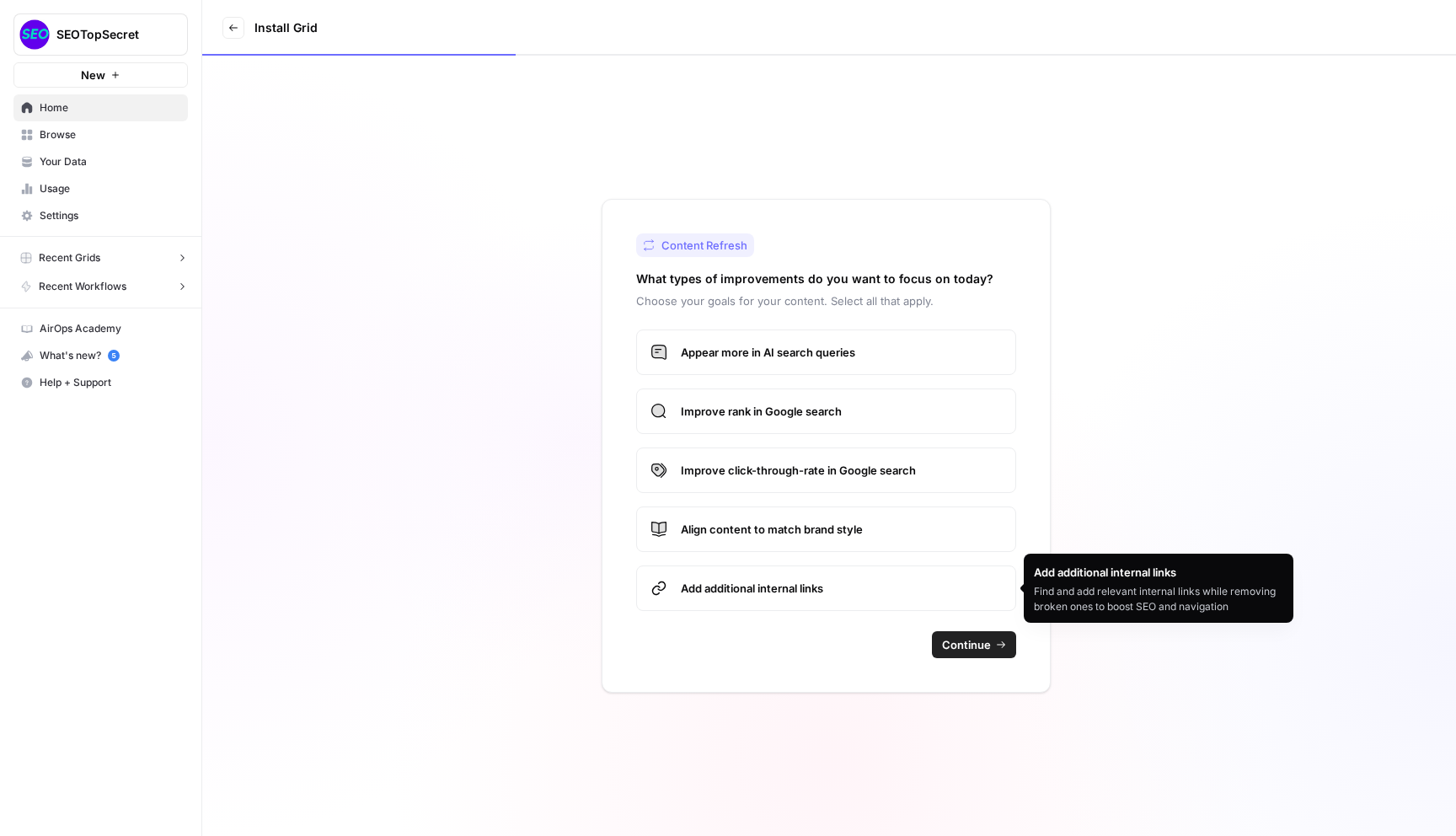 click on "Add additional internal links" at bounding box center (841, 588) 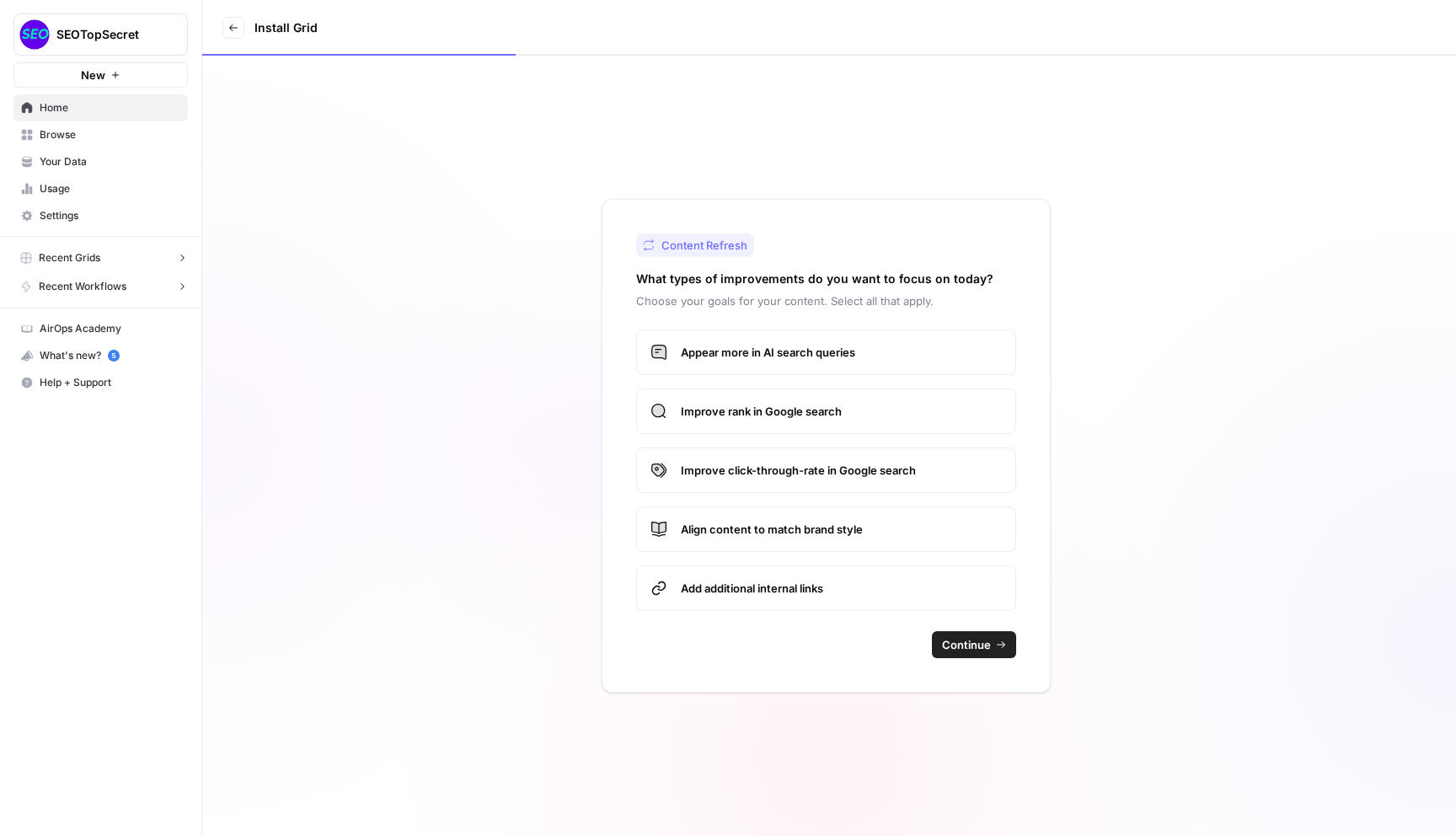 click on "Continue" at bounding box center (966, 645) 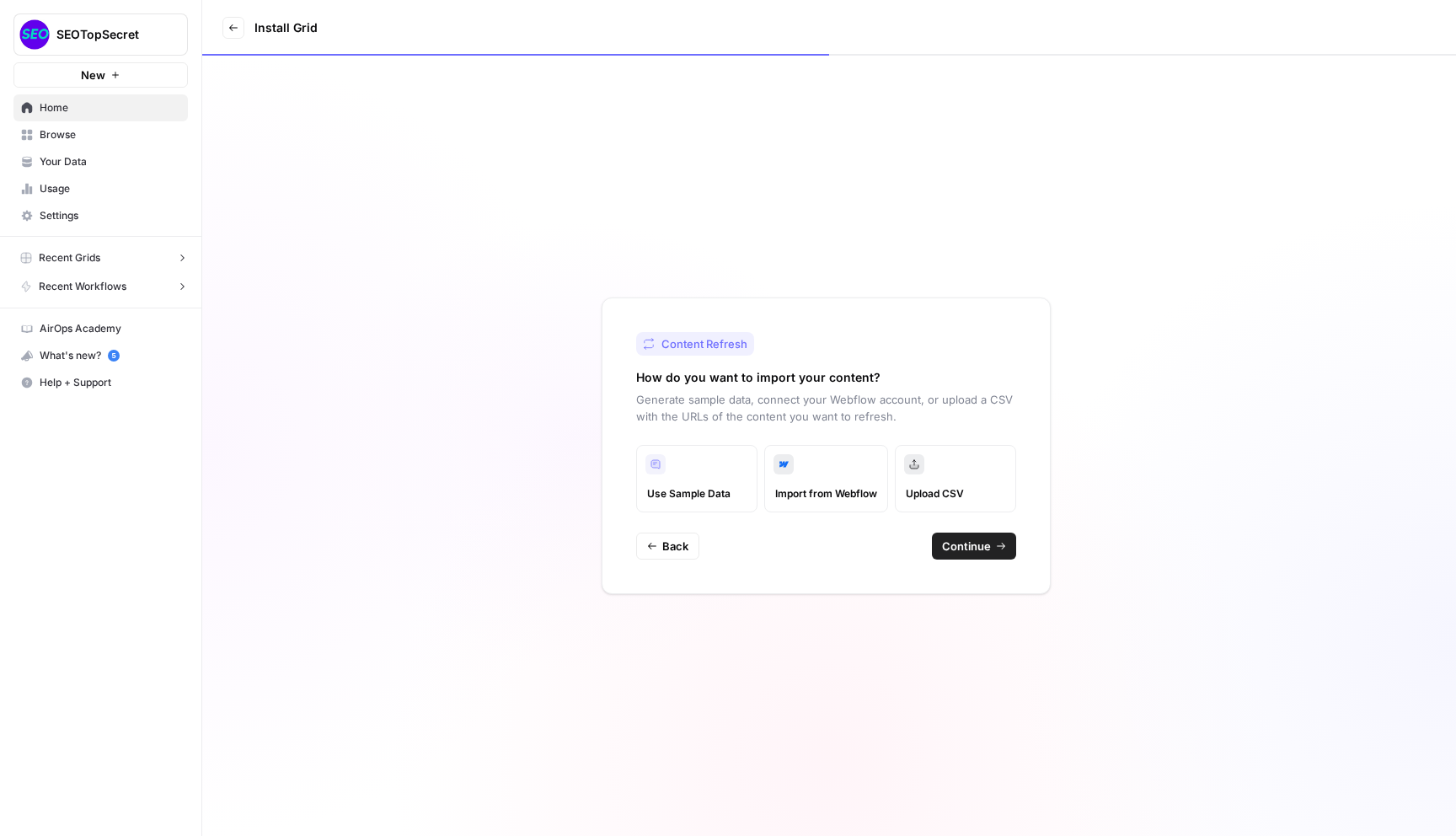 click on "Continue" at bounding box center (966, 546) 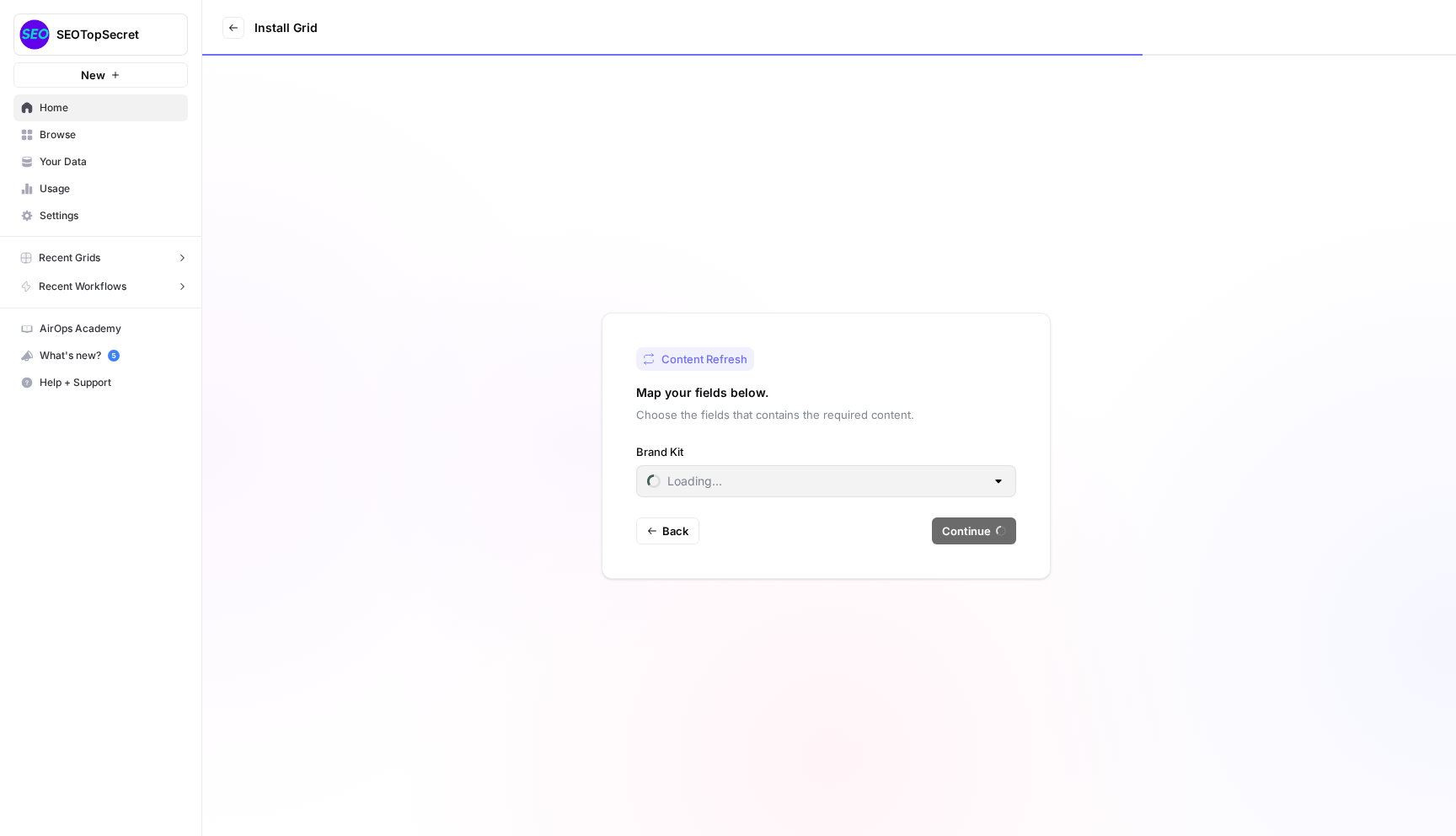 type on "SEOTopSecret" 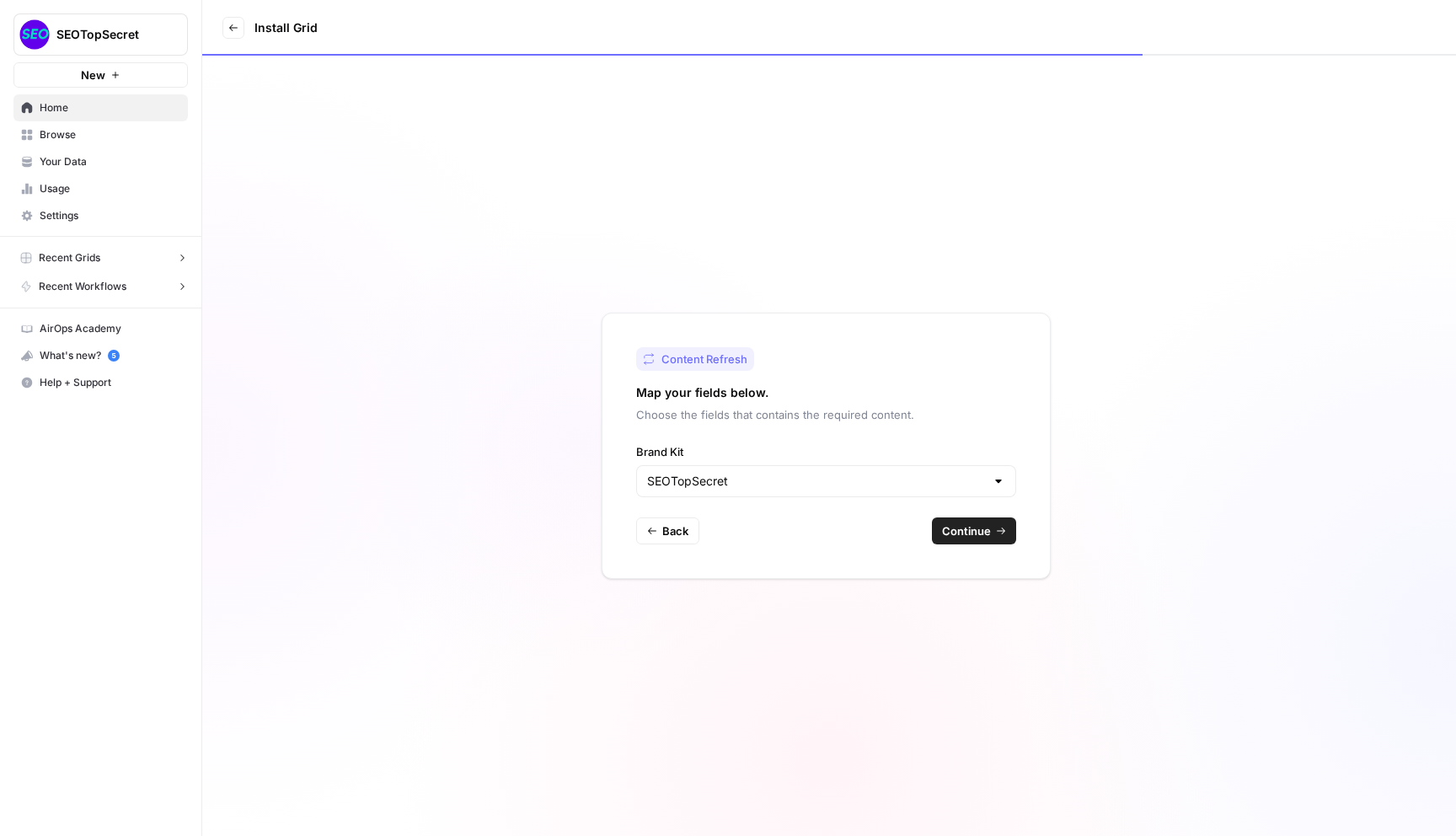 click on "Continue" at bounding box center (966, 531) 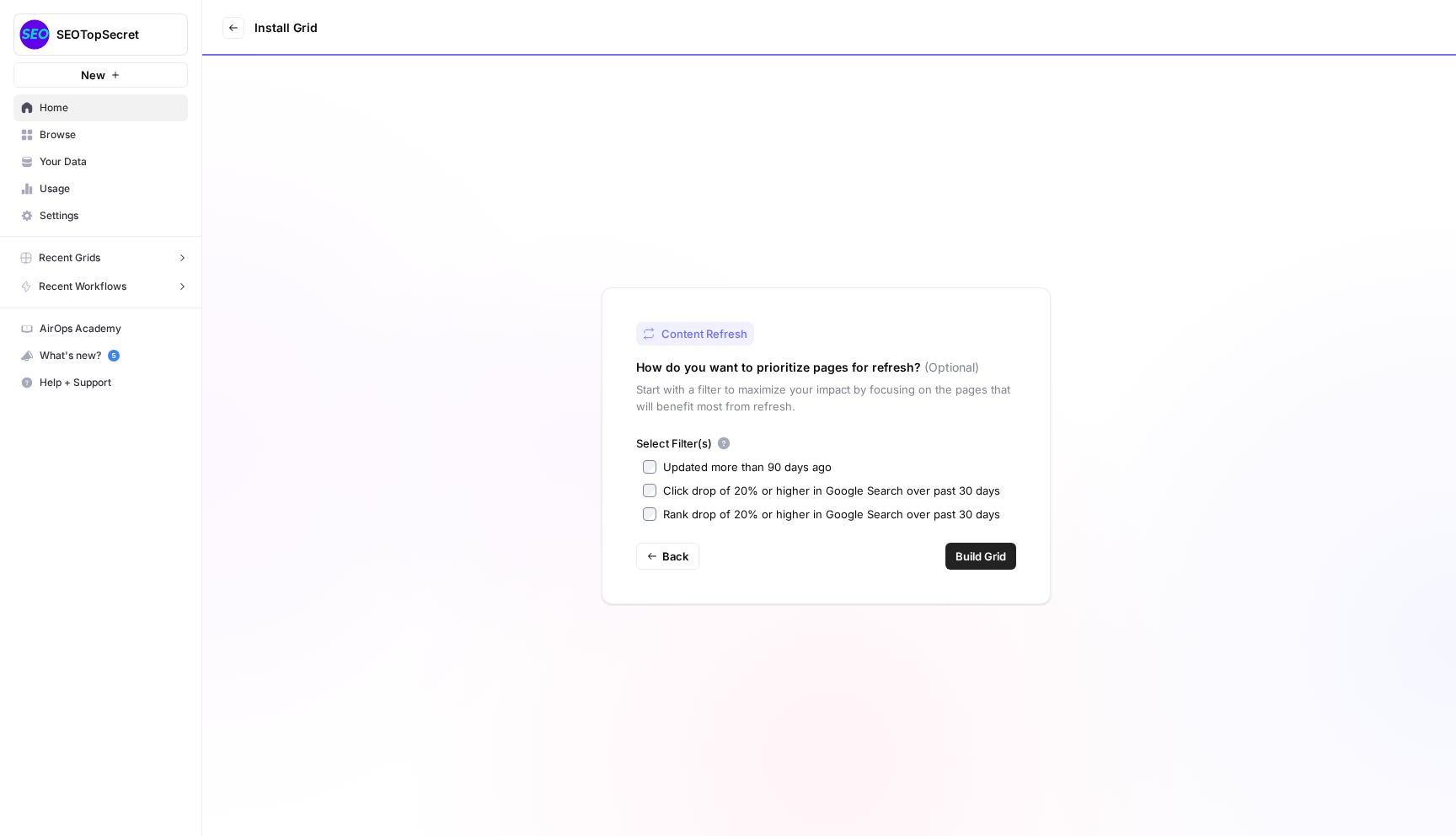 click on "Back" at bounding box center [675, 556] 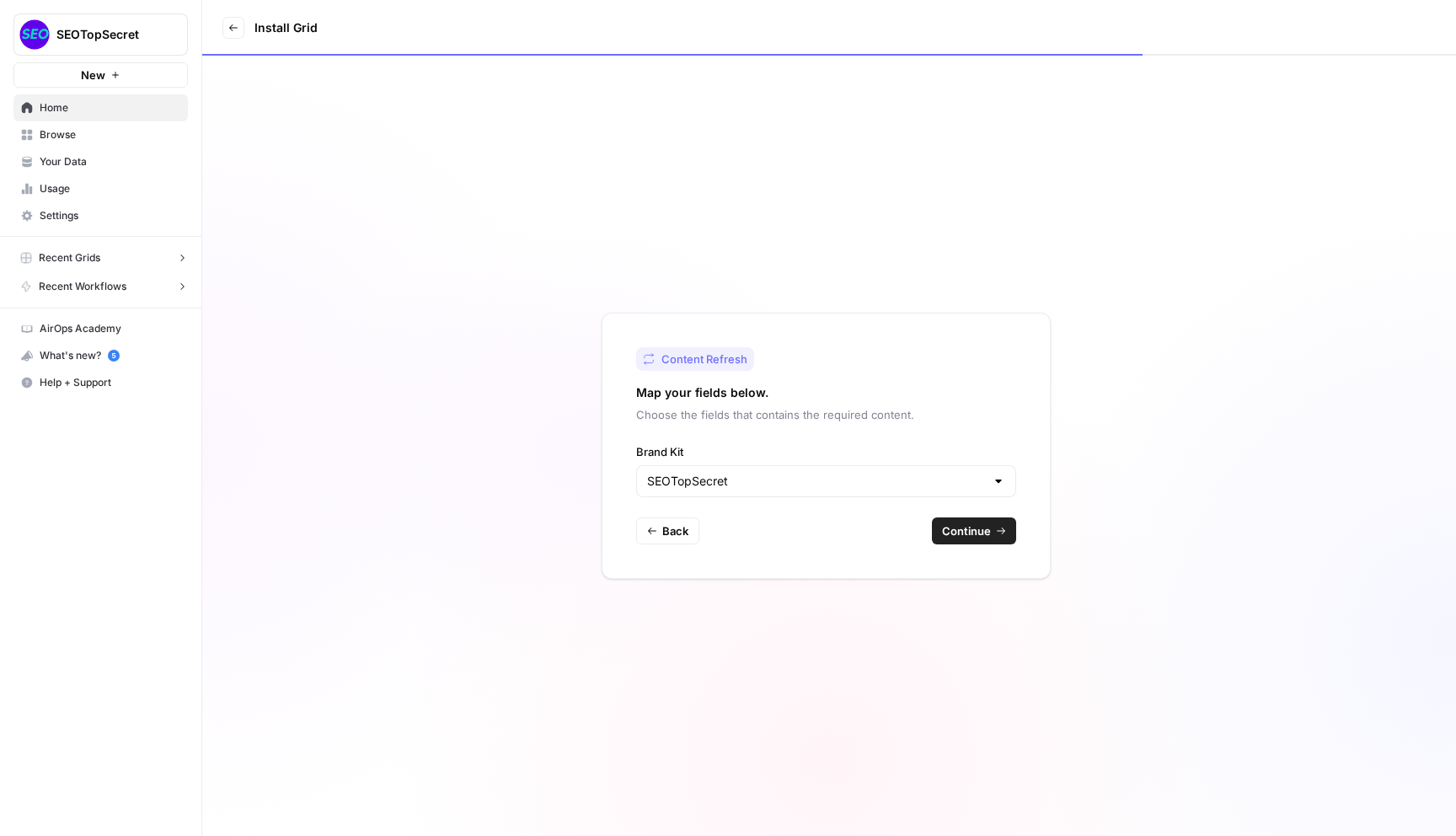 click on "Back" at bounding box center [675, 531] 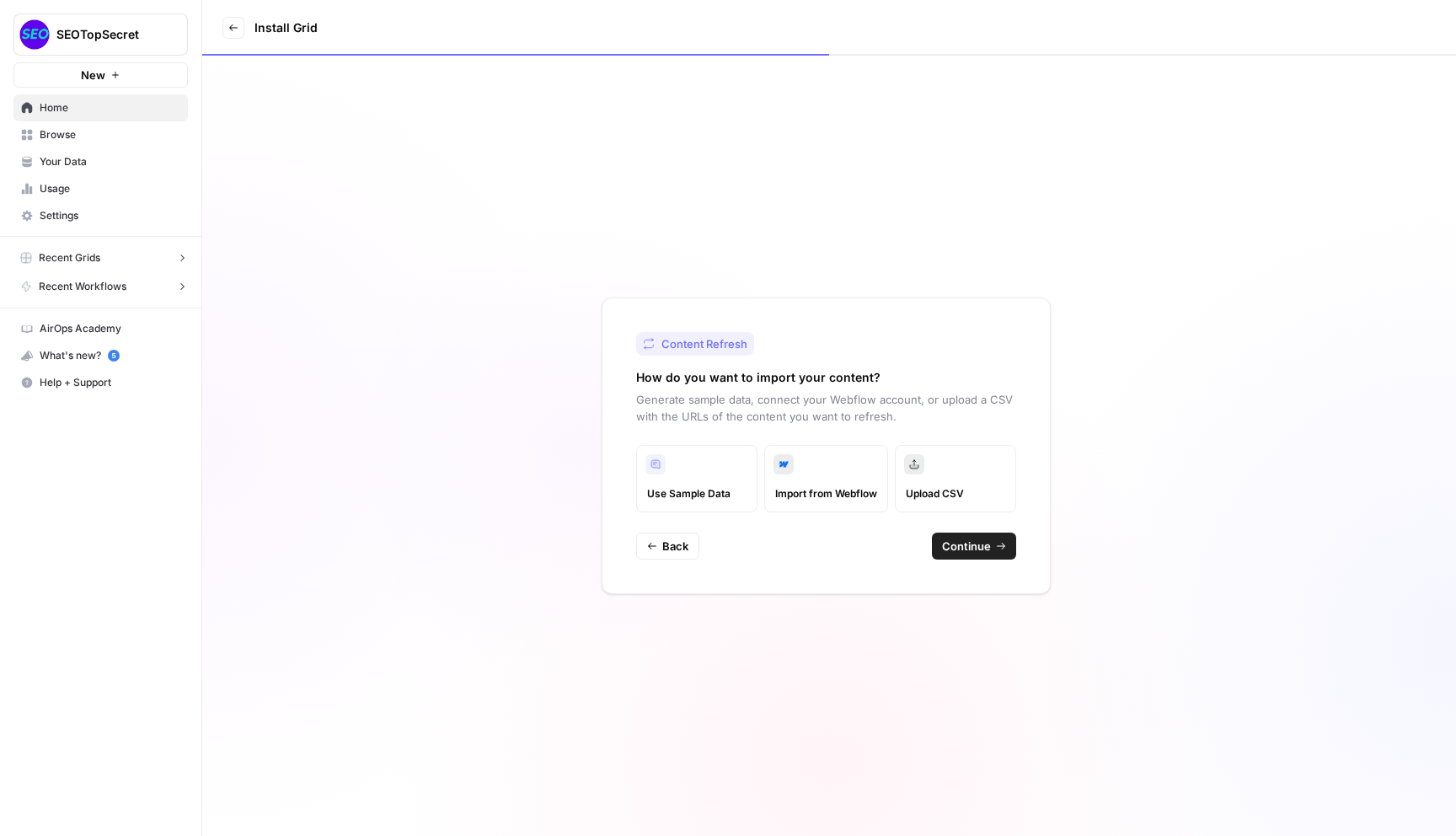 click on "Import from Webflow" at bounding box center (826, 494) 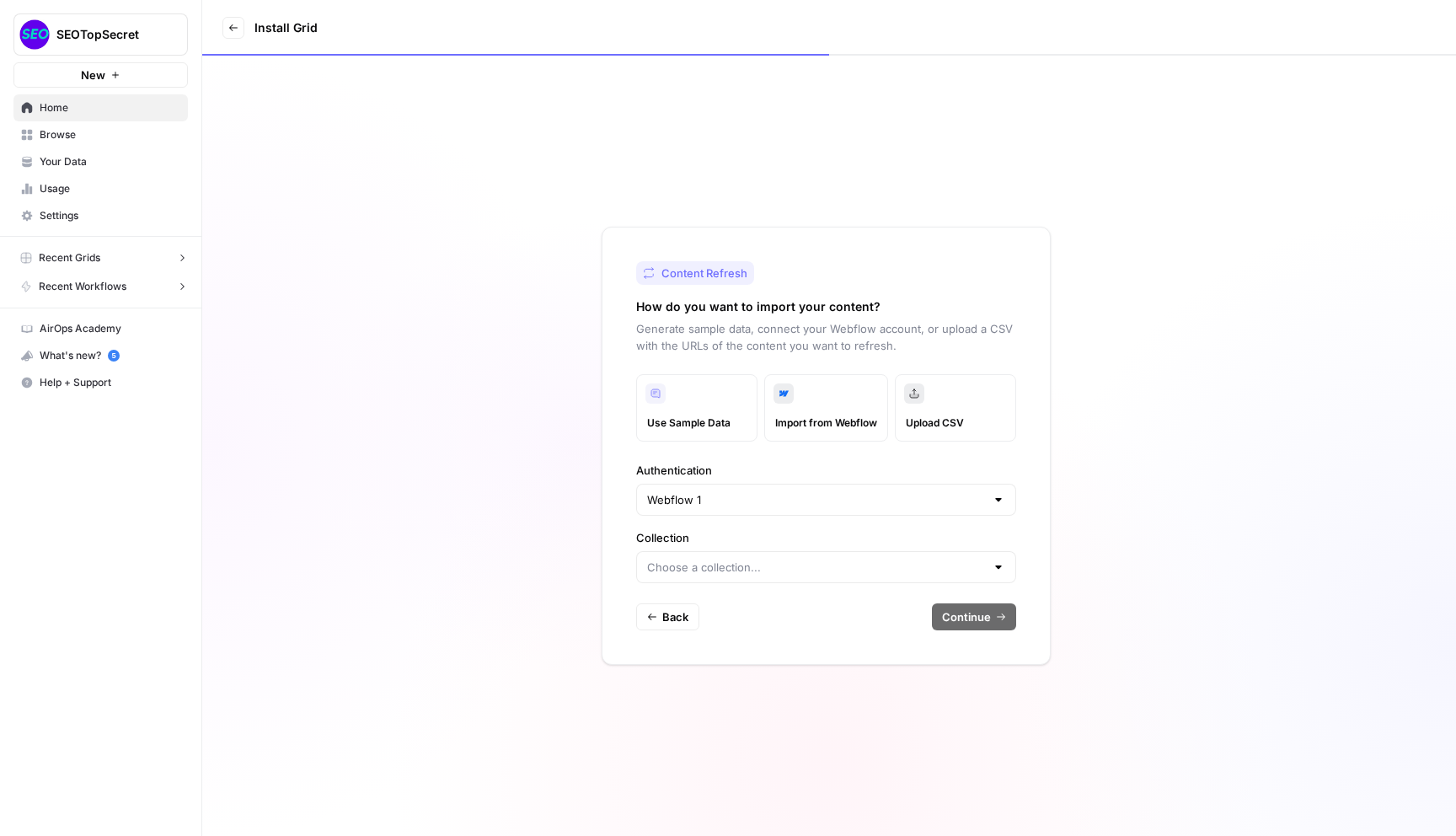 click on "Webflow 1" at bounding box center (826, 500) 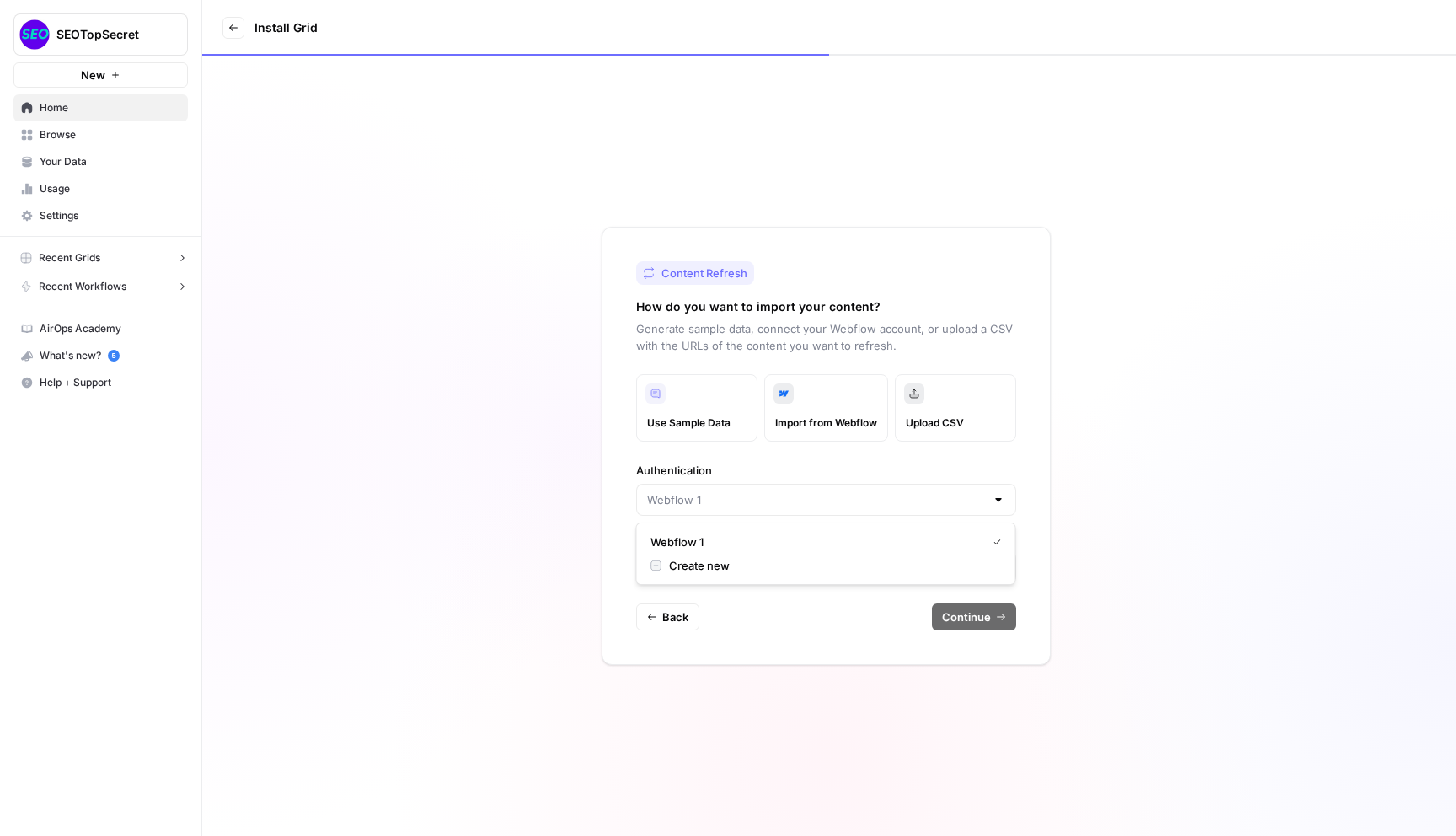 type on "Webflow 1" 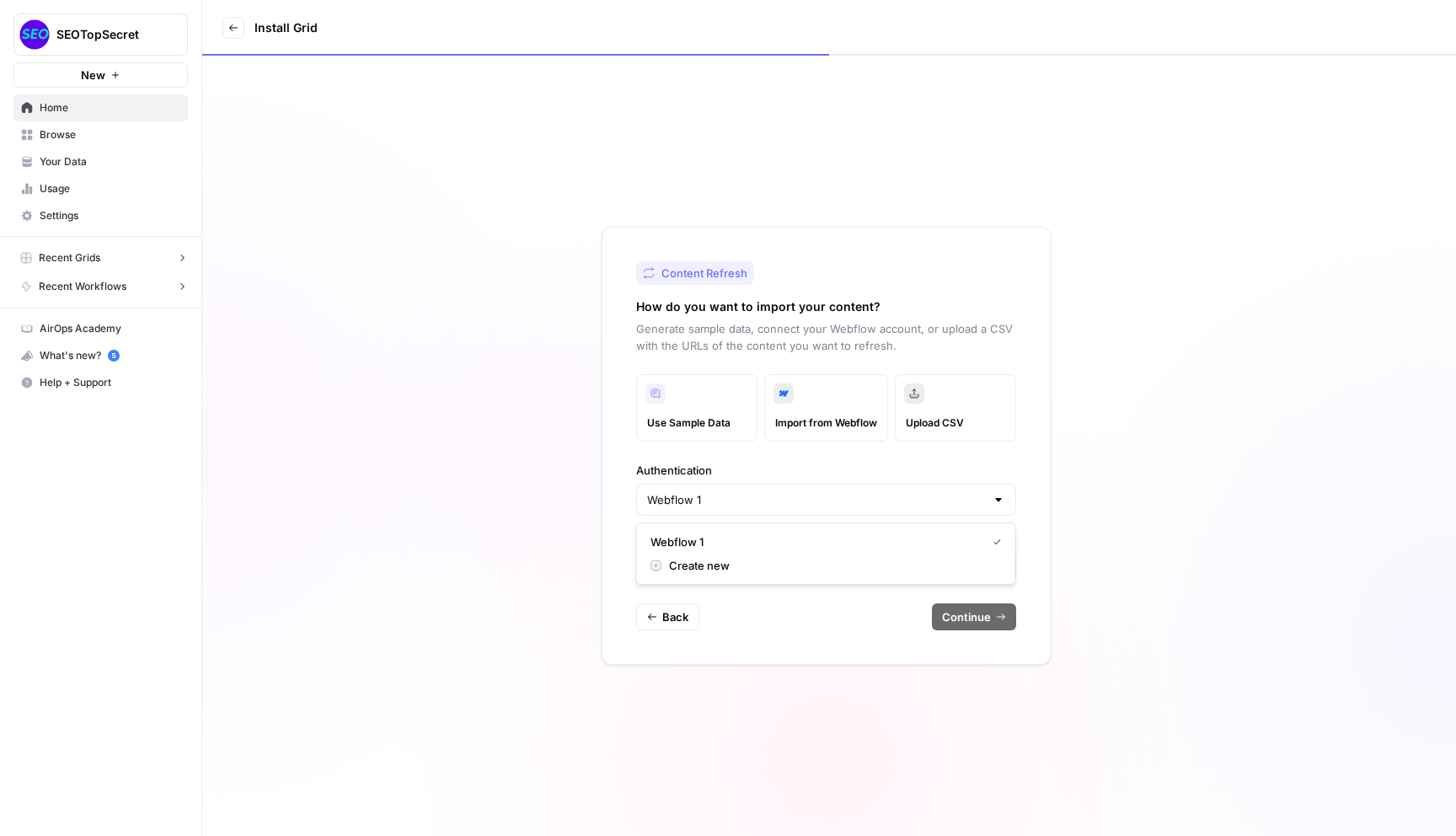click on "Authentication Webflow 1" at bounding box center (826, 489) 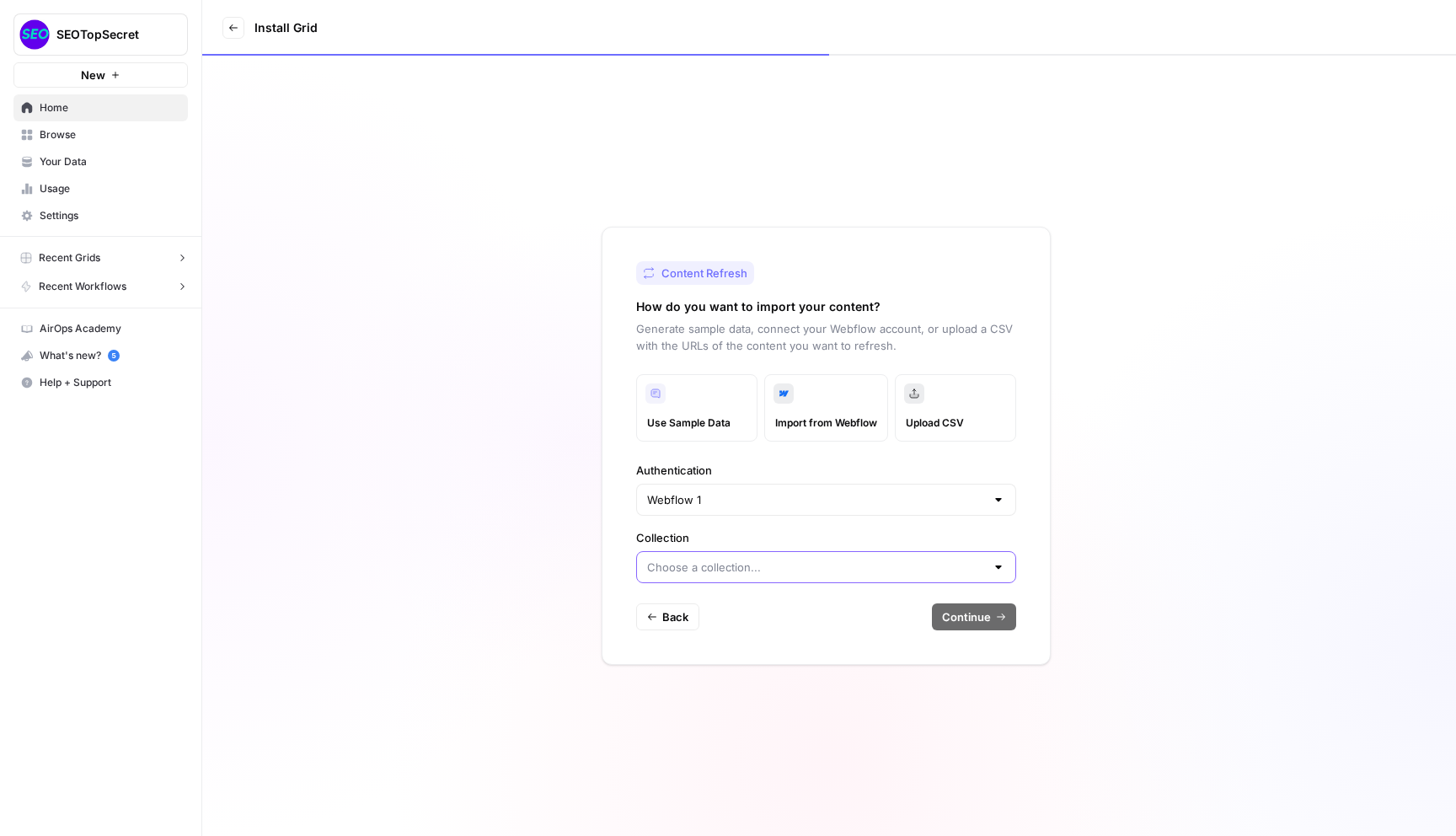 click on "Collection" at bounding box center (816, 567) 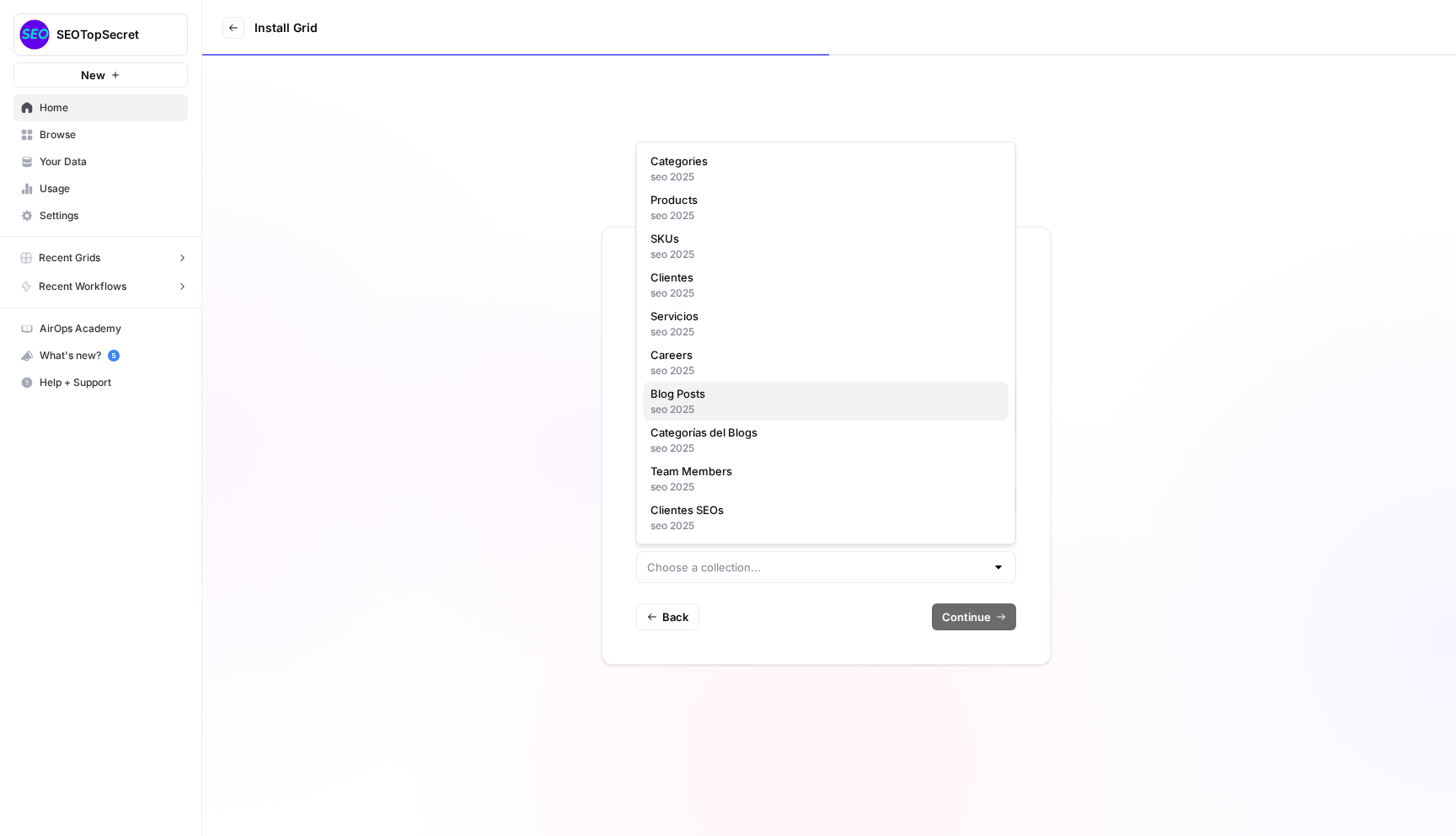 click on "Blog Posts" at bounding box center (822, 394) 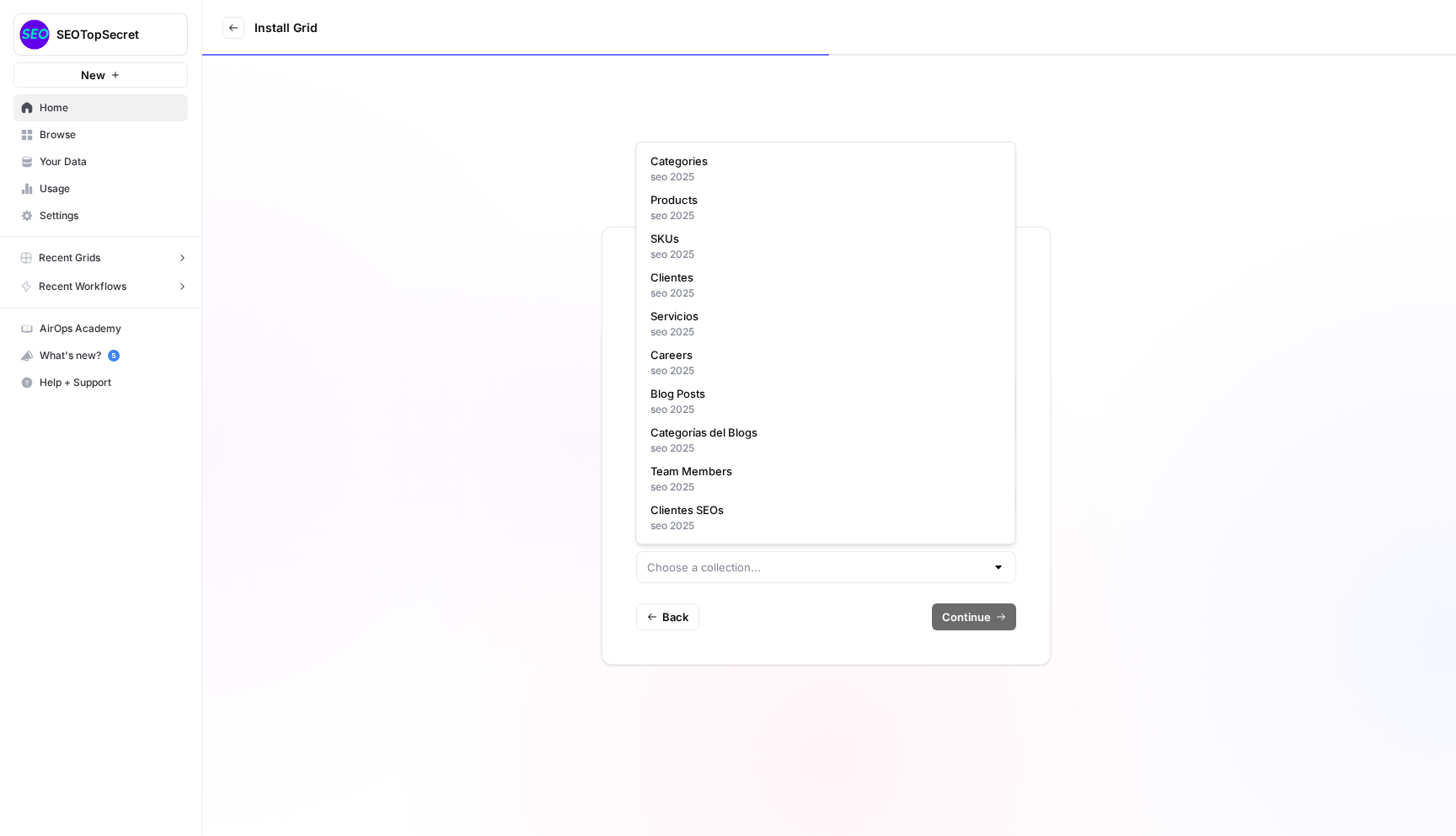 type on "Blog Posts" 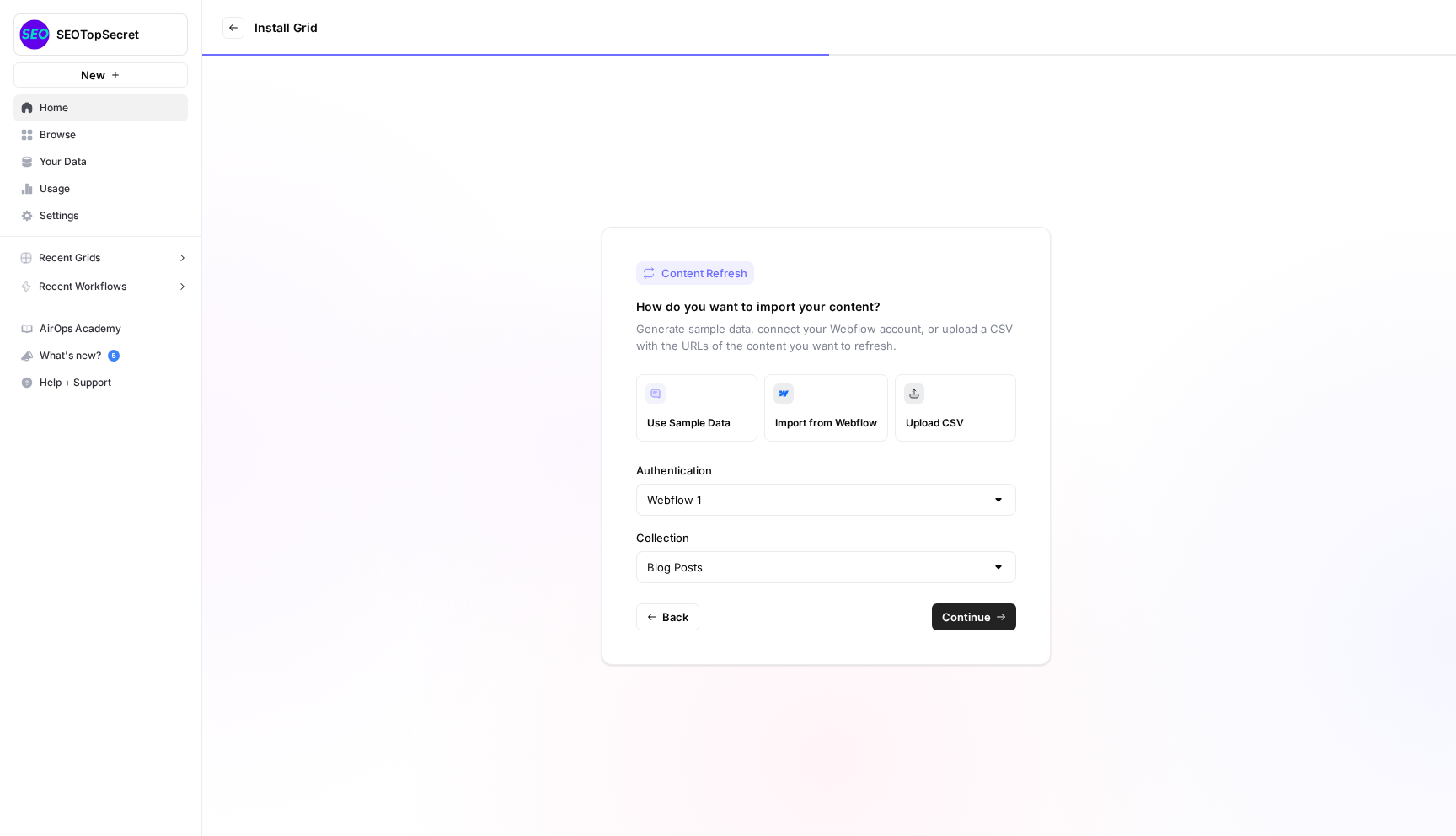 click on "Continue" at bounding box center (966, 617) 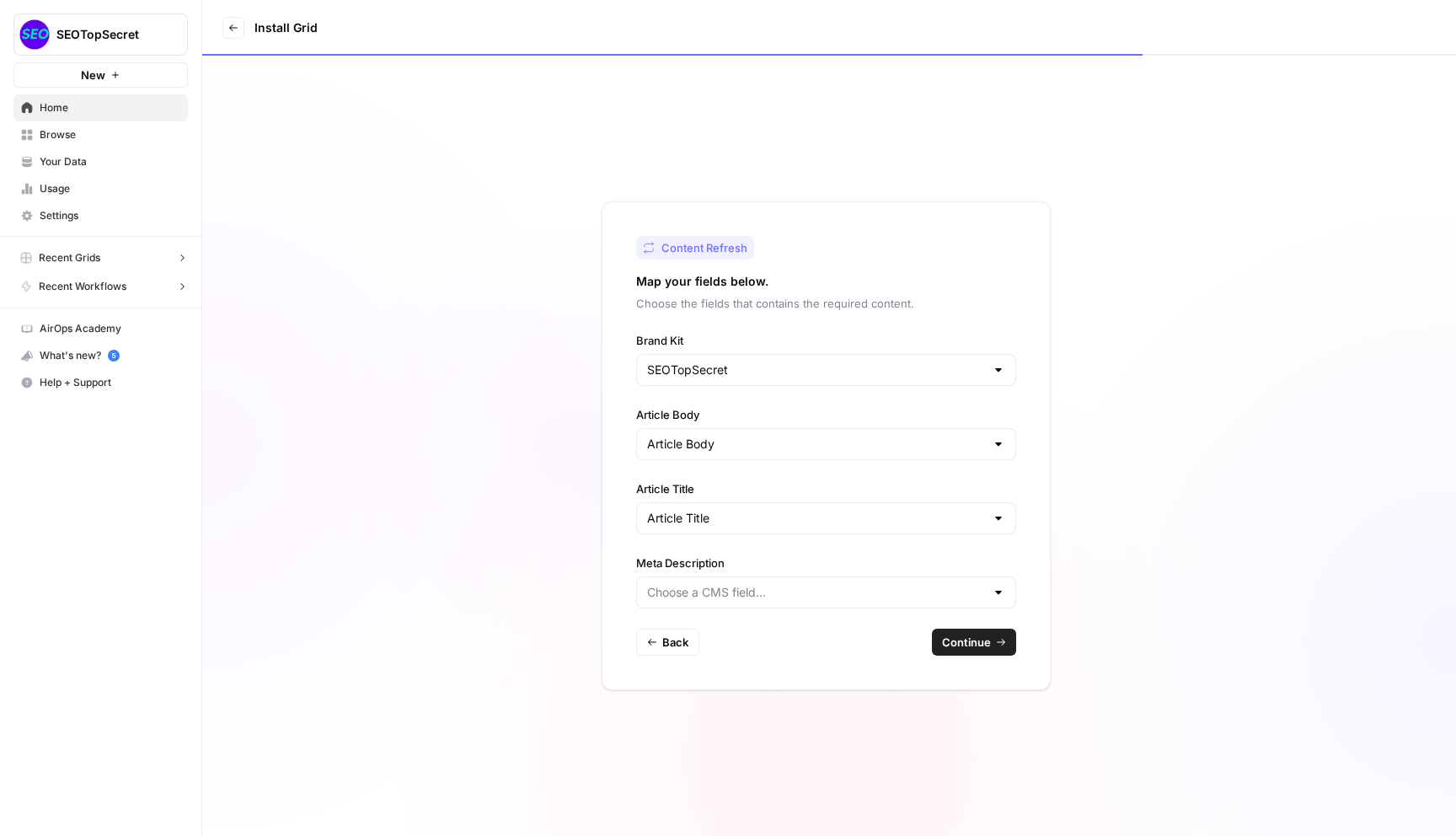 type 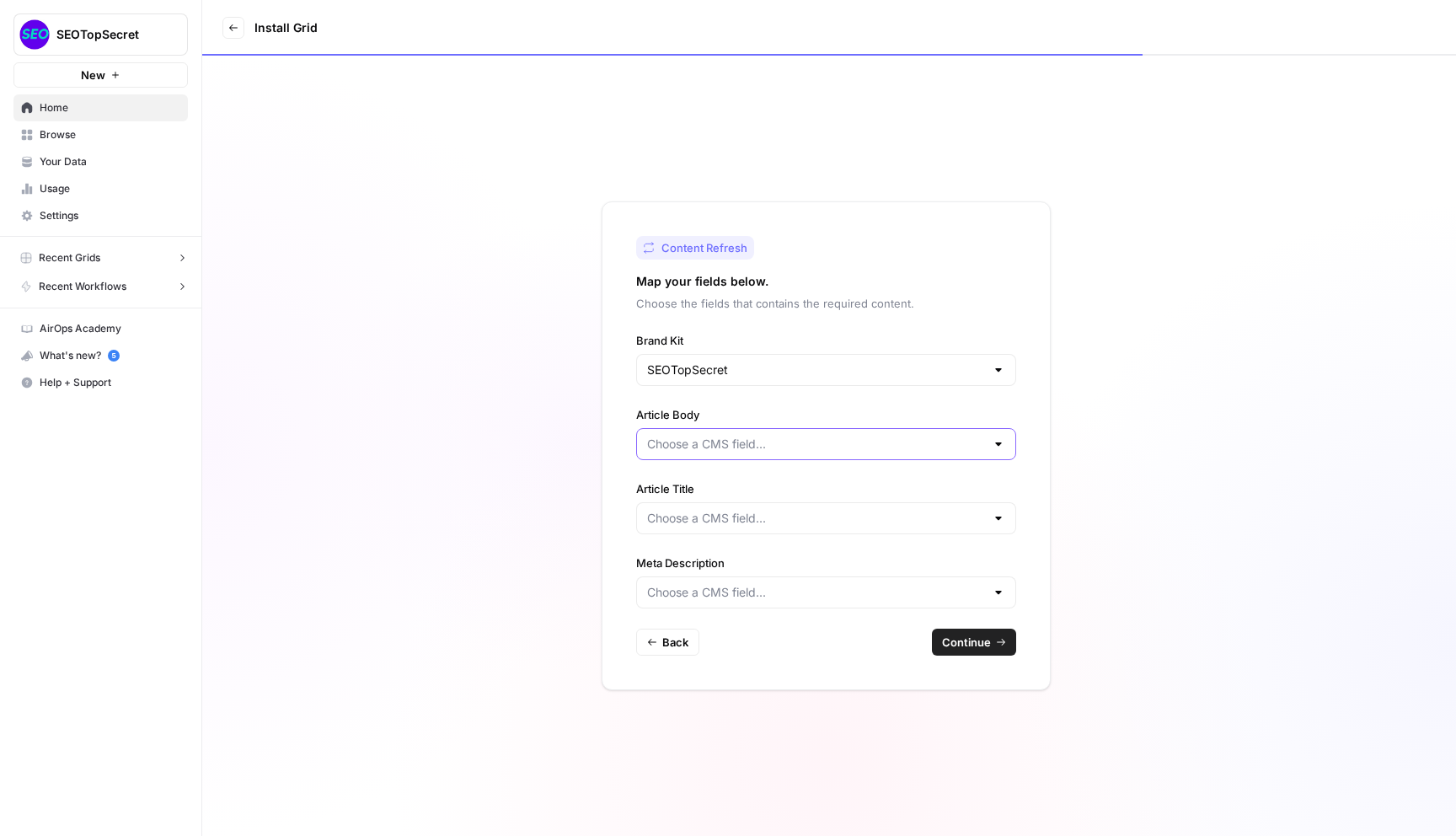 click on "Article Body" at bounding box center (816, 444) 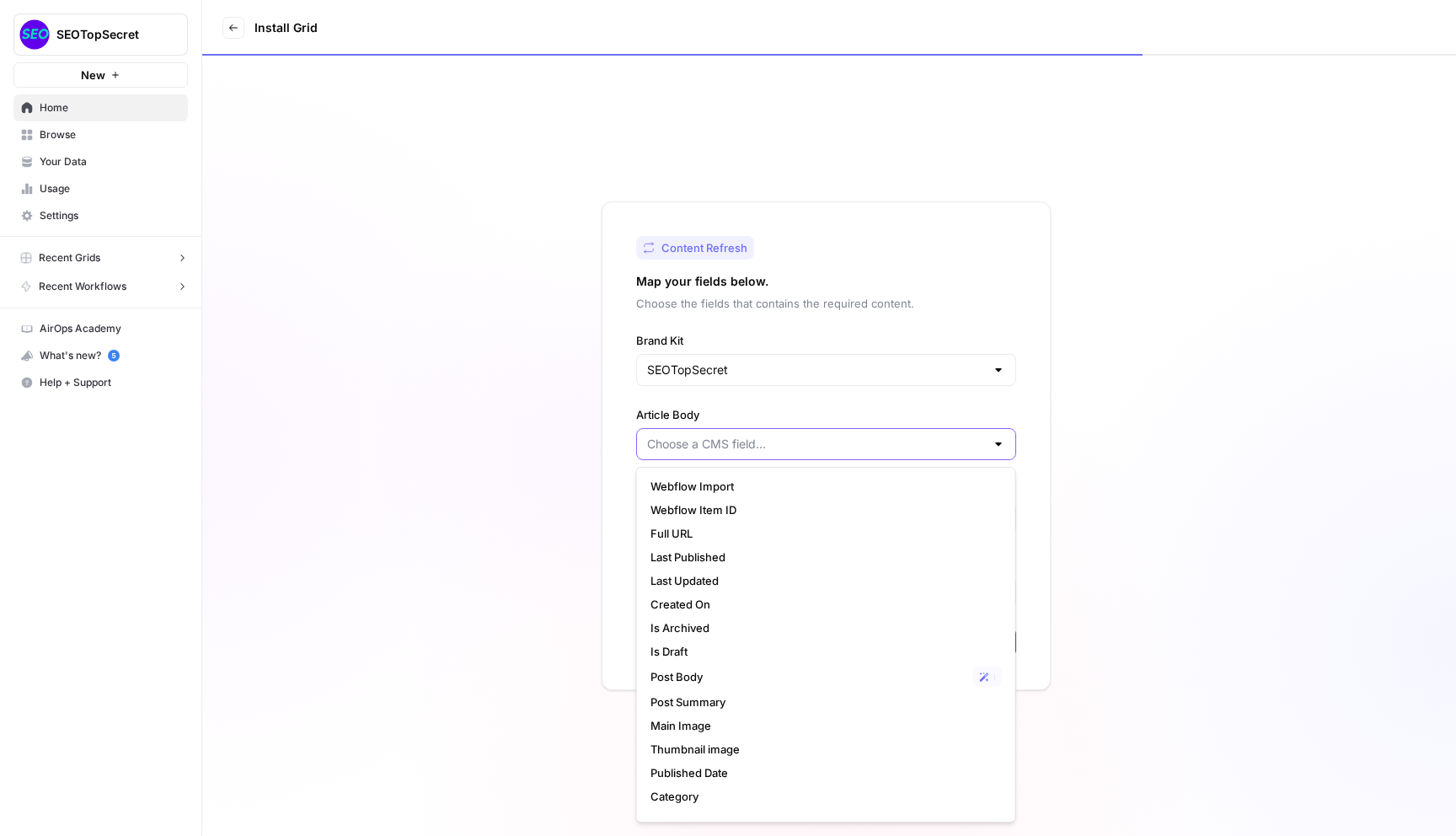 click on "Article Body" at bounding box center [816, 444] 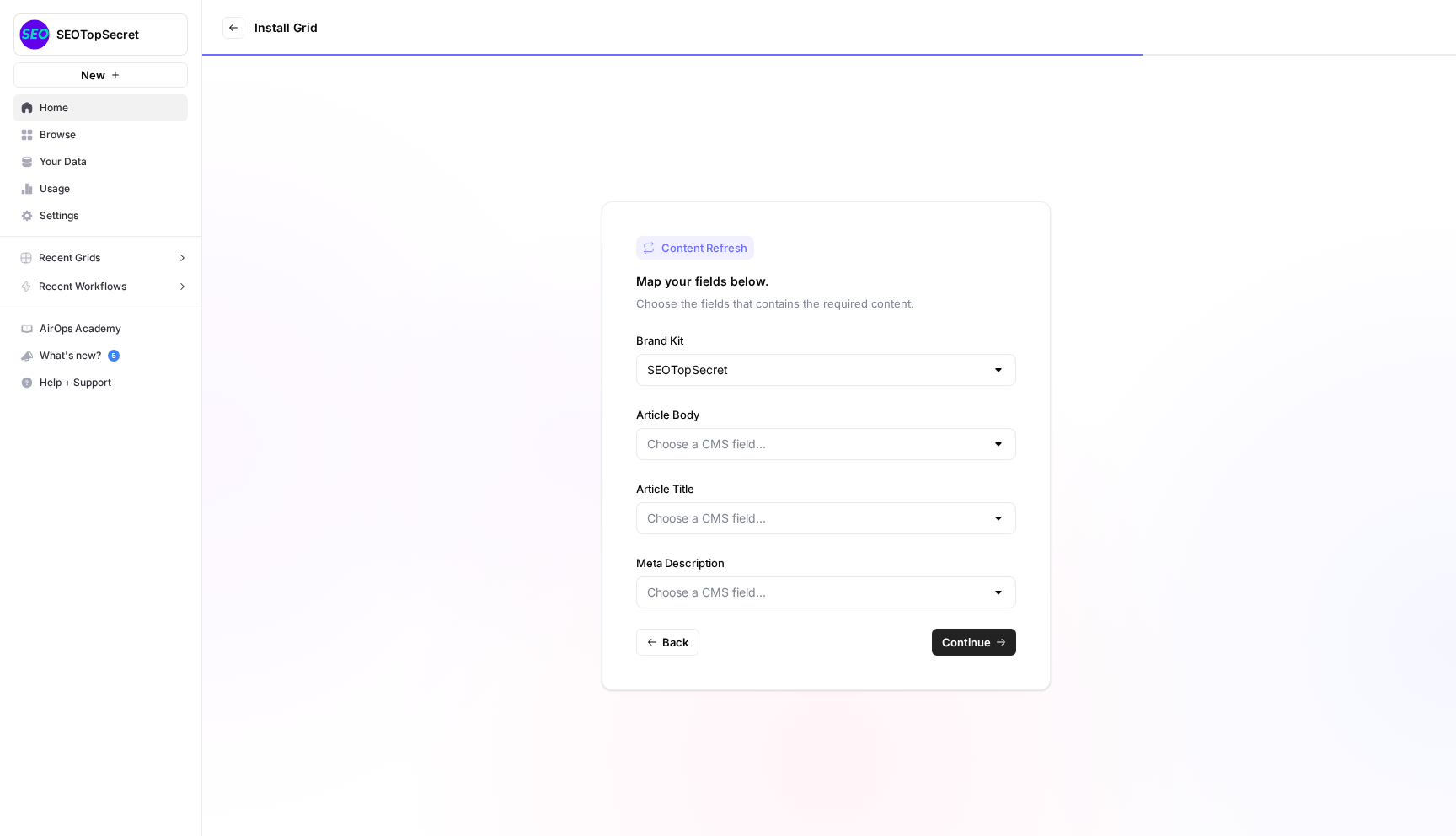 click on "Content Refresh Map your fields below. Choose the fields that contains the required content. Brand Kit SEOTopSecret Article Body Article Title Meta Description Back Continue" at bounding box center [829, 446] 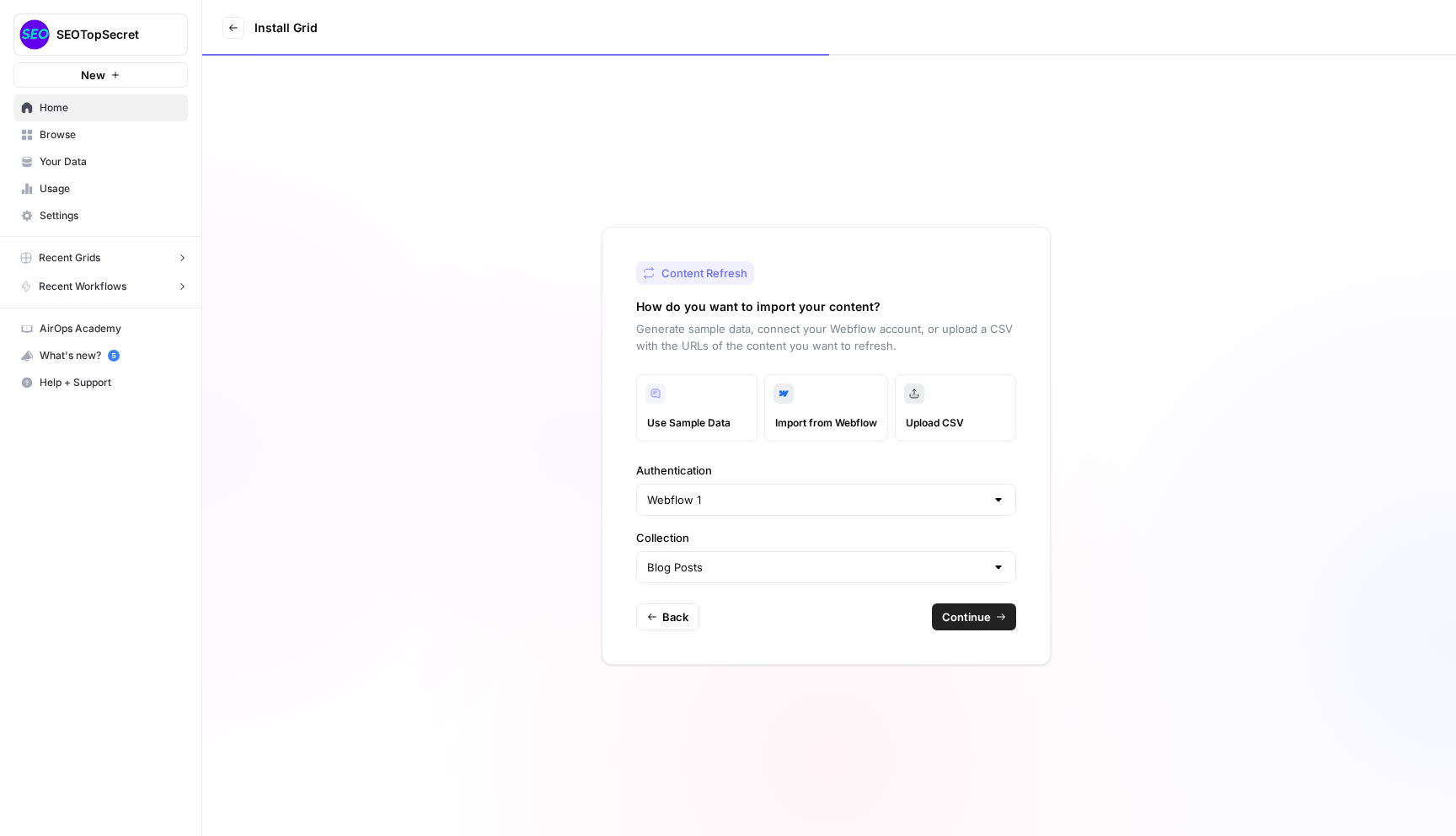 click on "Back" at bounding box center (675, 617) 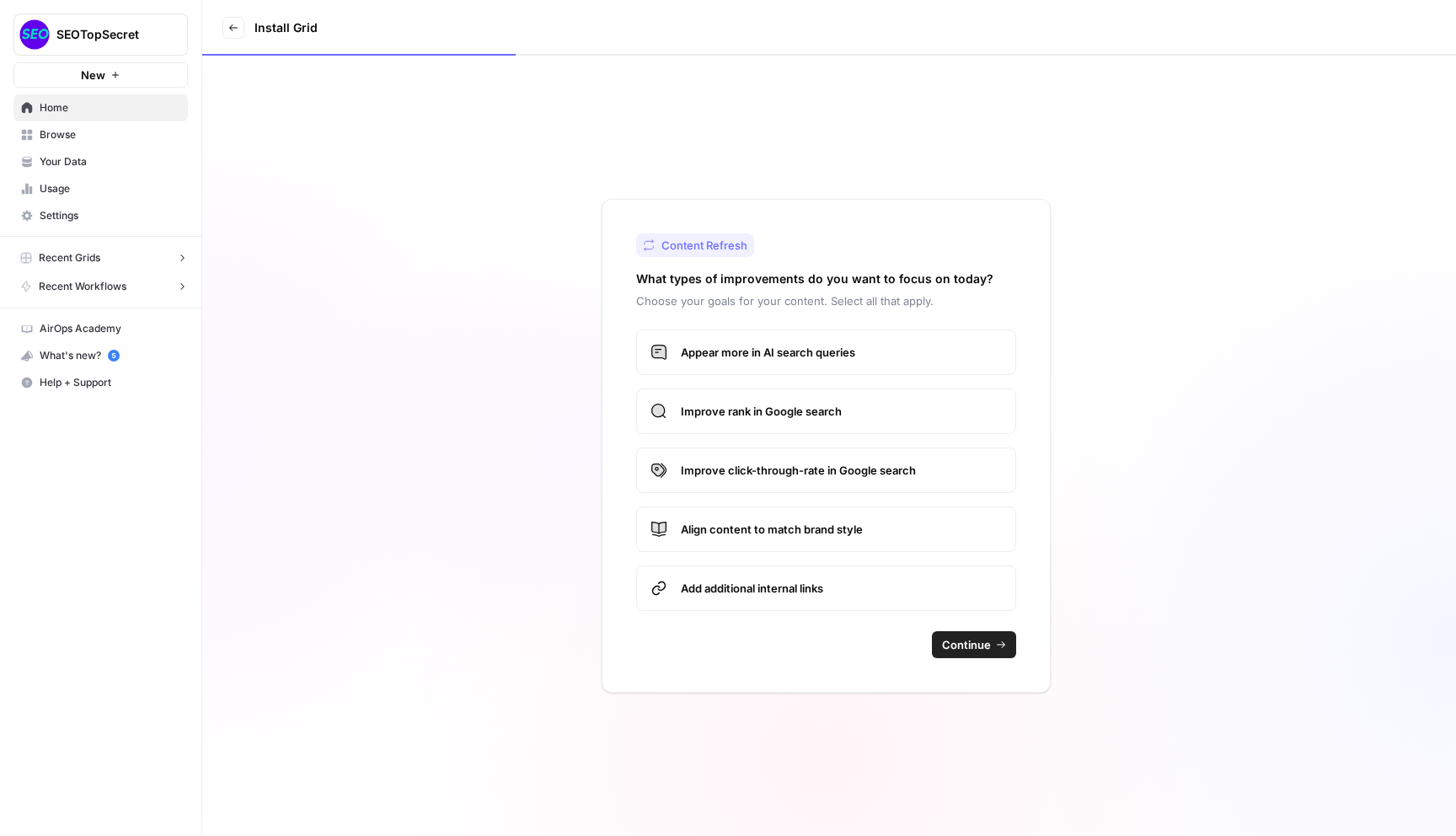 click on "Continue" at bounding box center (966, 645) 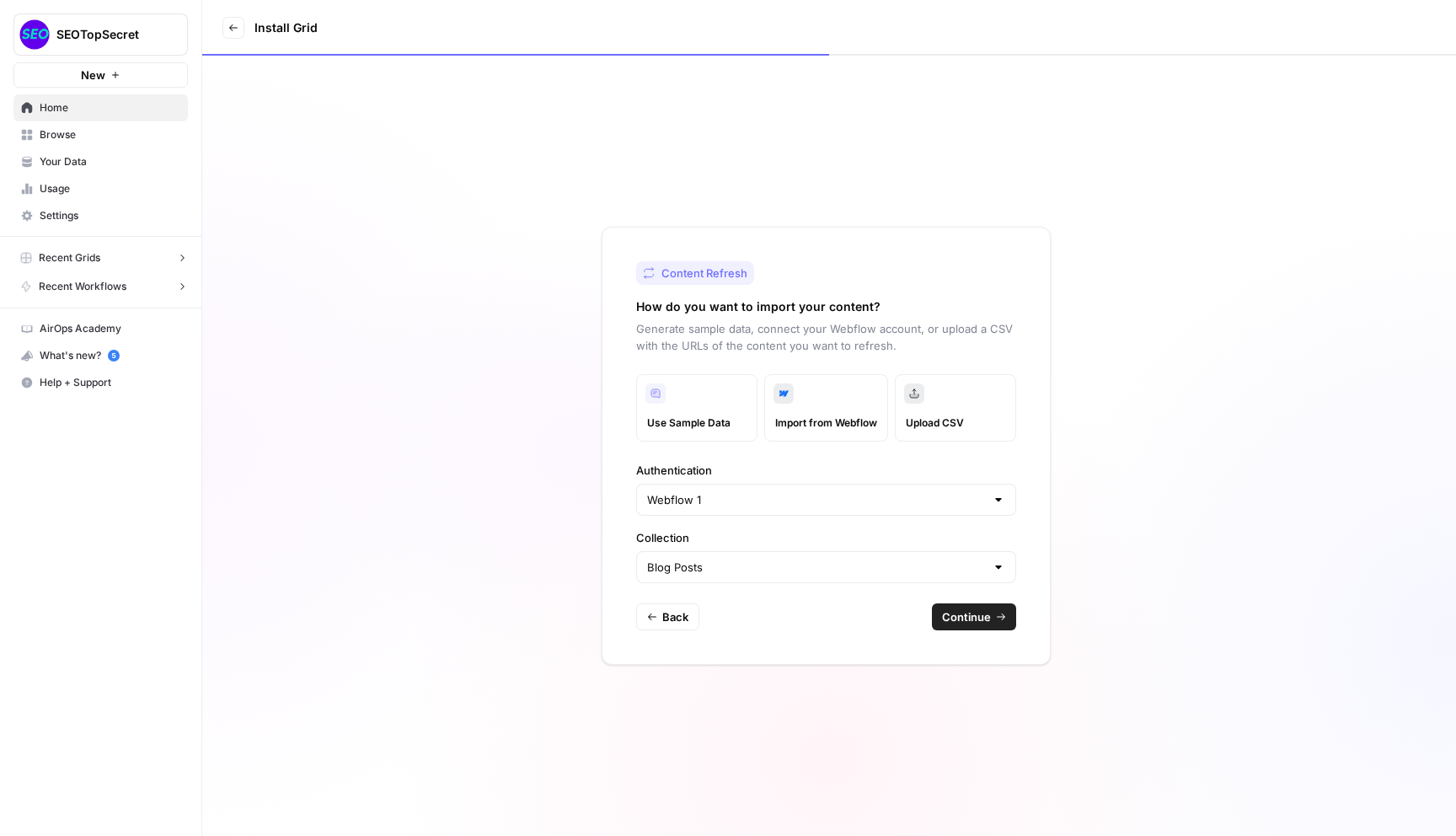 click on "Blog Posts" at bounding box center (826, 567) 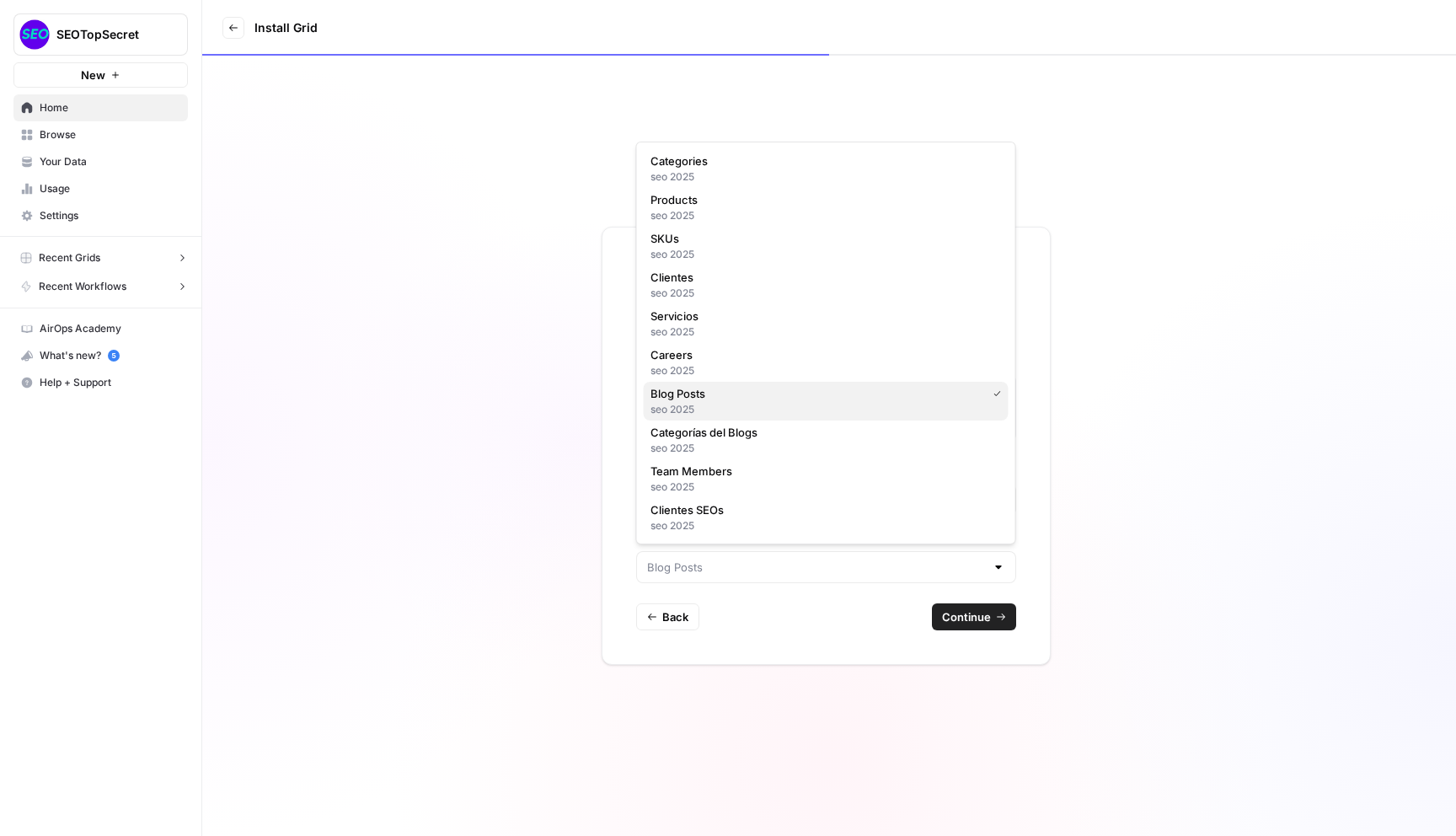click on "seo 2025" at bounding box center [826, 410] 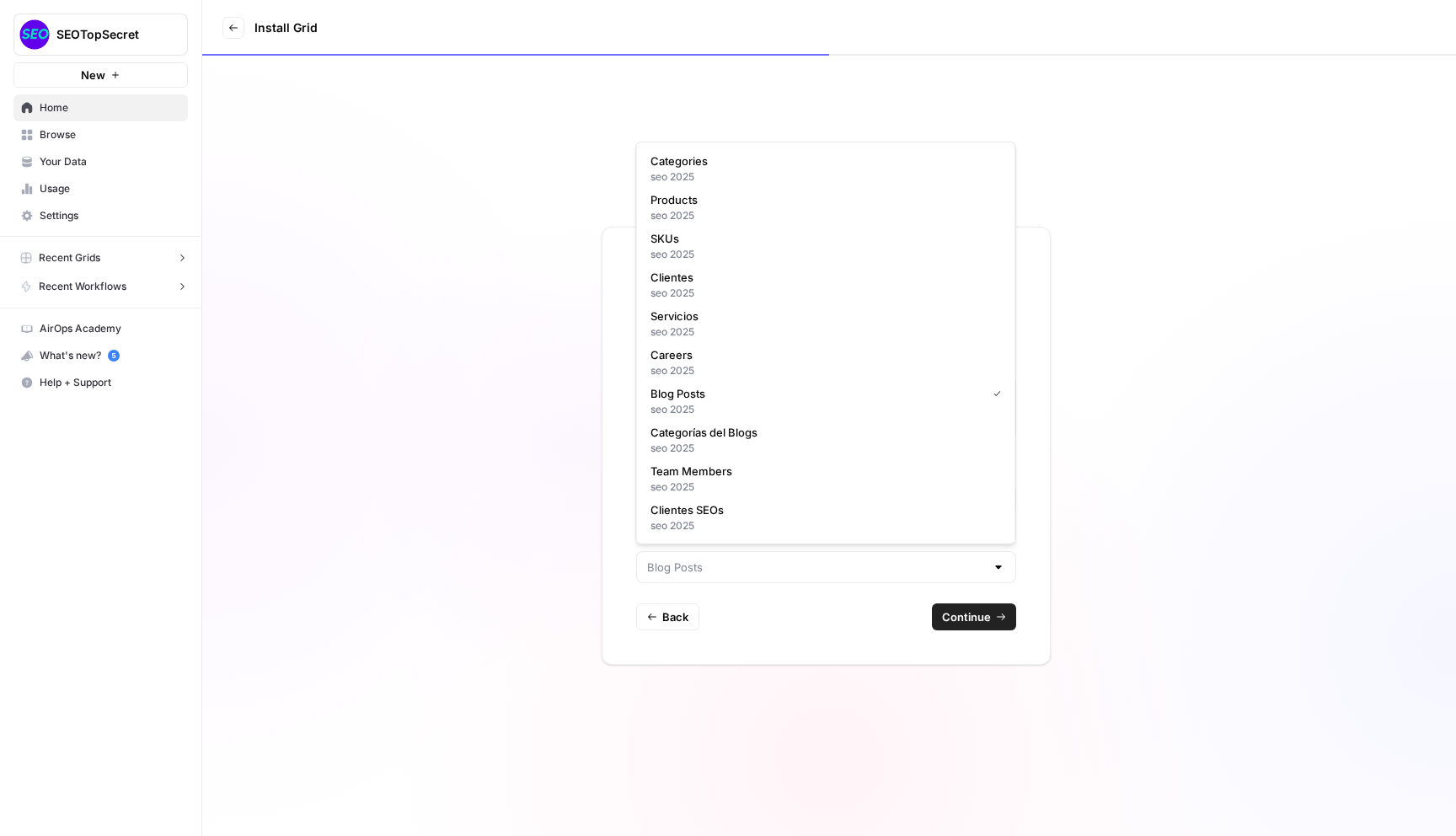 type on "Blog Posts" 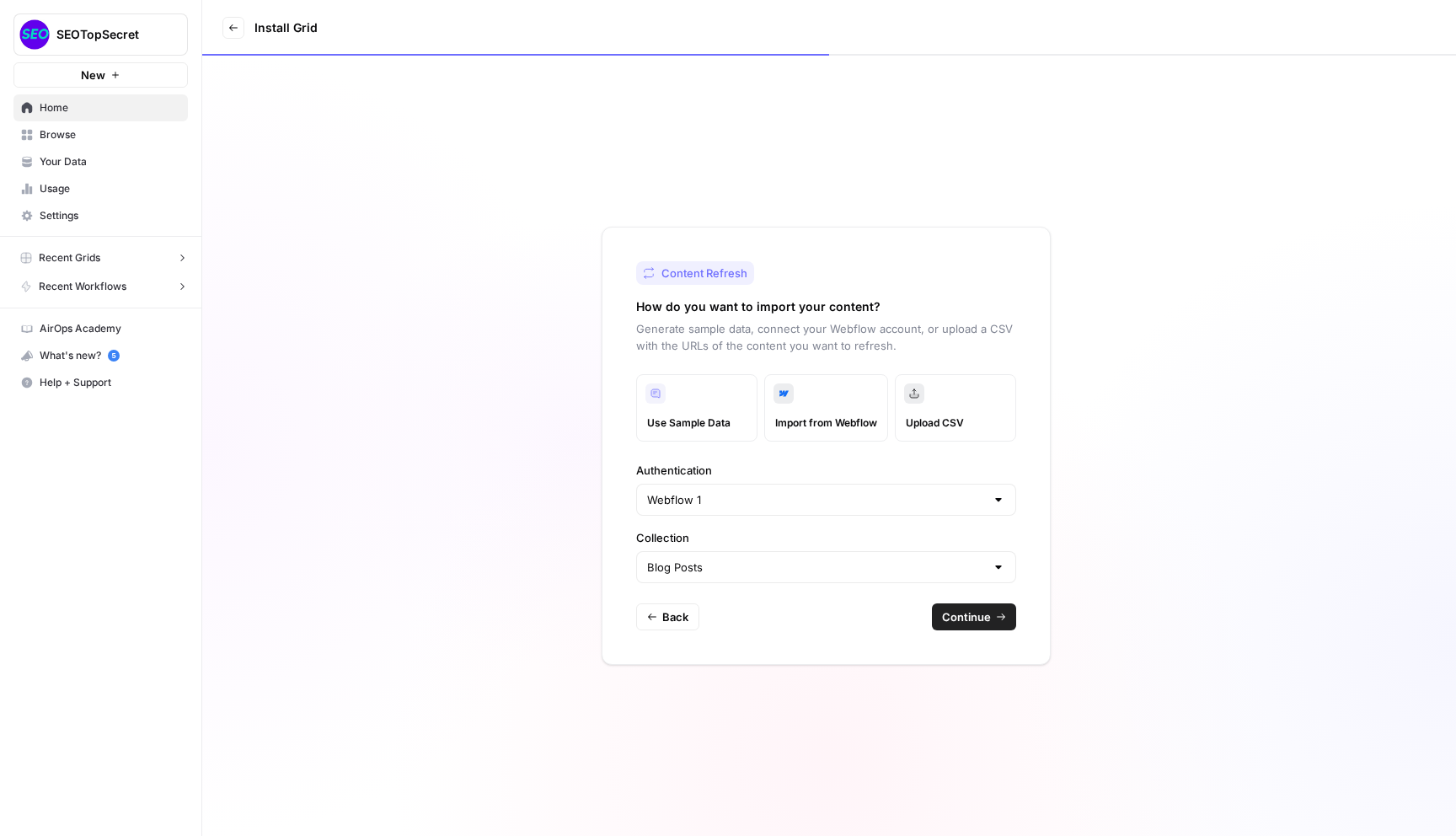 click on "Content Refresh How do you want to import your content? Generate sample data, connect your Webflow account, or upload a CSV with the URLs of the content you want to refresh. Use Sample Data Import from Webflow Upload CSV Authentication Webflow 1 Collection Blog Posts Back Continue" at bounding box center [826, 446] 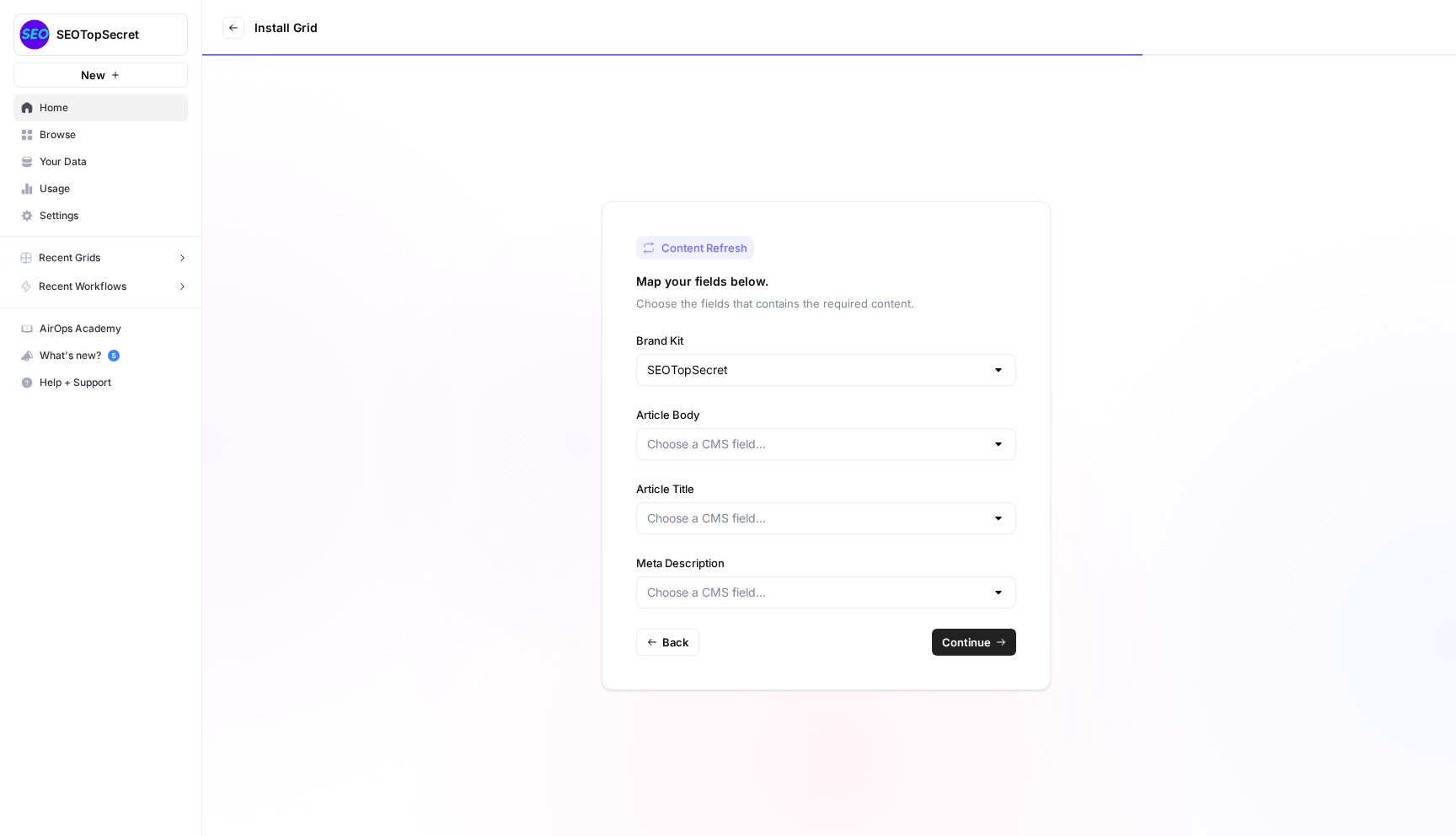 click at bounding box center [826, 518] 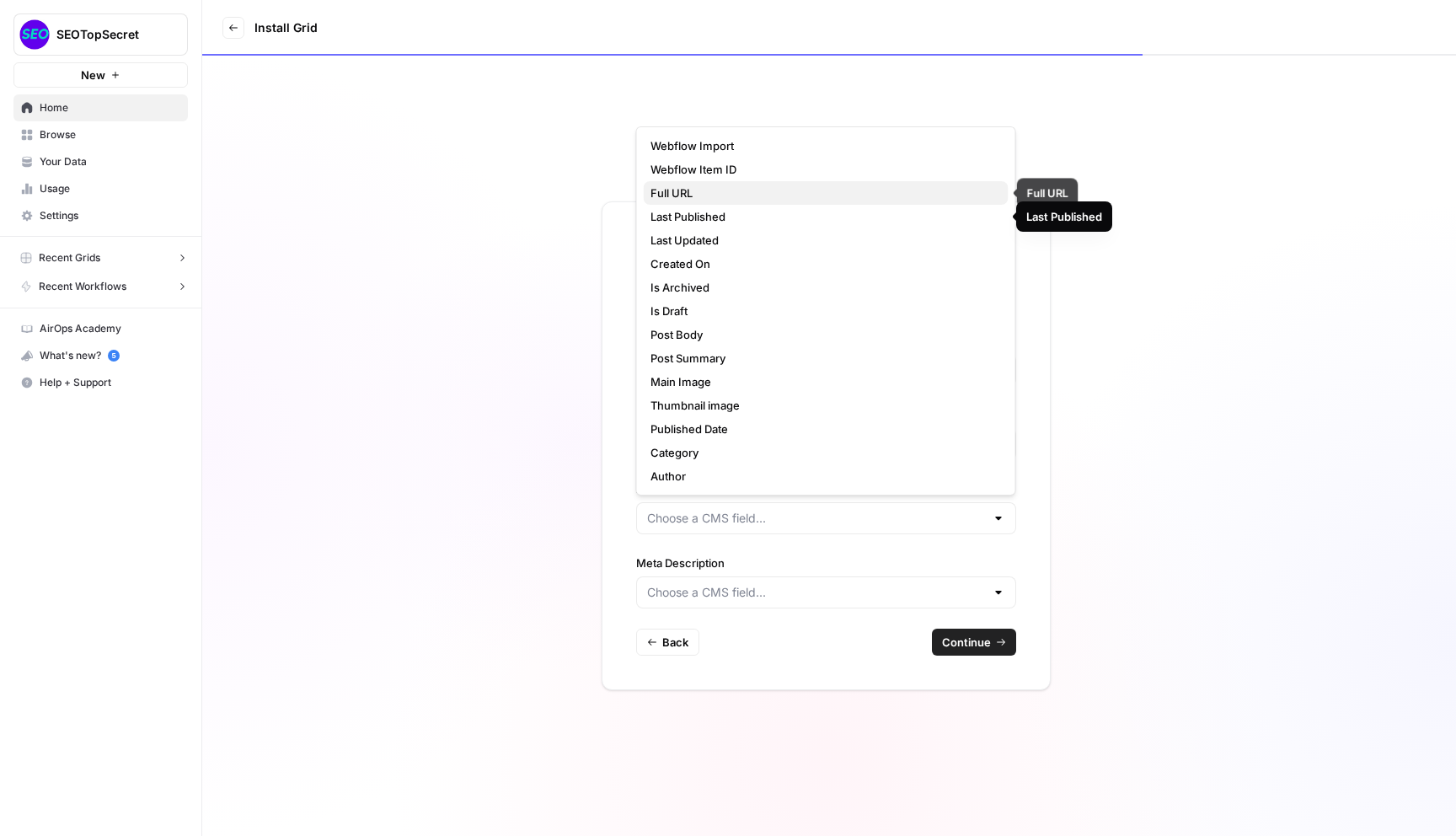 click on "Full URL" at bounding box center [822, 193] 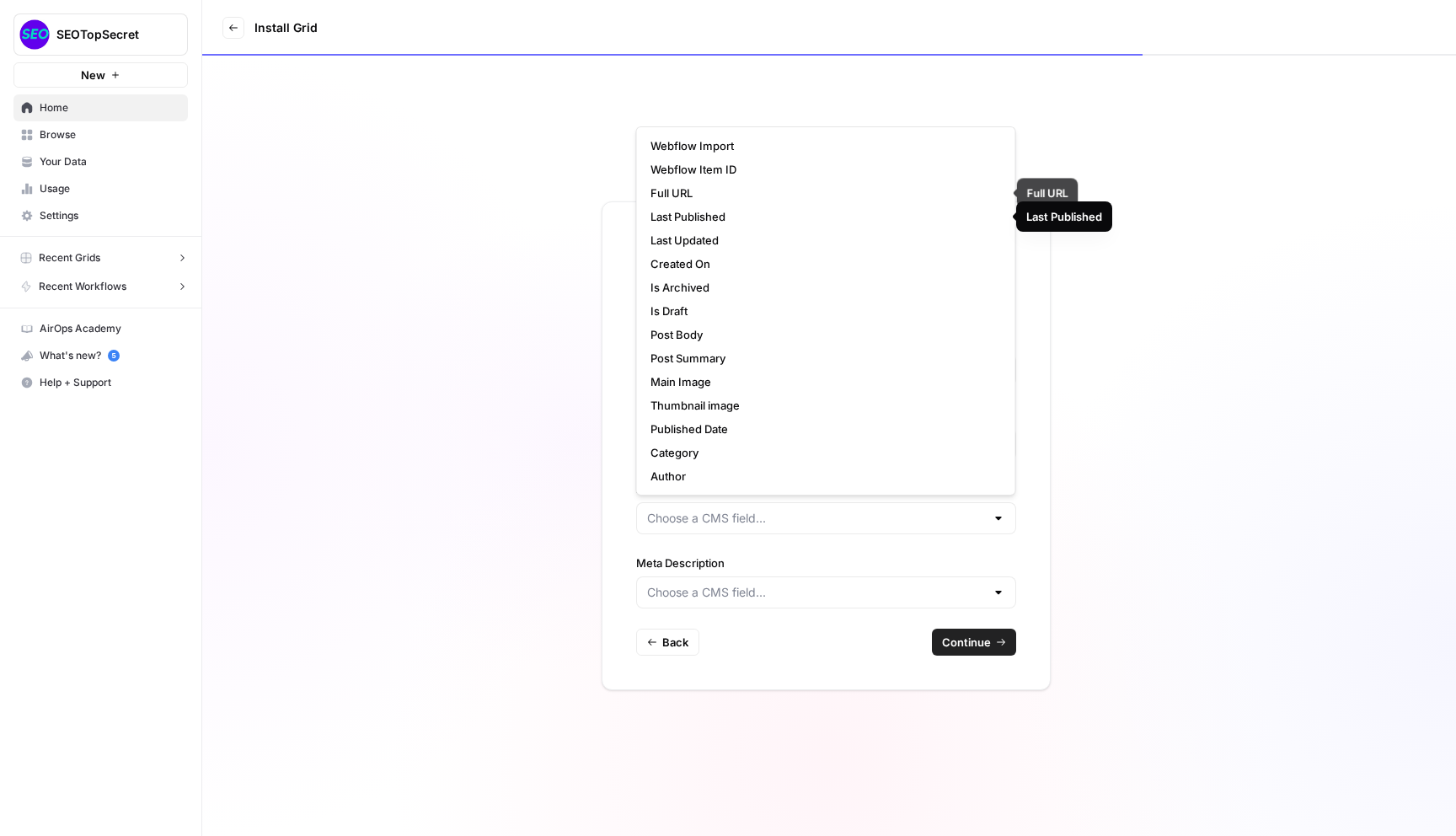 type on "Full URL" 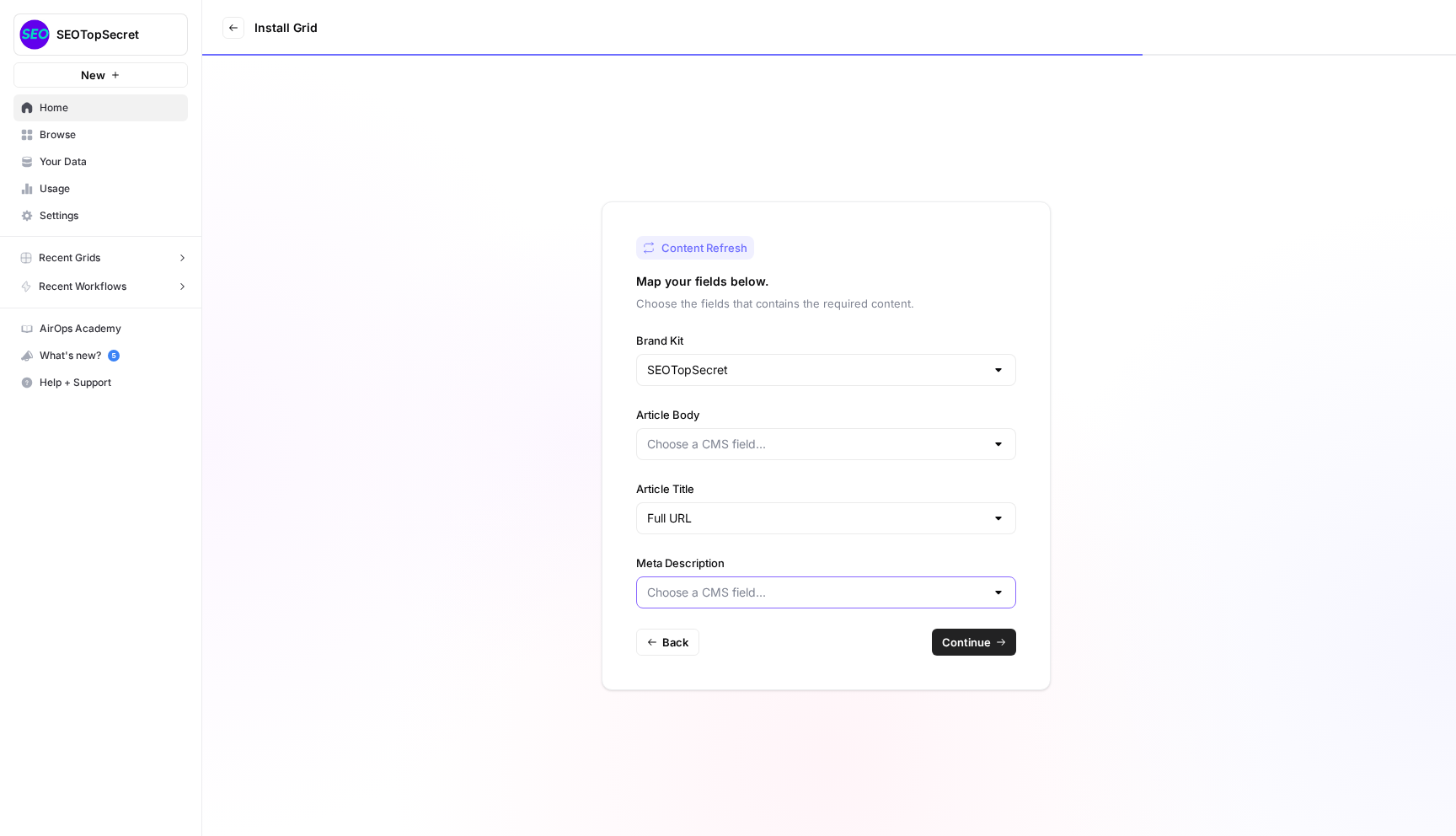 click on "Meta Description" at bounding box center [816, 592] 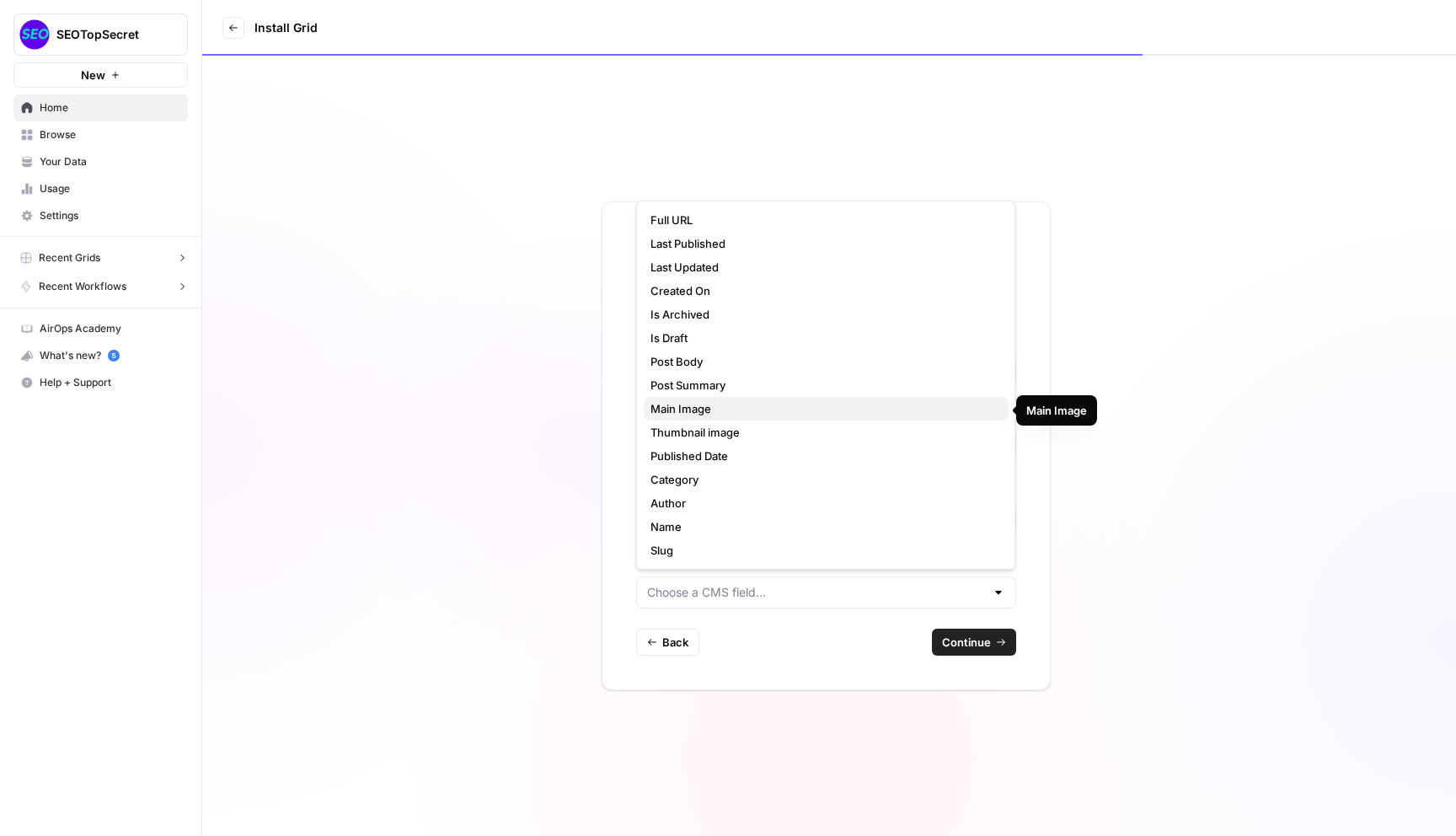 scroll, scrollTop: 38, scrollLeft: 0, axis: vertical 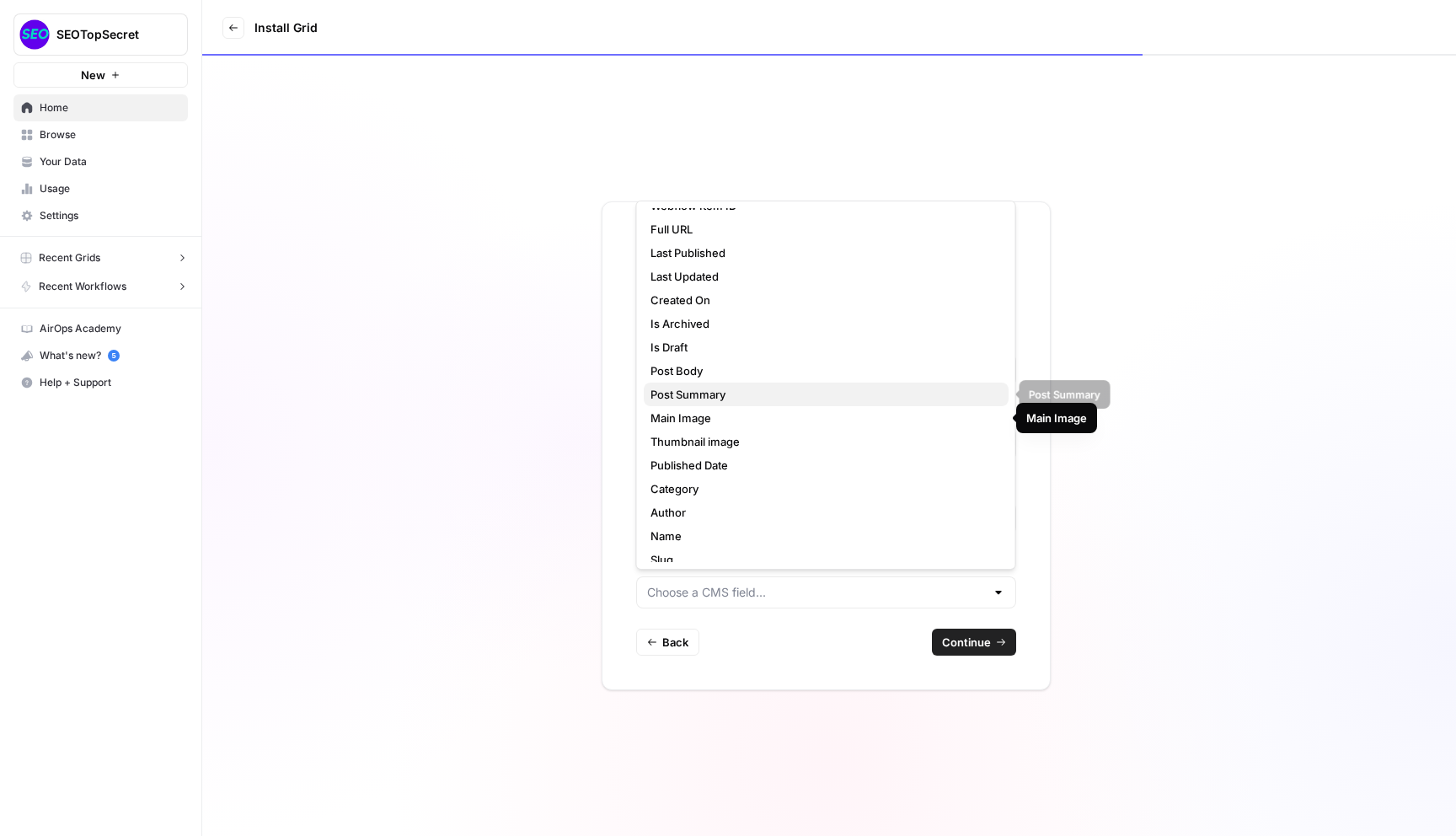 click on "Post Summary" at bounding box center (822, 394) 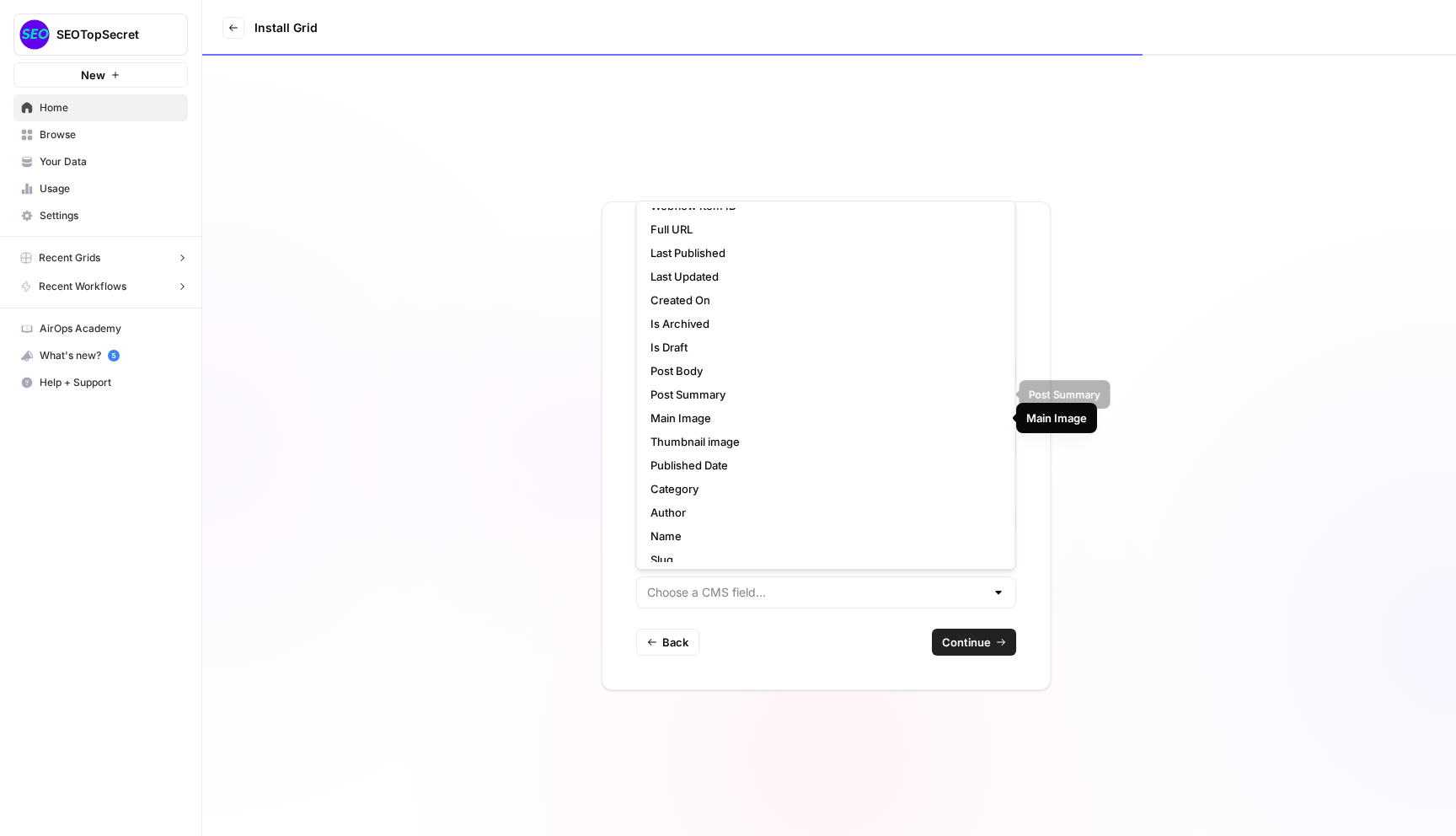 type on "Post Summary" 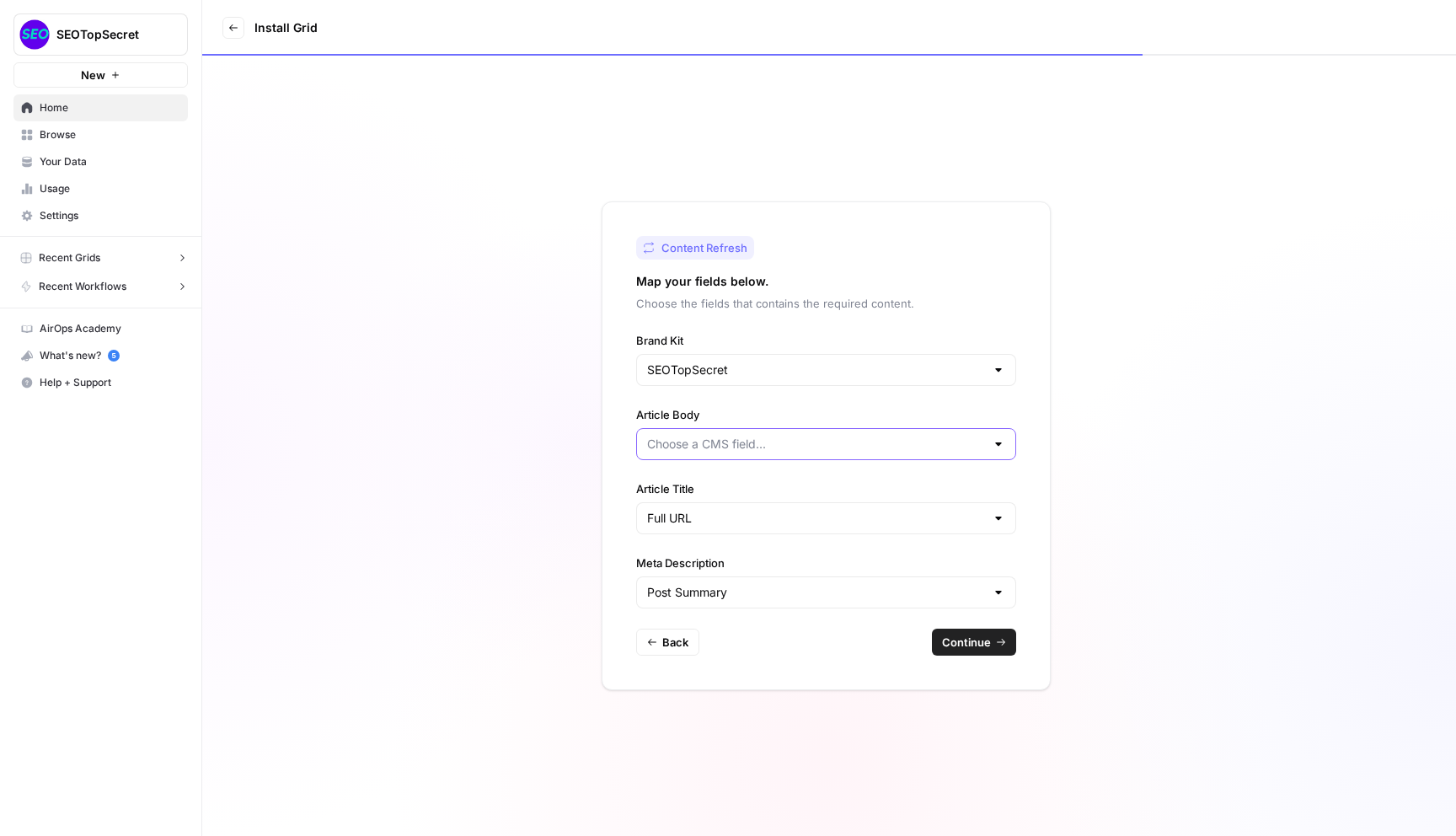 click on "Article Body" at bounding box center (816, 444) 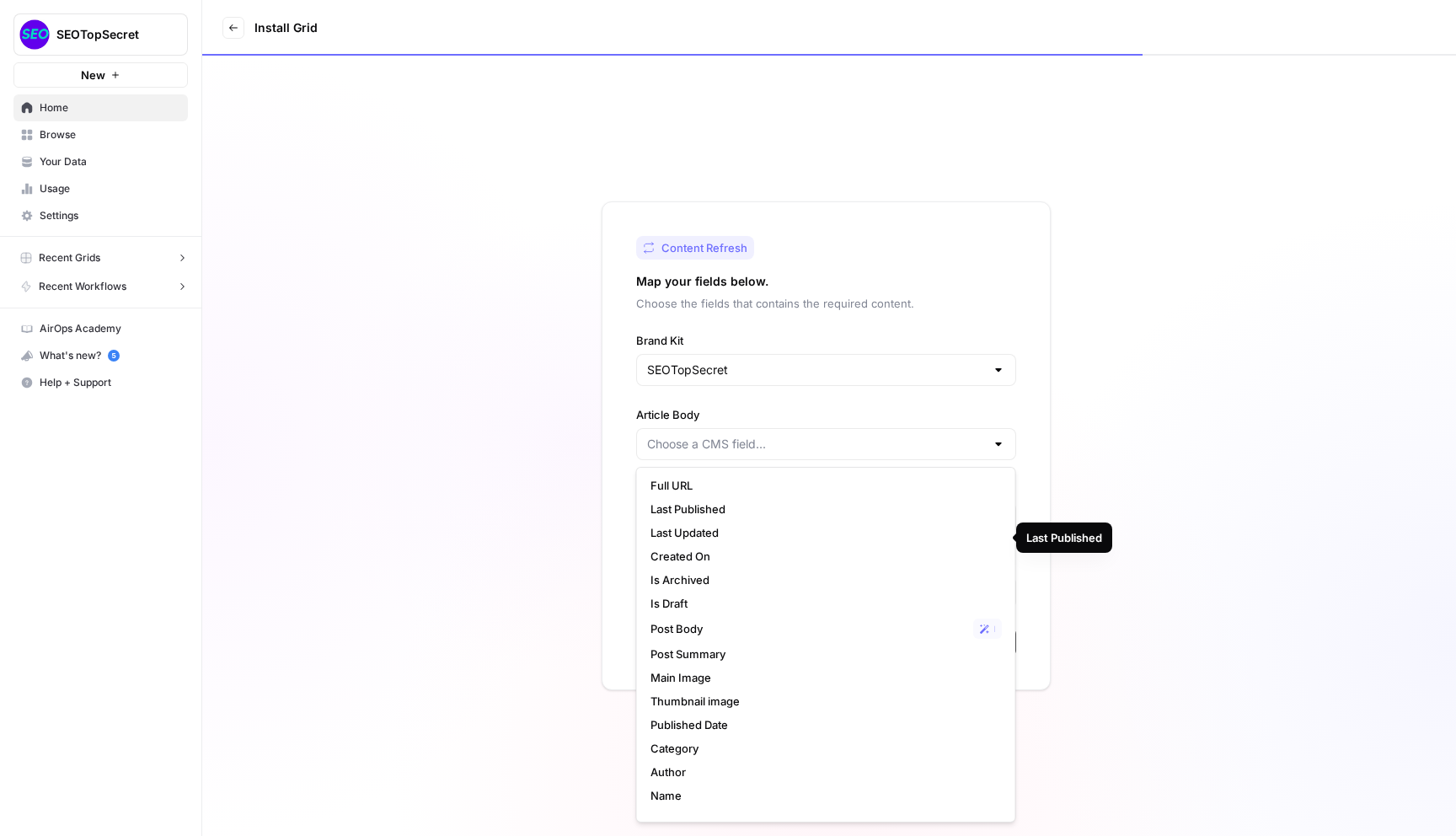 scroll, scrollTop: 64, scrollLeft: 0, axis: vertical 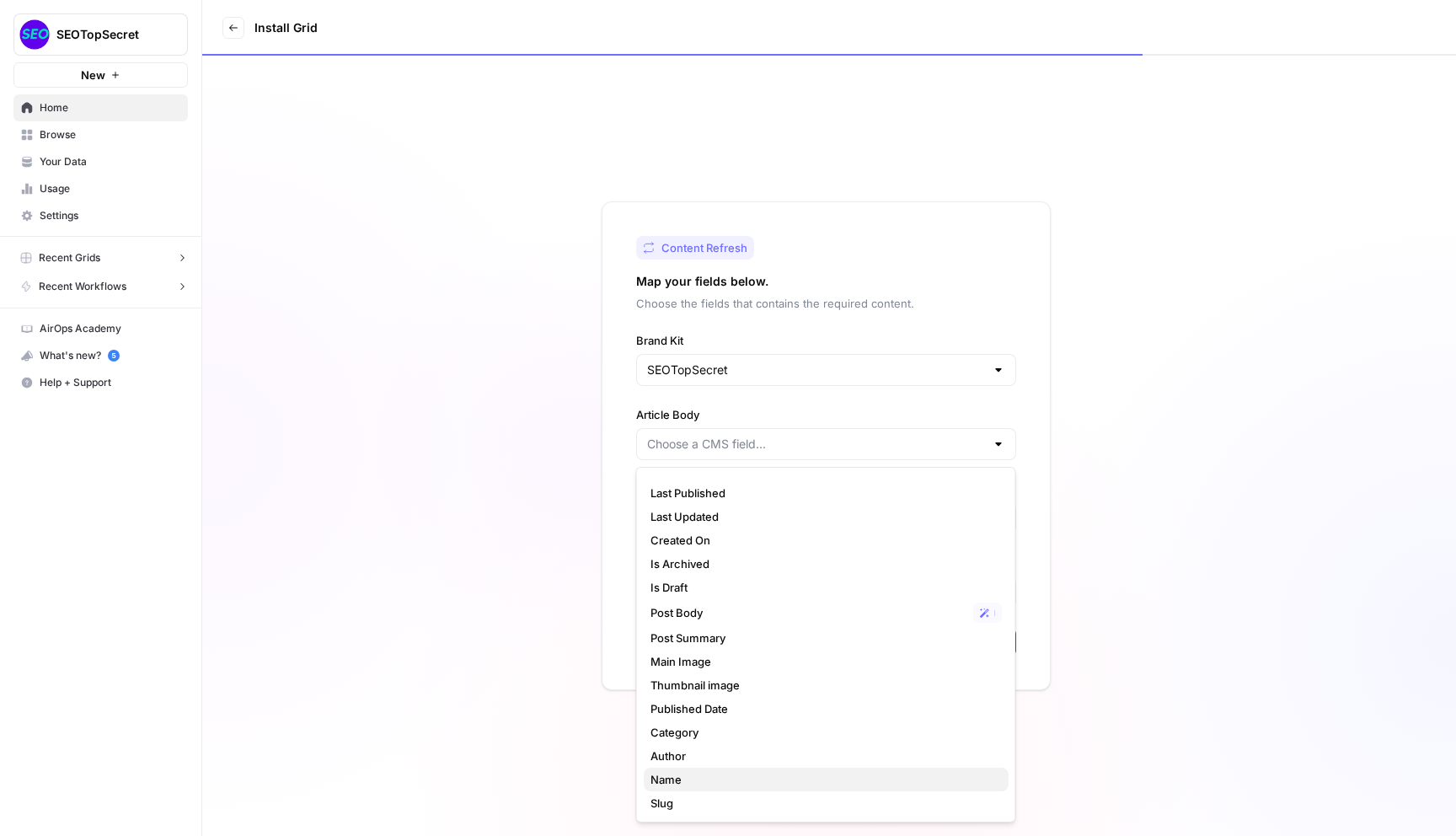 click on "Name" at bounding box center (822, 780) 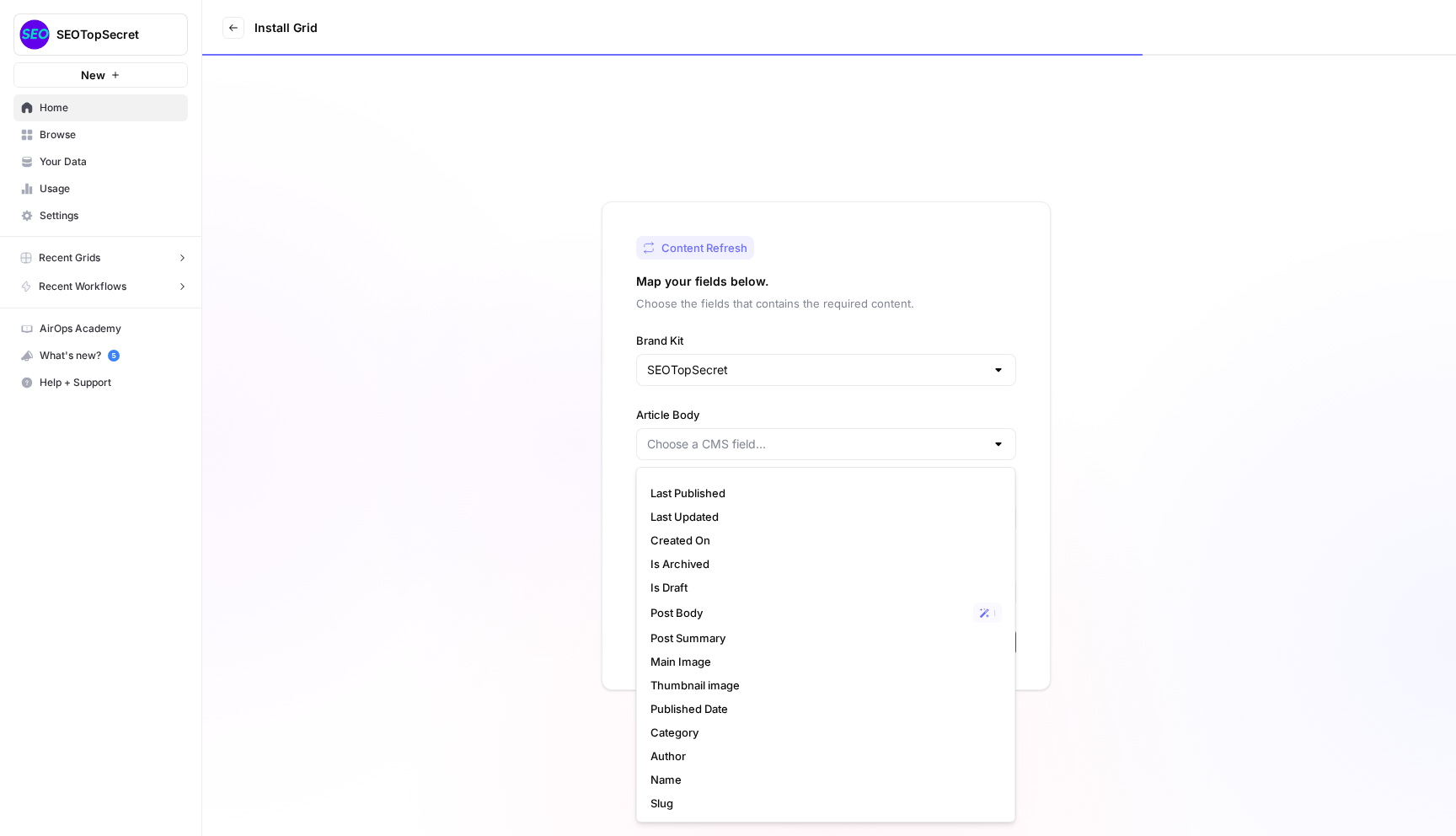 type on "Name" 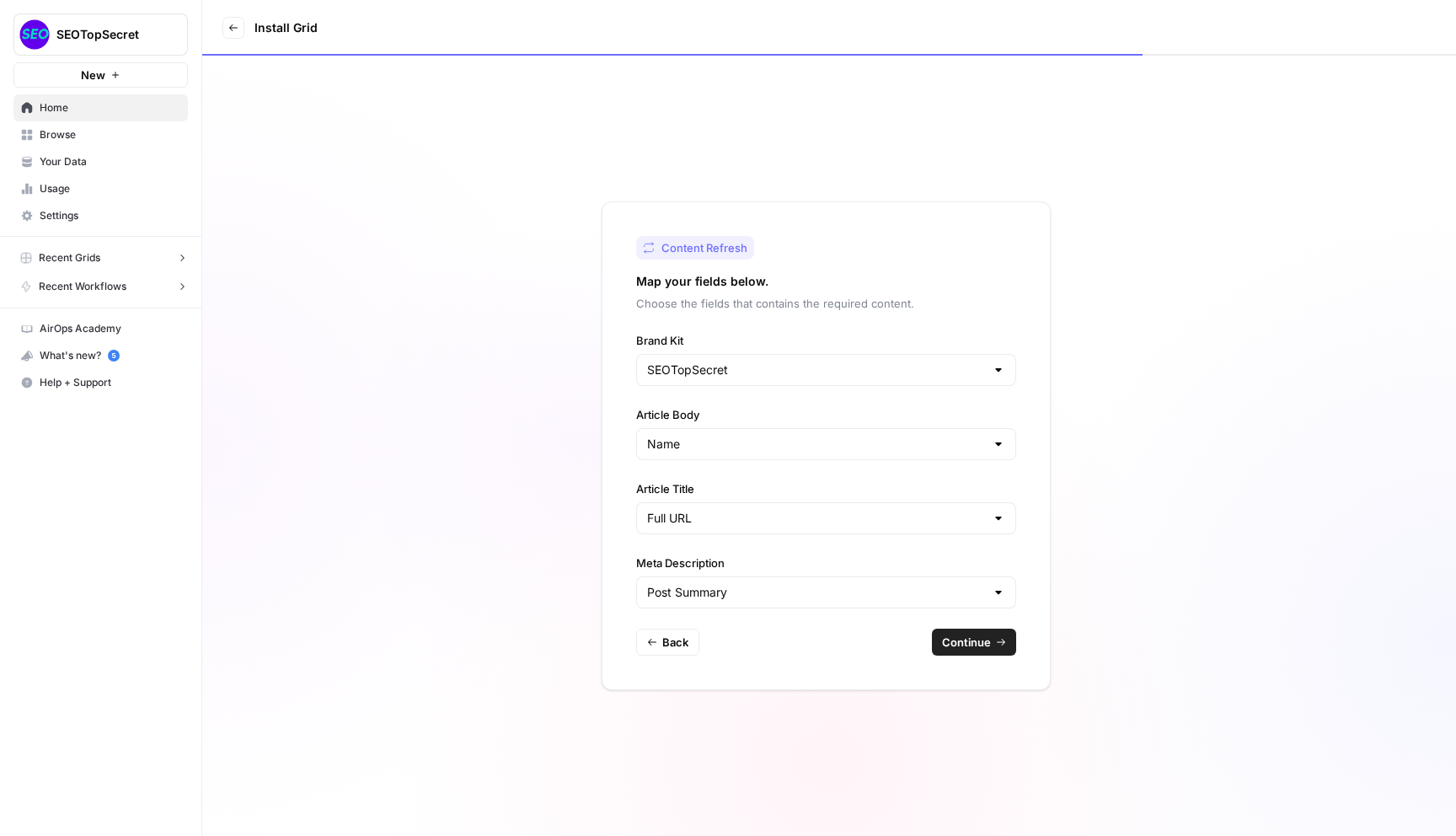 click on "Content Refresh Map your fields below. Choose the fields that contains the required content. Brand Kit SEOTopSecret Article Body Name Article Title Full URL Meta Description Post Summary Back Continue" at bounding box center (829, 446) 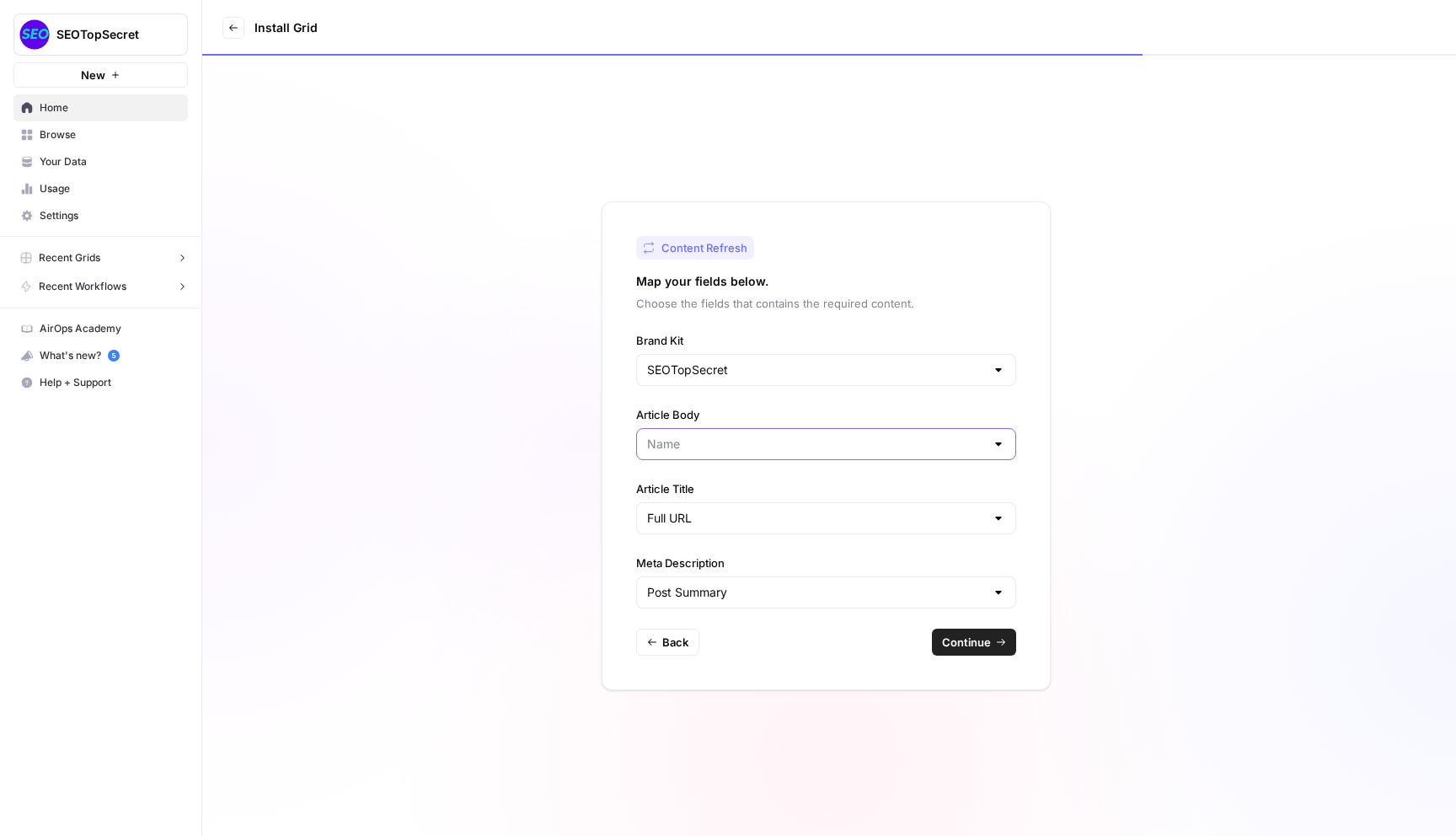 click on "Article Body" at bounding box center [816, 444] 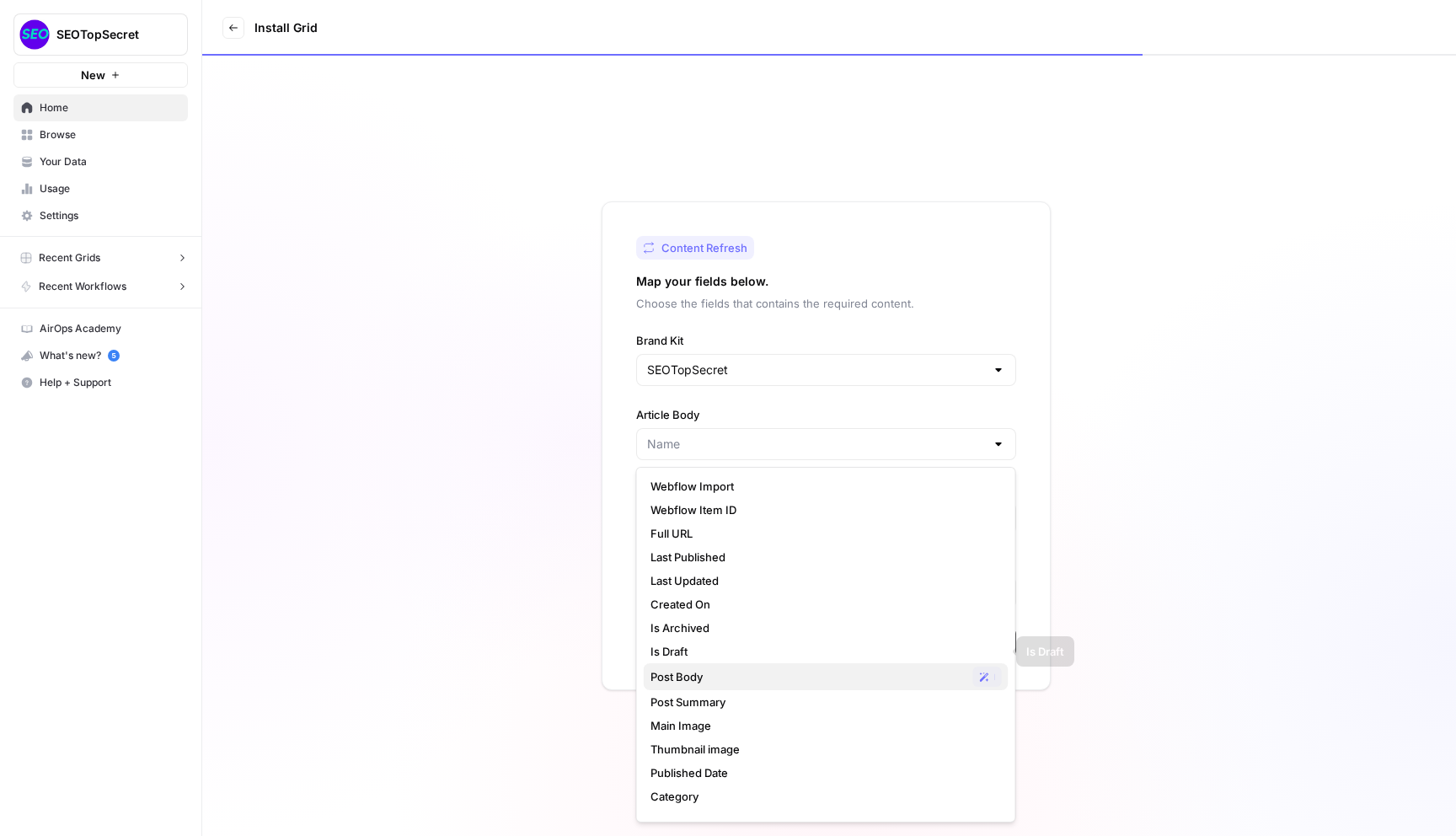 click on "Post Body" at bounding box center [808, 677] 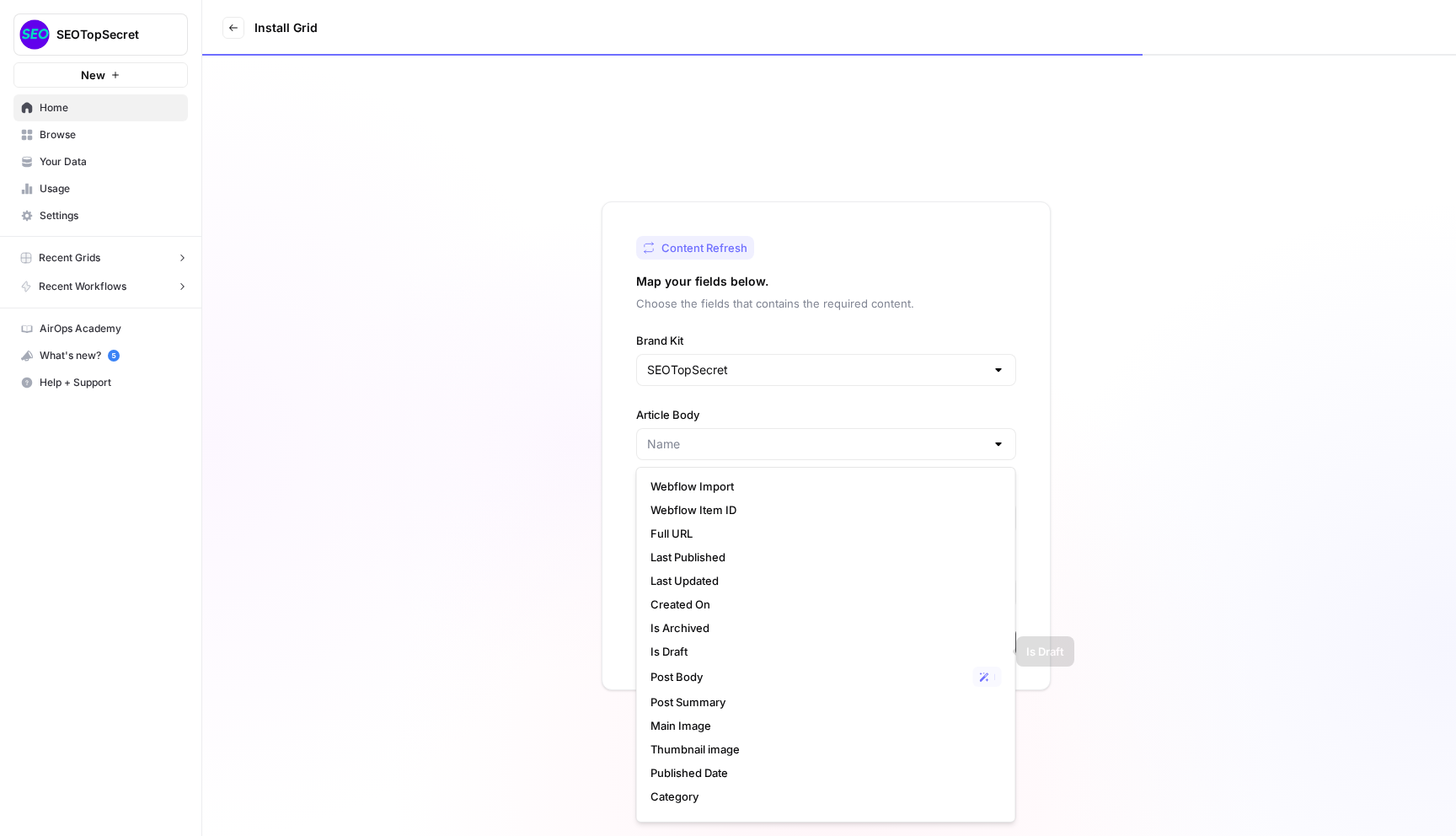 type on "Post Body" 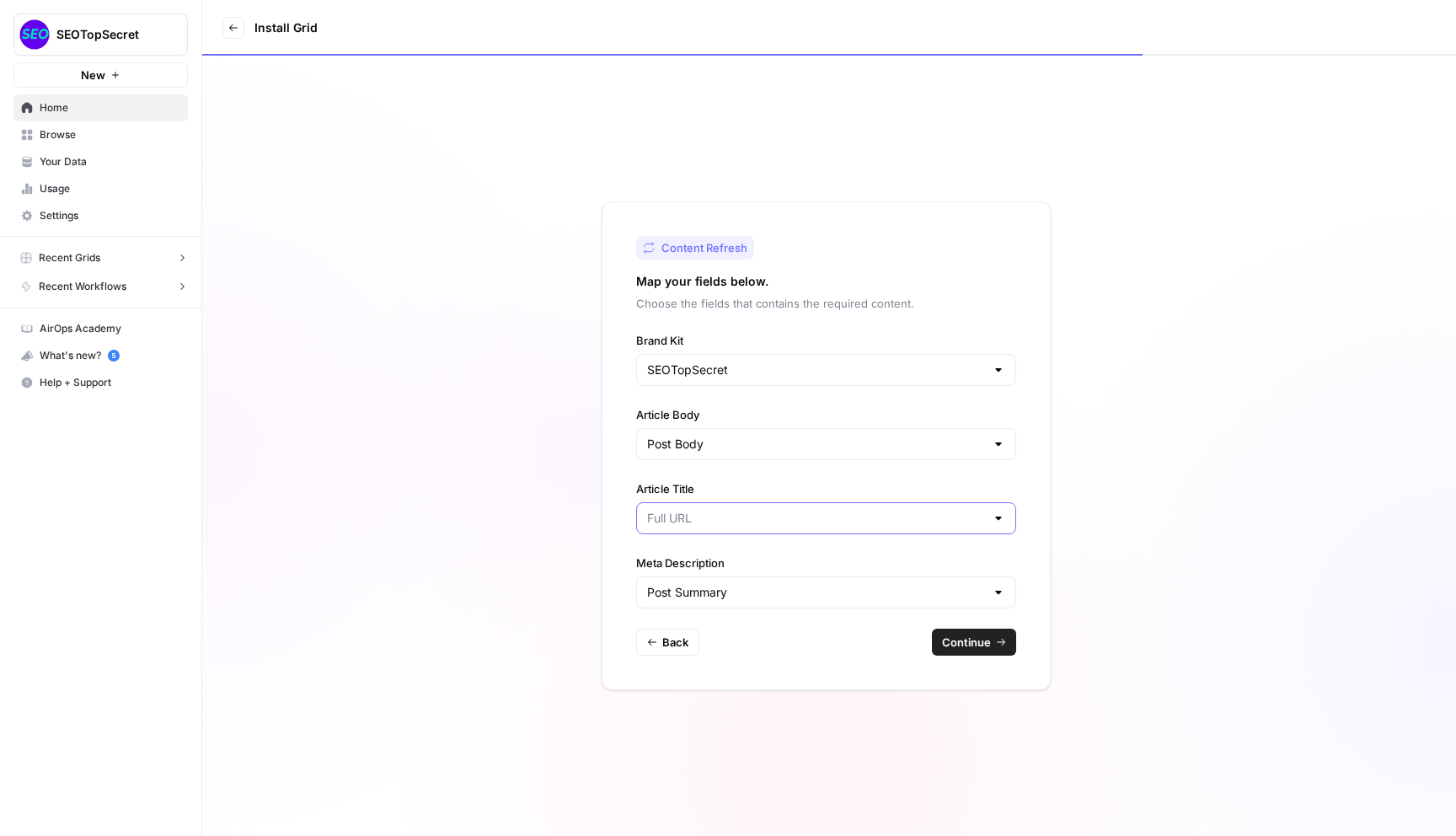 click on "Article Title" at bounding box center (816, 518) 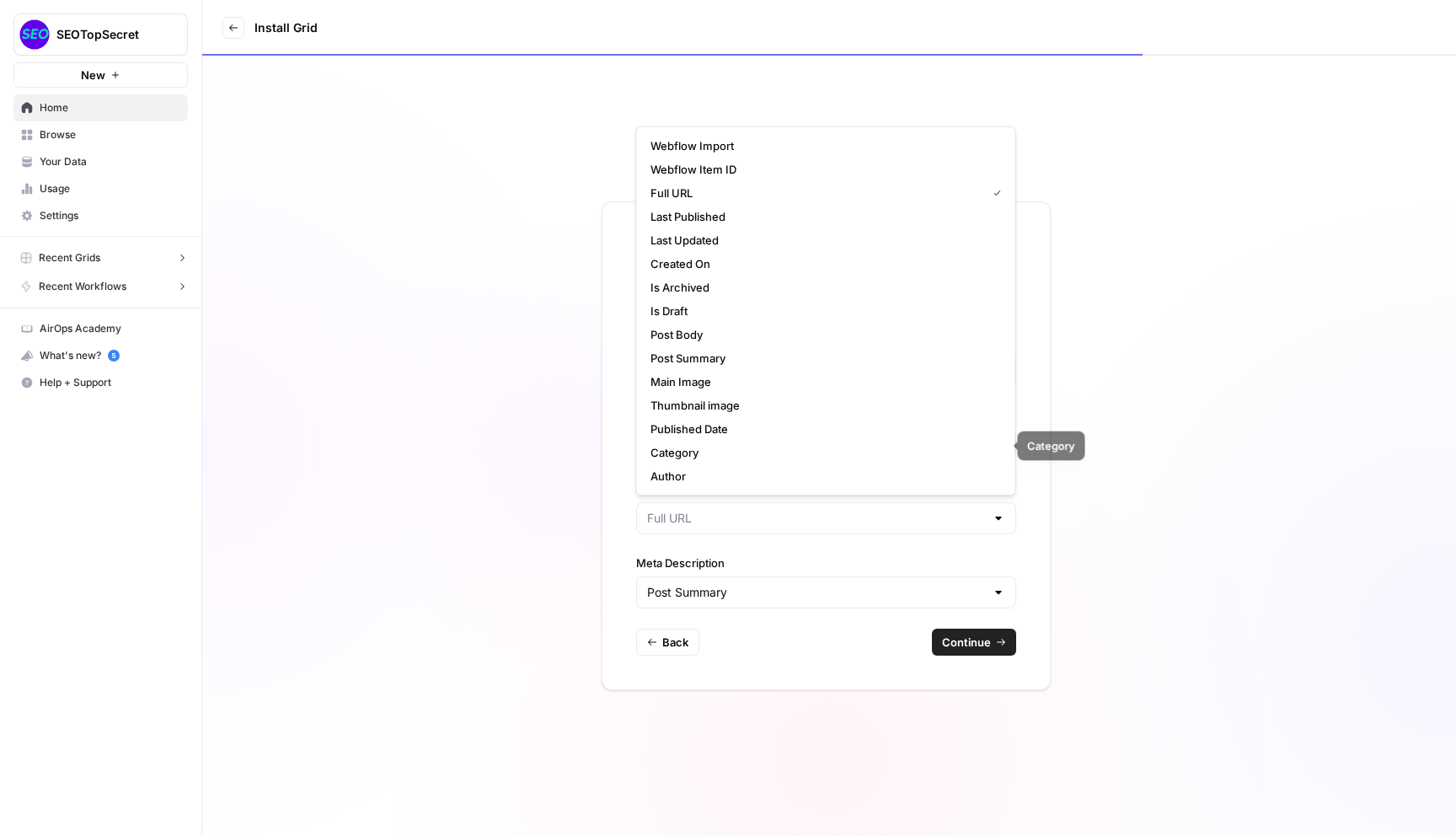 scroll, scrollTop: 47, scrollLeft: 0, axis: vertical 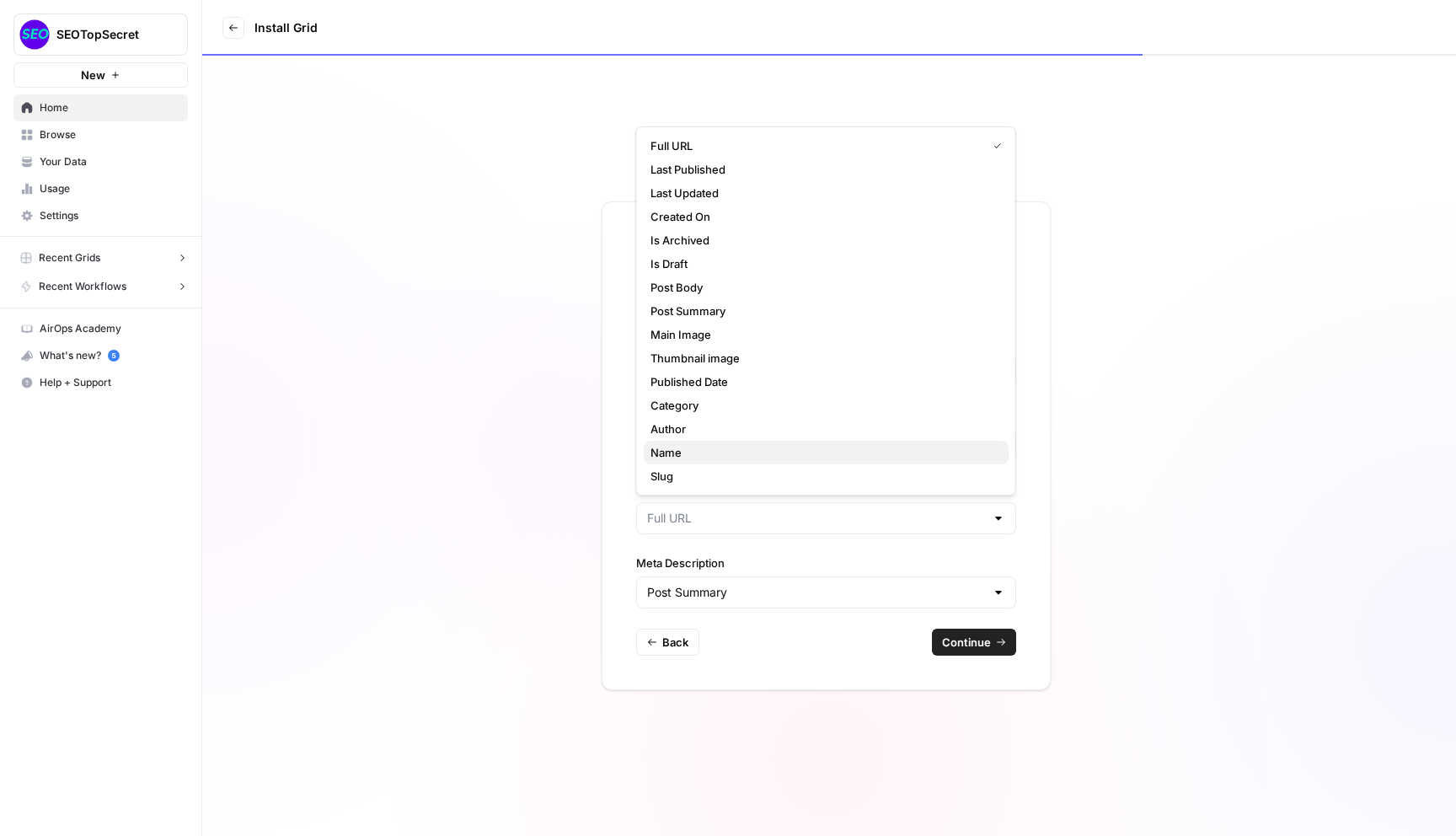 click on "Name" at bounding box center [822, 453] 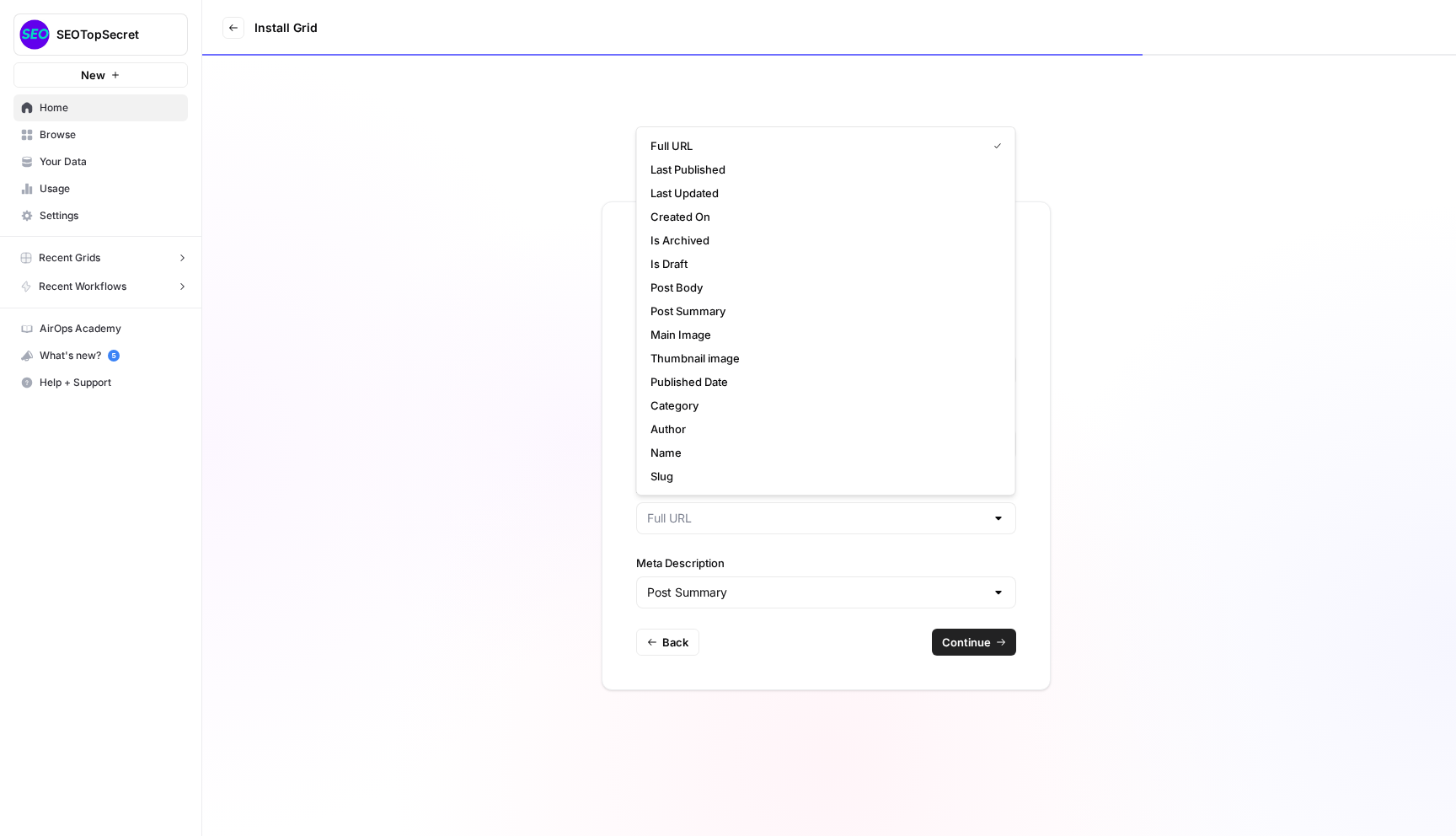 type on "Name" 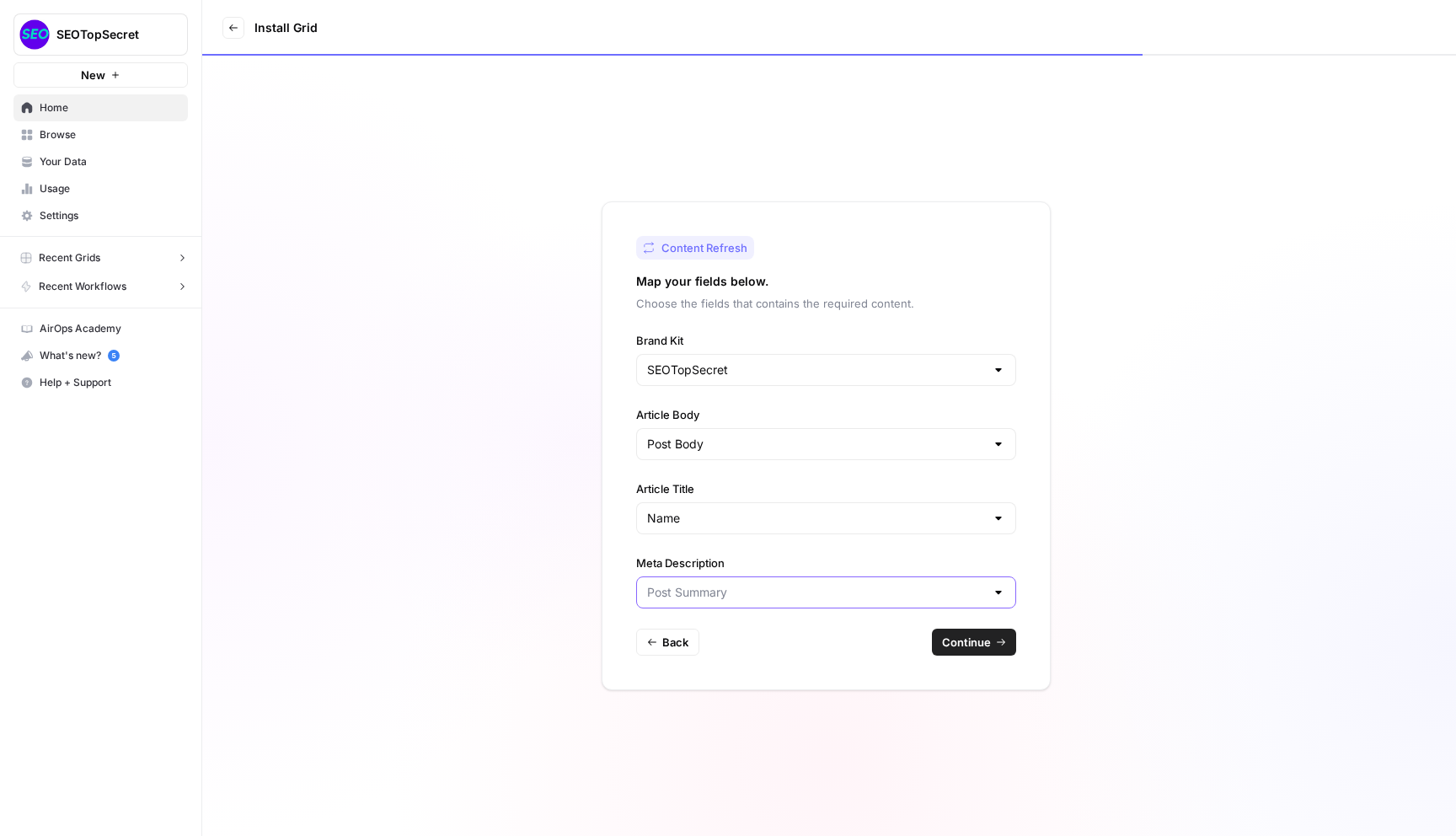 click on "Meta Description" at bounding box center [816, 592] 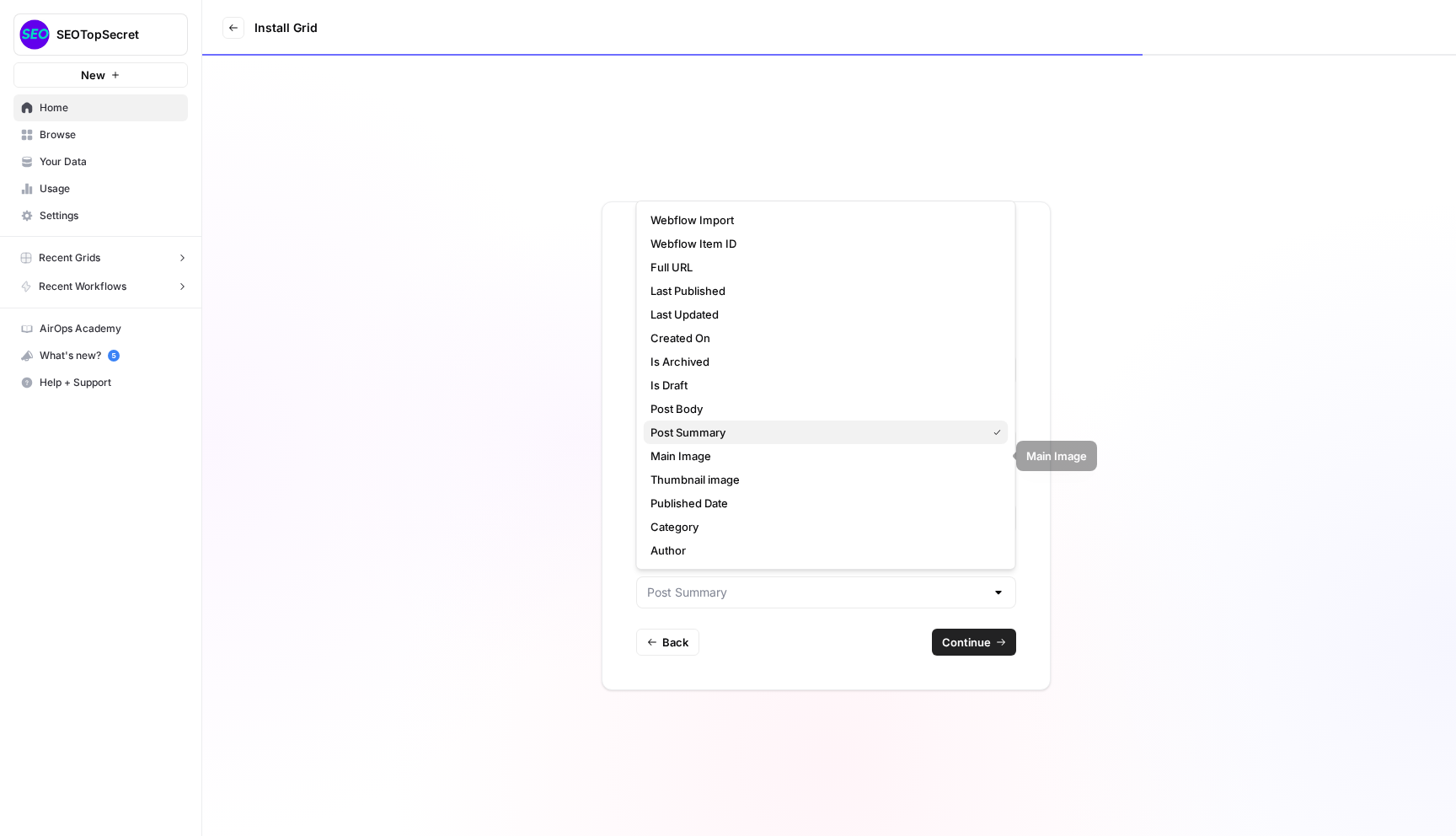 click on "Post Summary" at bounding box center (815, 432) 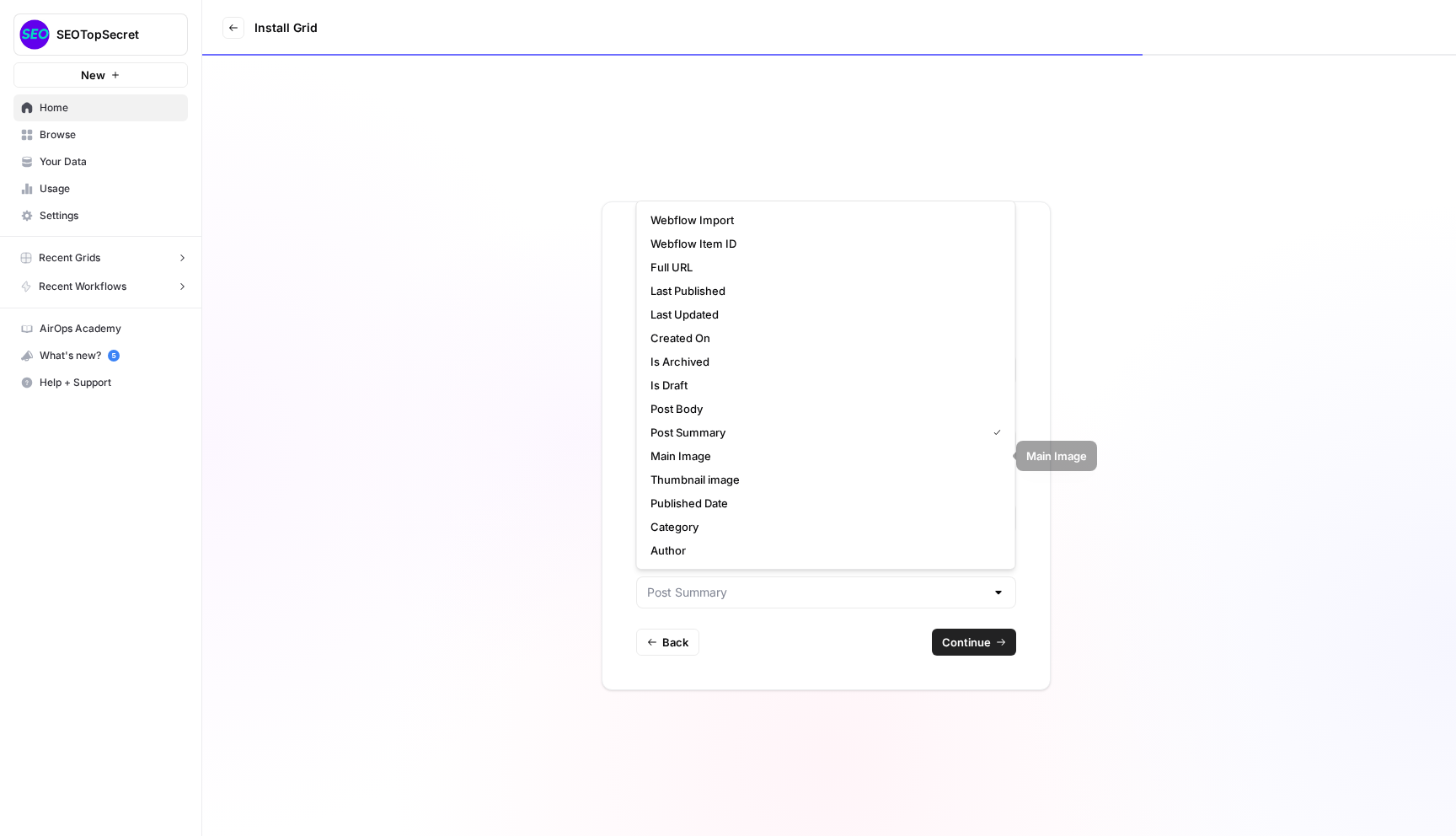 type on "Post Summary" 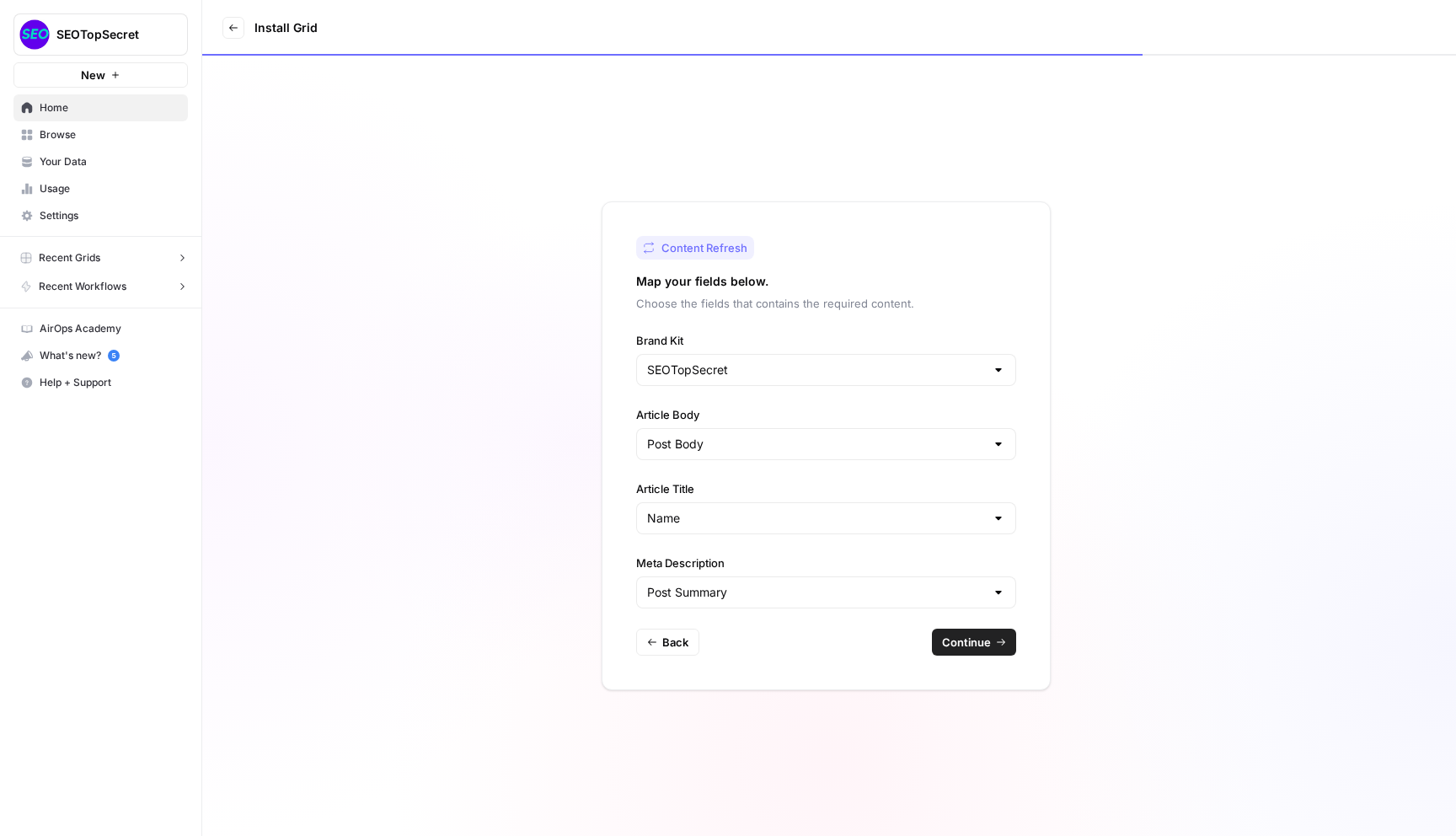 click on "Content Refresh Map your fields below. Choose the fields that contains the required content. Brand Kit SEOTopSecret Article Body Post Body Article Title Name Meta Description Post Summary Back Continue" at bounding box center (829, 446) 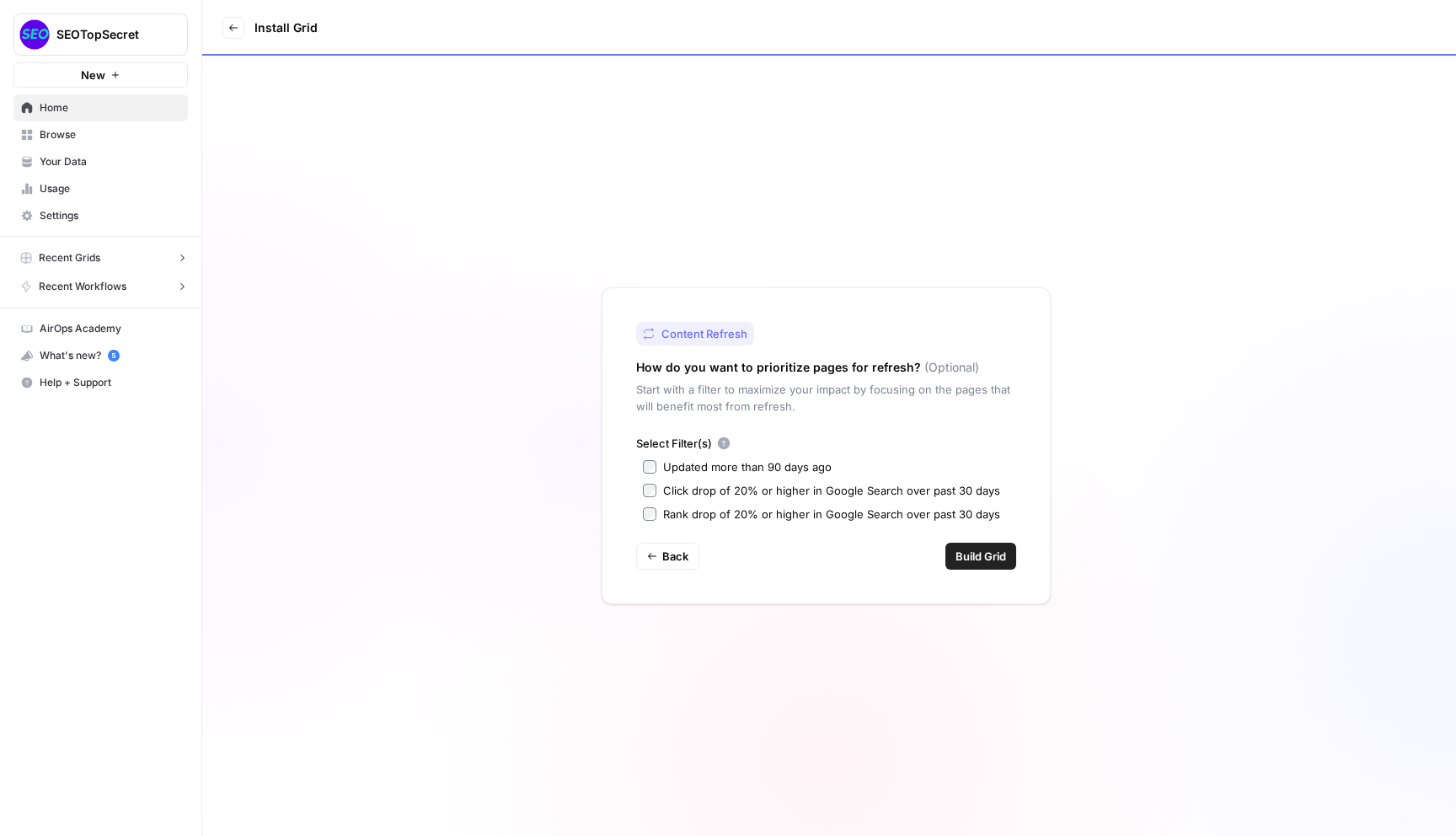 click on "Build Grid" at bounding box center [981, 556] 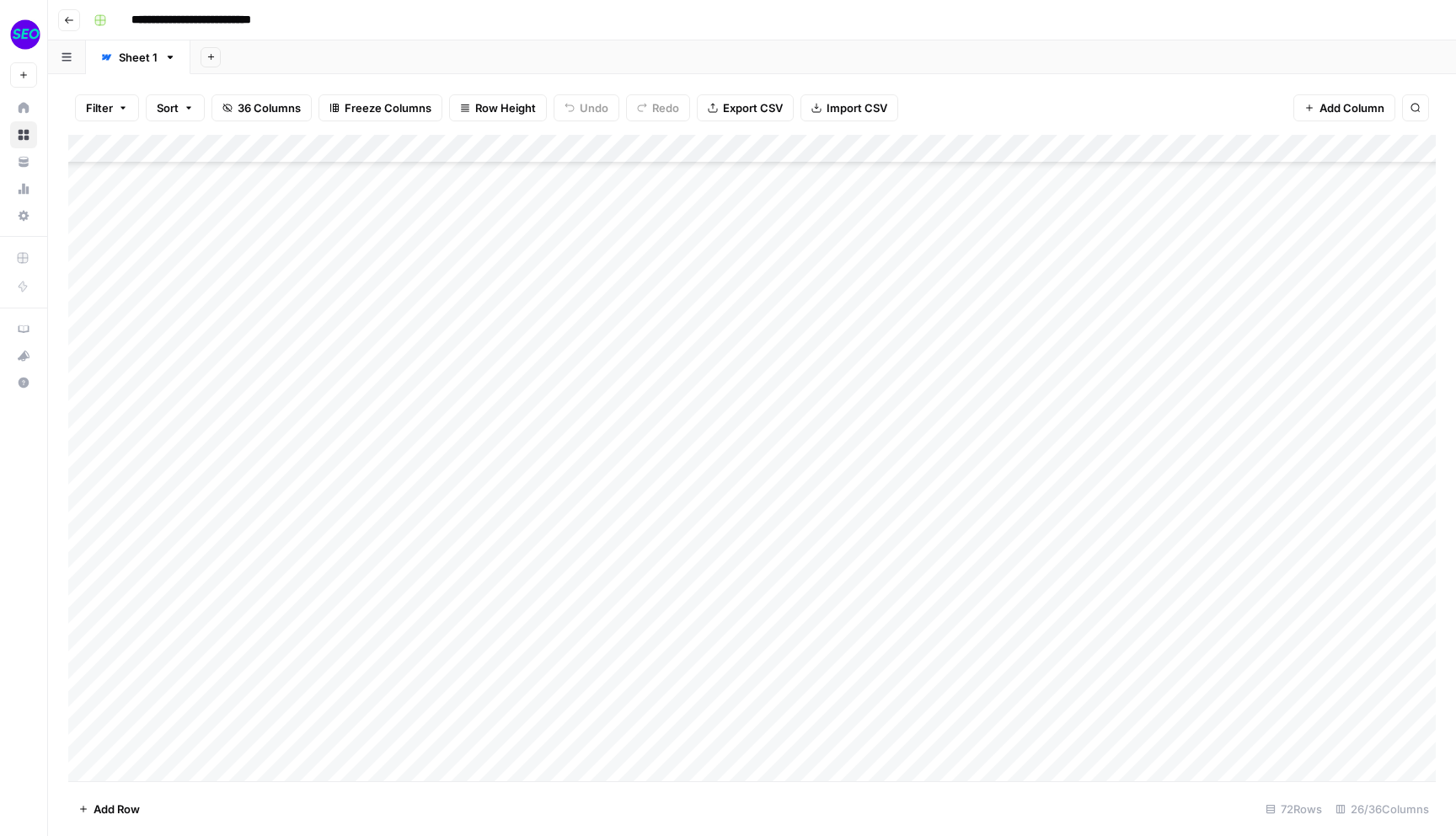 scroll, scrollTop: 295, scrollLeft: 0, axis: vertical 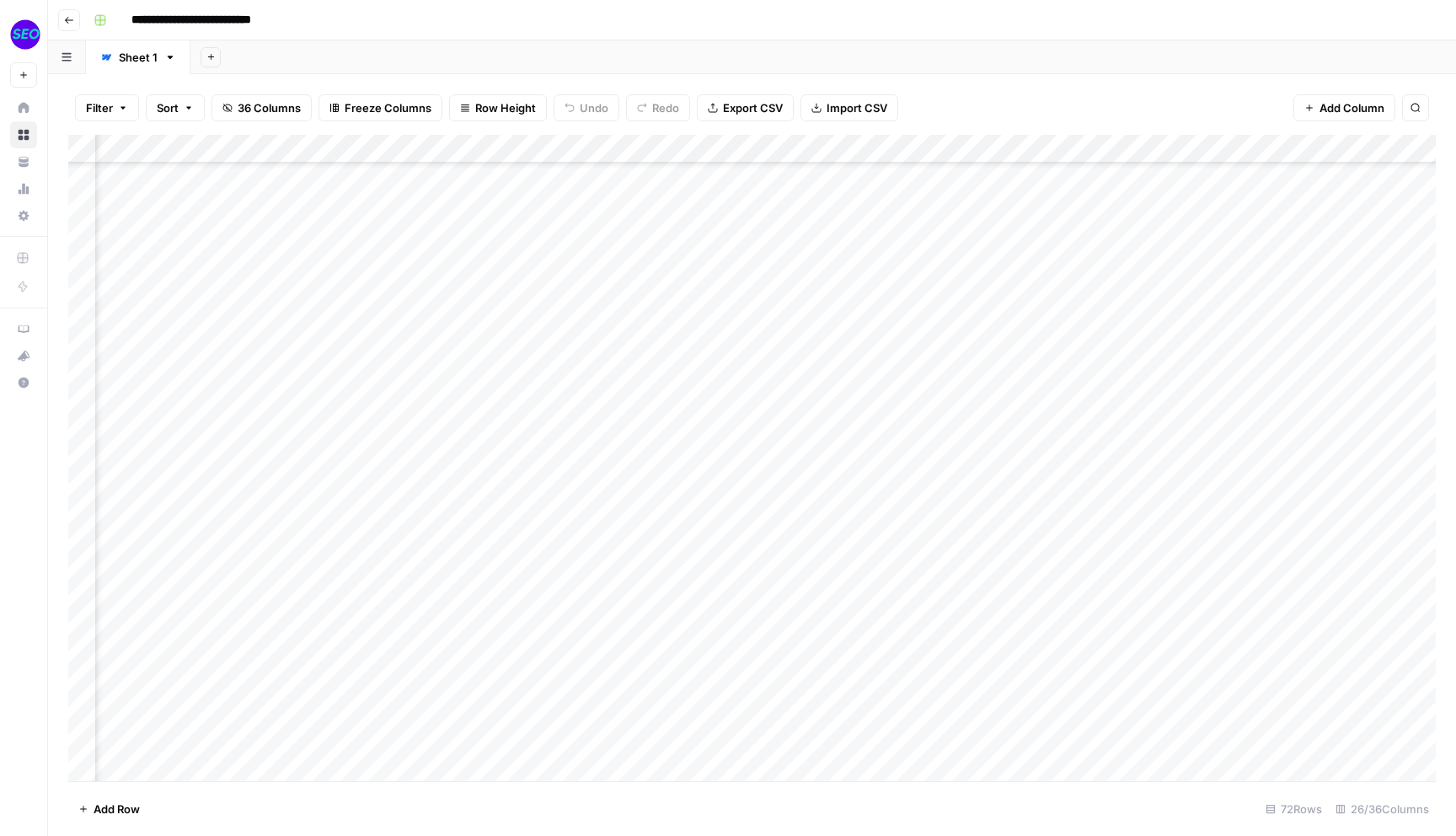 click on "Add Column" at bounding box center (752, 458) 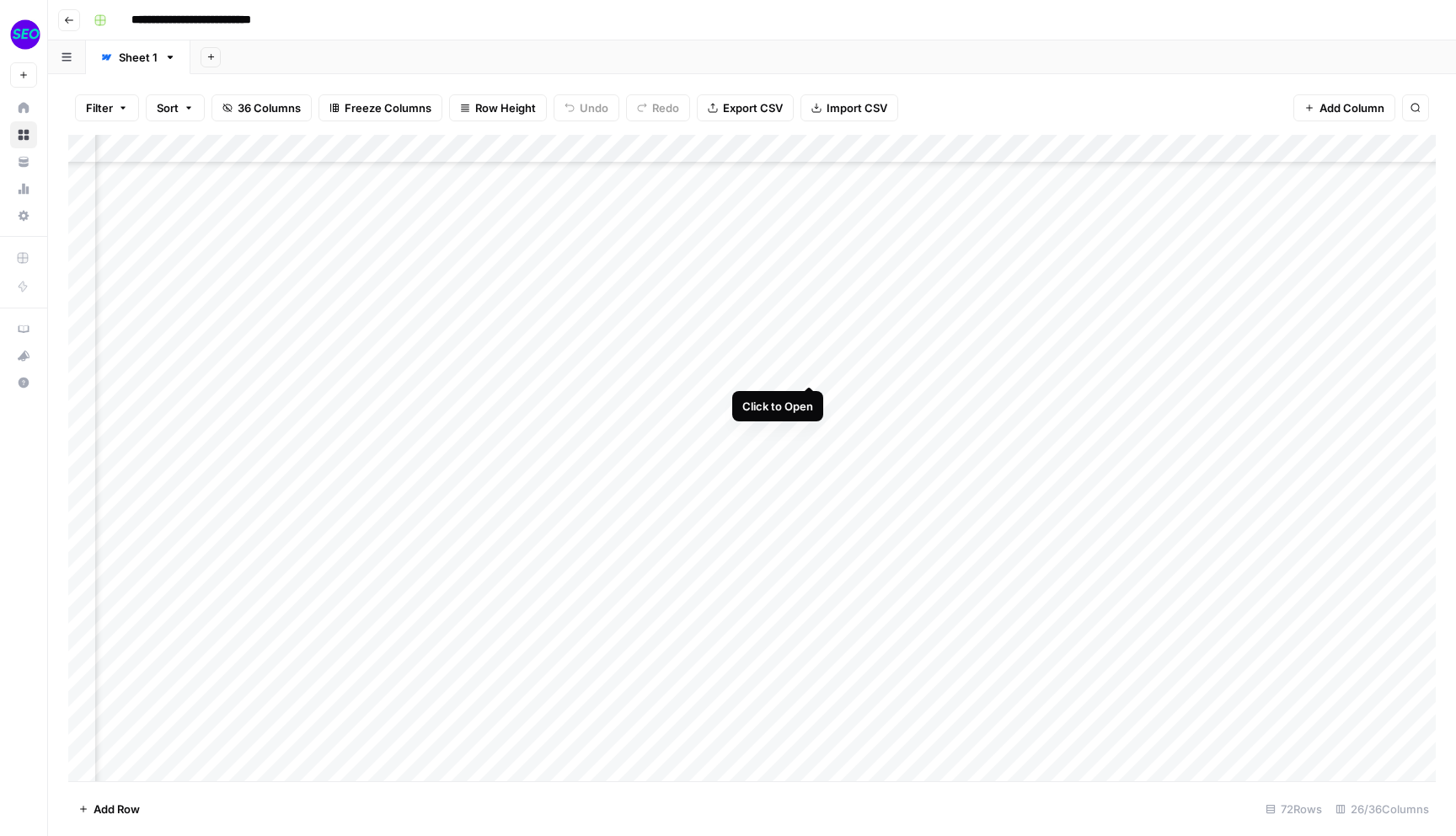 click on "Add Column" at bounding box center [752, 458] 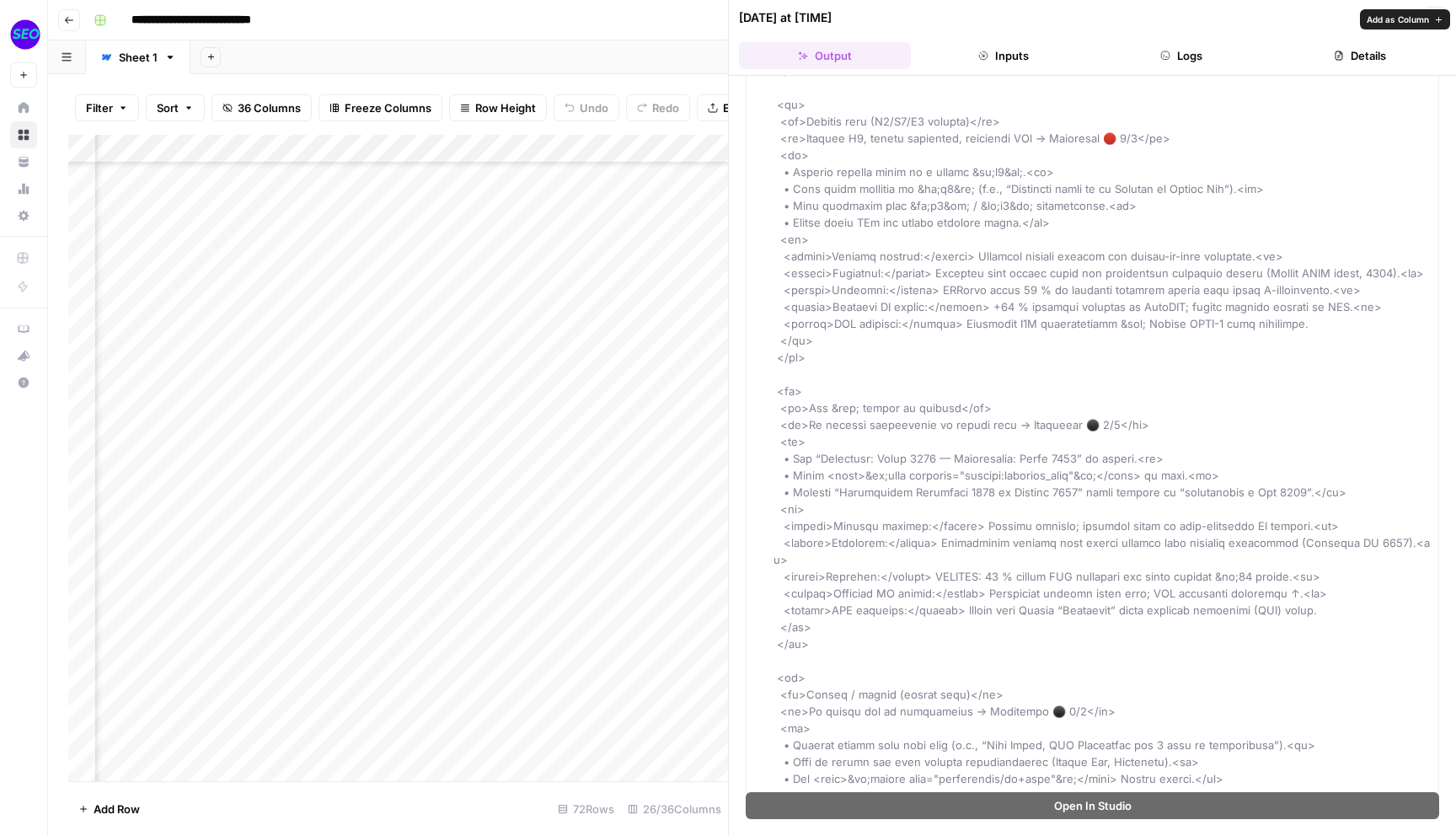 scroll, scrollTop: 913, scrollLeft: 0, axis: vertical 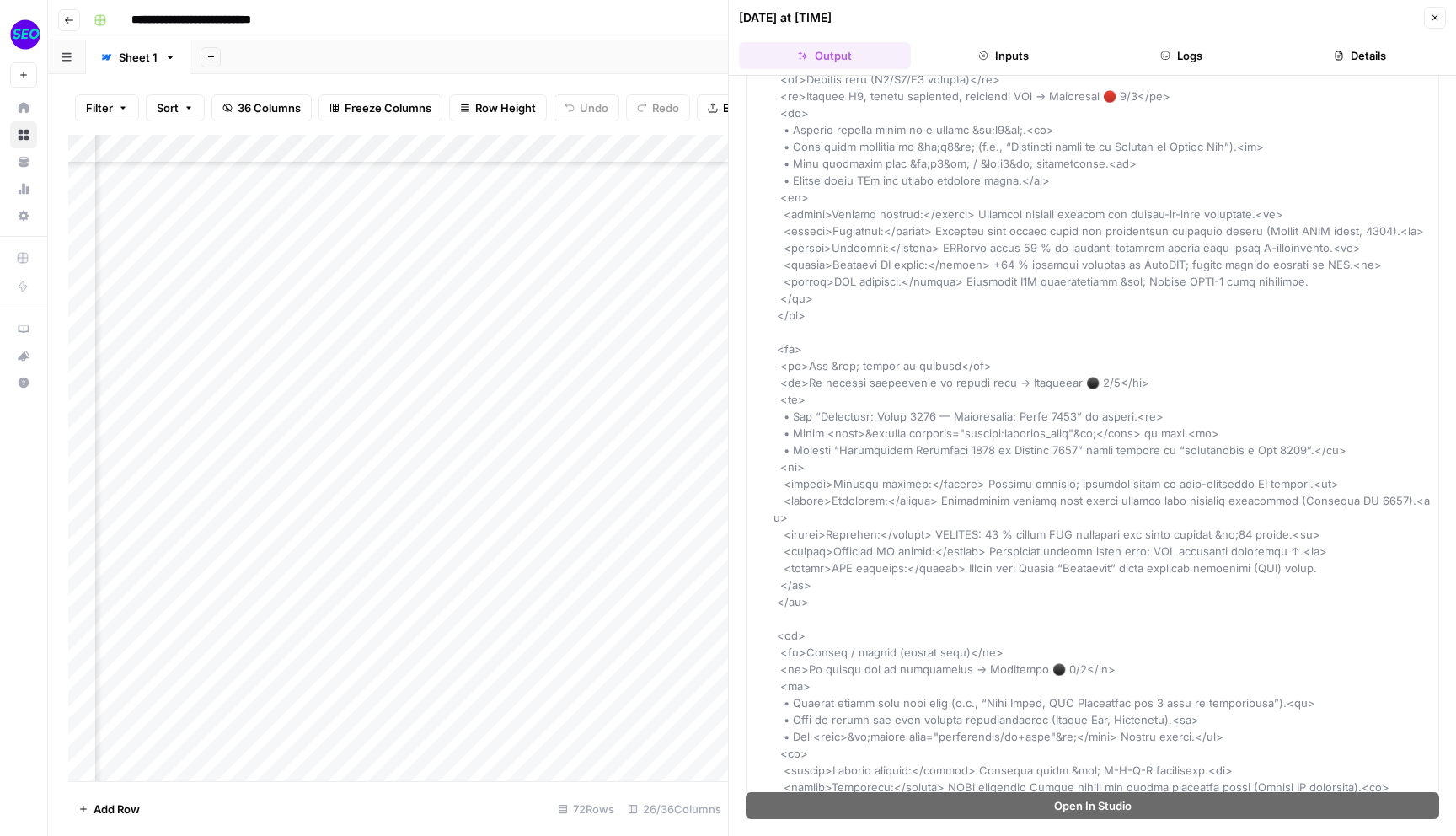 click on "Inputs" at bounding box center [1004, 56] 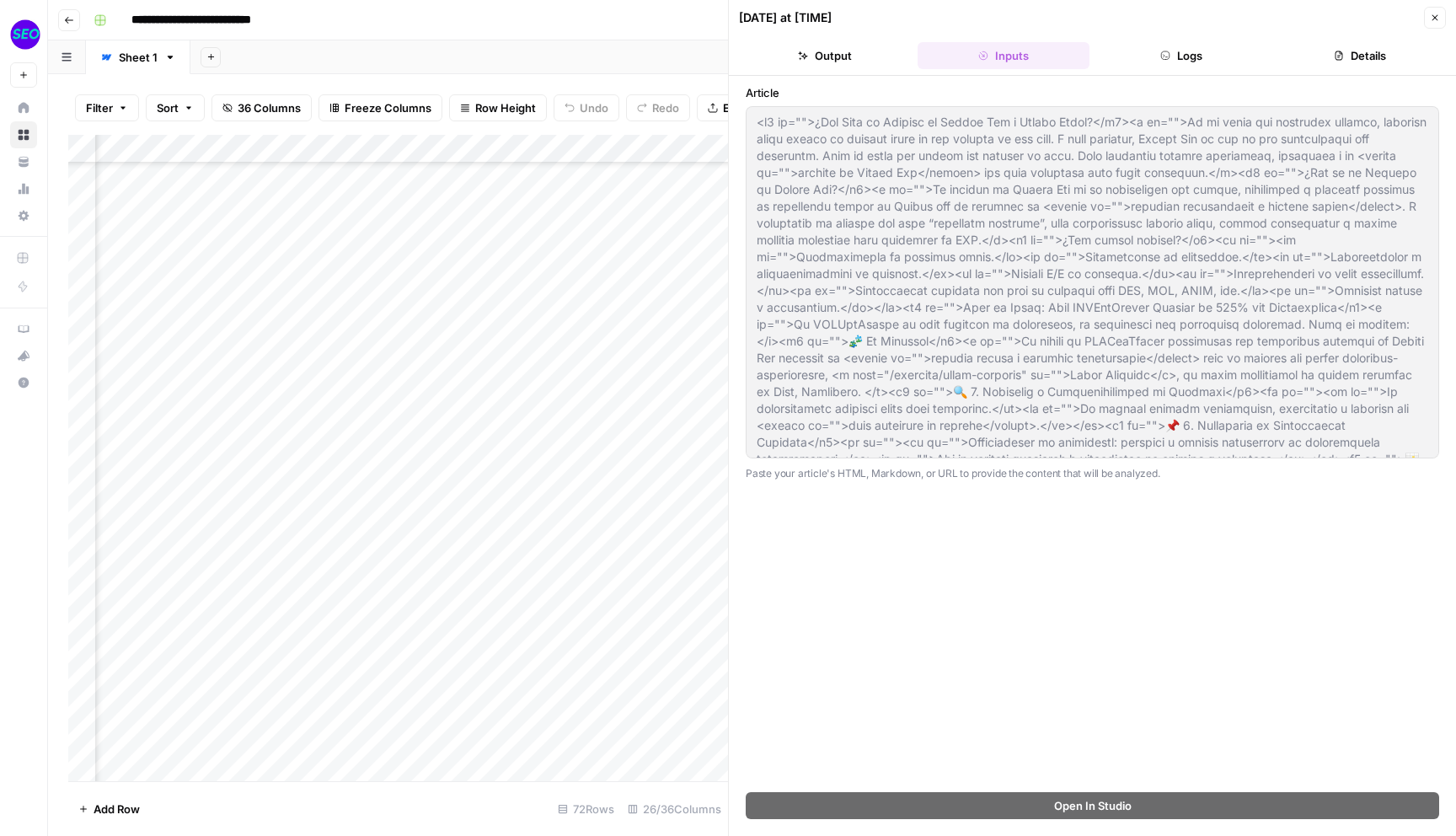 click on "08/06/25 at 1:42 PM Close Output Inputs Logs Details" at bounding box center [1092, 38] 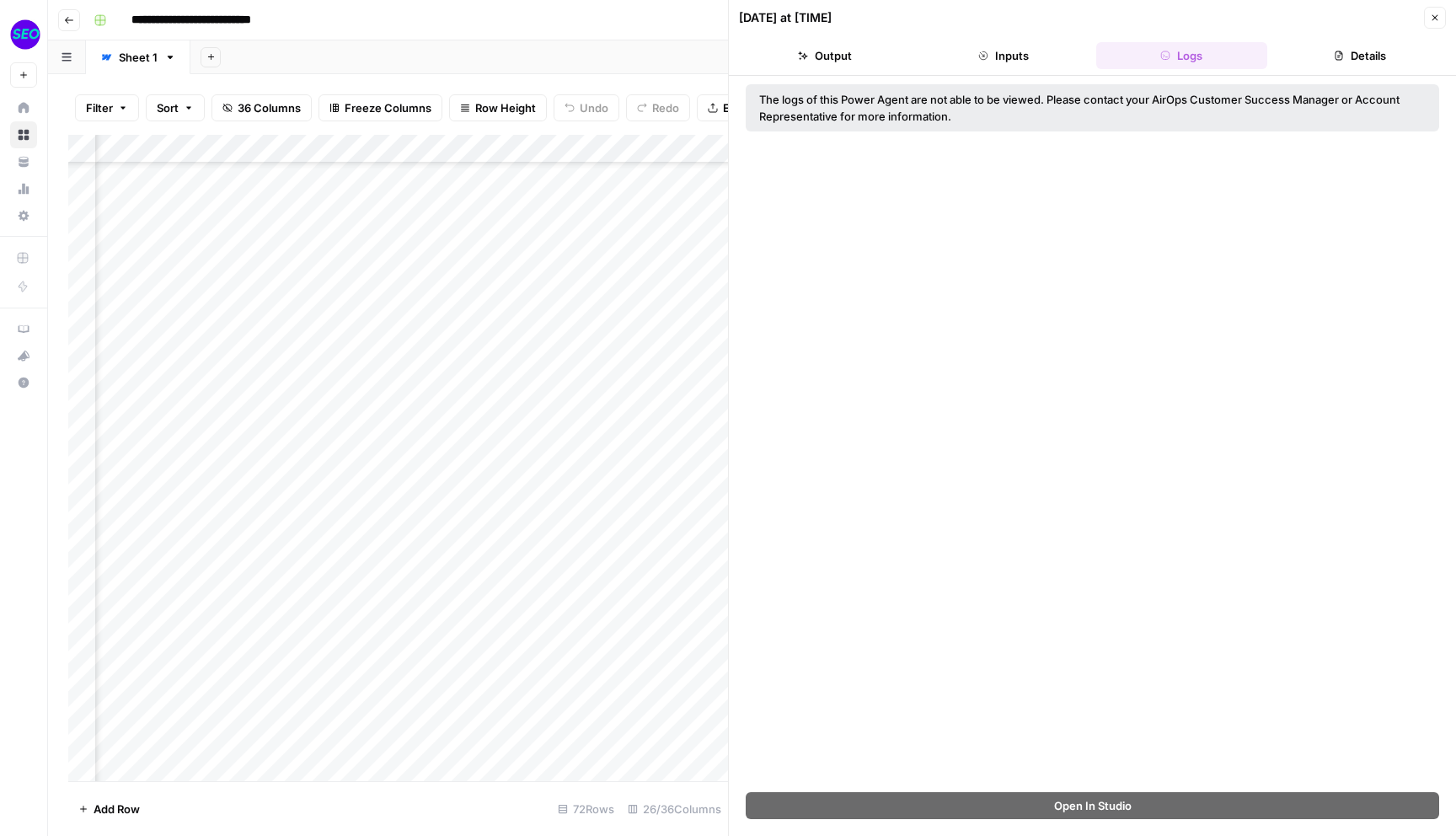 click on "Details" at bounding box center (1360, 56) 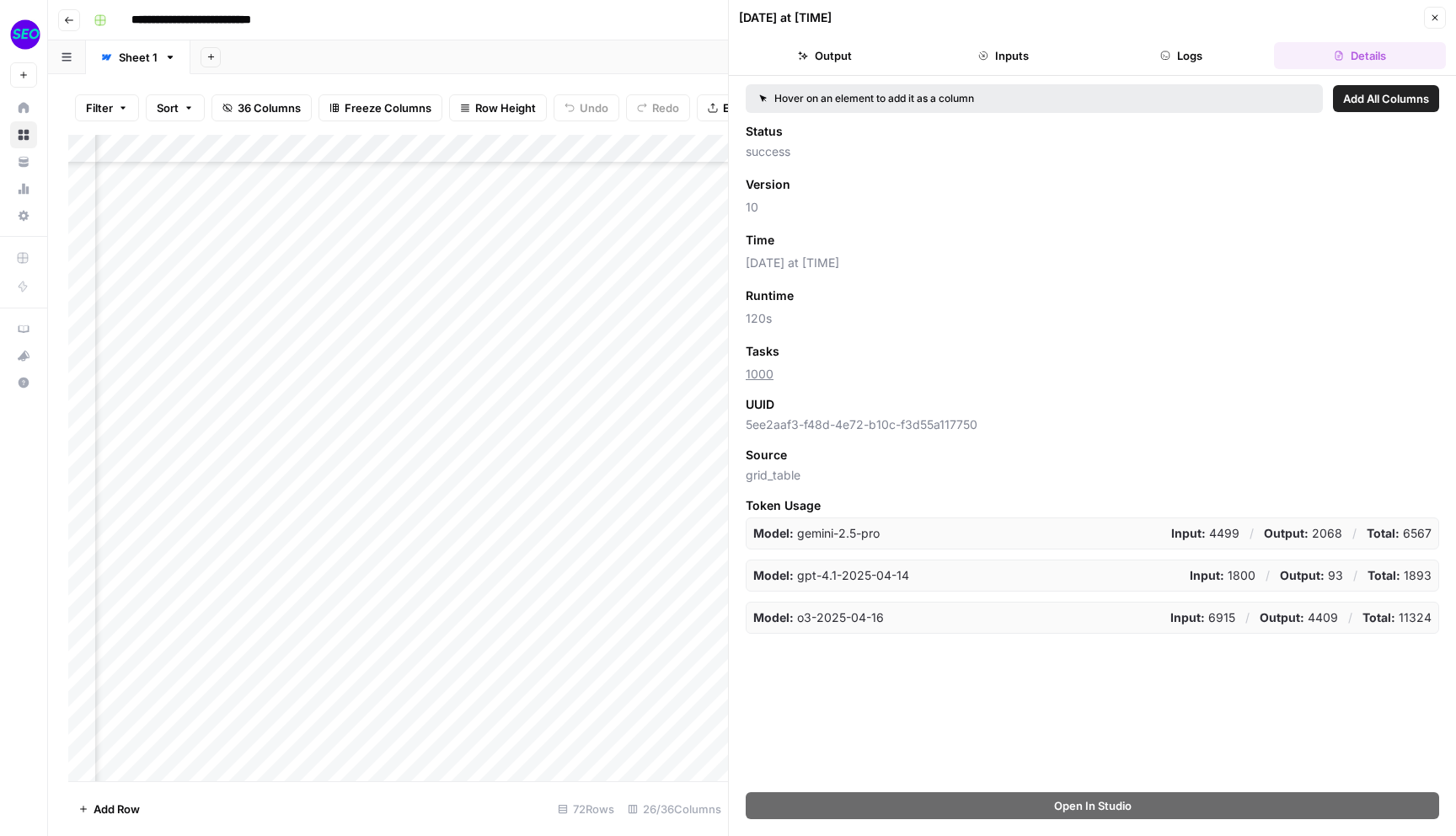 click on "Output" at bounding box center (825, 56) 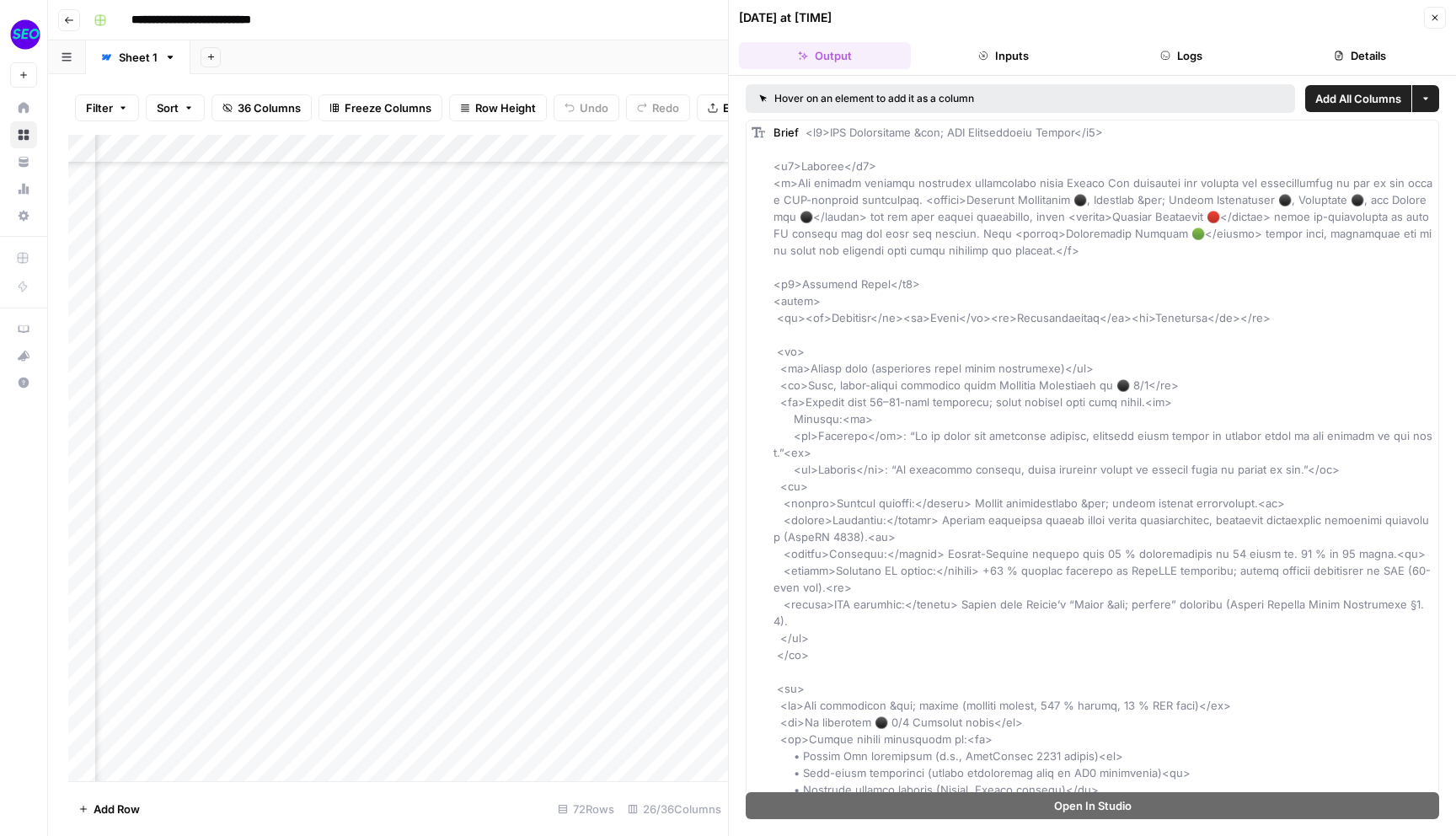 click 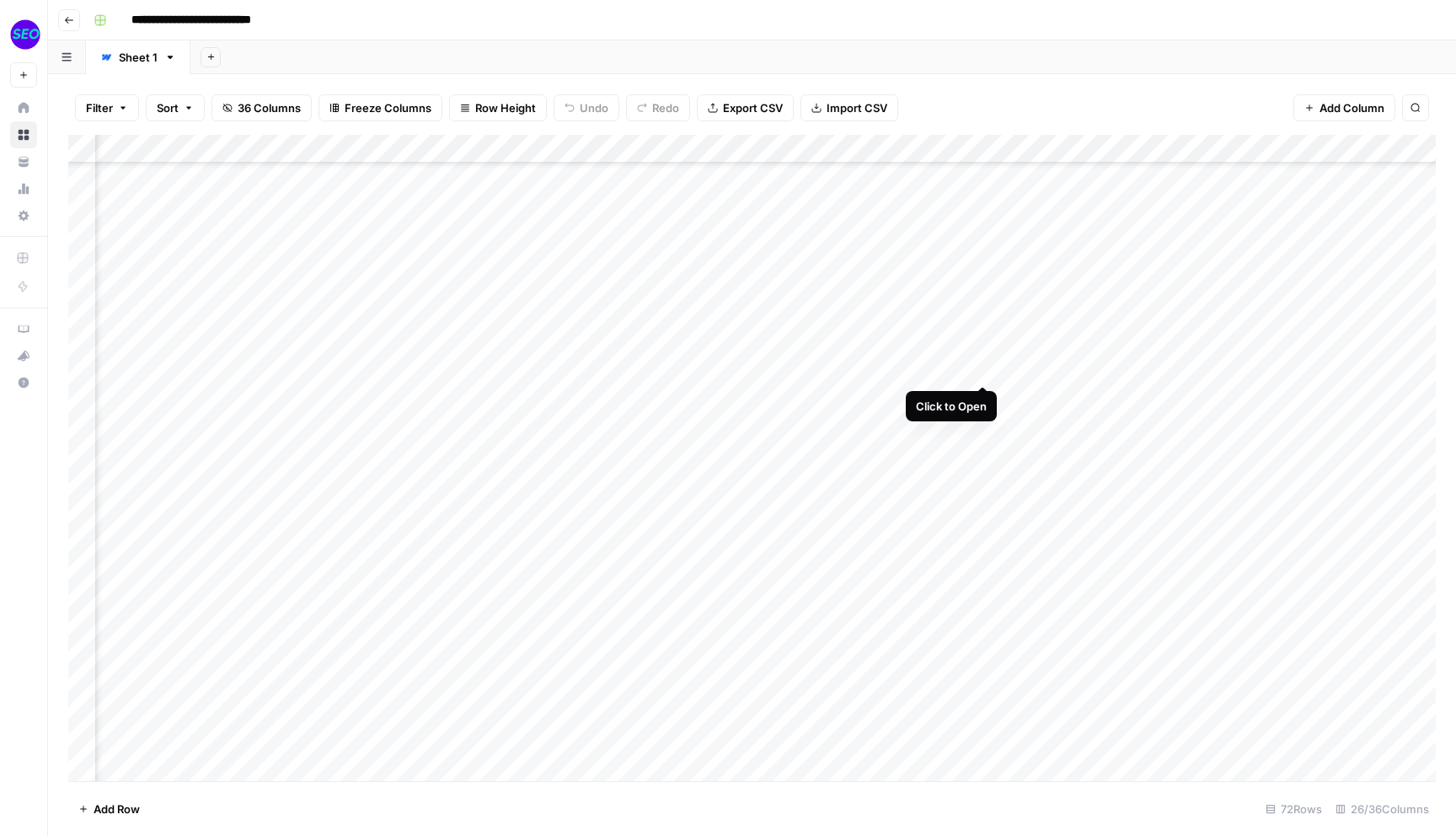 click on "Add Column" at bounding box center (752, 458) 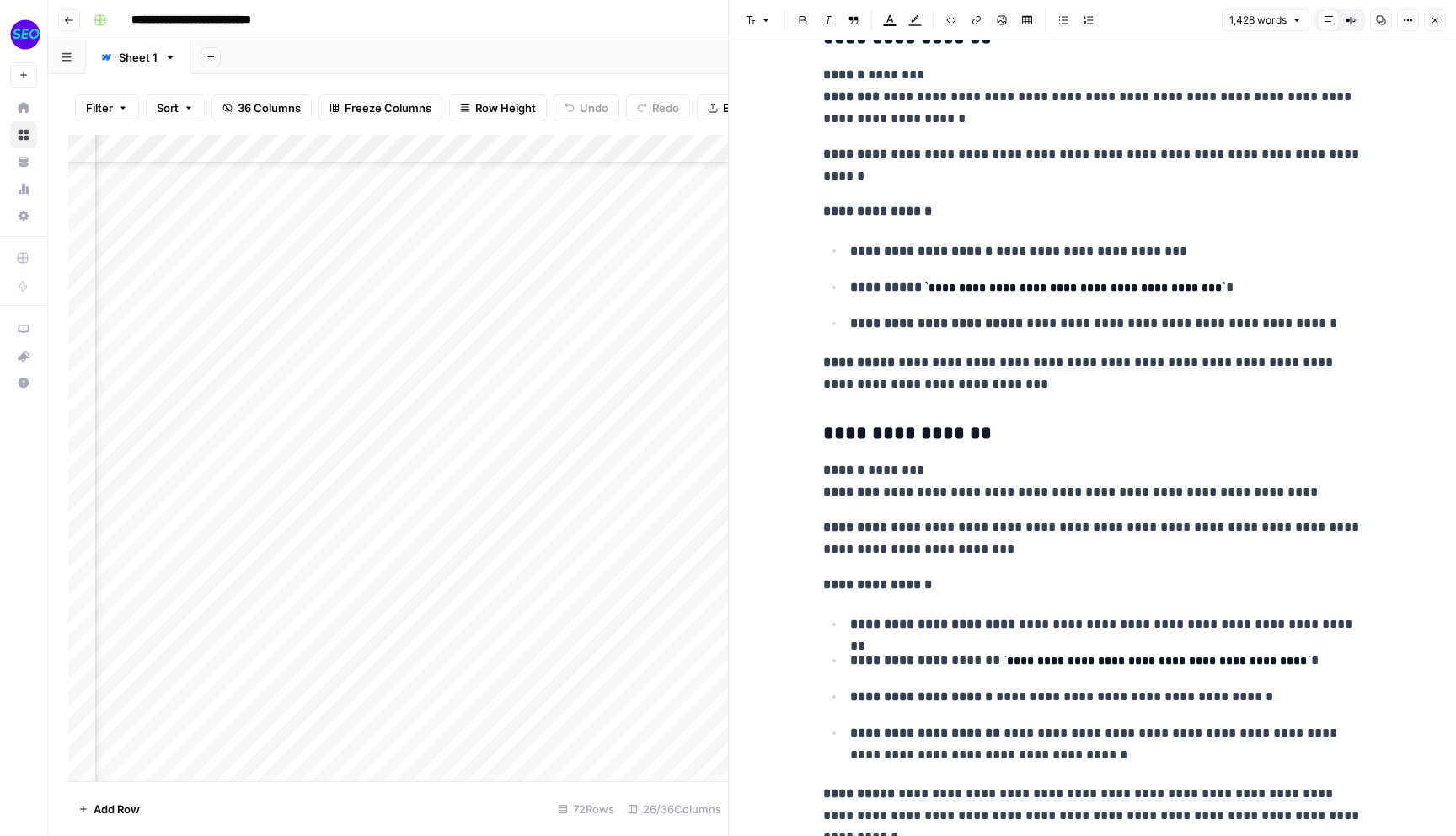 scroll, scrollTop: 5498, scrollLeft: 0, axis: vertical 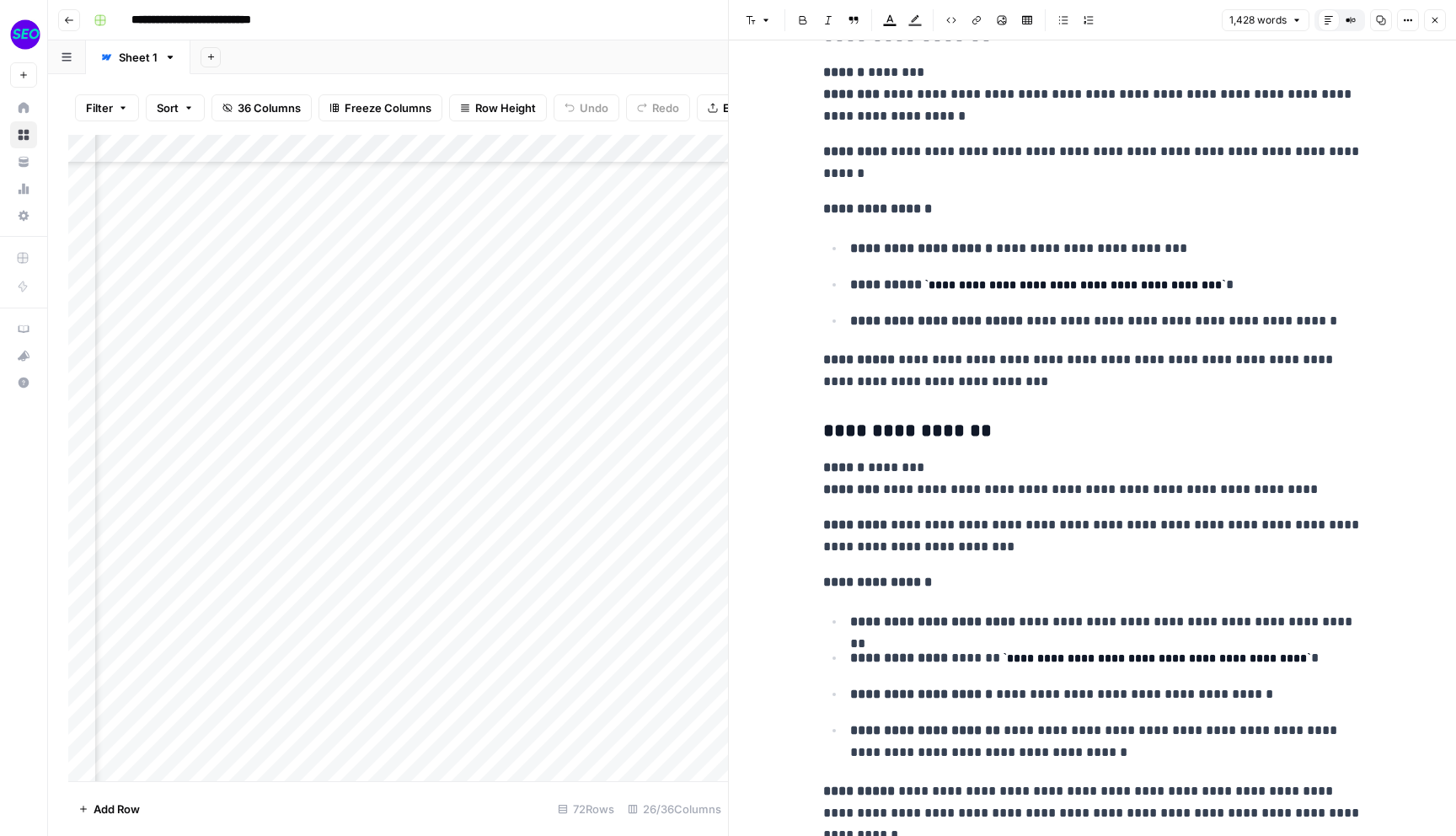 click on "Close" at bounding box center [1435, 20] 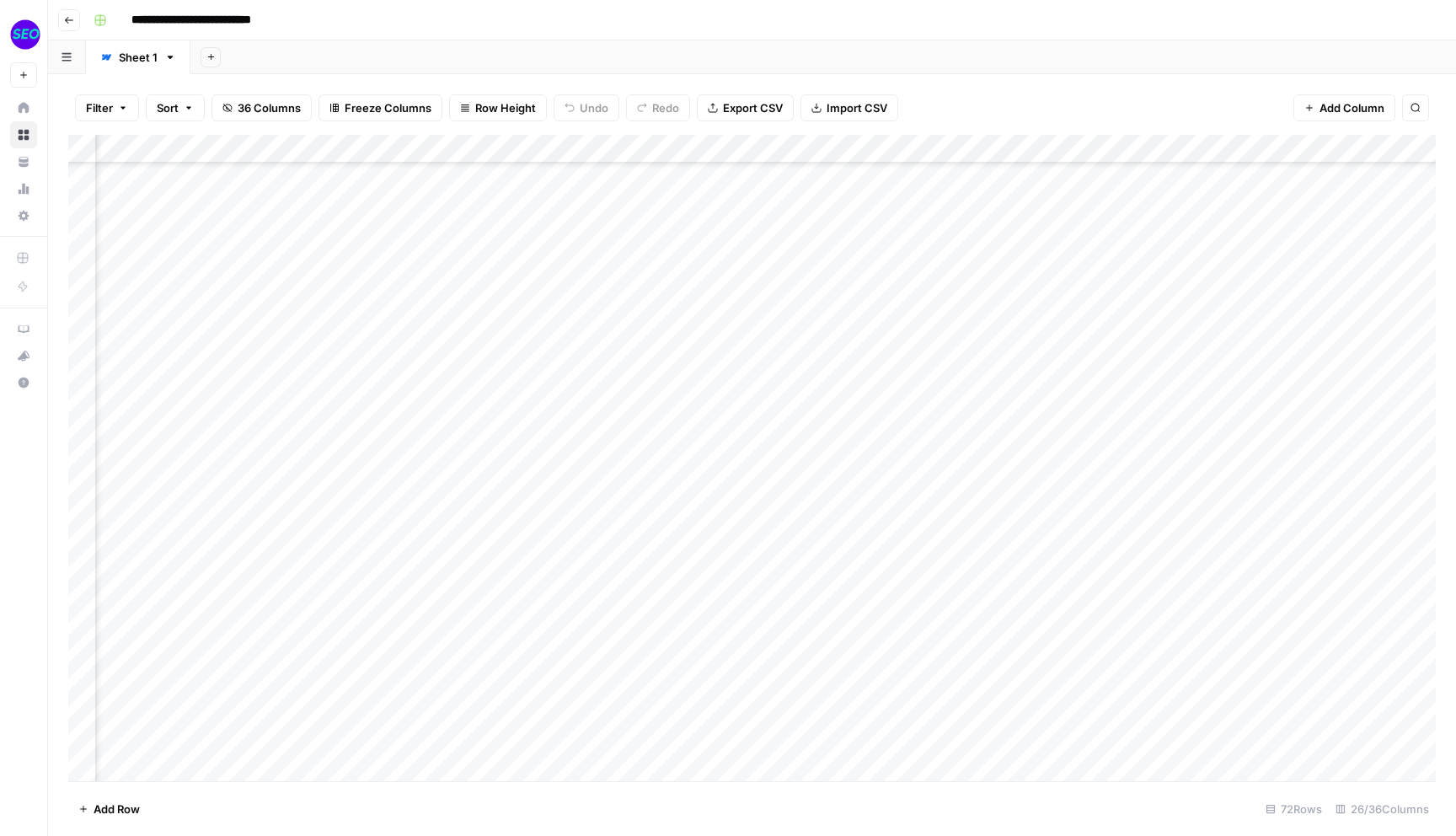 scroll, scrollTop: 289, scrollLeft: 613, axis: both 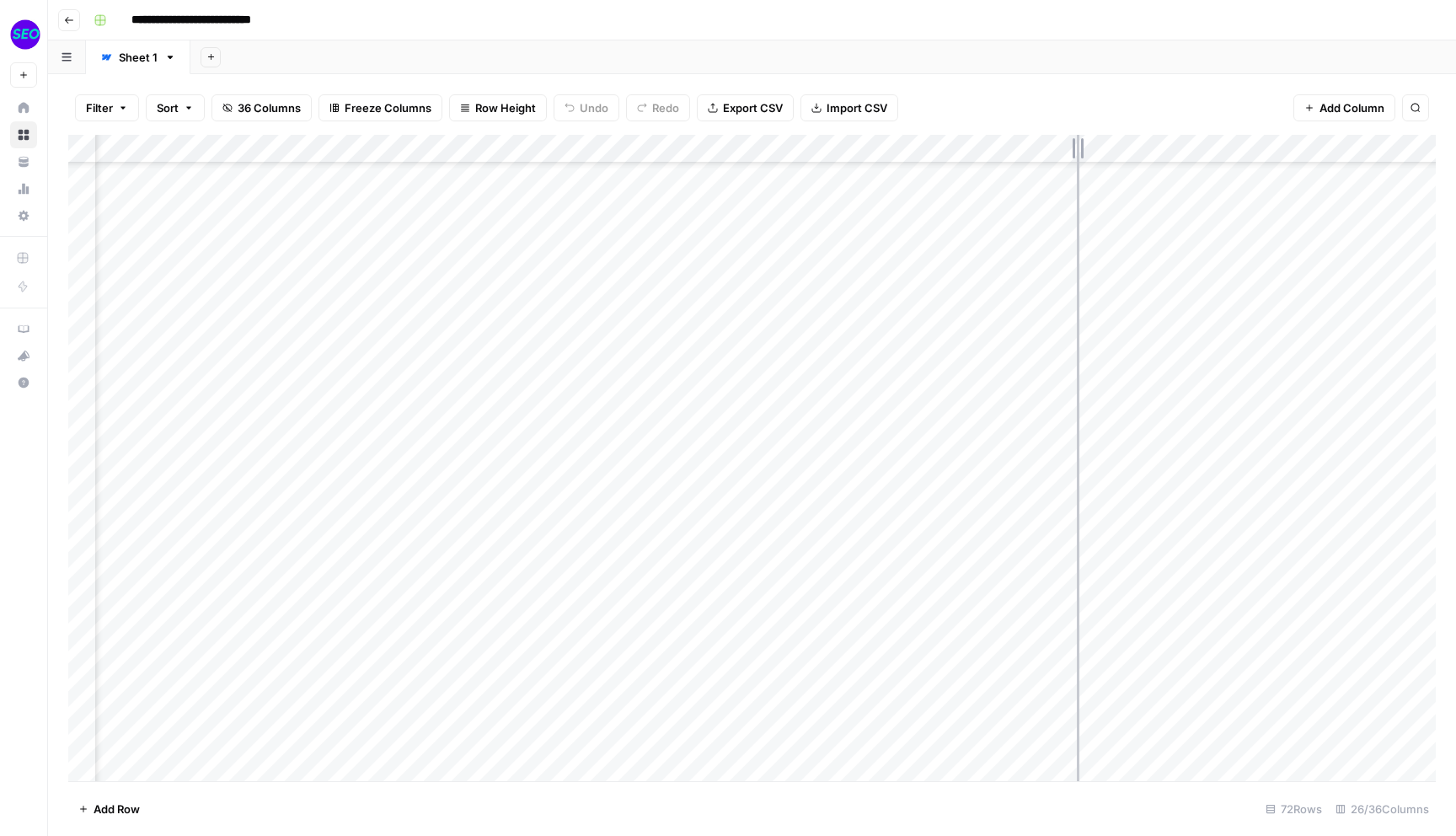 drag, startPoint x: 997, startPoint y: 142, endPoint x: 1077, endPoint y: 173, distance: 85.79627 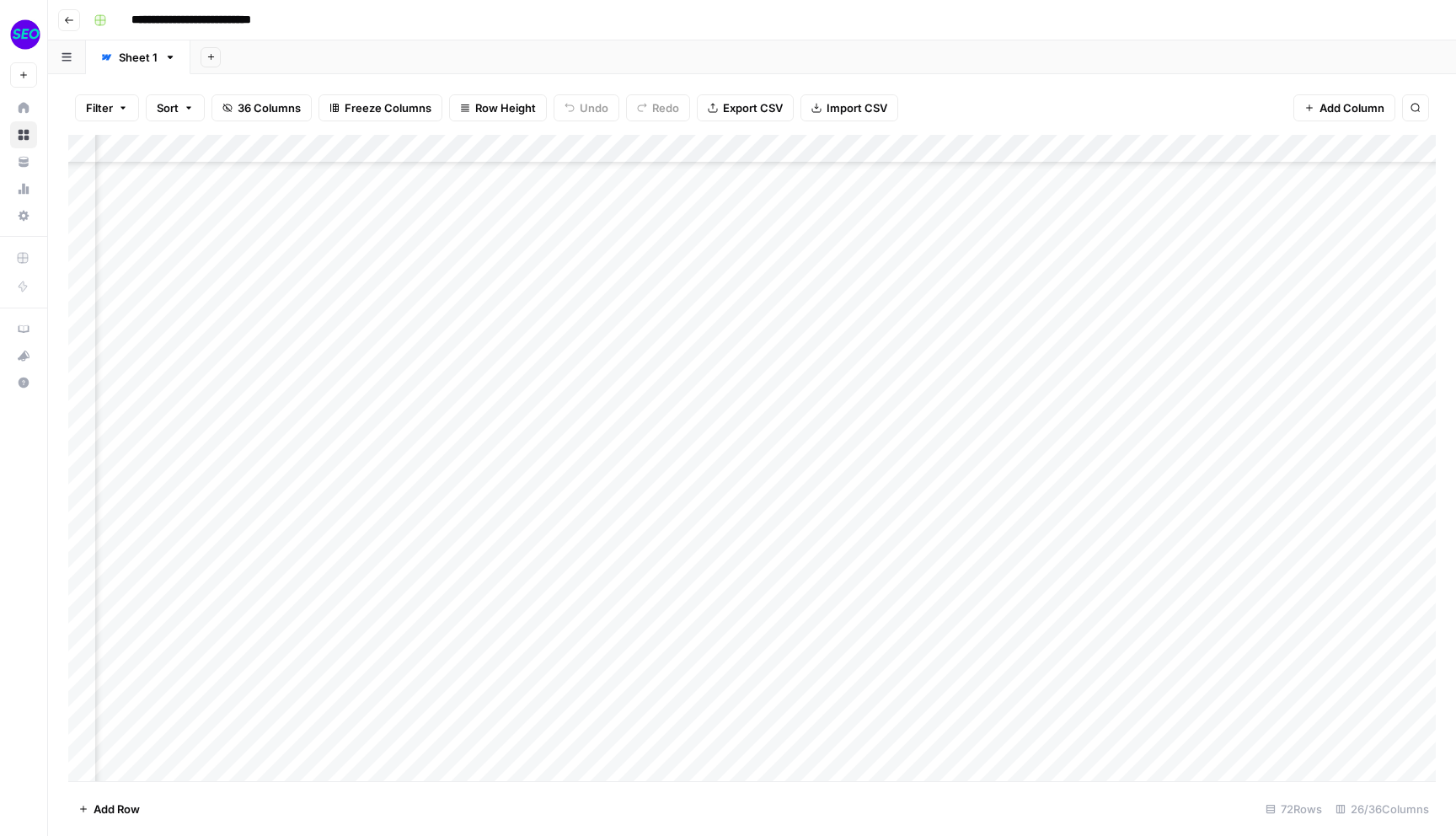 click on "Add Column" at bounding box center (752, 458) 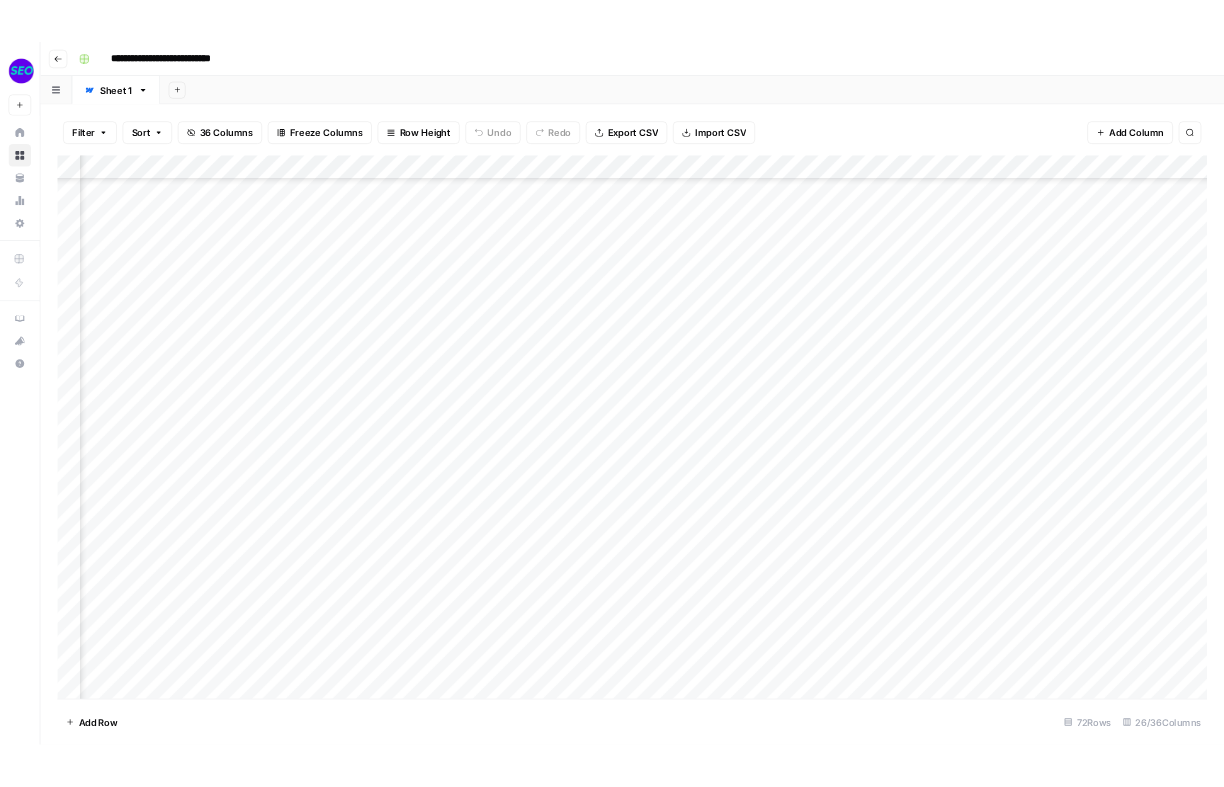scroll, scrollTop: 343, scrollLeft: 2153, axis: both 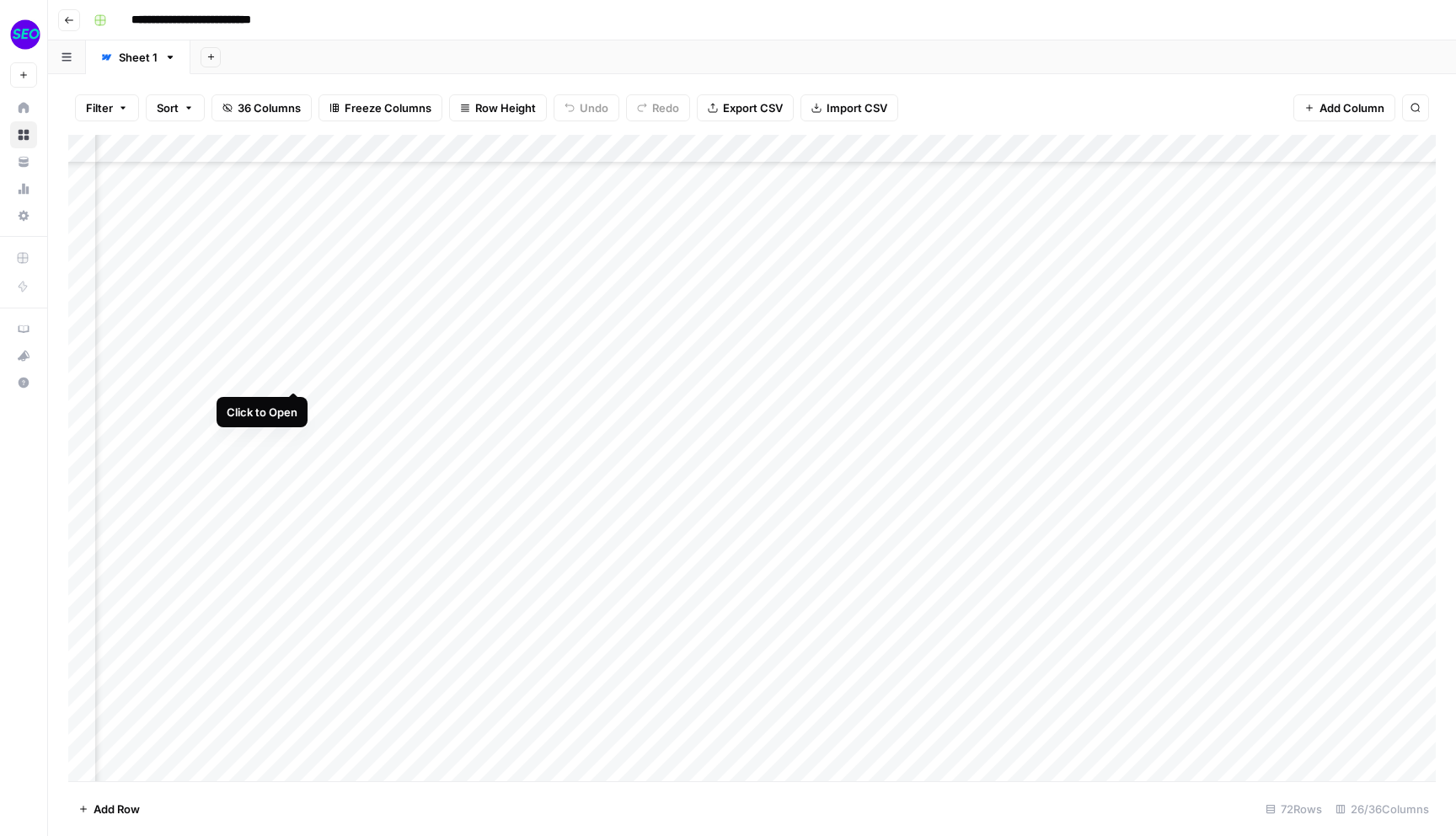 click on "Add Column" at bounding box center [752, 458] 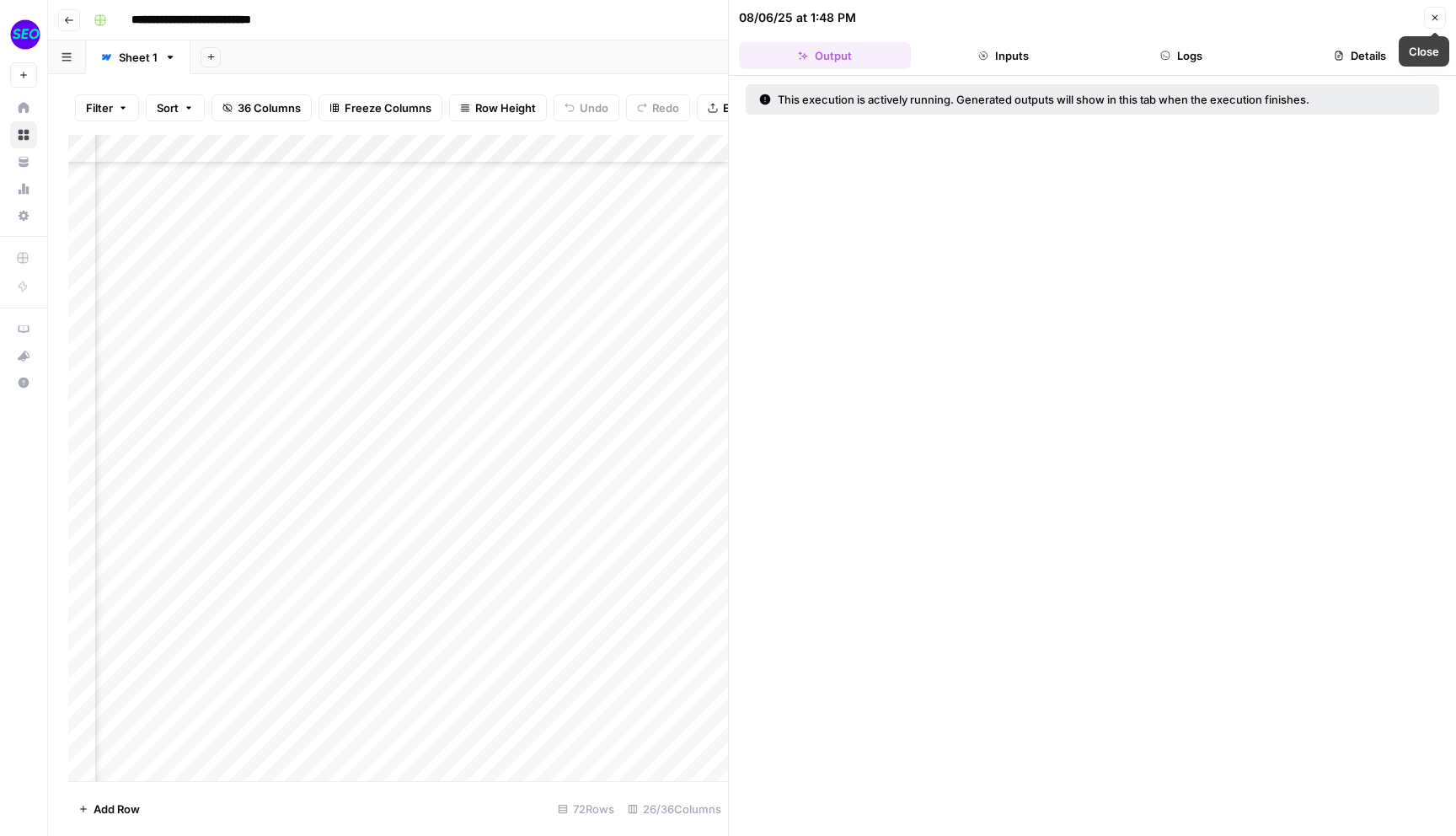 click on "Close" at bounding box center [1435, 18] 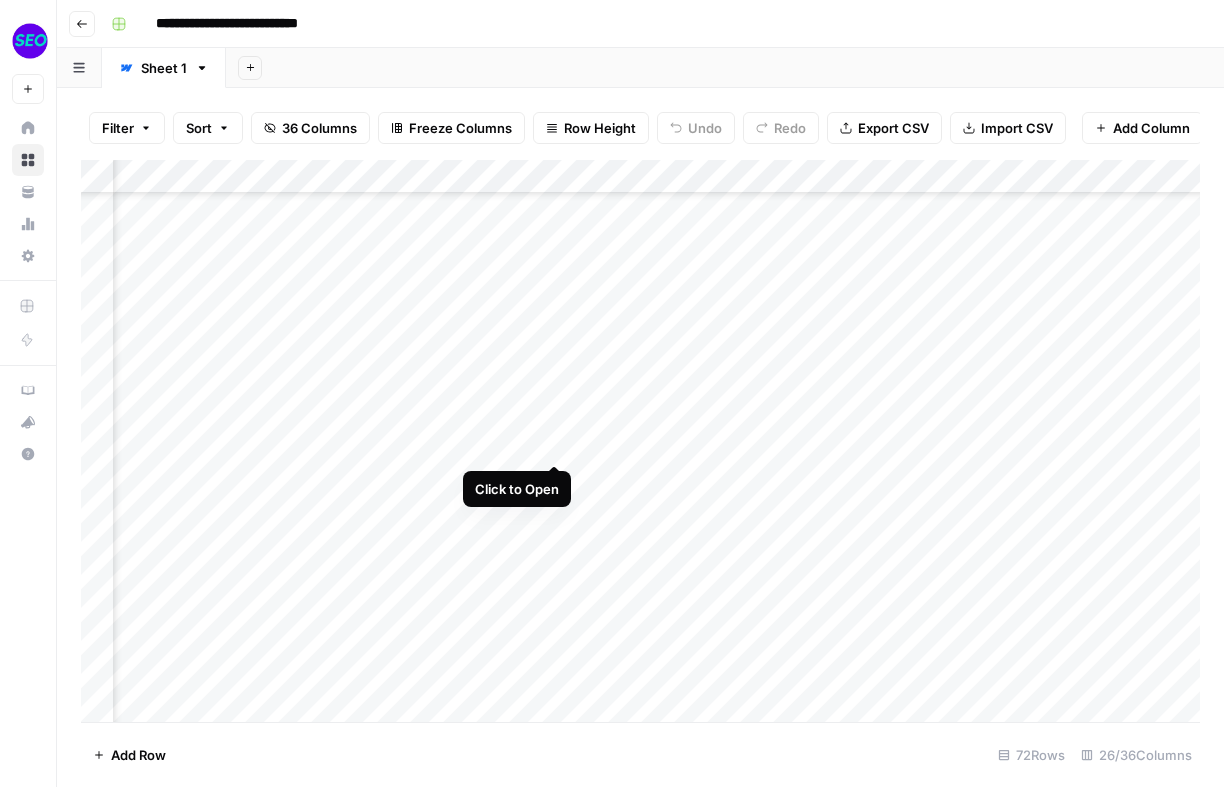 click on "Add Column" at bounding box center (640, 441) 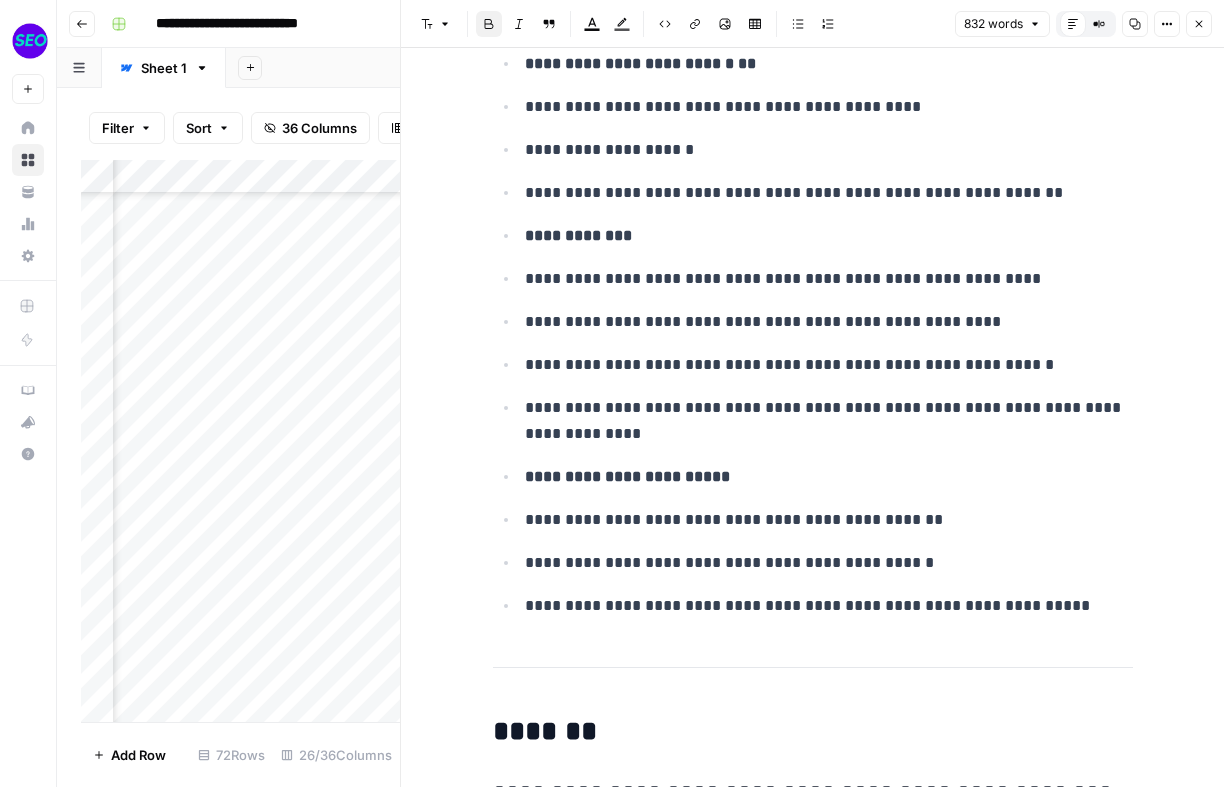 scroll, scrollTop: 0, scrollLeft: 0, axis: both 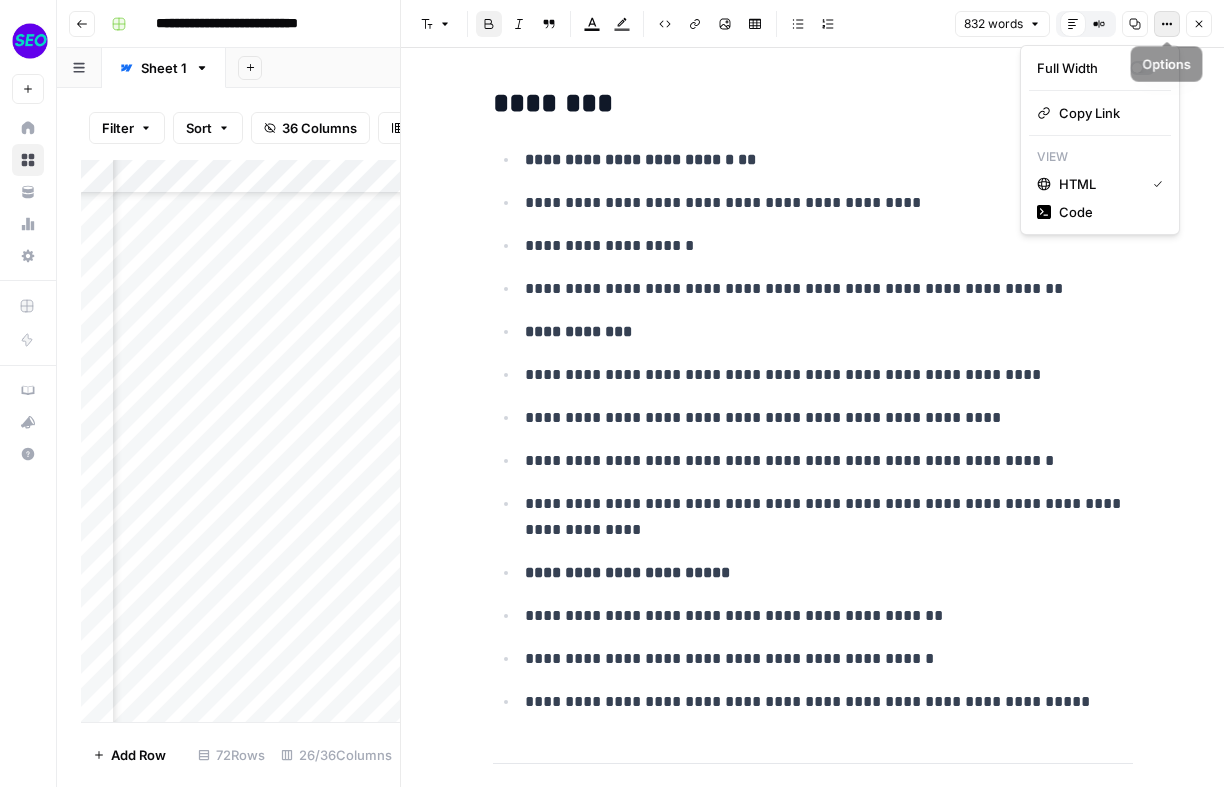 click 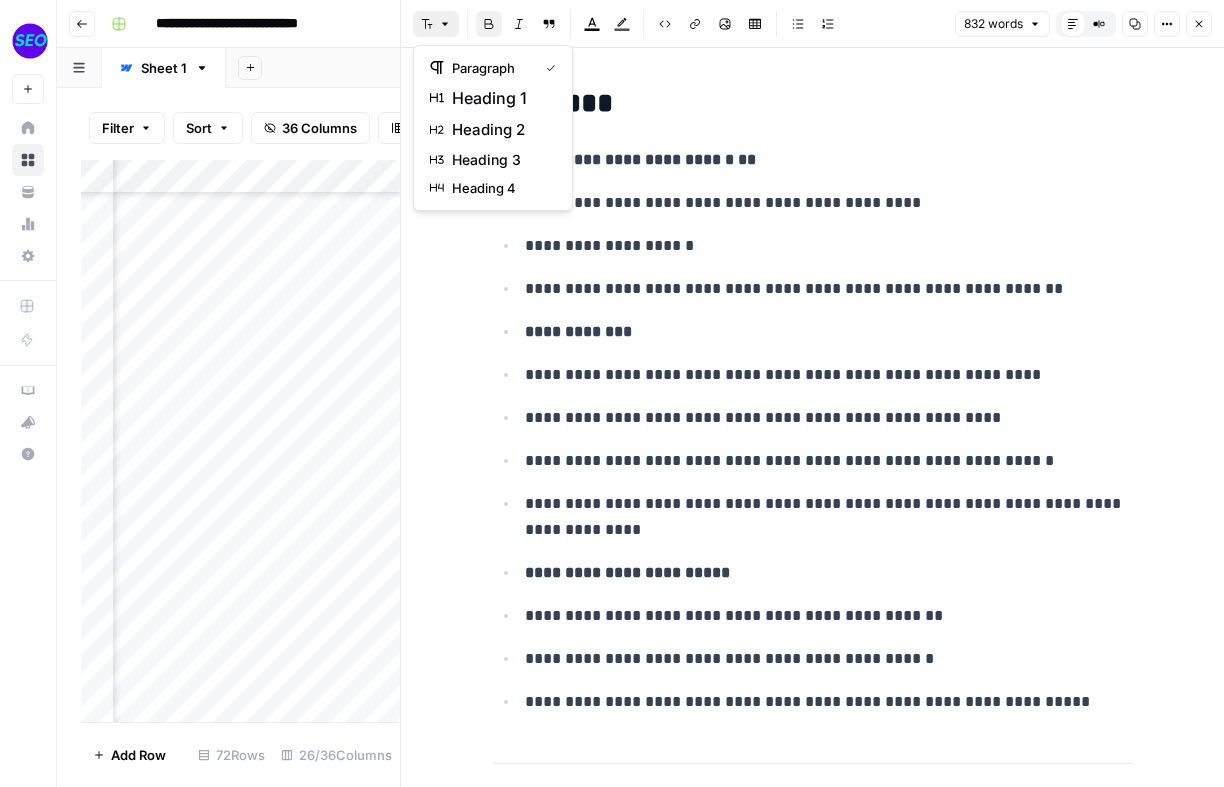 click 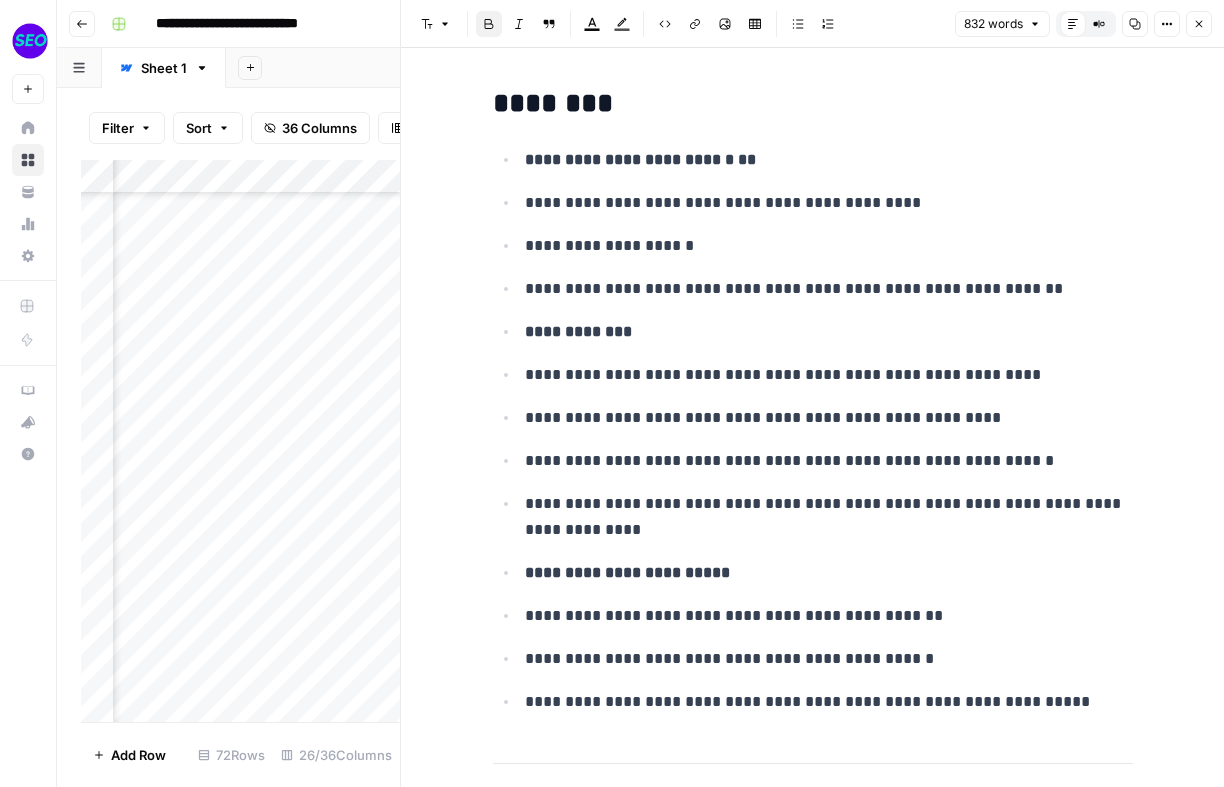 click 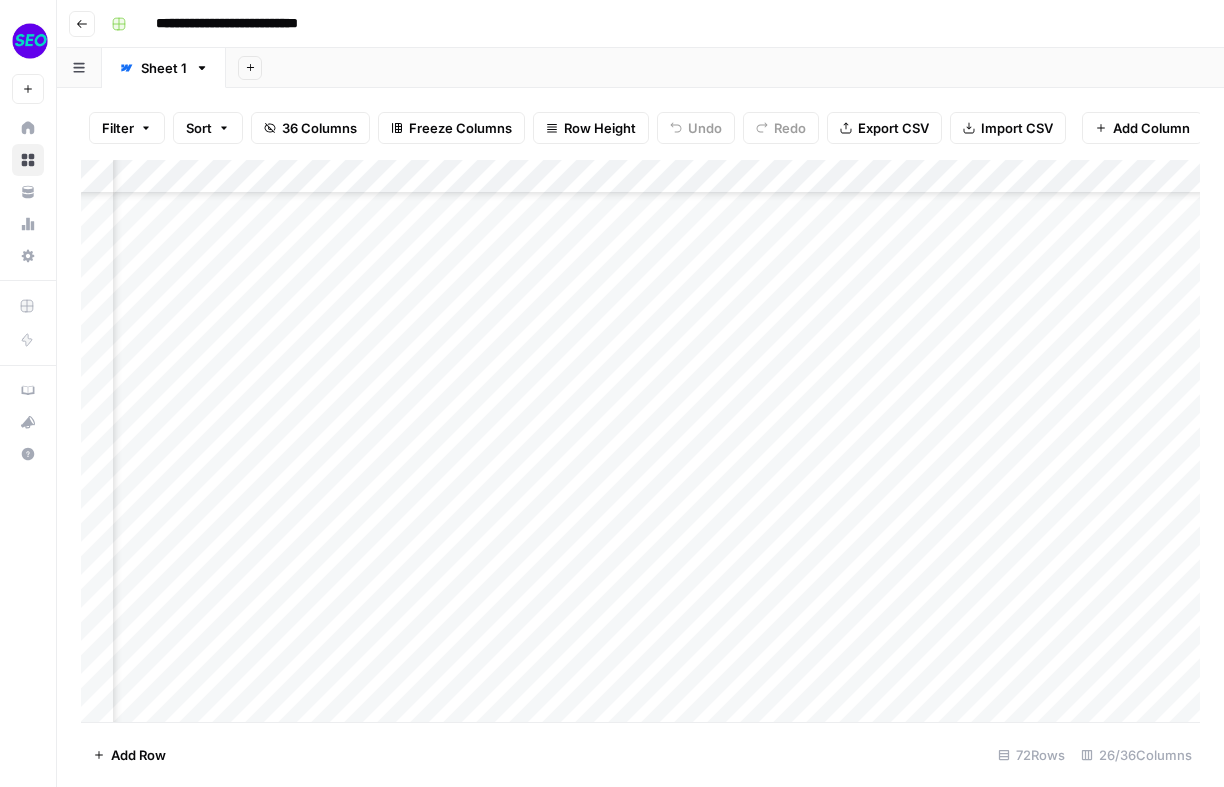 click on "Add Column" at bounding box center [640, 441] 